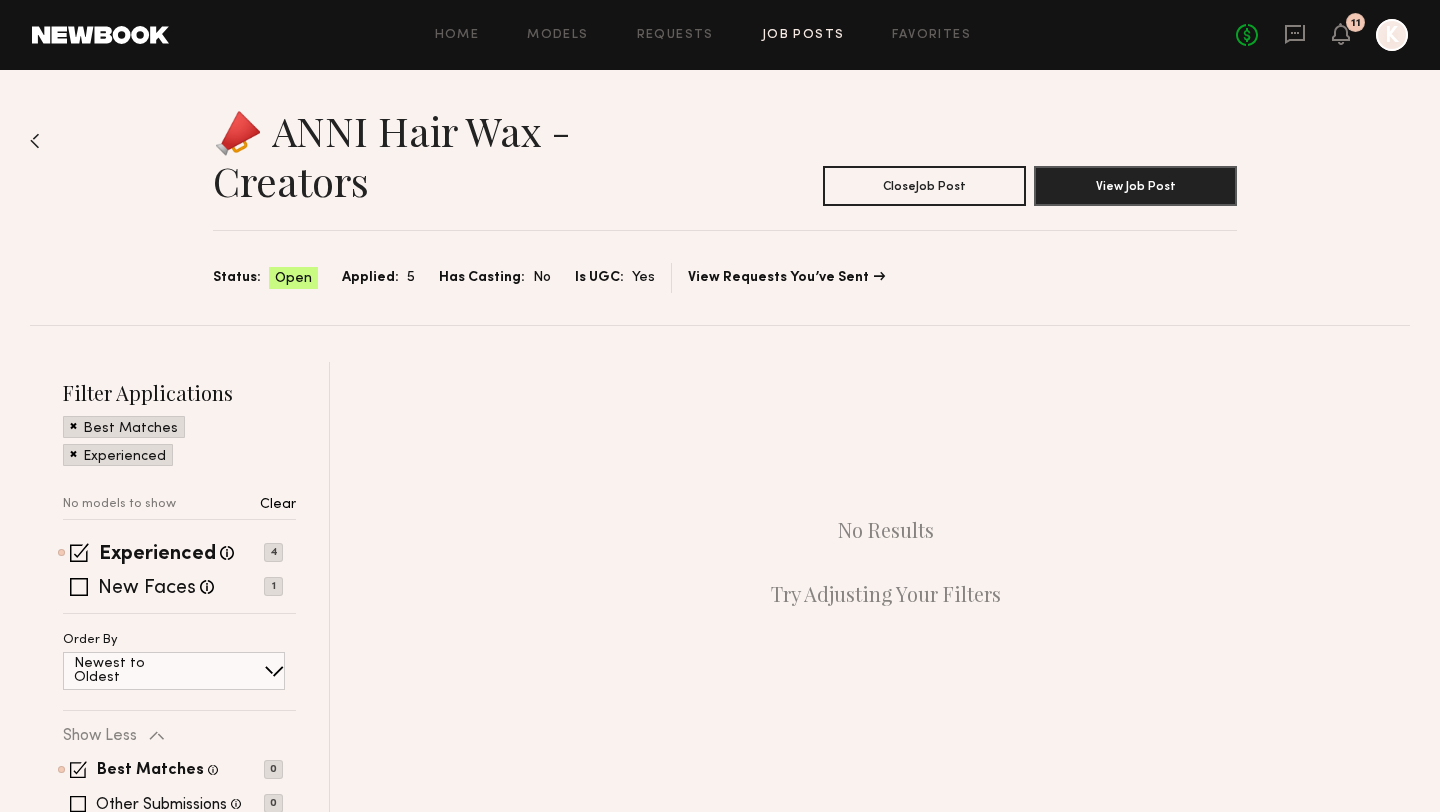 scroll, scrollTop: 0, scrollLeft: 0, axis: both 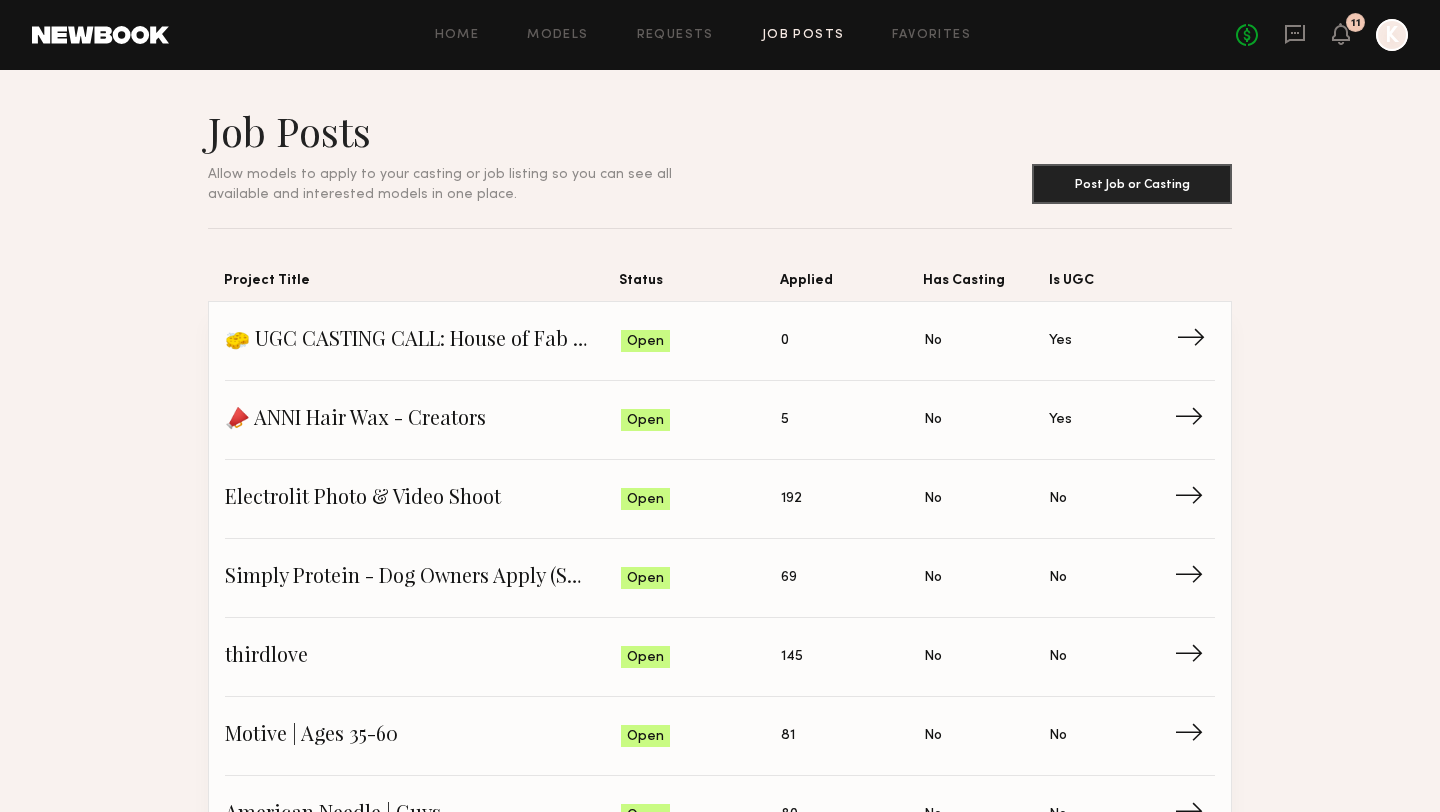 click on "🧽 UGC CASTING CALL: House of Fab ✨" 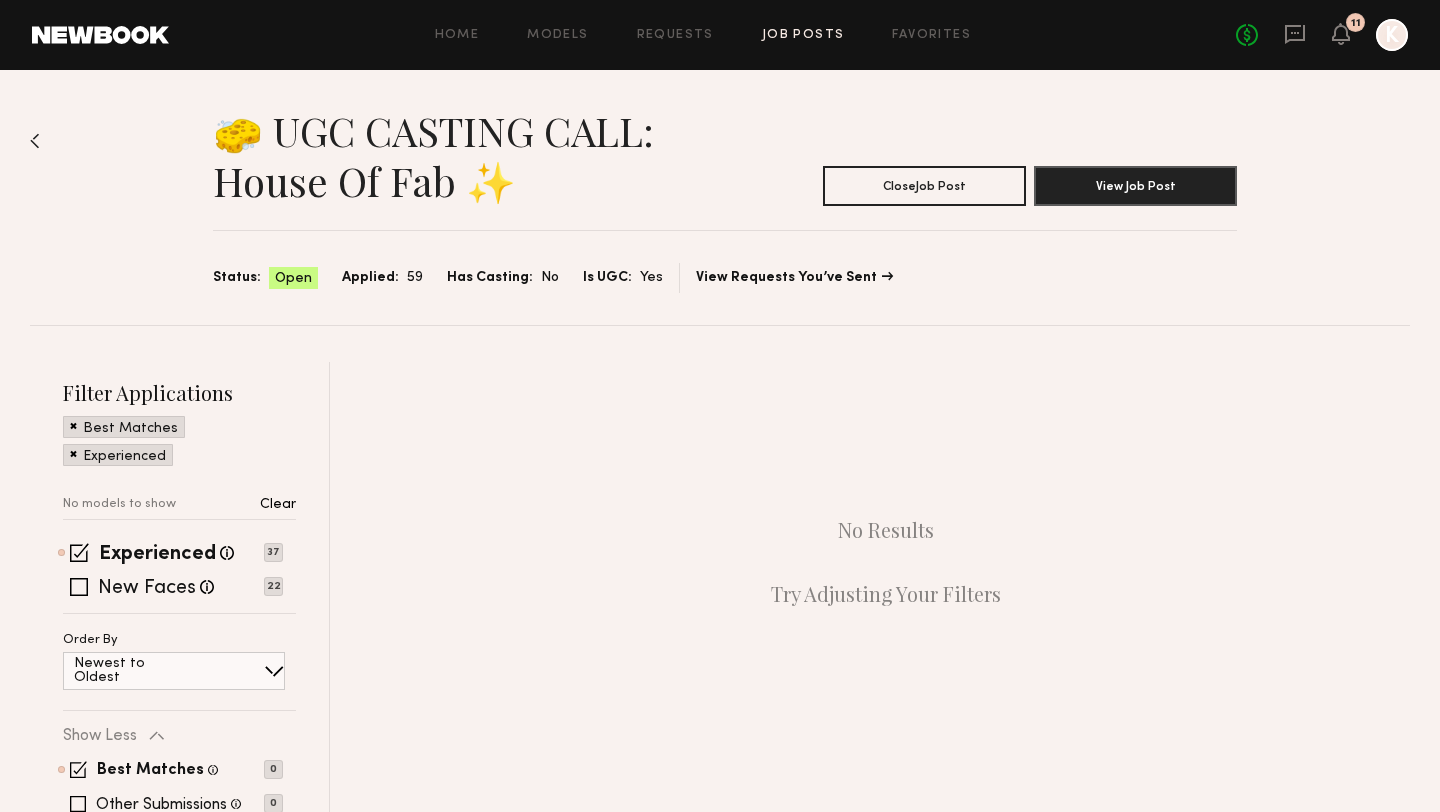 scroll, scrollTop: 86, scrollLeft: 0, axis: vertical 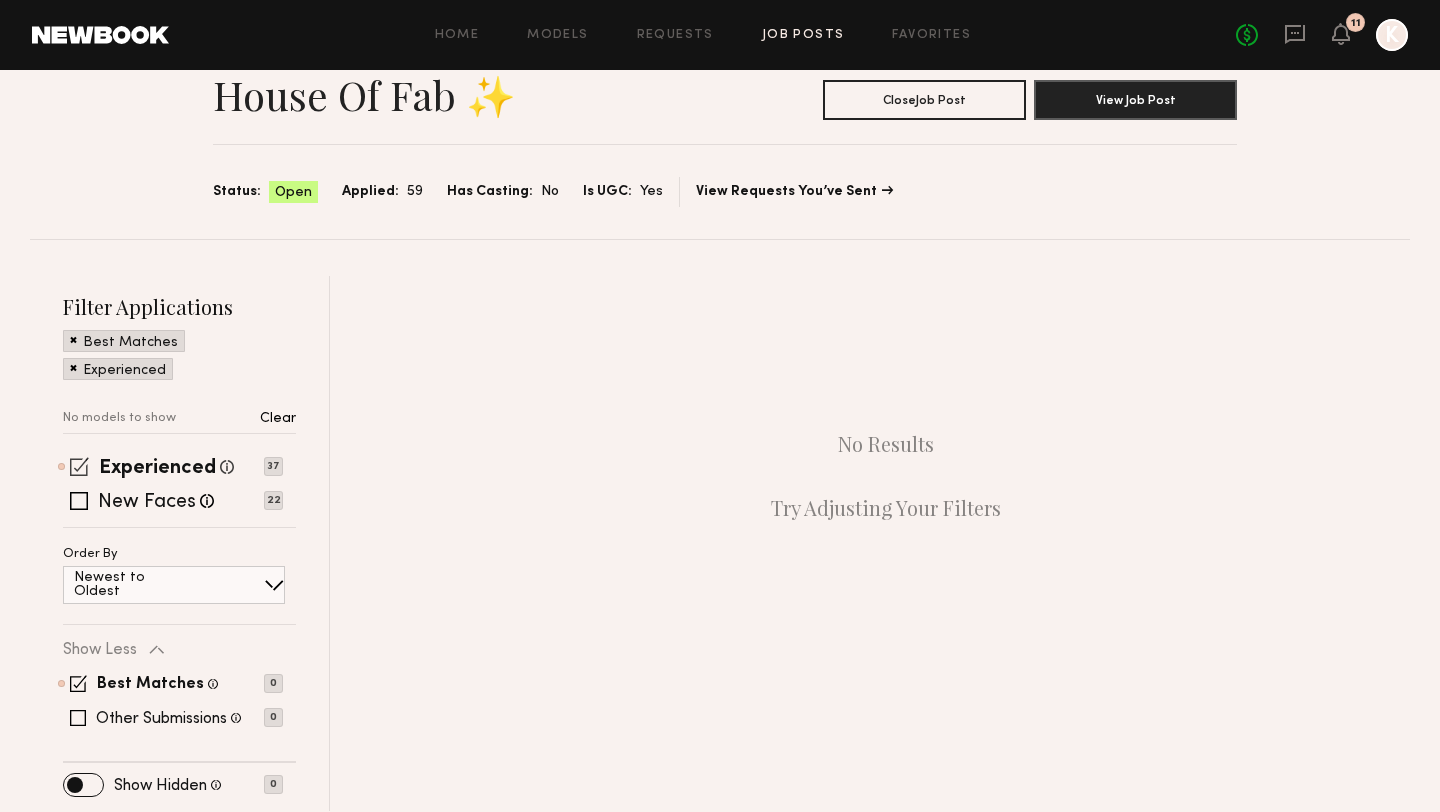 click 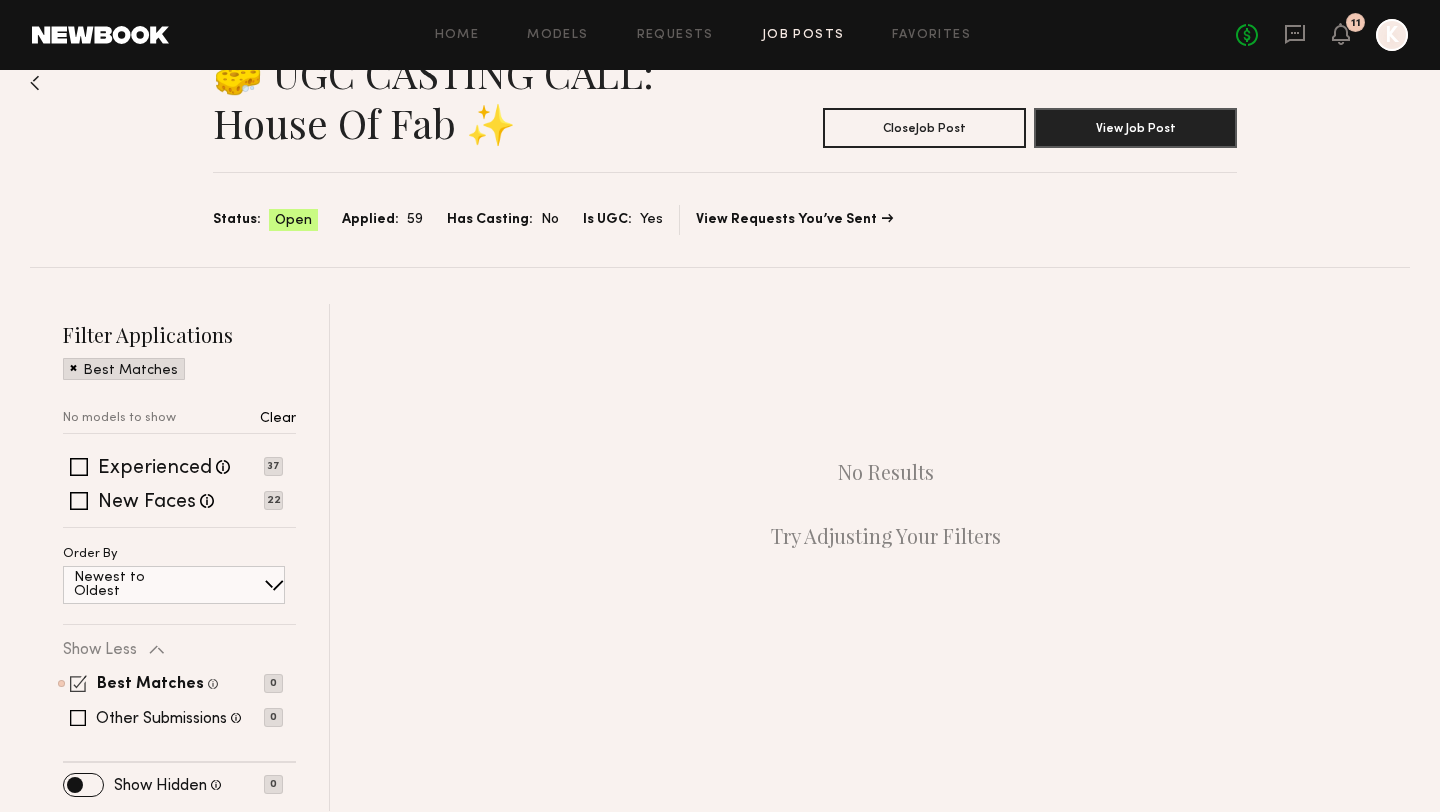 click 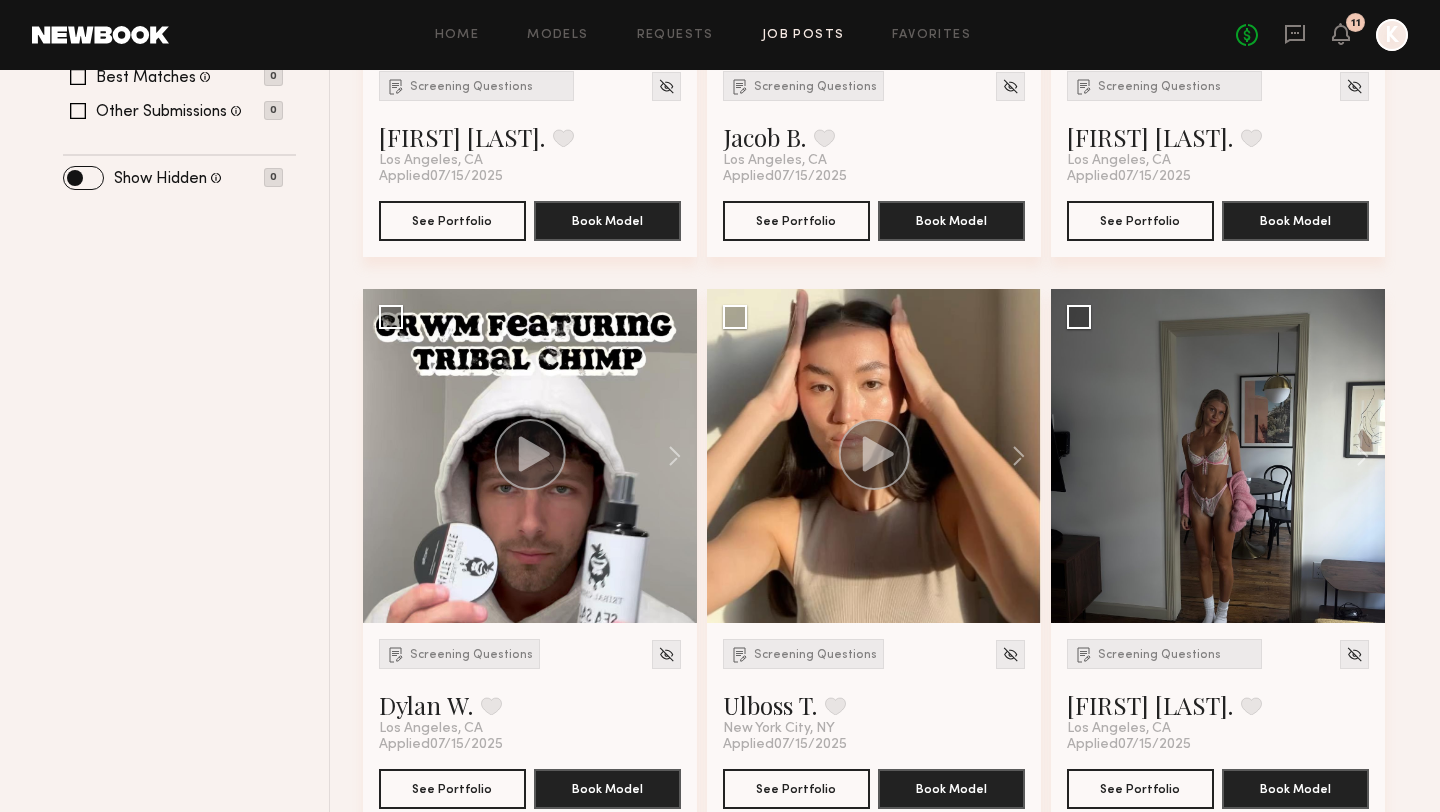 scroll, scrollTop: 640, scrollLeft: 0, axis: vertical 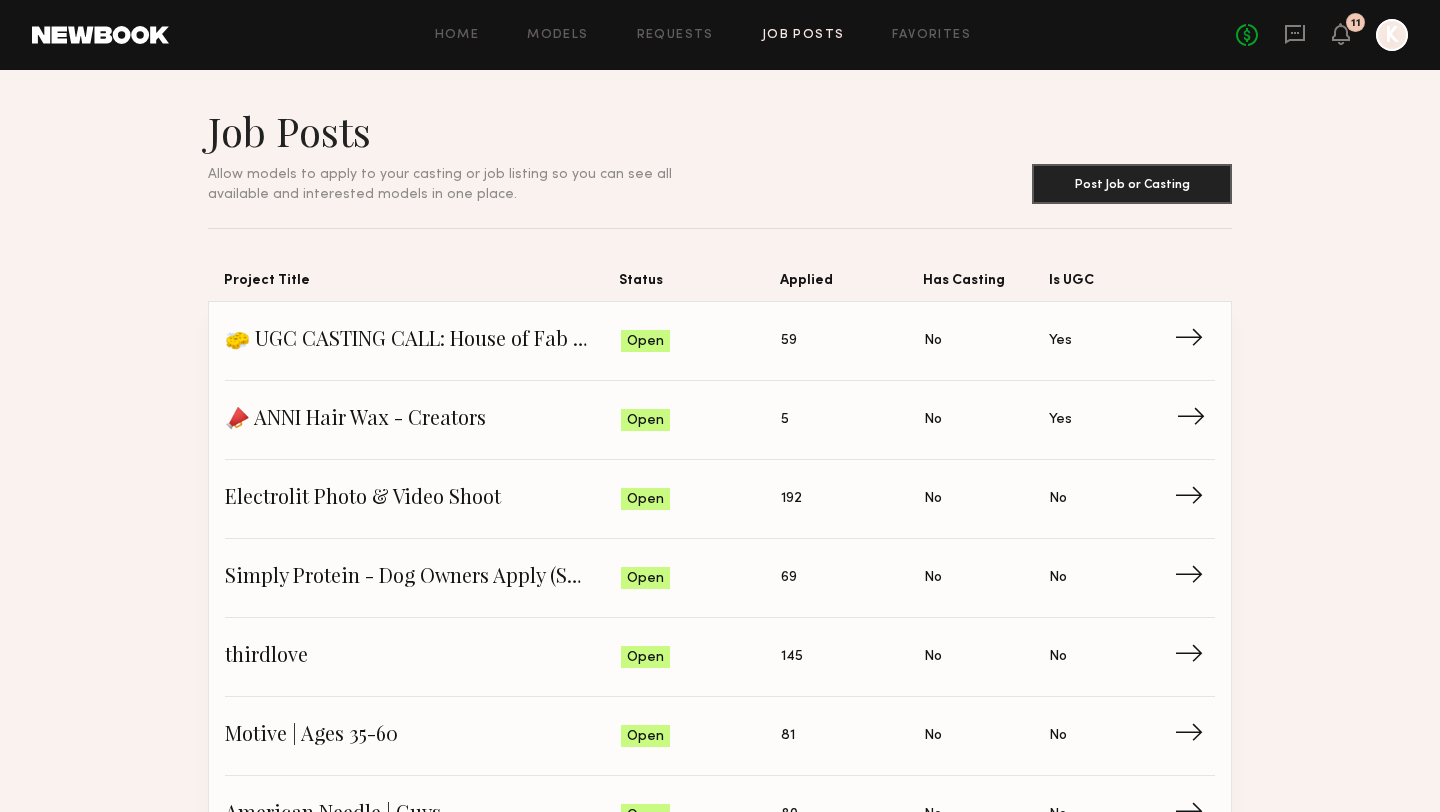 click on "→" 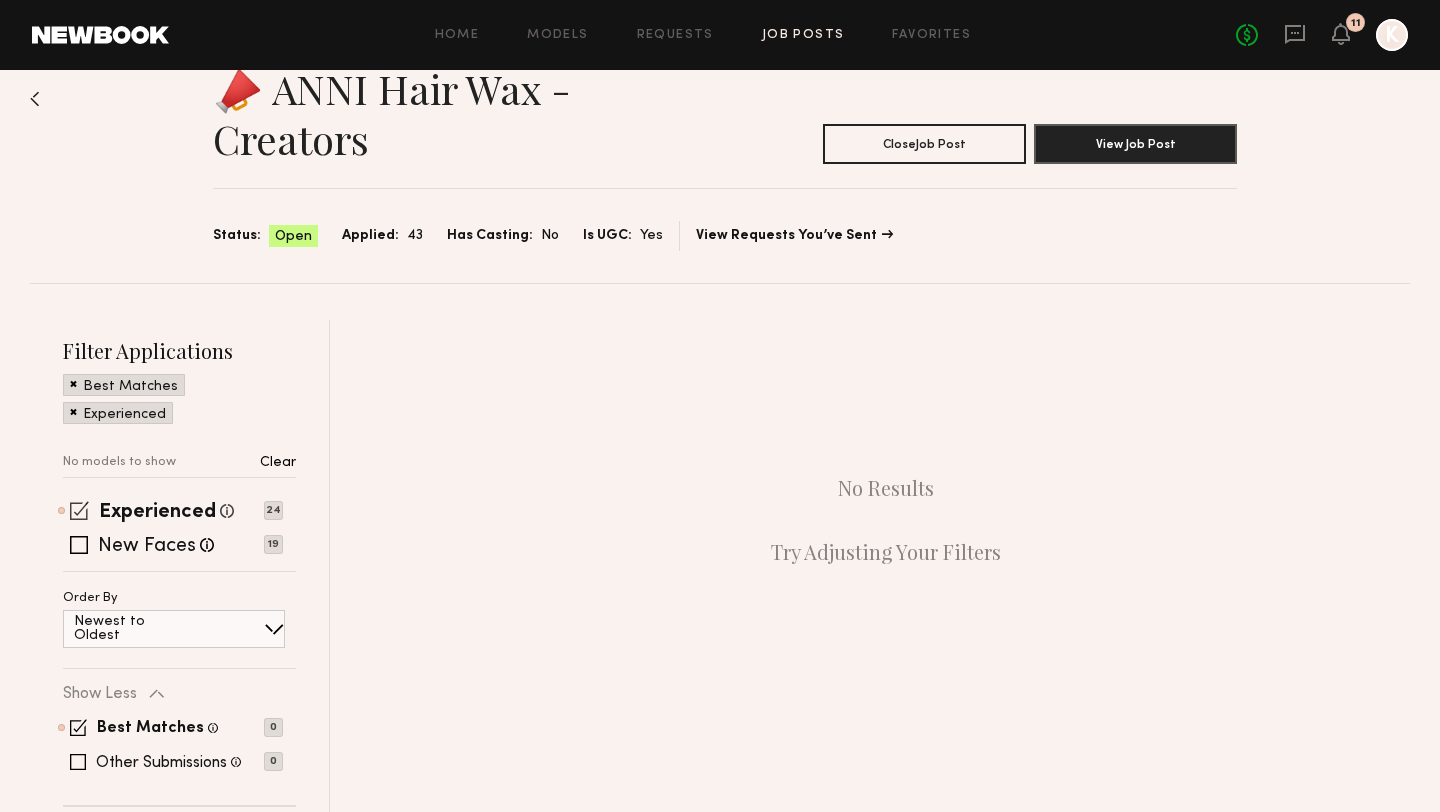 click 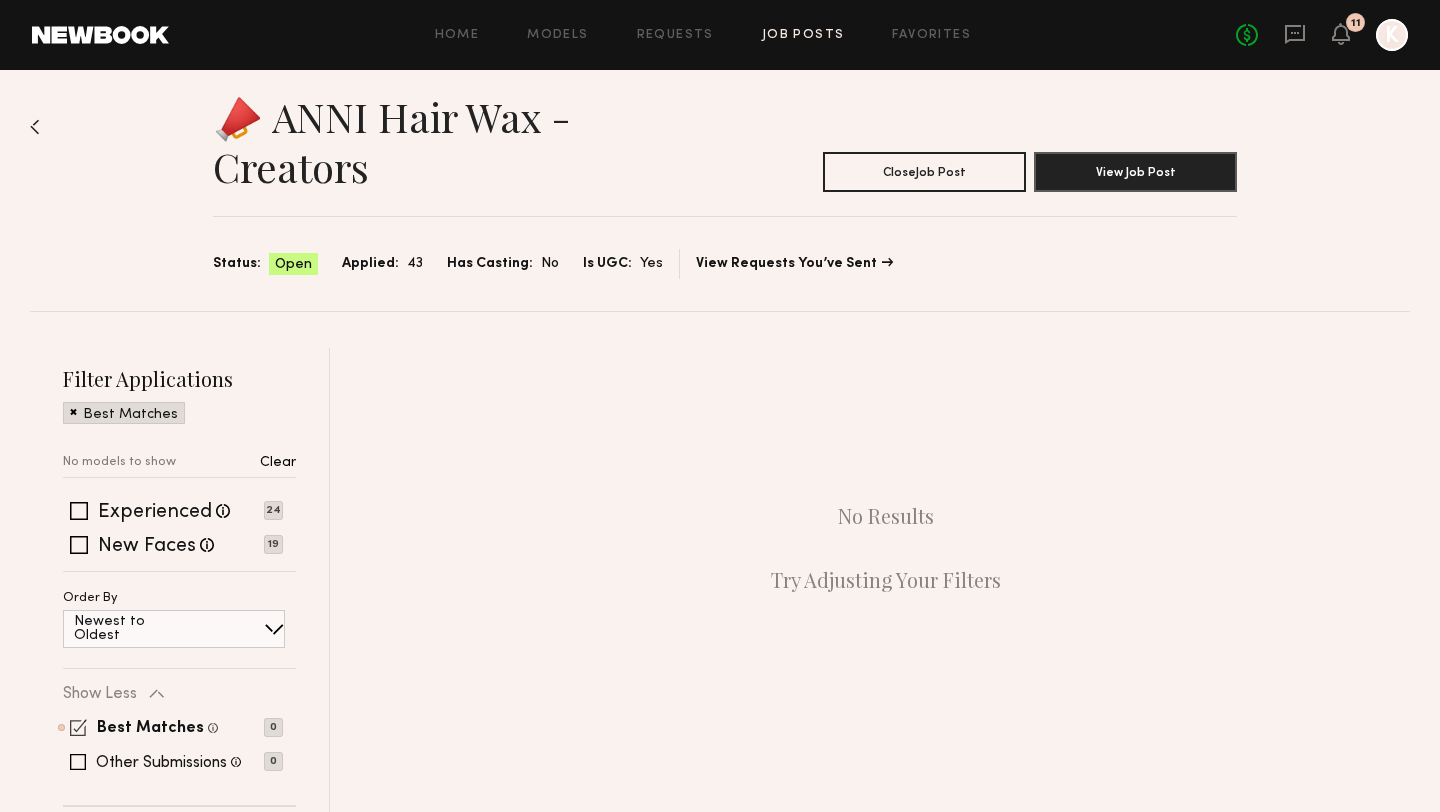 click 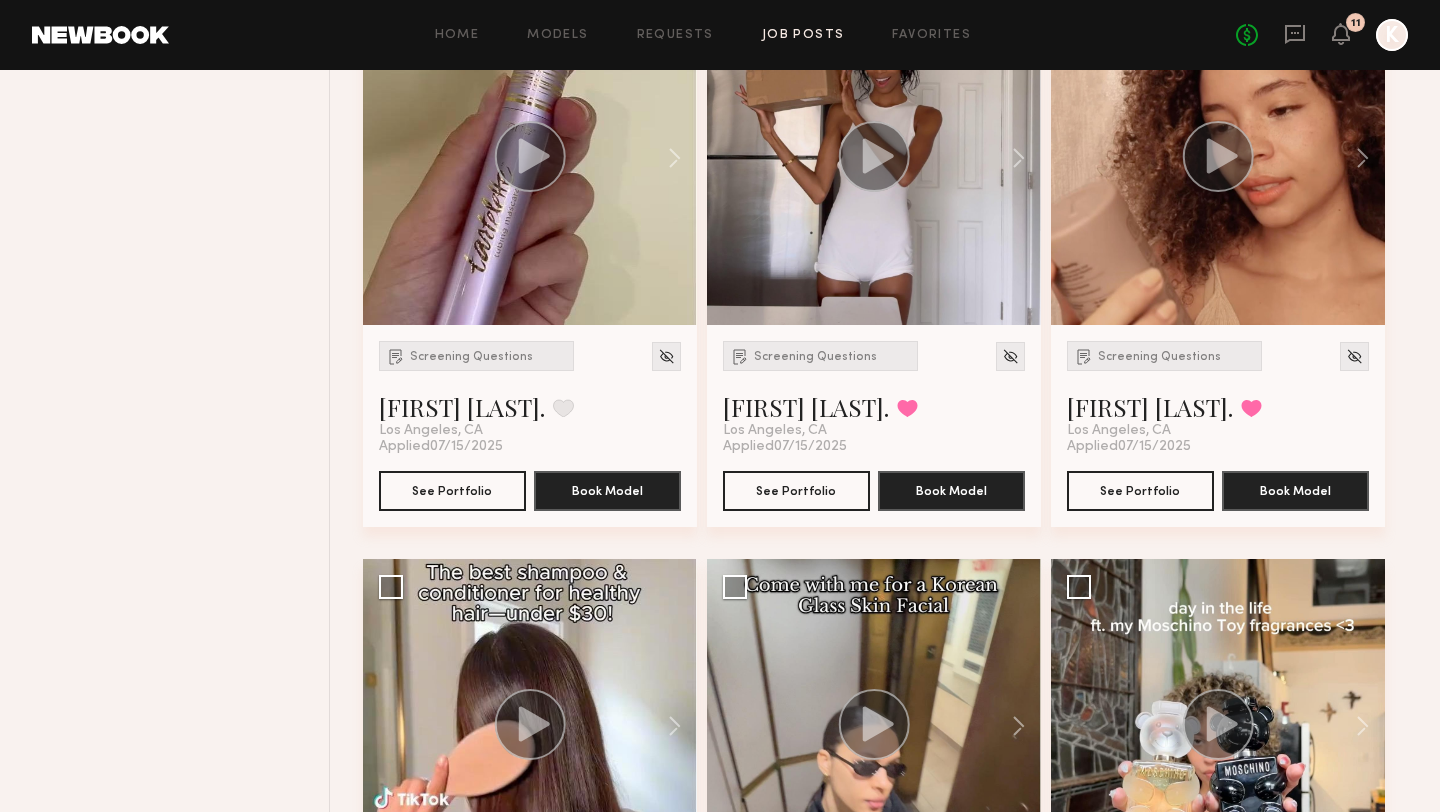 scroll, scrollTop: 2692, scrollLeft: 0, axis: vertical 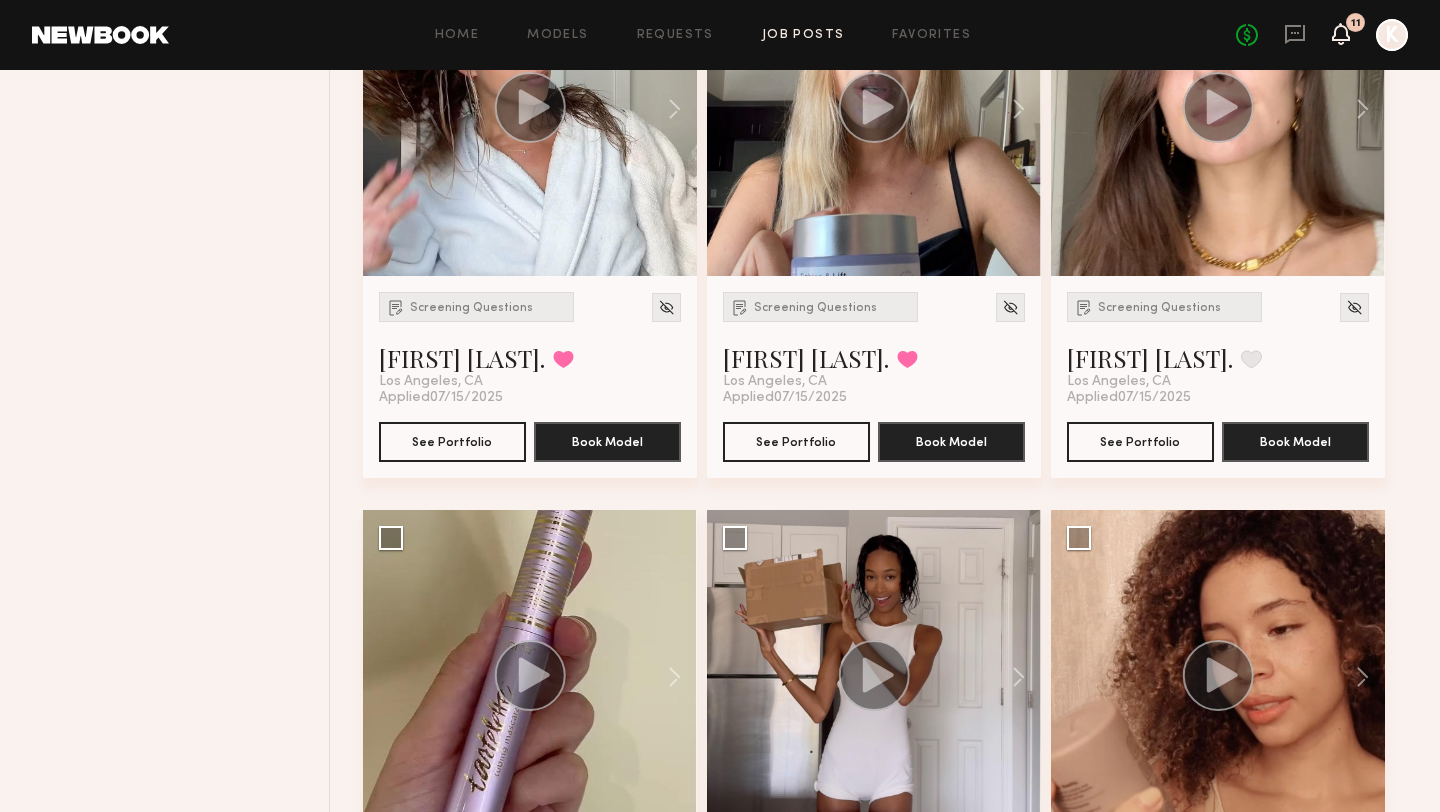 click 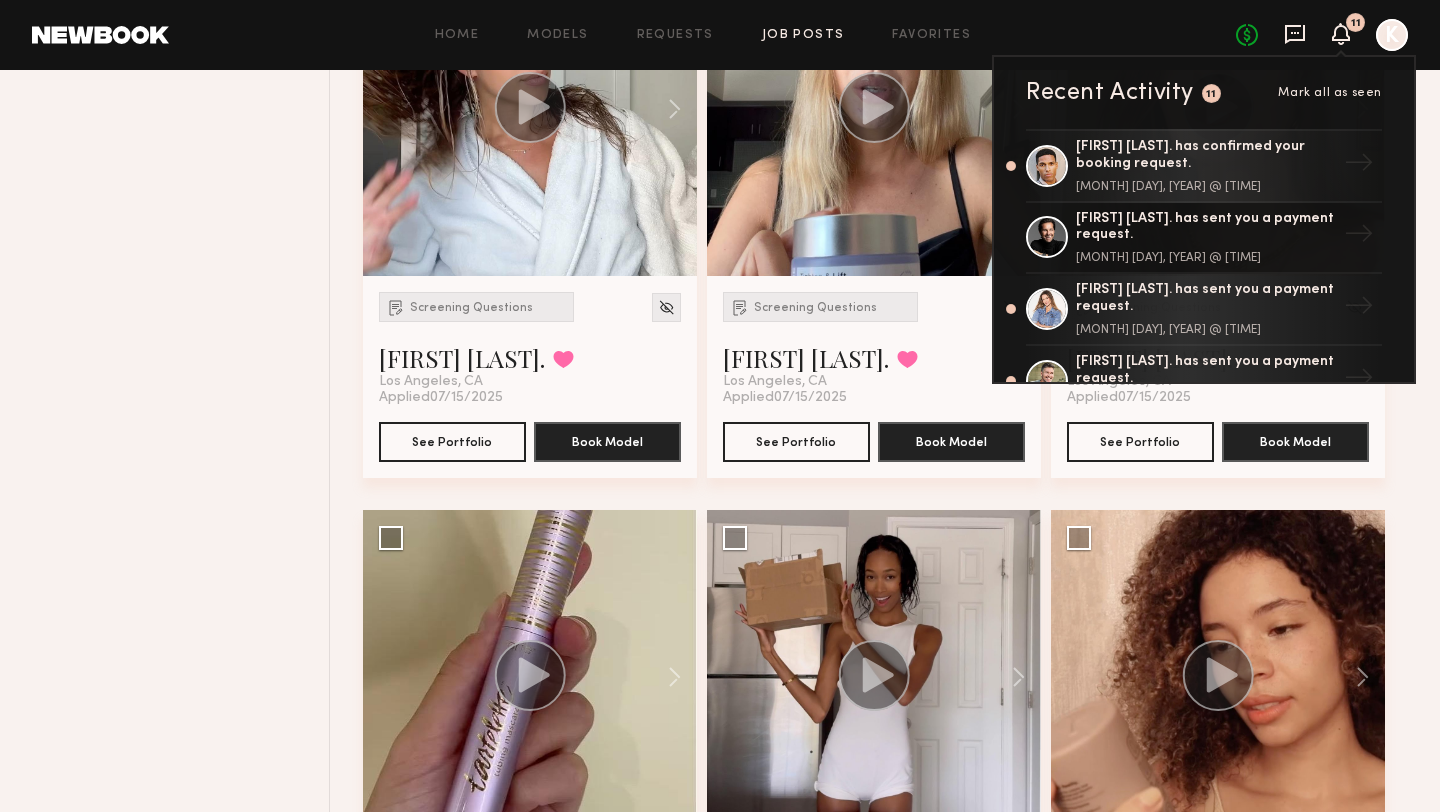 click 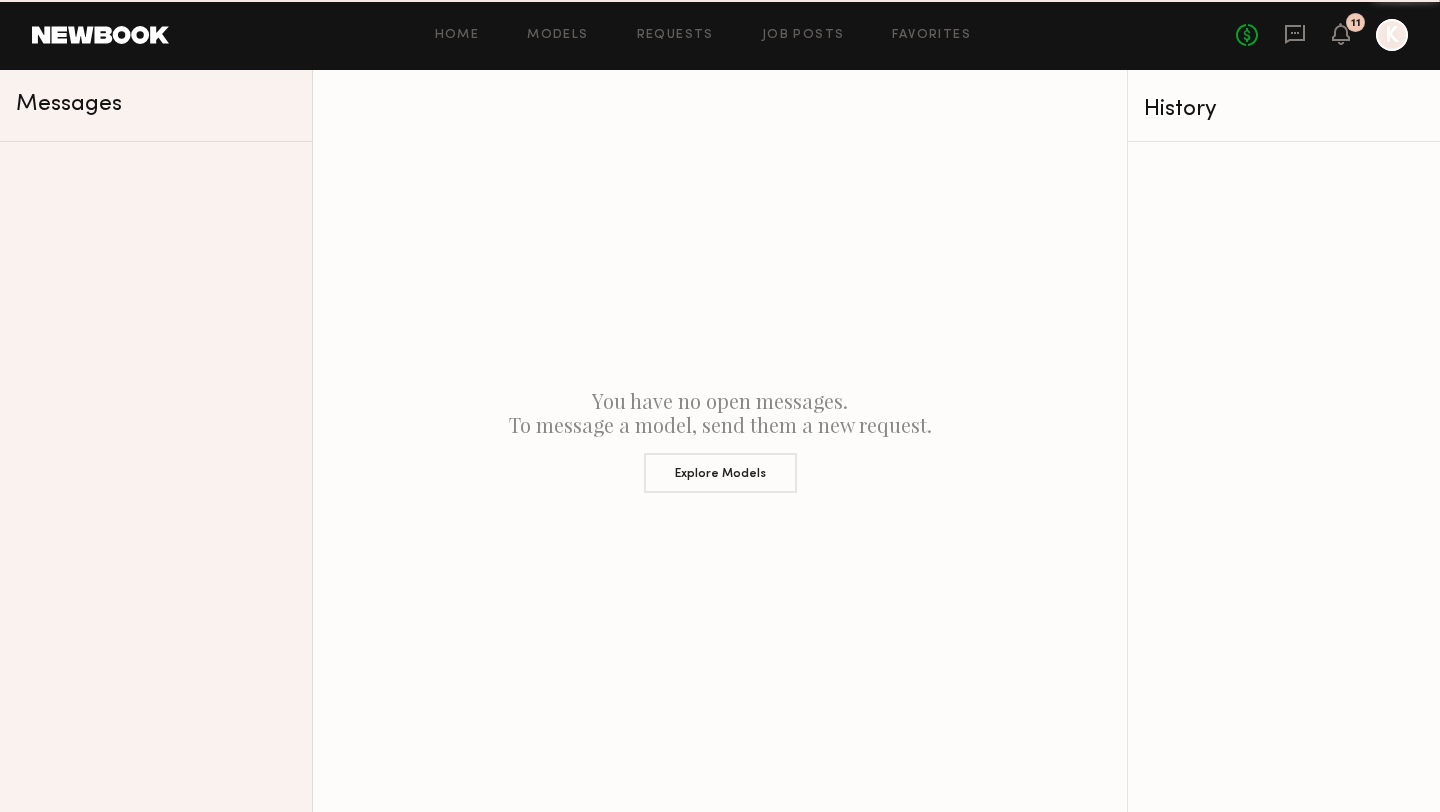 scroll, scrollTop: 0, scrollLeft: 0, axis: both 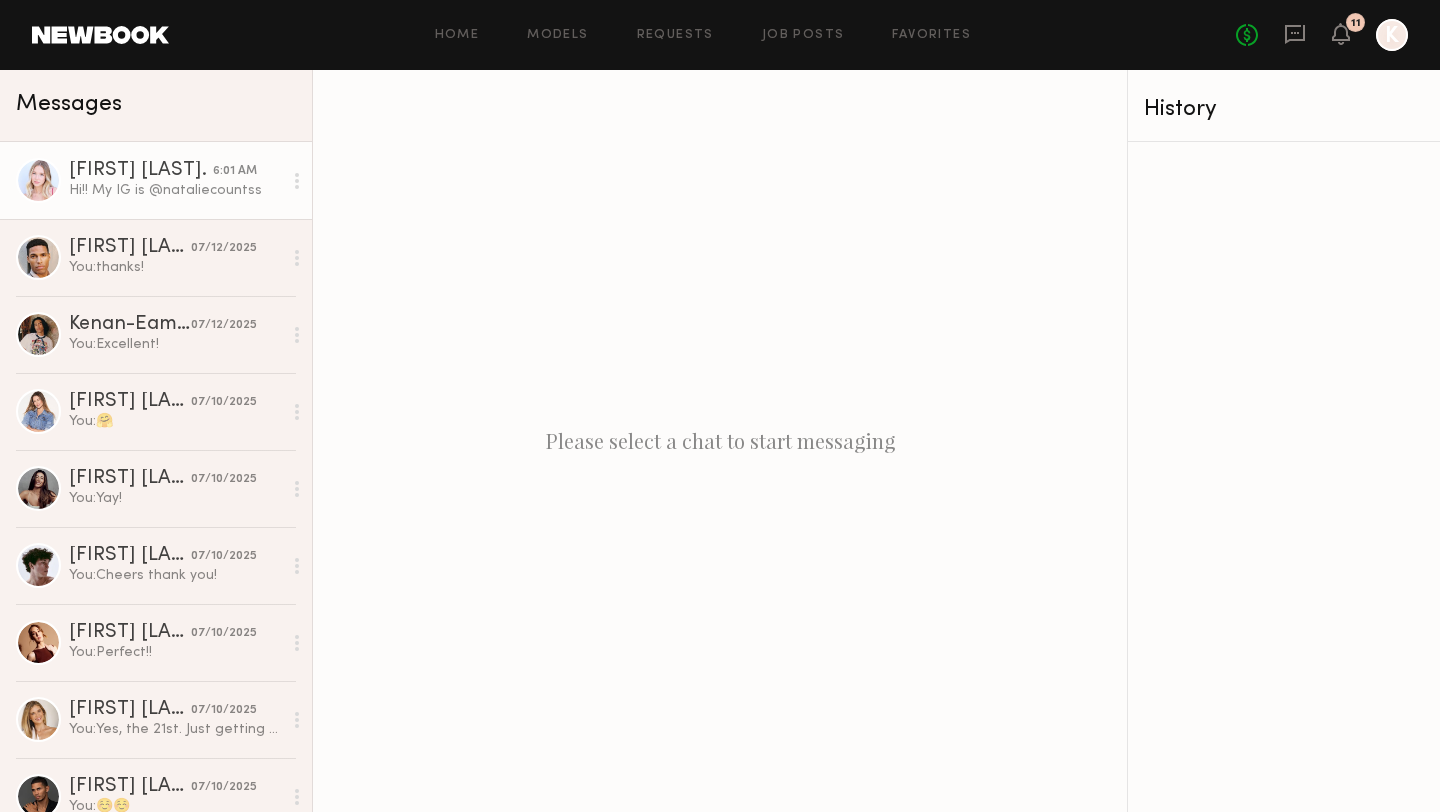 click on "Natalie C. 6:01 AM Hi!! My IG is @nataliecountss" 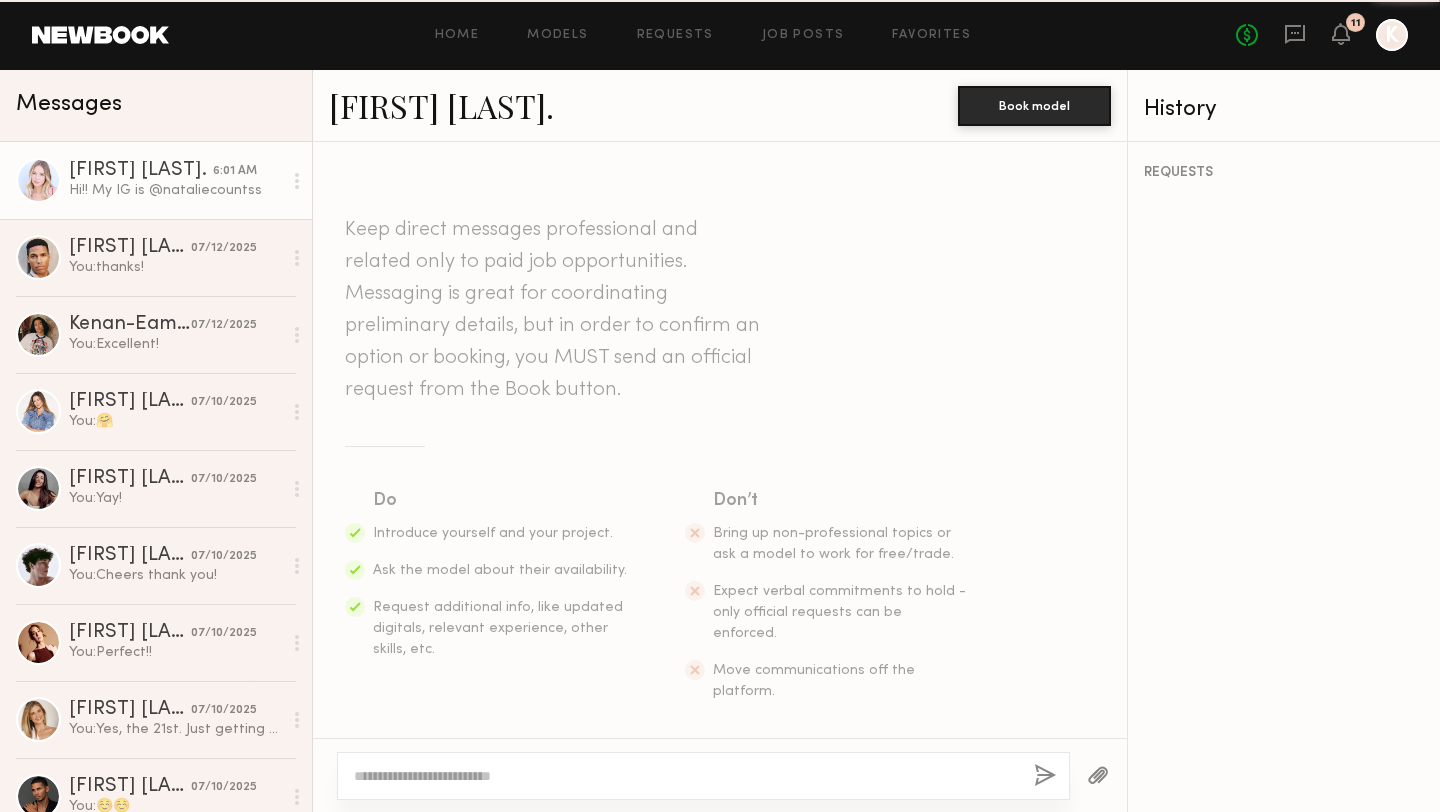 scroll, scrollTop: 453, scrollLeft: 0, axis: vertical 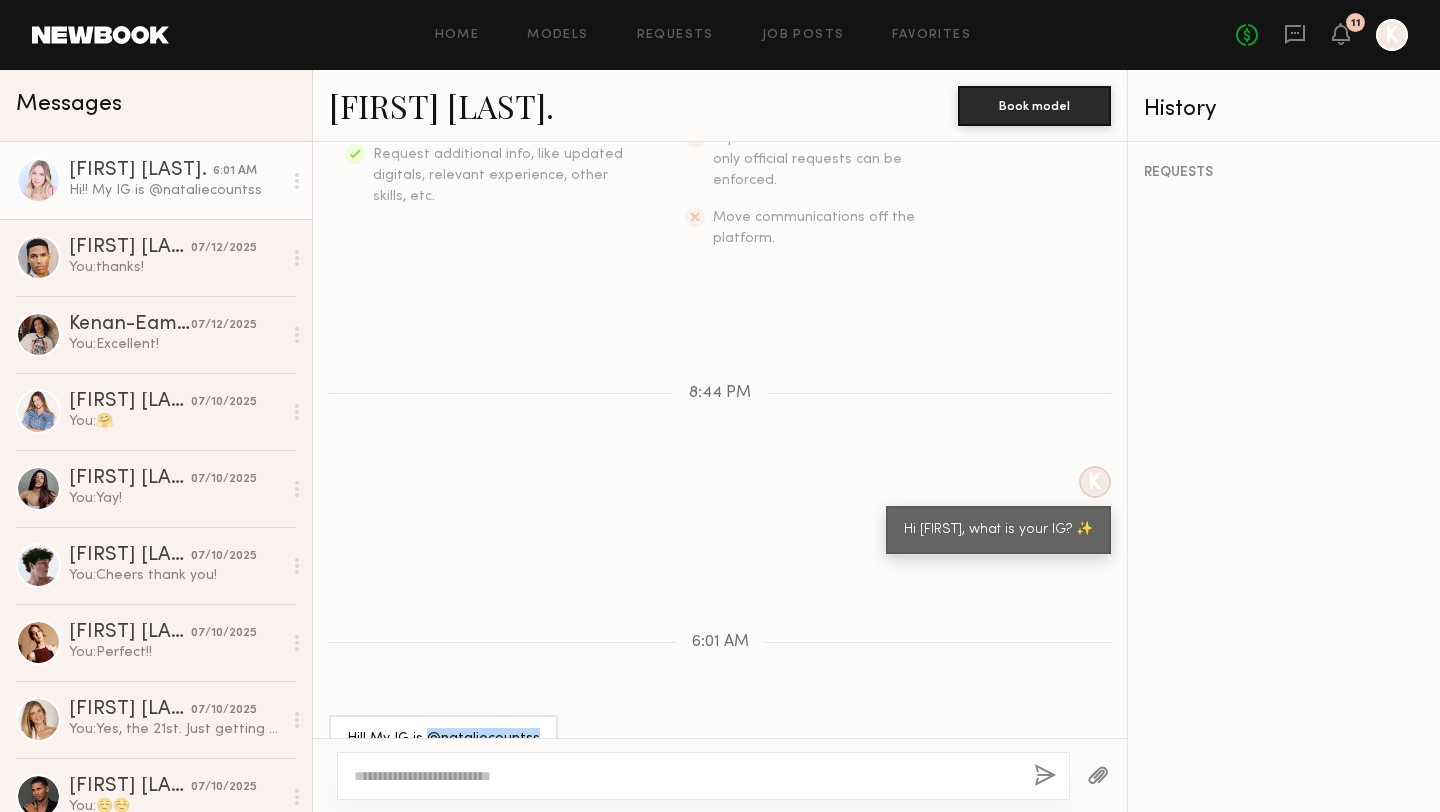 drag, startPoint x: 426, startPoint y: 694, endPoint x: 532, endPoint y: 694, distance: 106 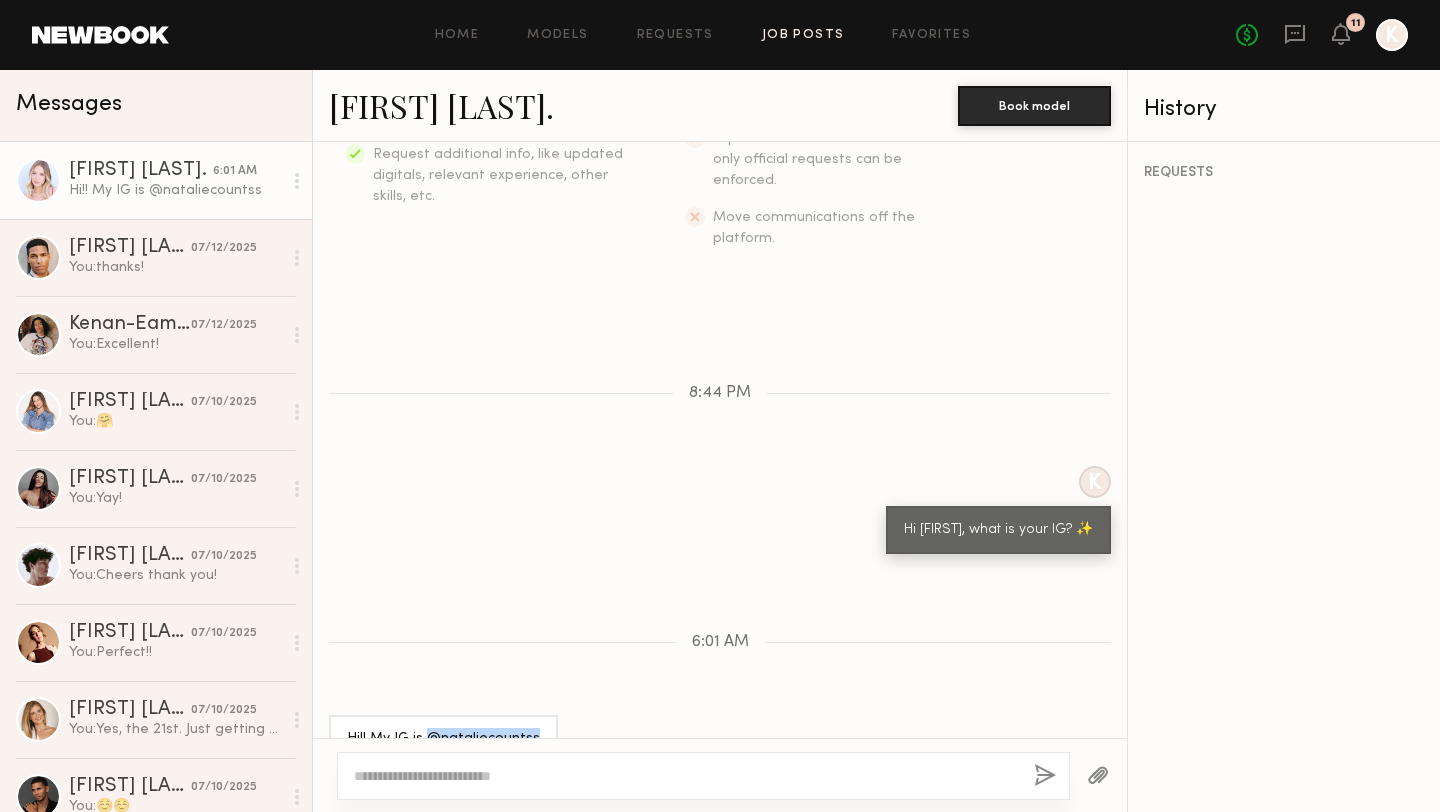click on "Job Posts" 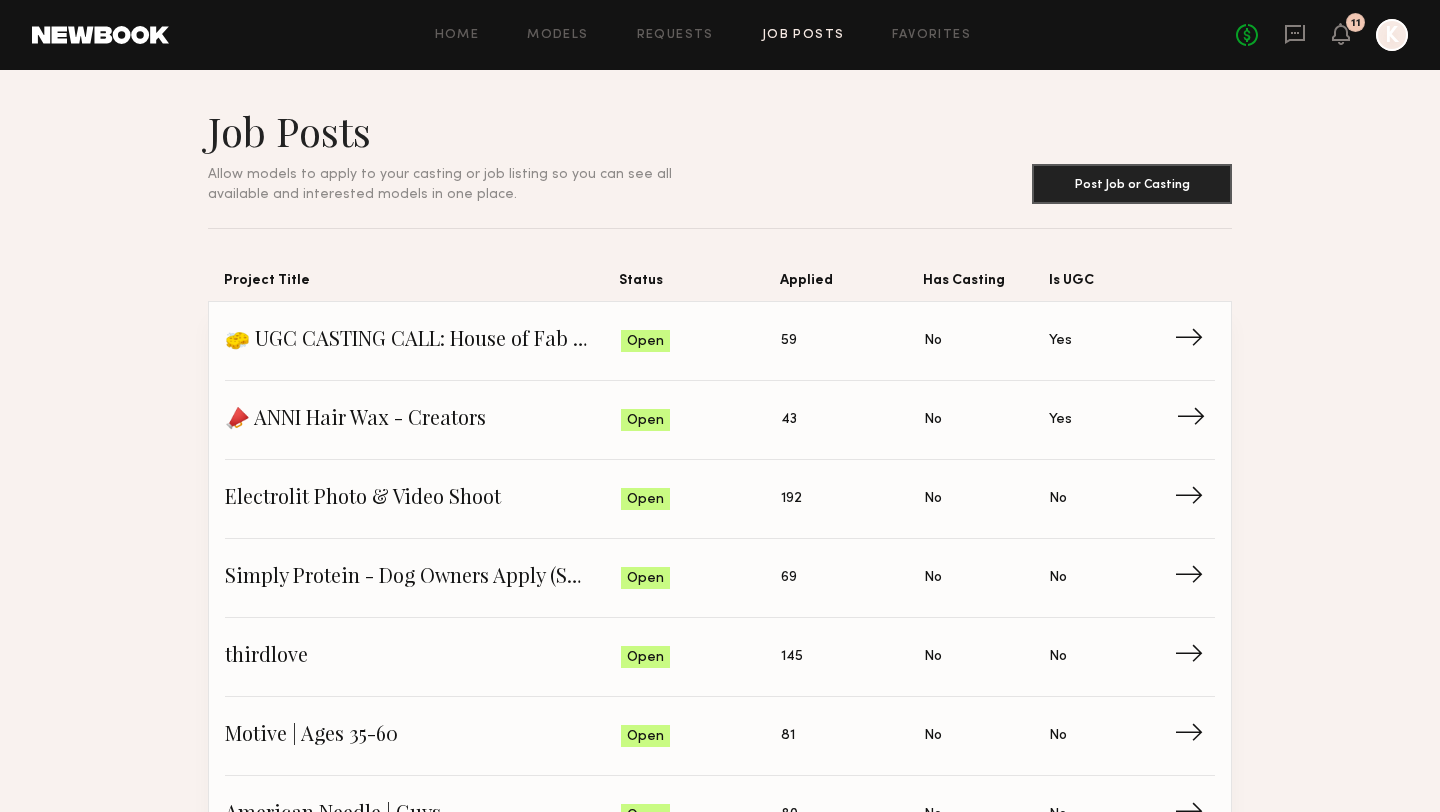 click on "Is UGC: Yes" 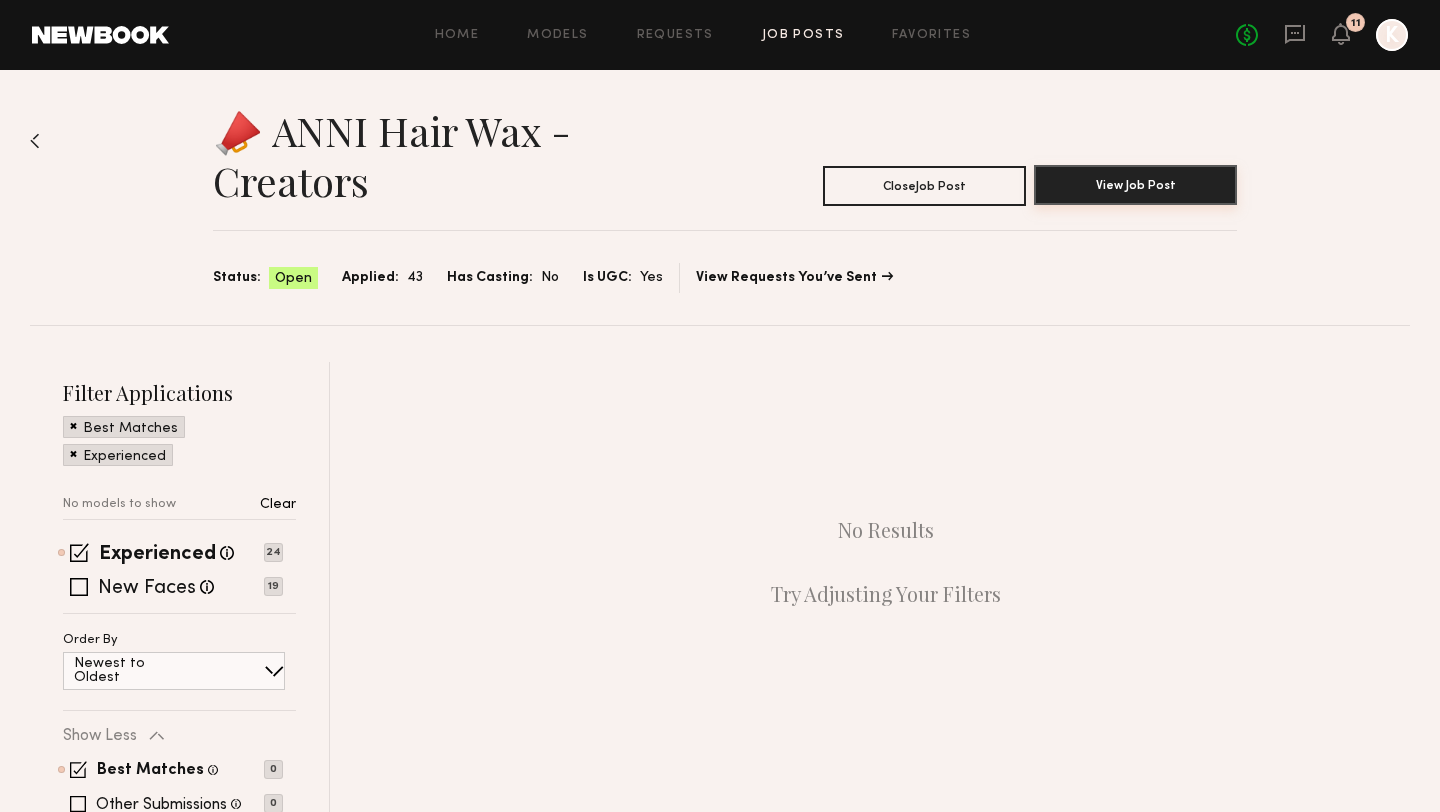 click on "View Job Post" 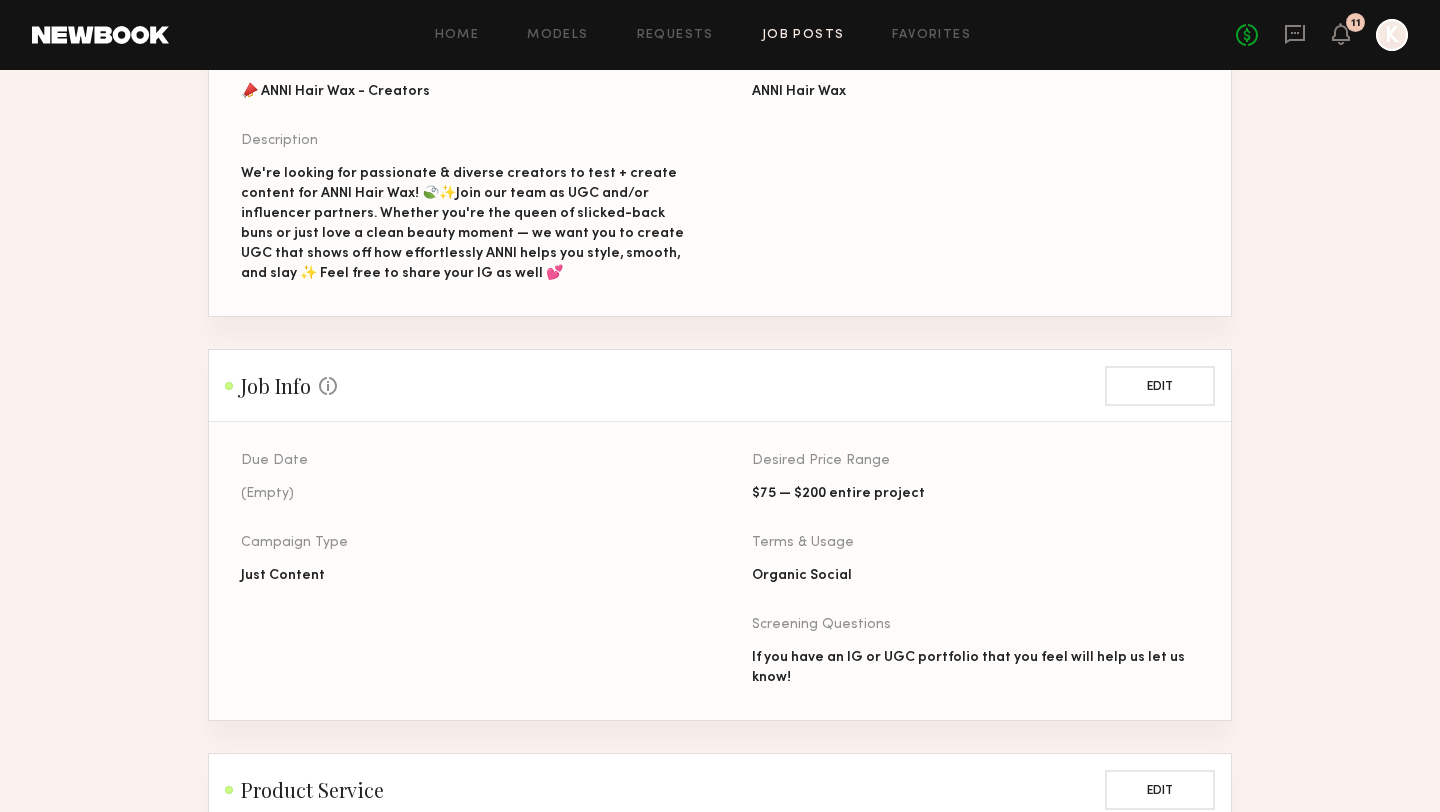 scroll, scrollTop: 312, scrollLeft: 0, axis: vertical 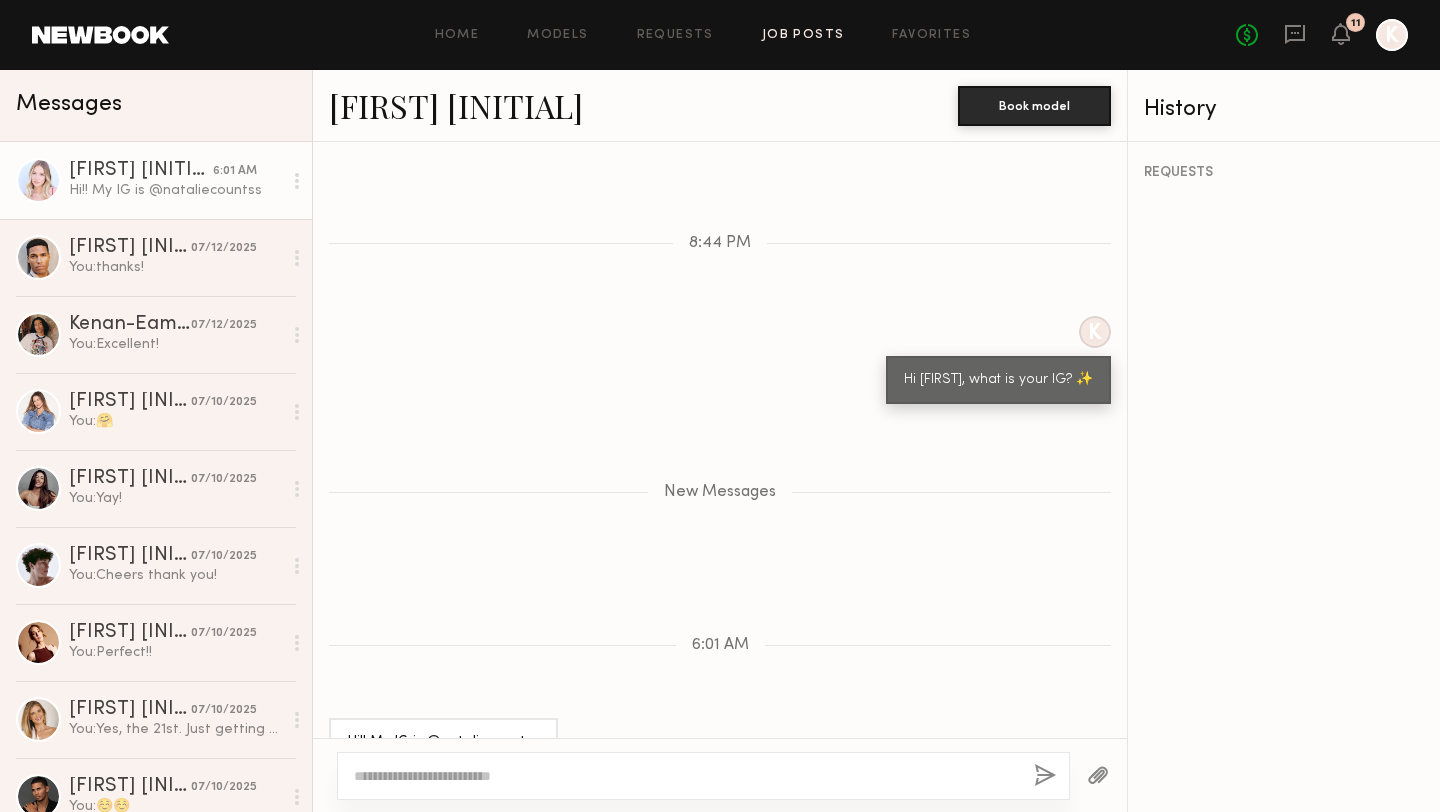 click on "Job Posts" 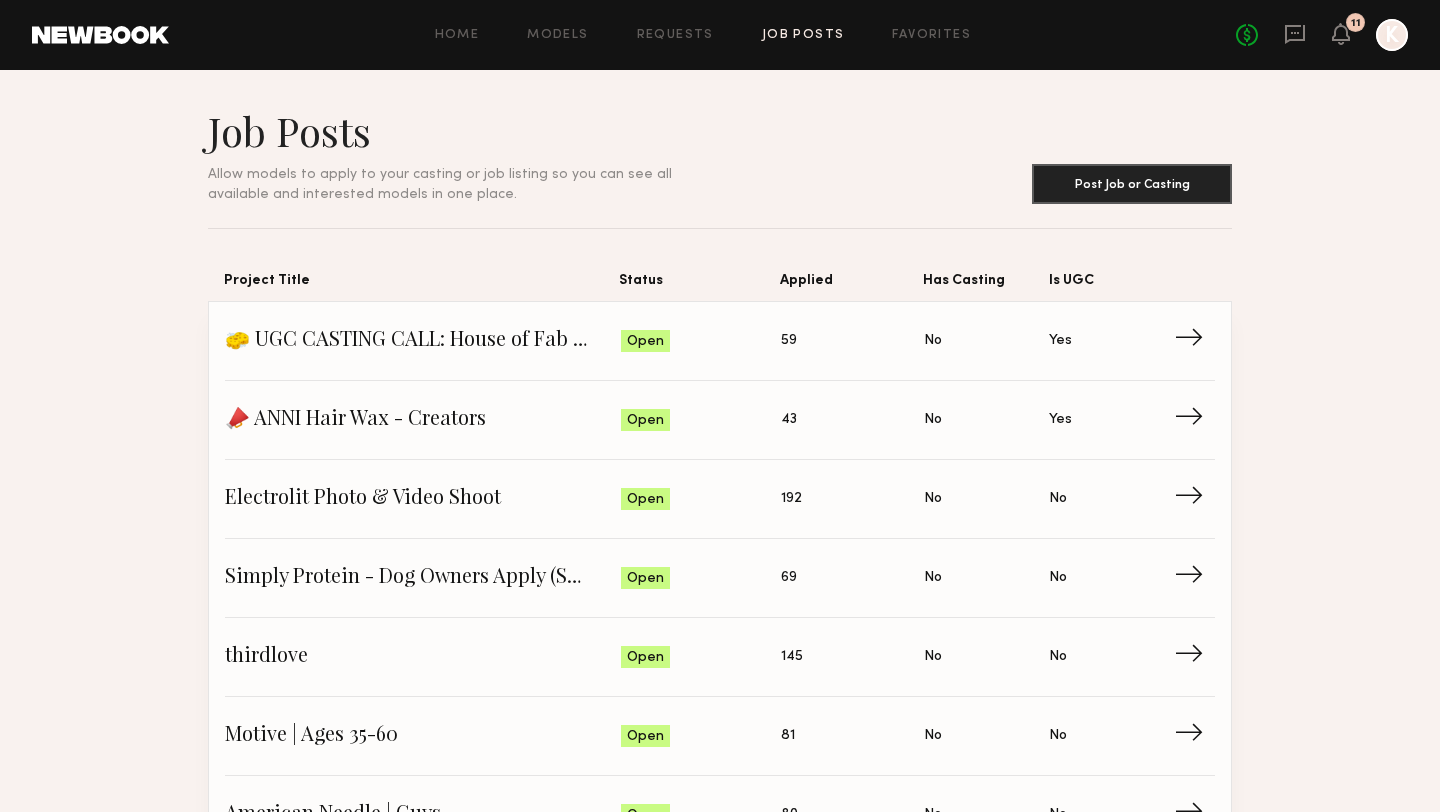 click on "Home Models Requests Job Posts Favorites Sign Out No fees up to $5,000 11 K" 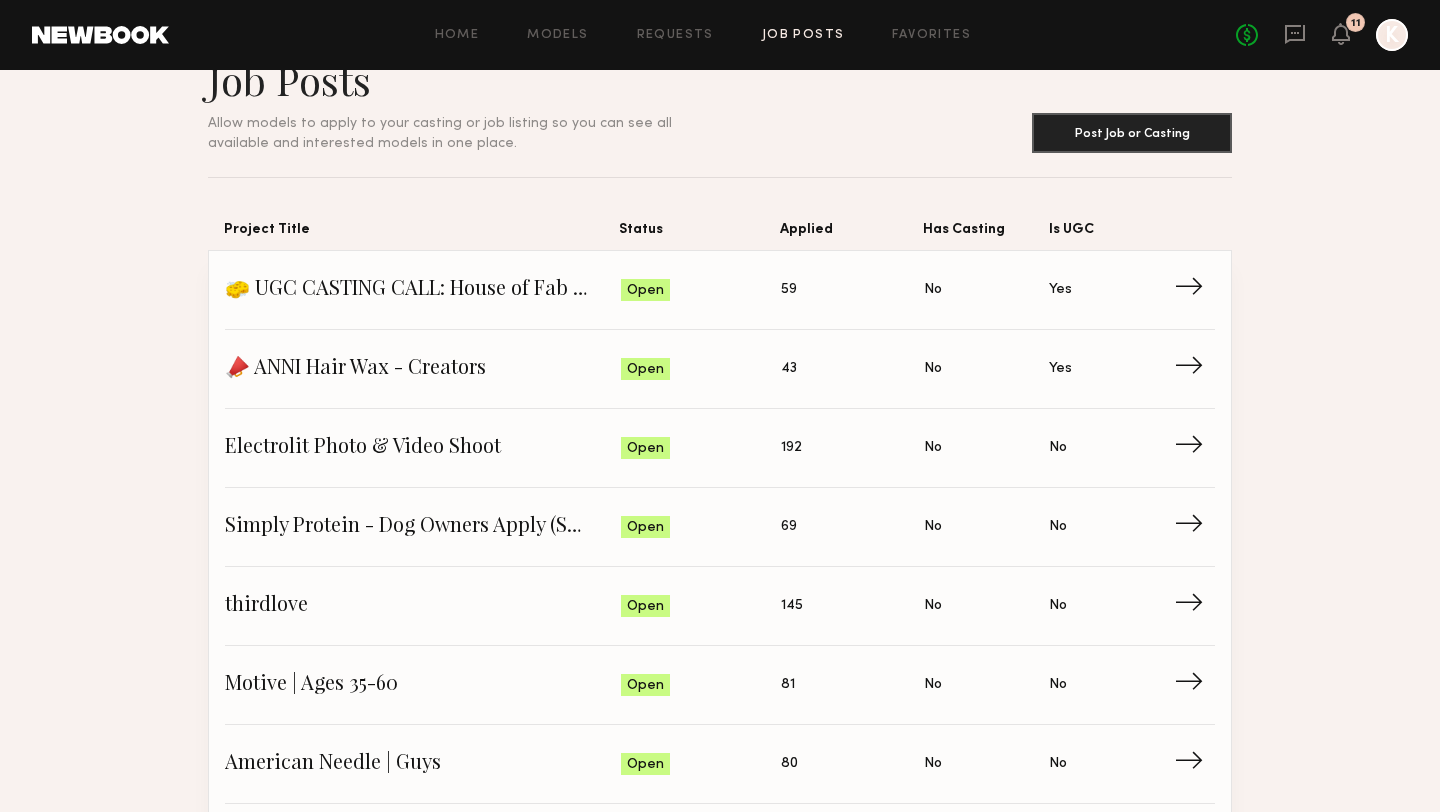 scroll, scrollTop: 56, scrollLeft: 0, axis: vertical 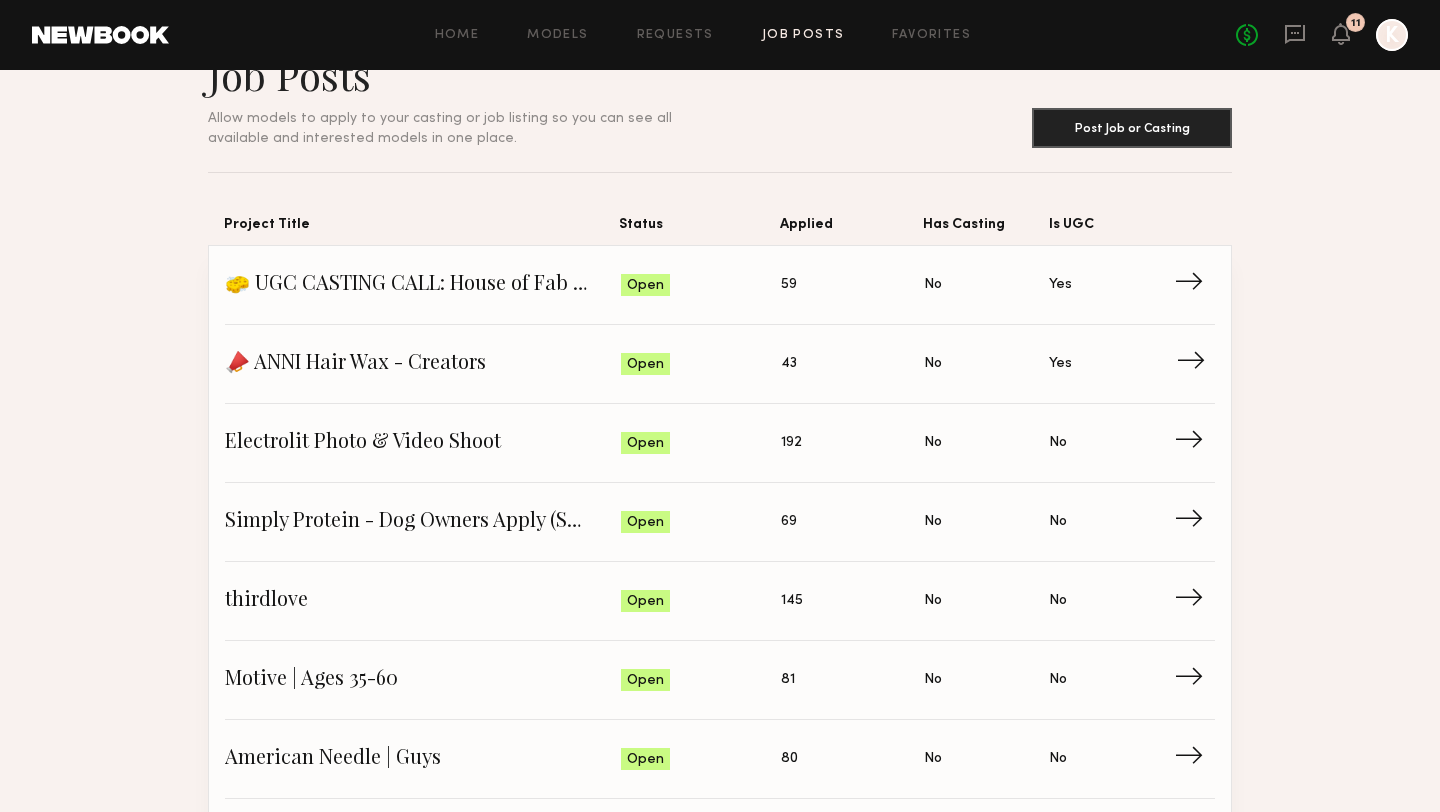 click on "→" 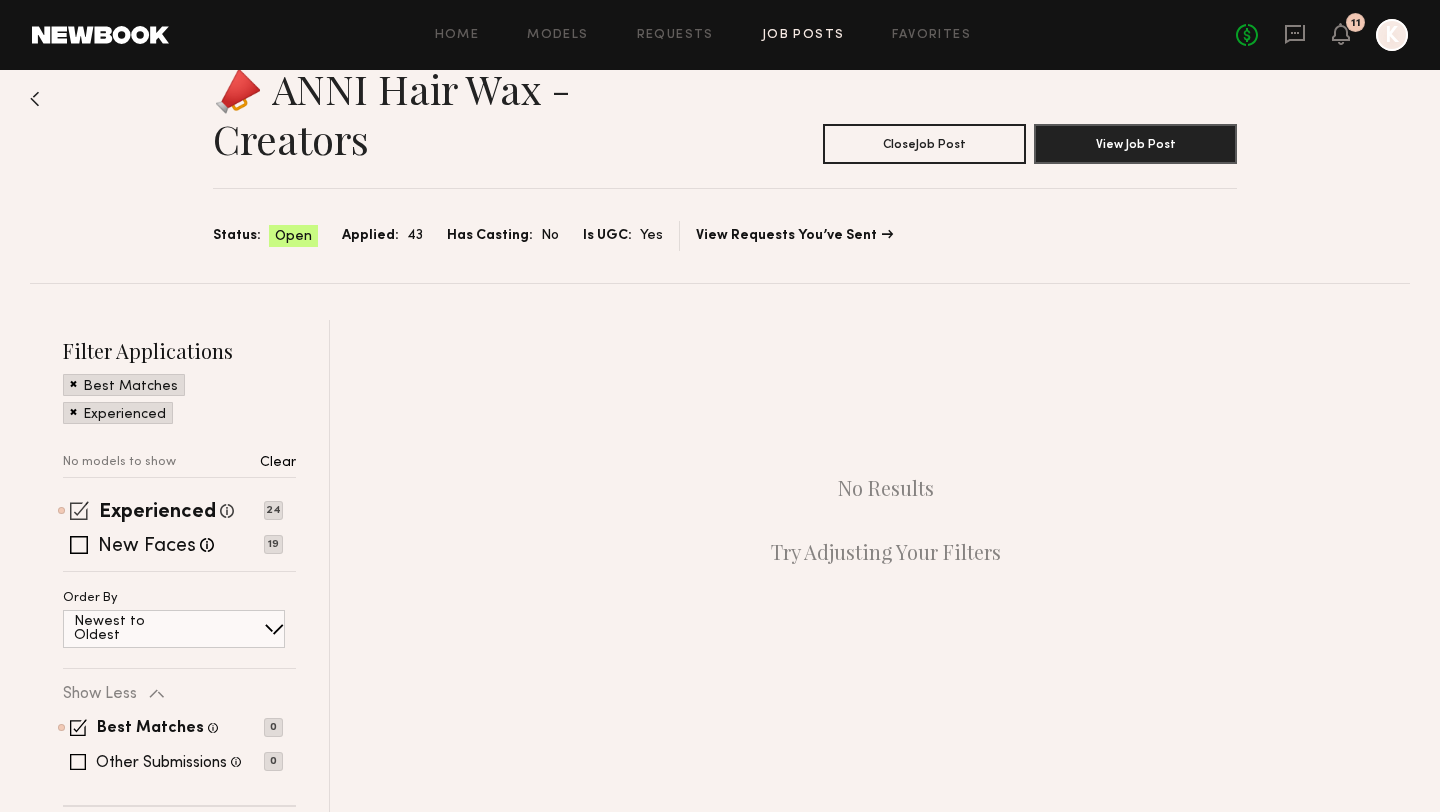 click 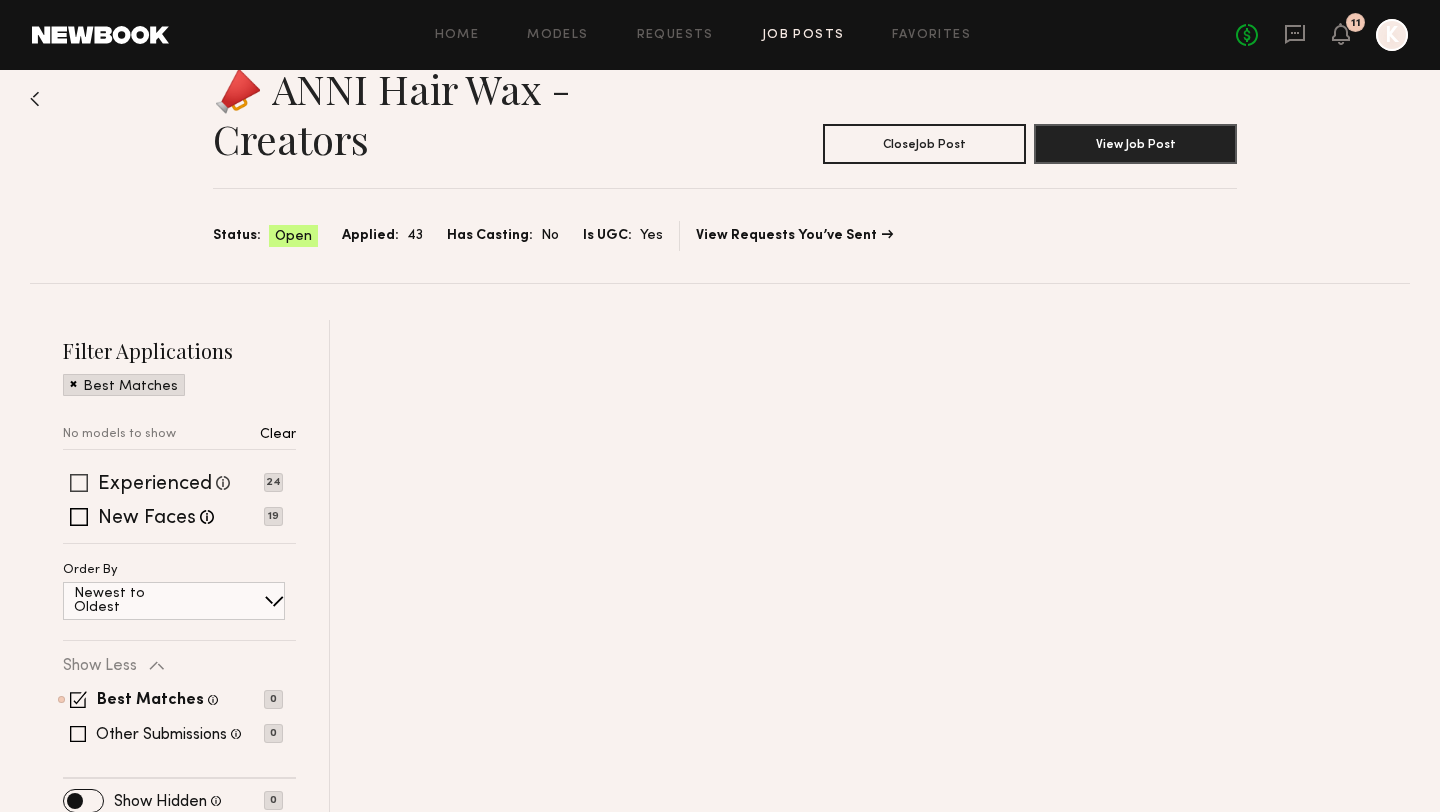 scroll, scrollTop: 14, scrollLeft: 0, axis: vertical 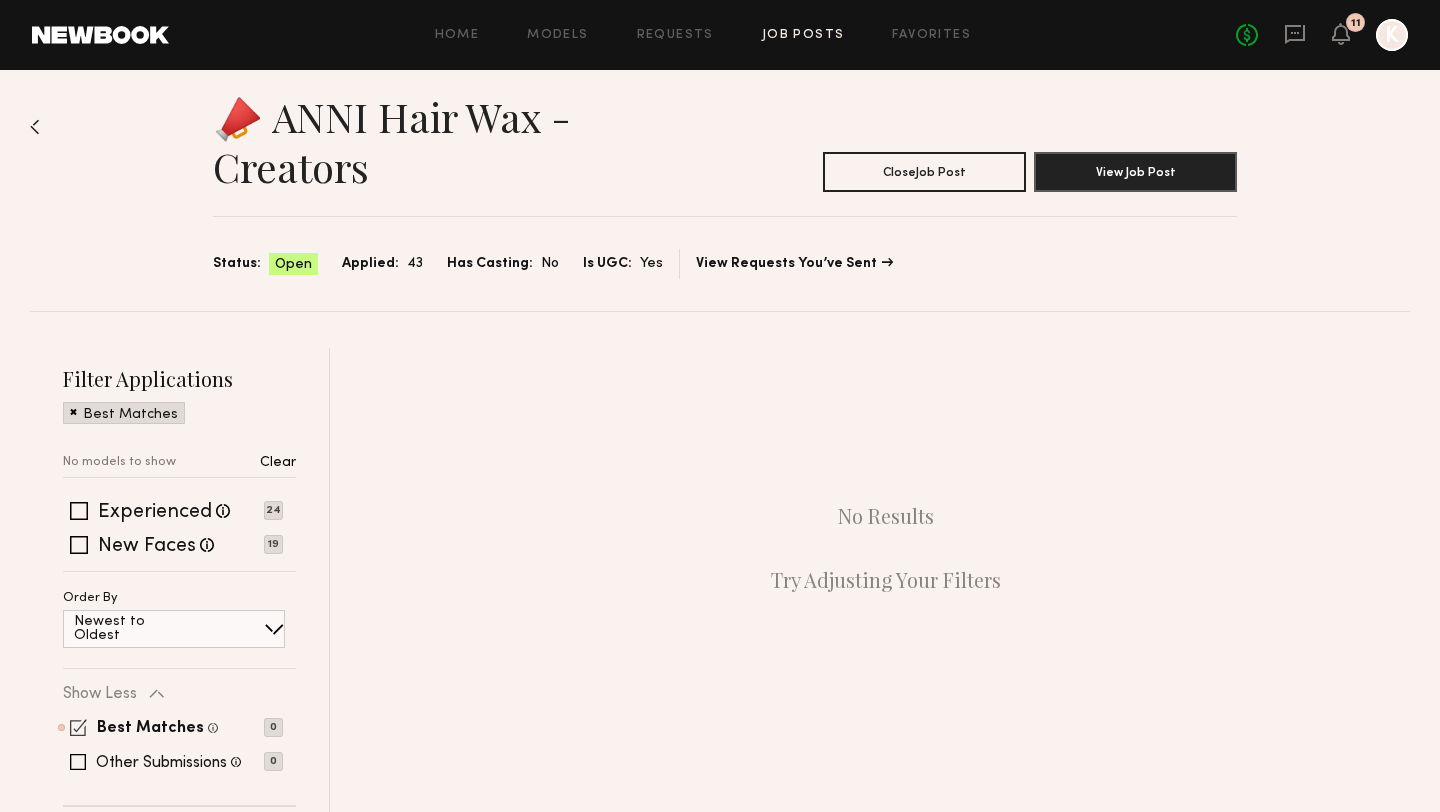 click on "Best Matches Models shown below match all requirements specified in your job post 0 Other Submissions Models shown below have applied to this job but do not match all requirements specified in your job posting 0" 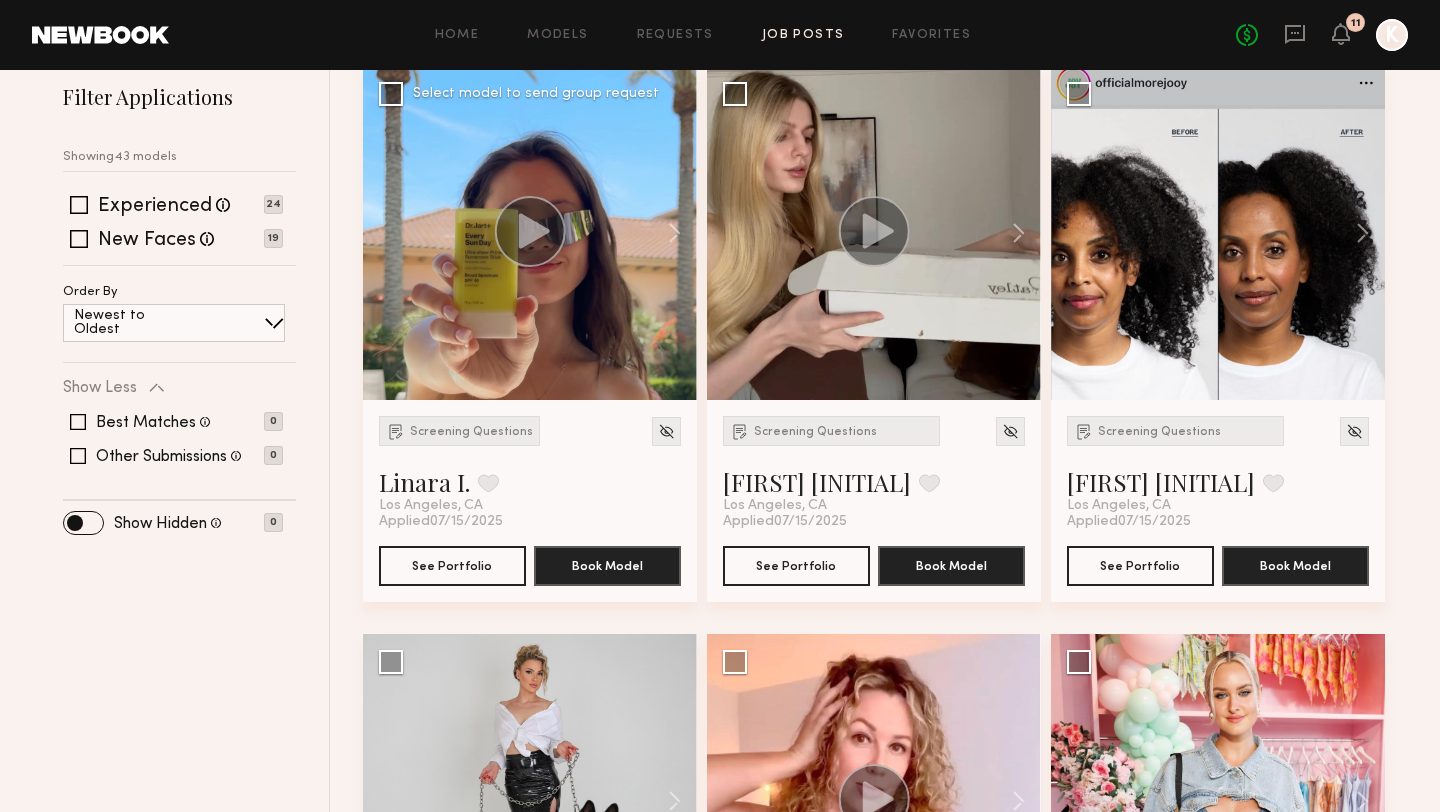 scroll, scrollTop: 294, scrollLeft: 0, axis: vertical 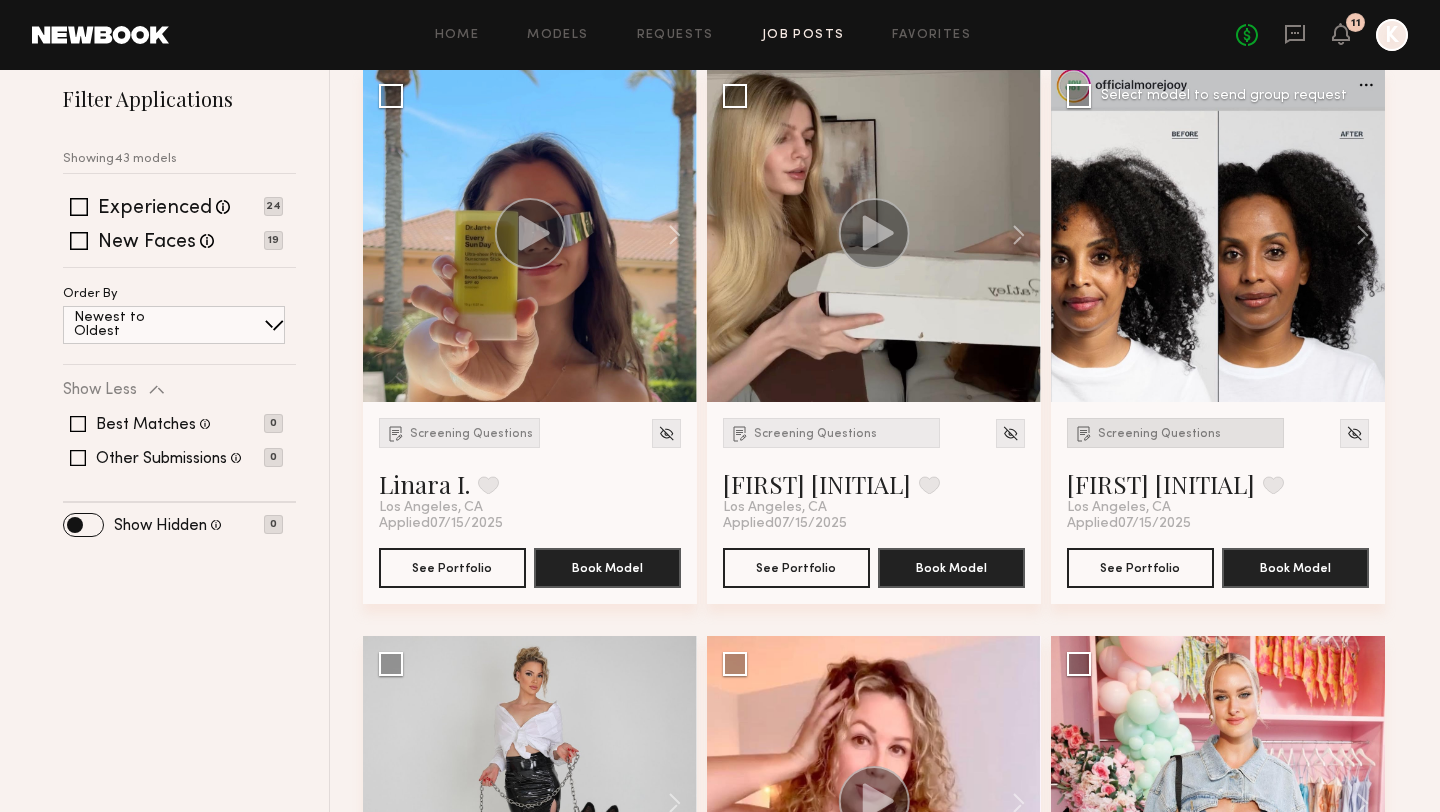 click on "Screening Questions" 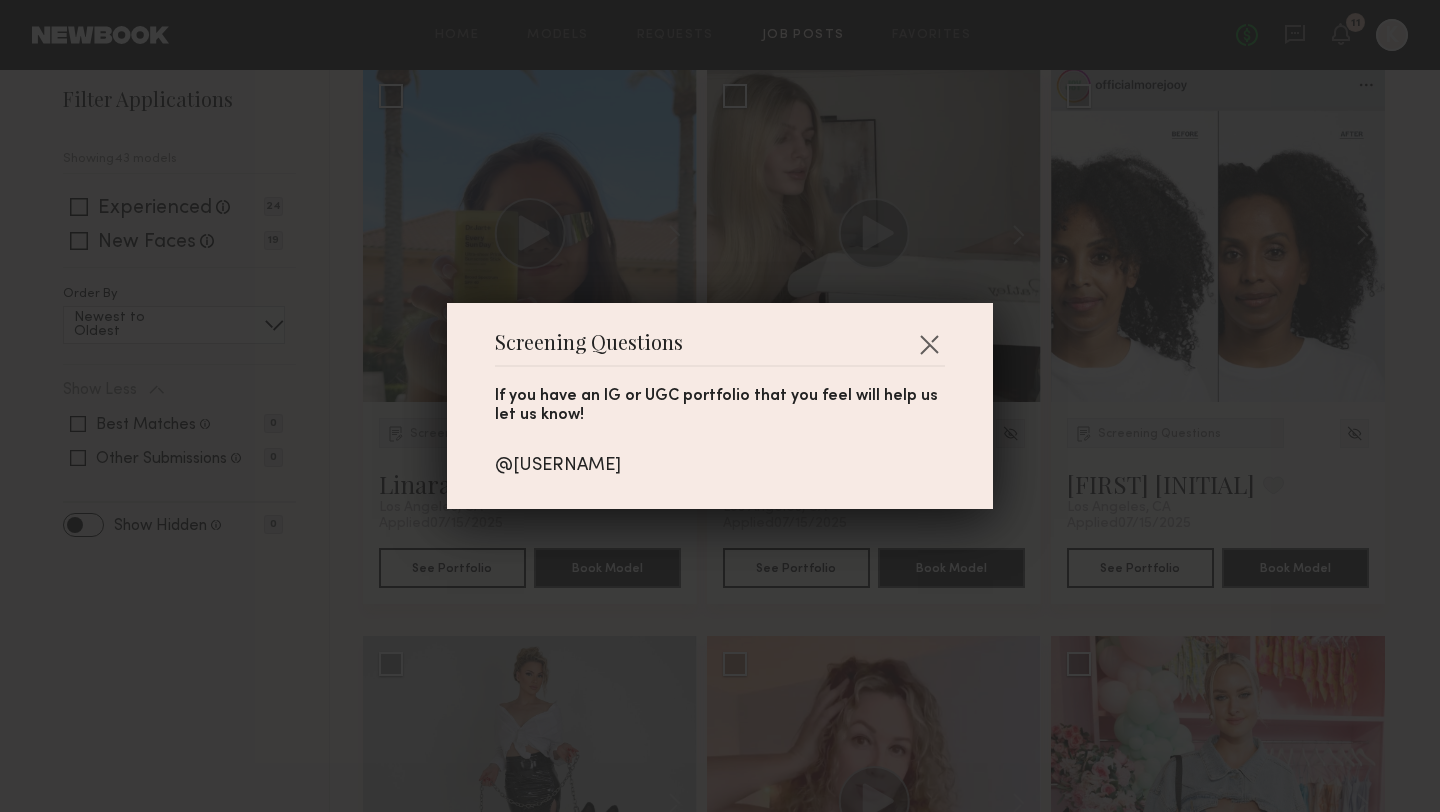 click on "@[USERNAME]" at bounding box center [720, 466] 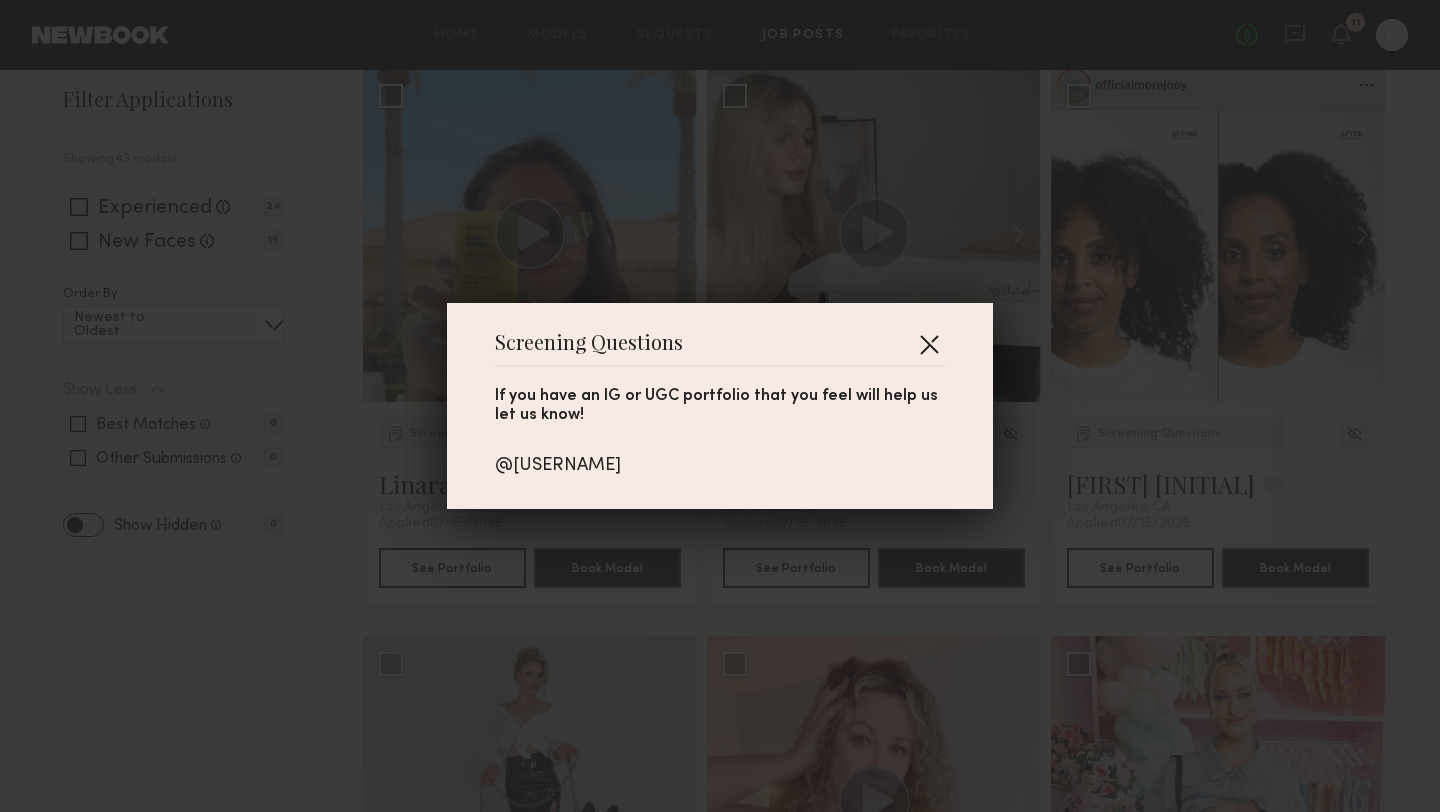 click at bounding box center (929, 344) 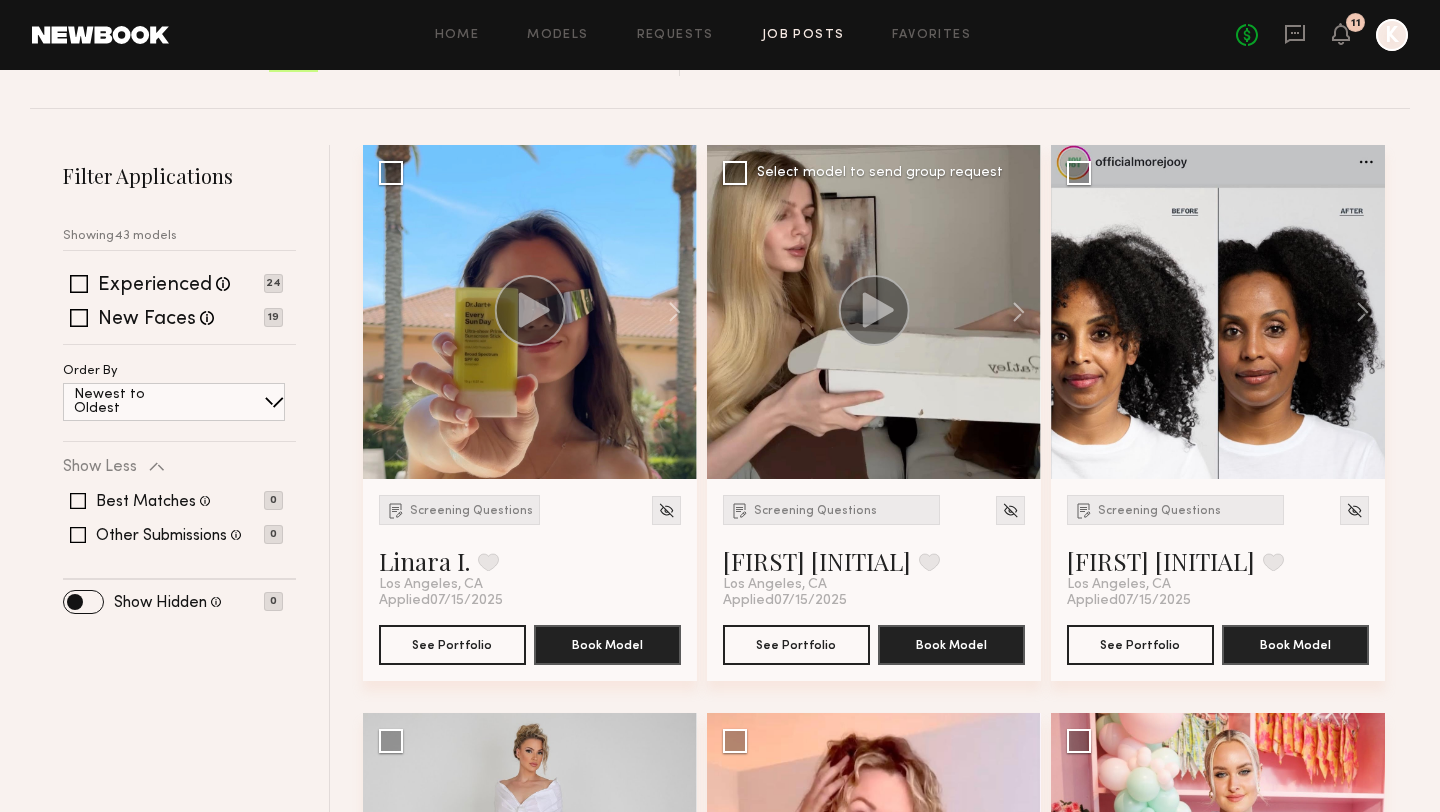 scroll, scrollTop: 195, scrollLeft: 0, axis: vertical 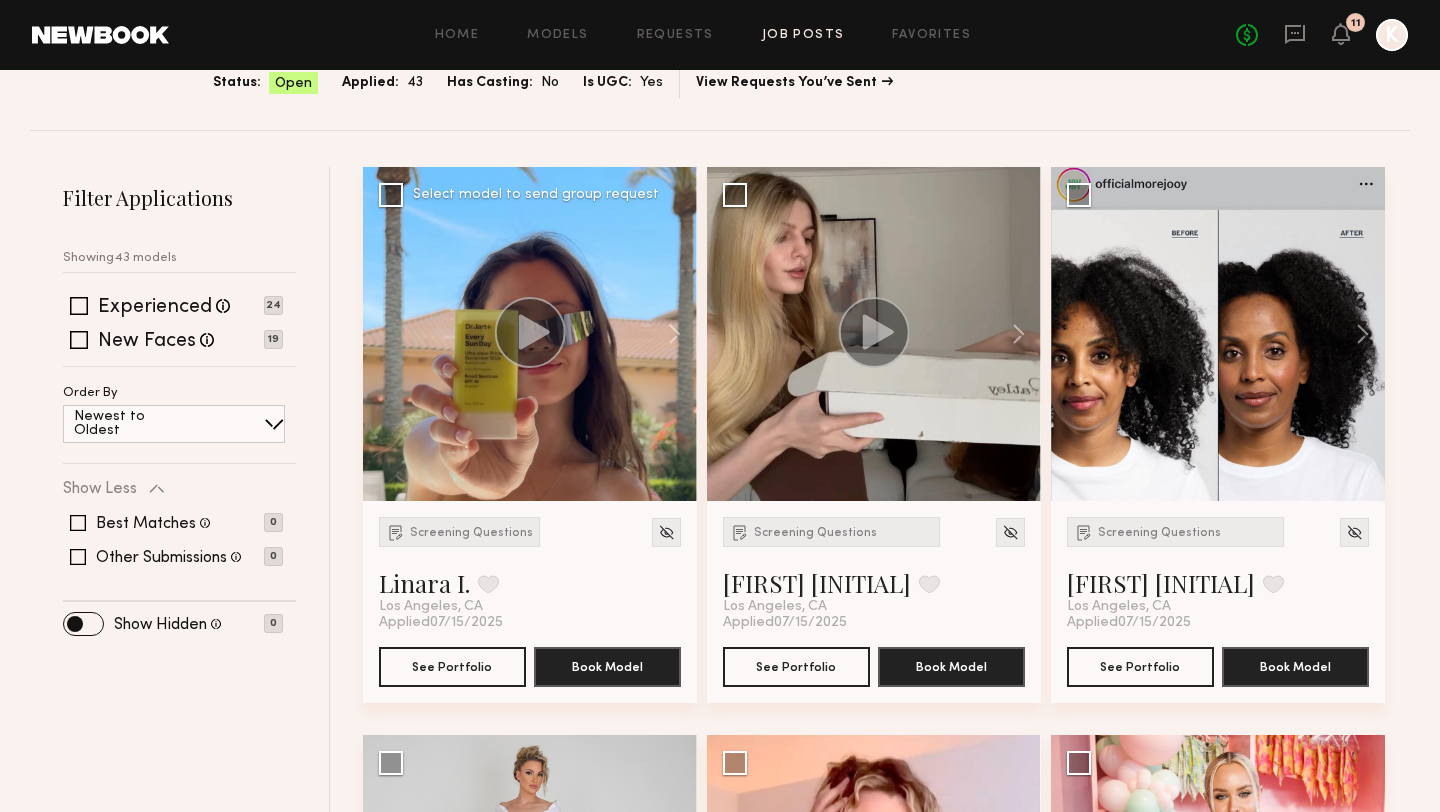 click on "Screening Questions [FIRST] [INITIAL]. Favorite [CITY], [STATE]" 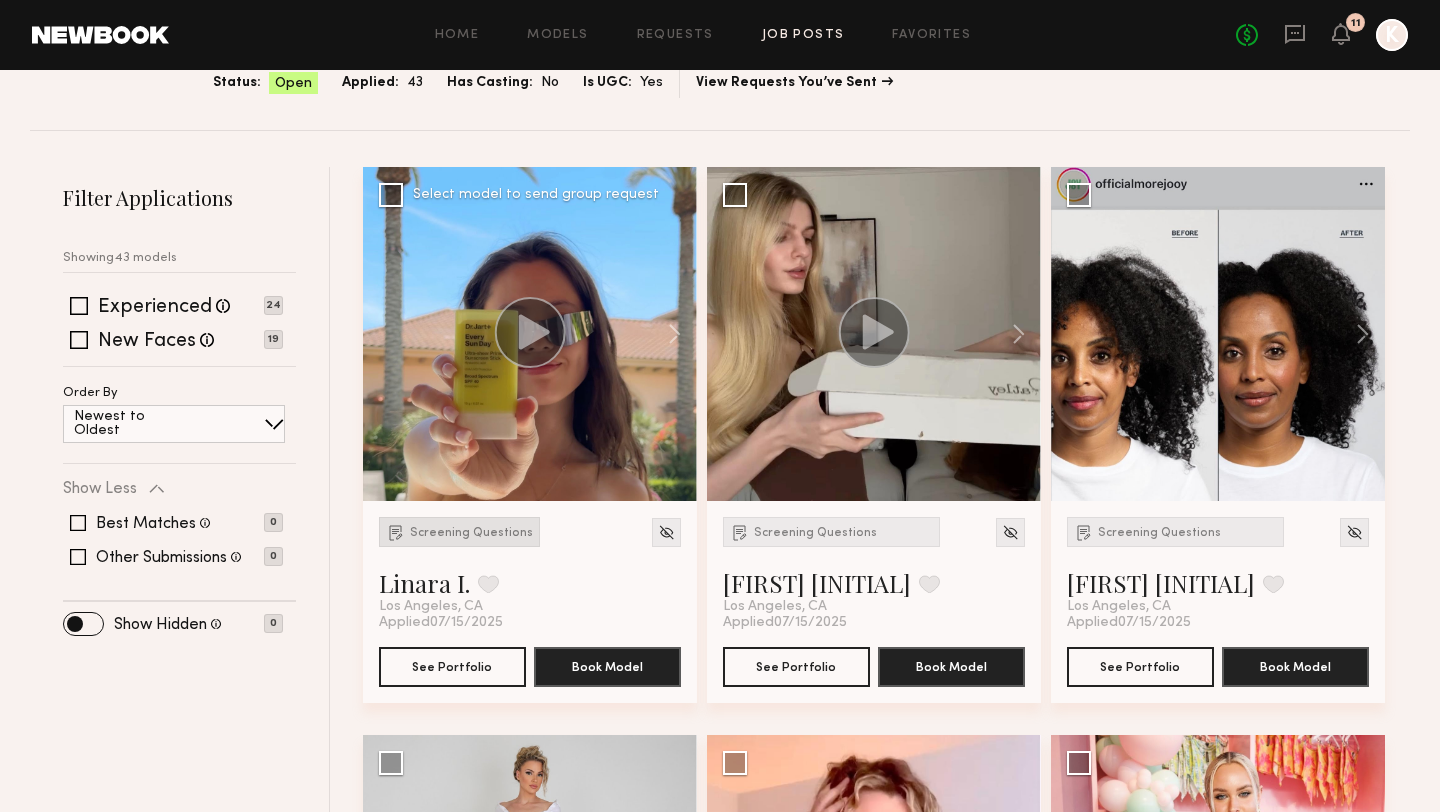 click on "Screening Questions" 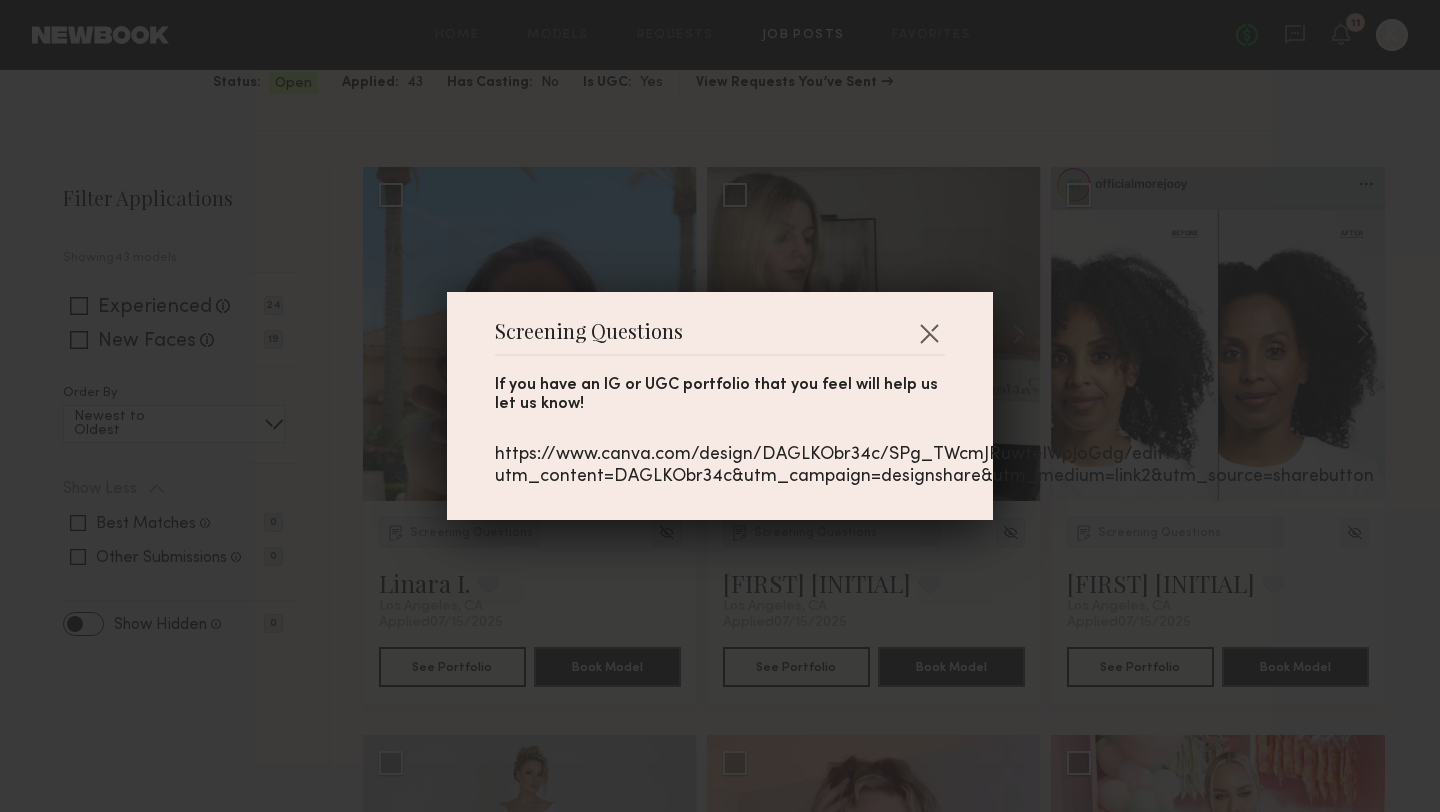 click on "https://www.canva.com/design/DAGLKObr34c/SPg_TWcmJRuwteIWpJoGdg/edit?utm_content=DAGLKObr34c&utm_campaign=designshare&utm_medium=link2&utm_source=sharebutton" at bounding box center [720, 466] 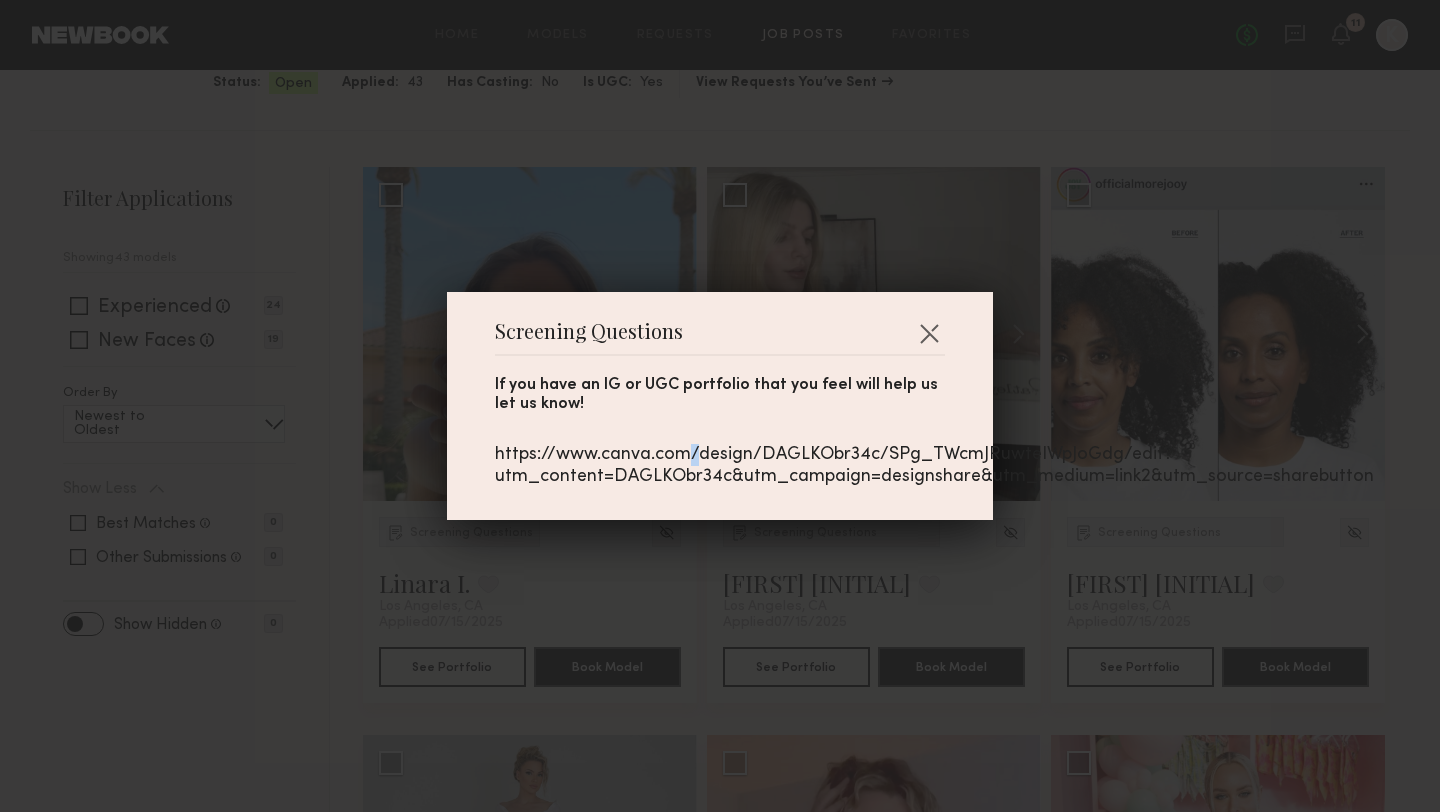click on "https://www.canva.com/design/DAGLKObr34c/SPg_TWcmJRuwteIWpJoGdg/edit?utm_content=DAGLKObr34c&utm_campaign=designshare&utm_medium=link2&utm_source=sharebutton" at bounding box center [720, 466] 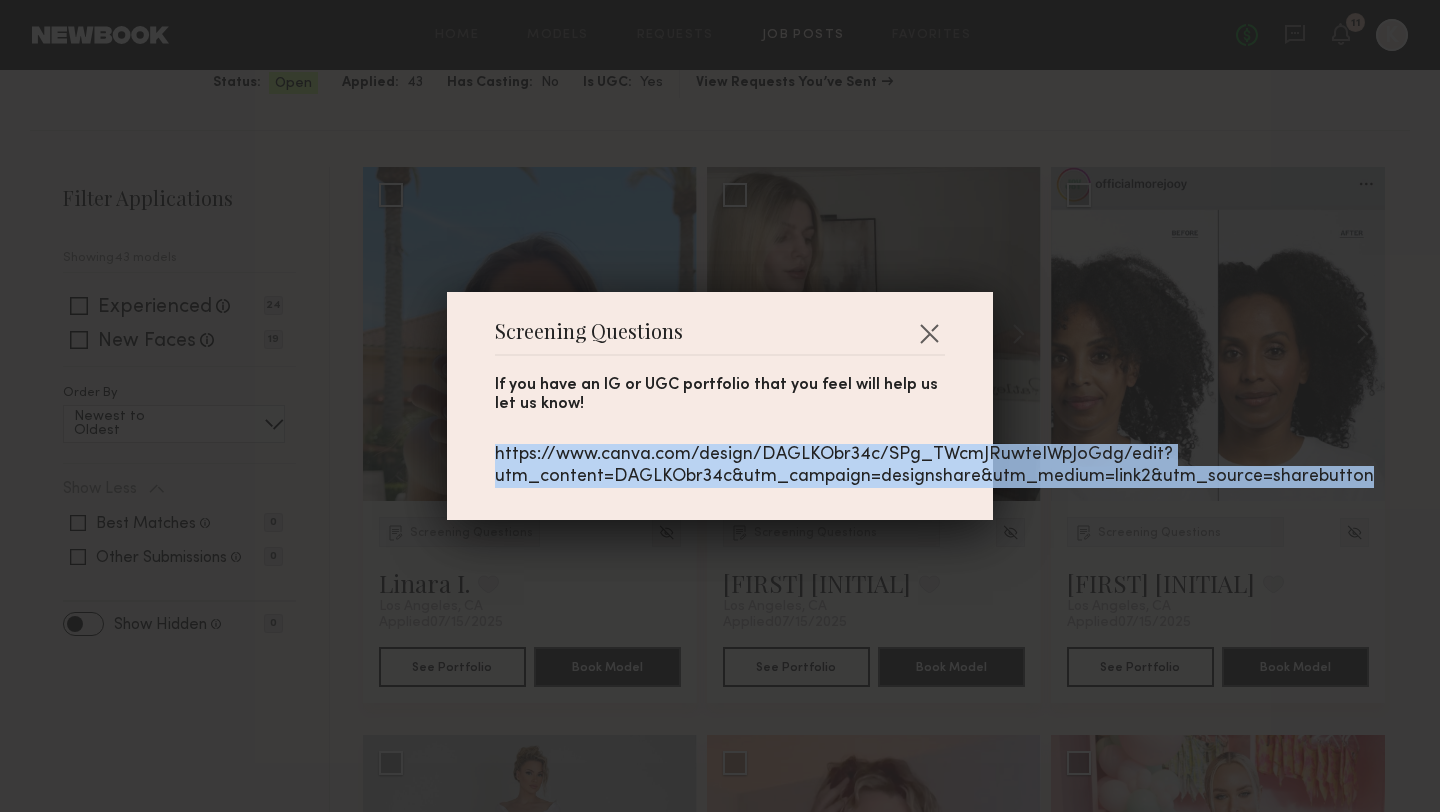 click on "https://www.canva.com/design/DAGLKObr34c/SPg_TWcmJRuwteIWpJoGdg/edit?utm_content=DAGLKObr34c&utm_campaign=designshare&utm_medium=link2&utm_source=sharebutton" at bounding box center [720, 466] 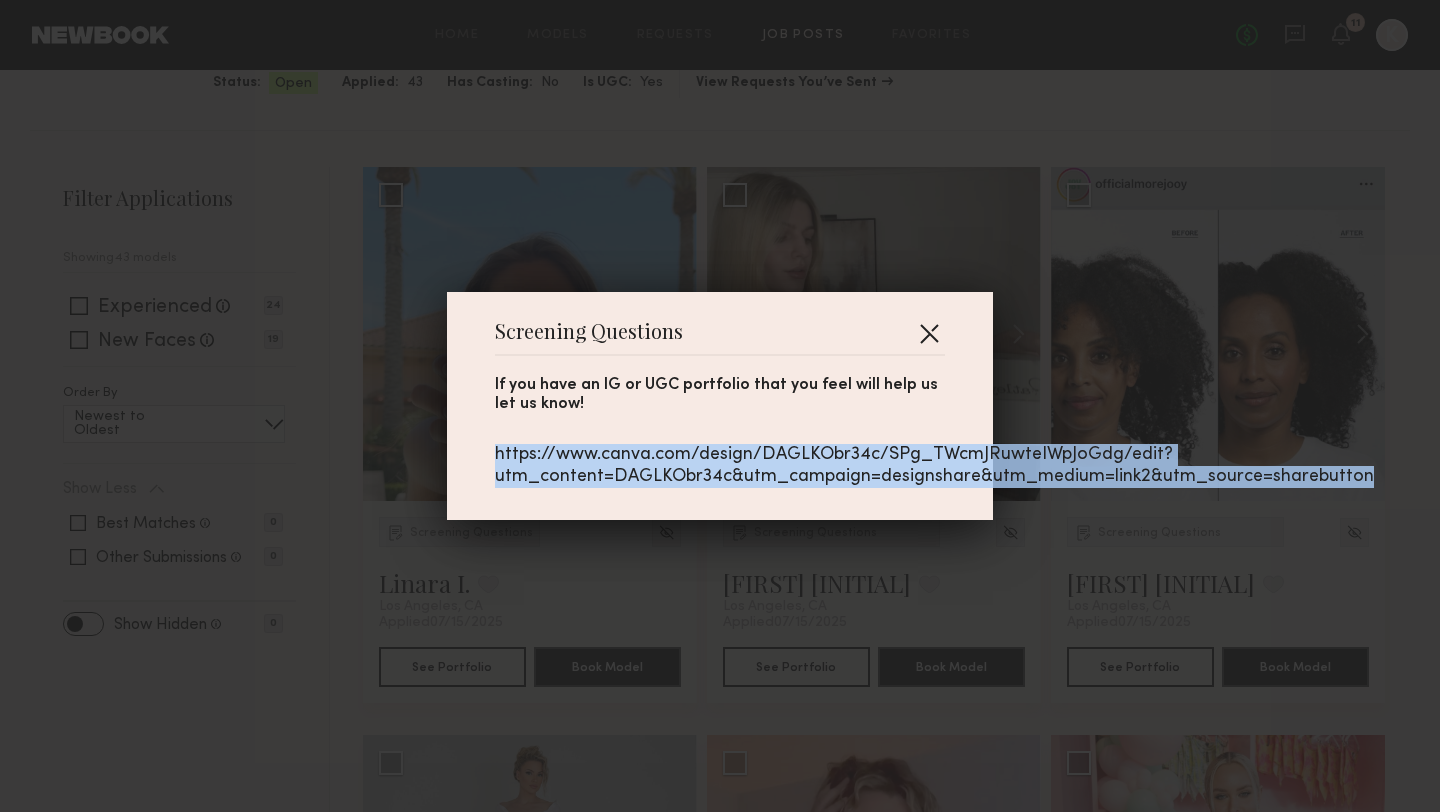 click at bounding box center [929, 333] 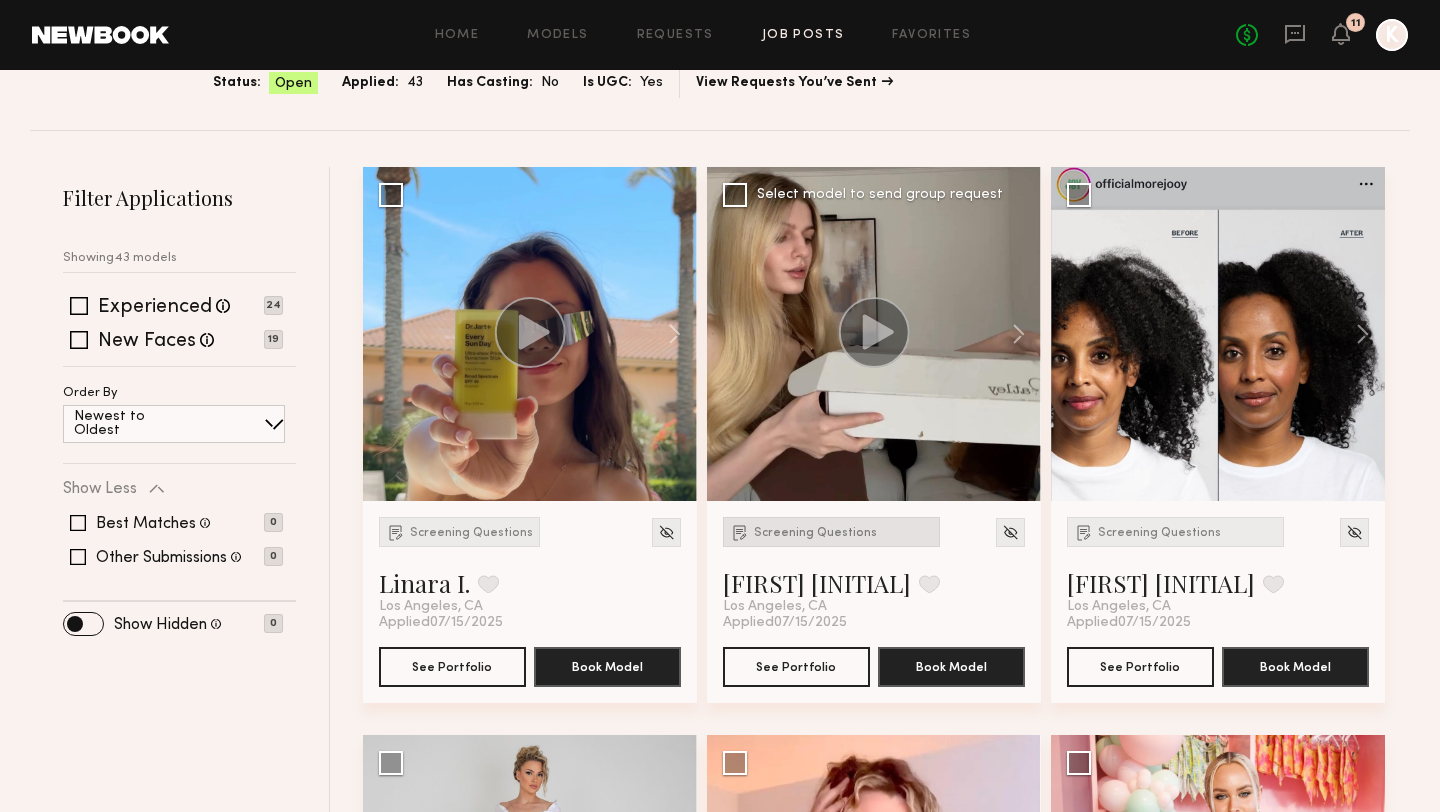 click on "Screening Questions" 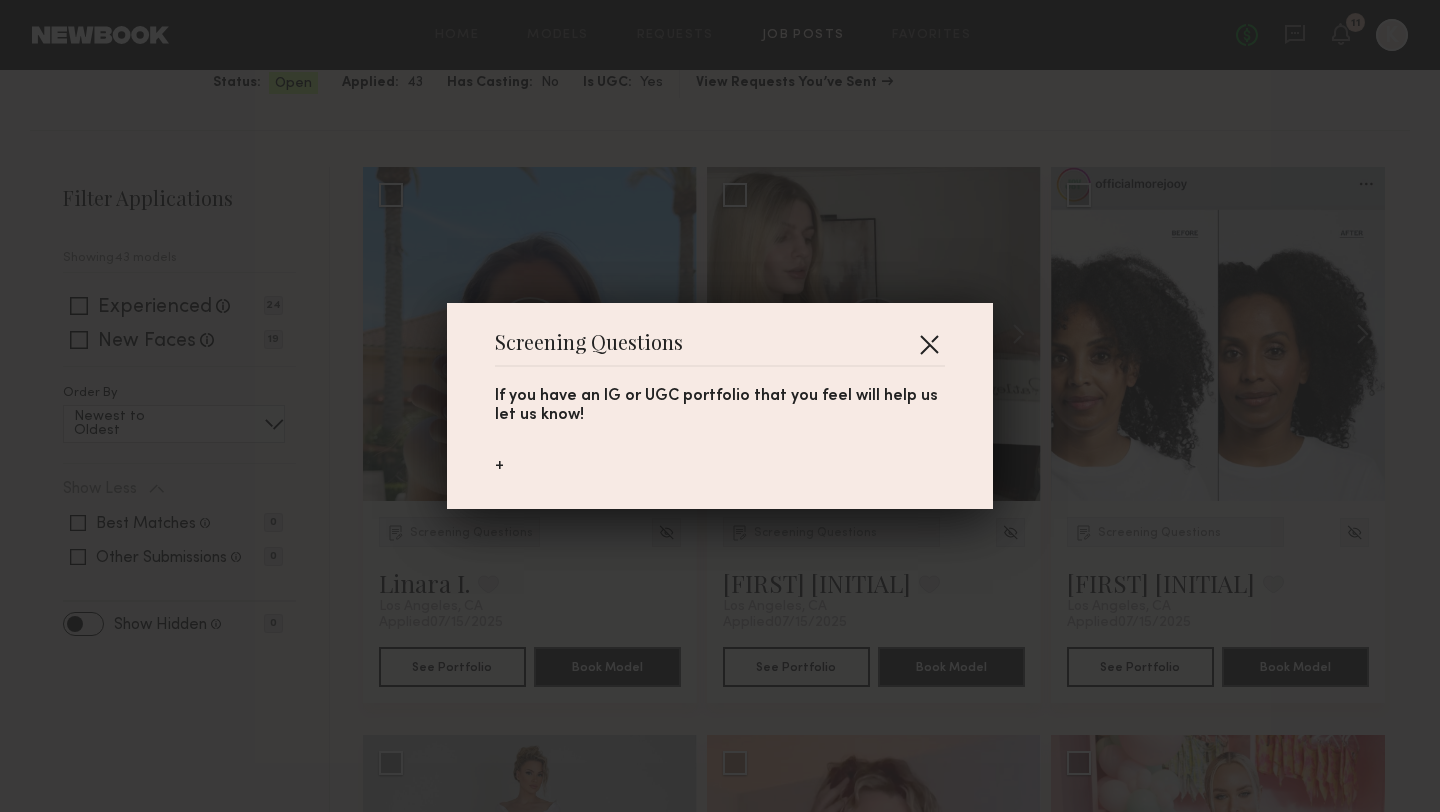 click at bounding box center [929, 344] 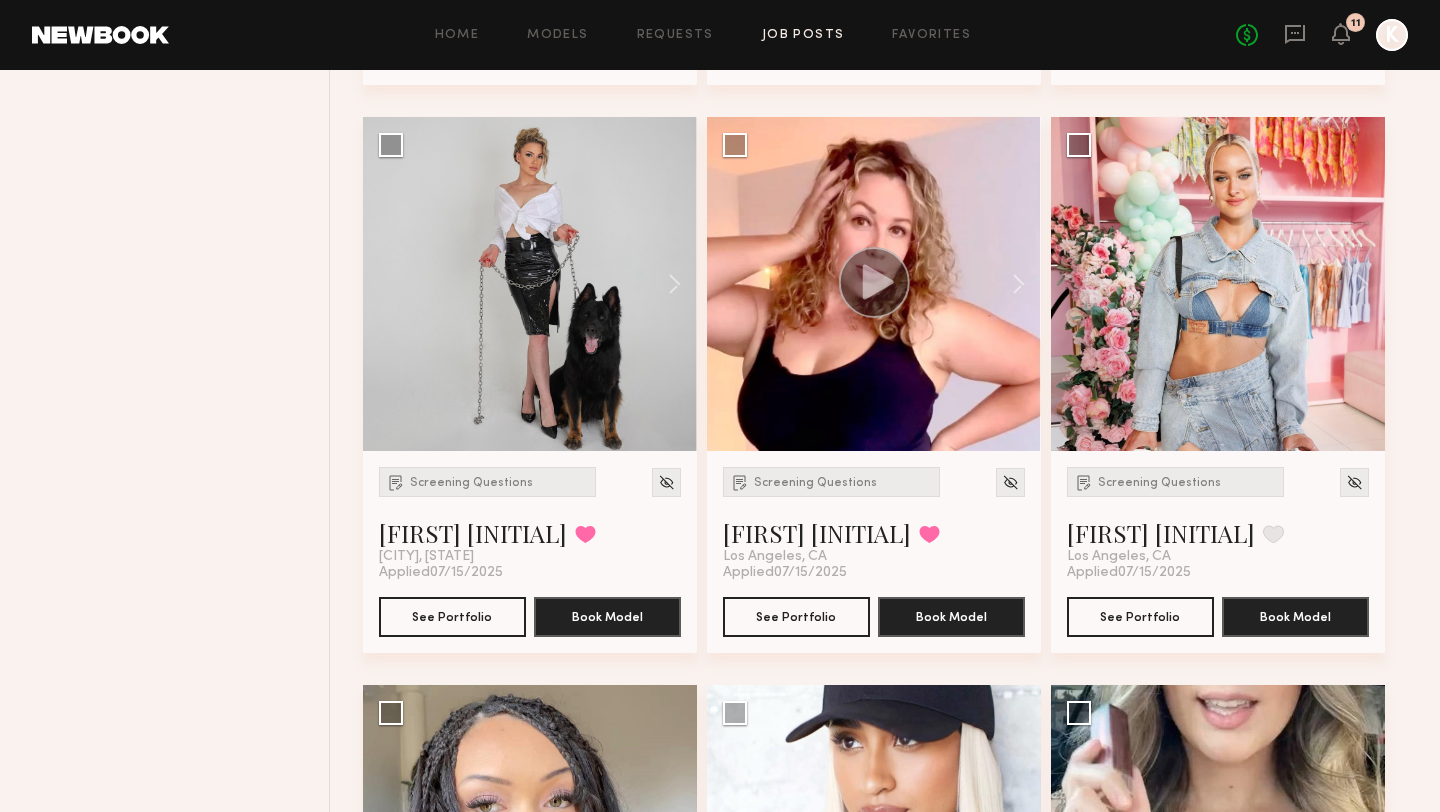 scroll, scrollTop: 811, scrollLeft: 0, axis: vertical 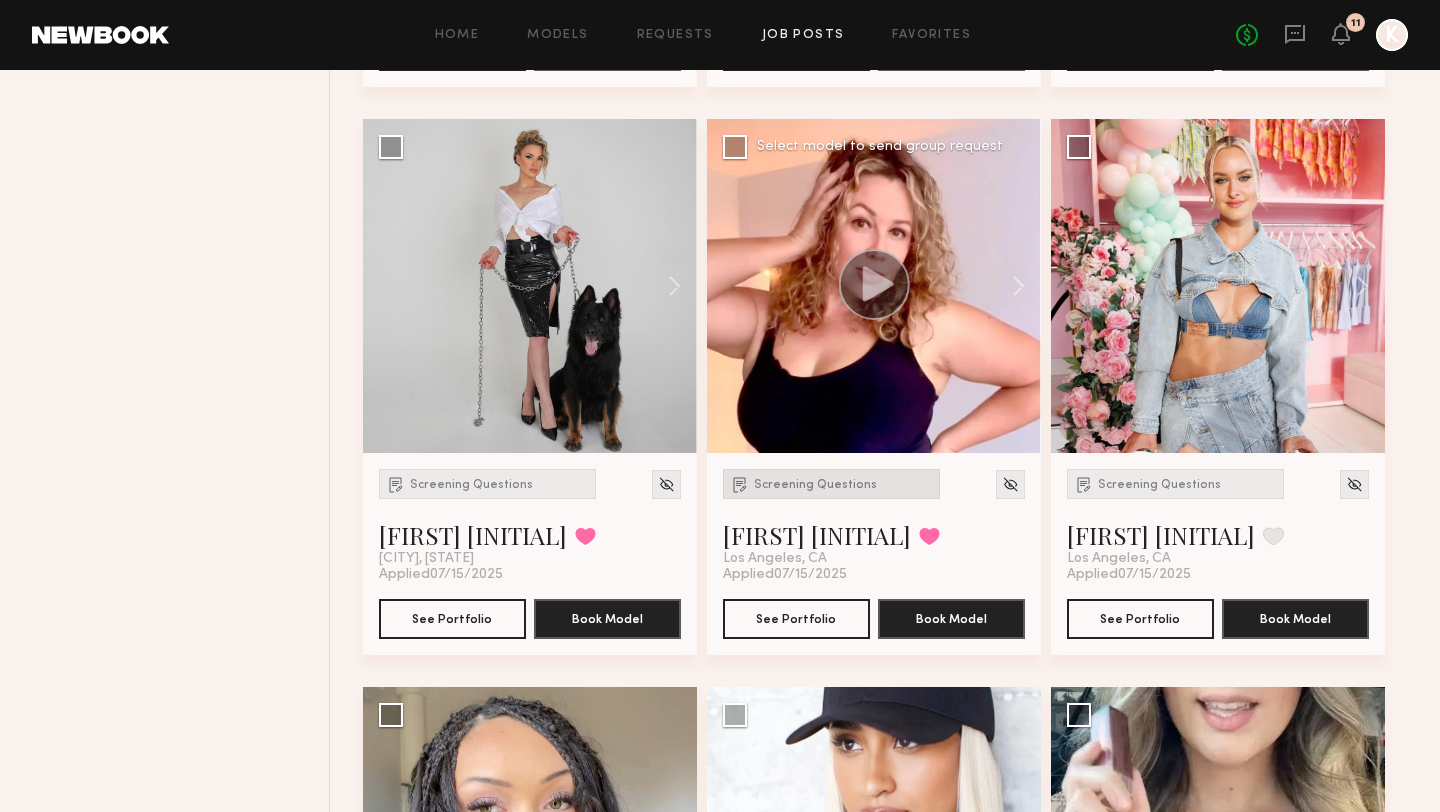 click on "Screening Questions" 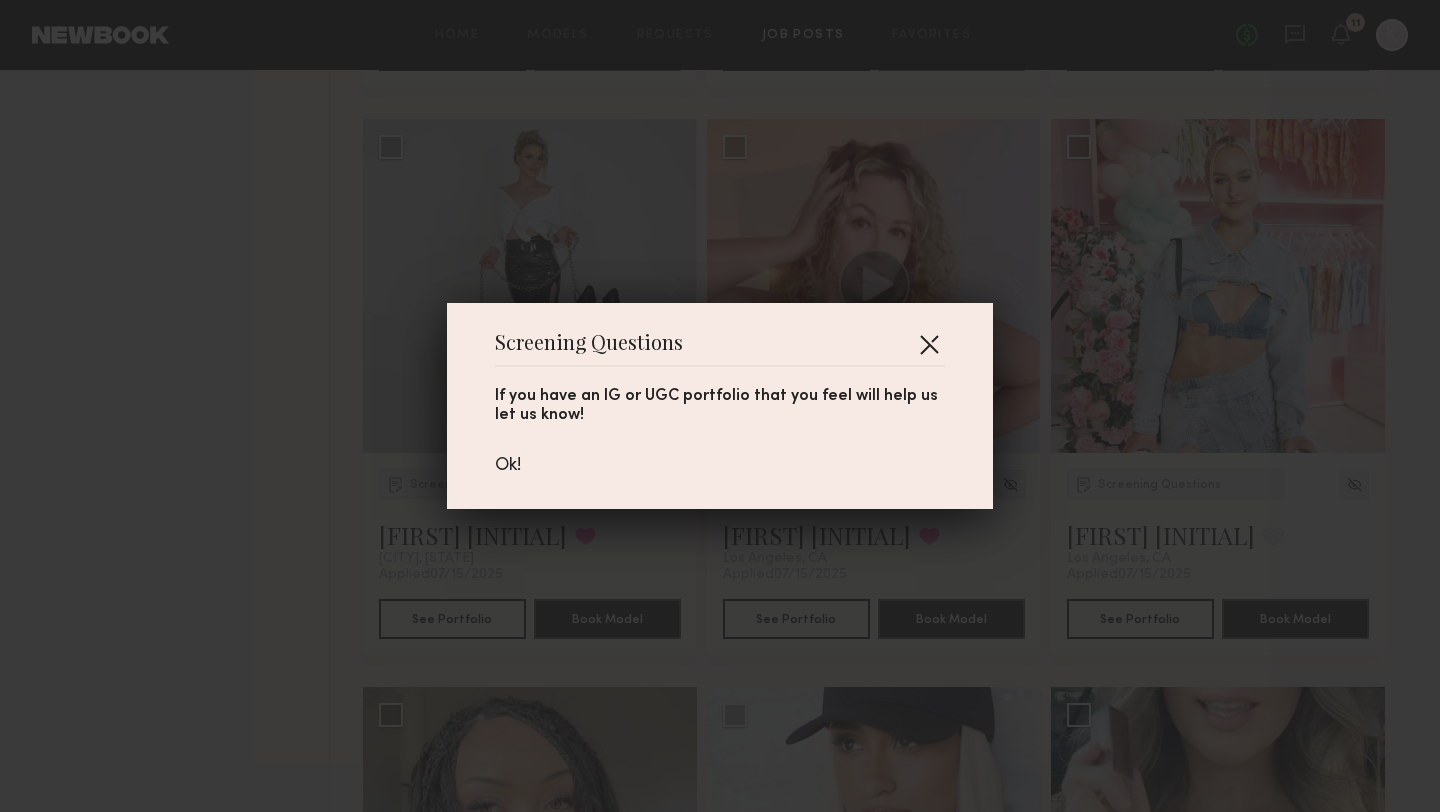 click at bounding box center [929, 344] 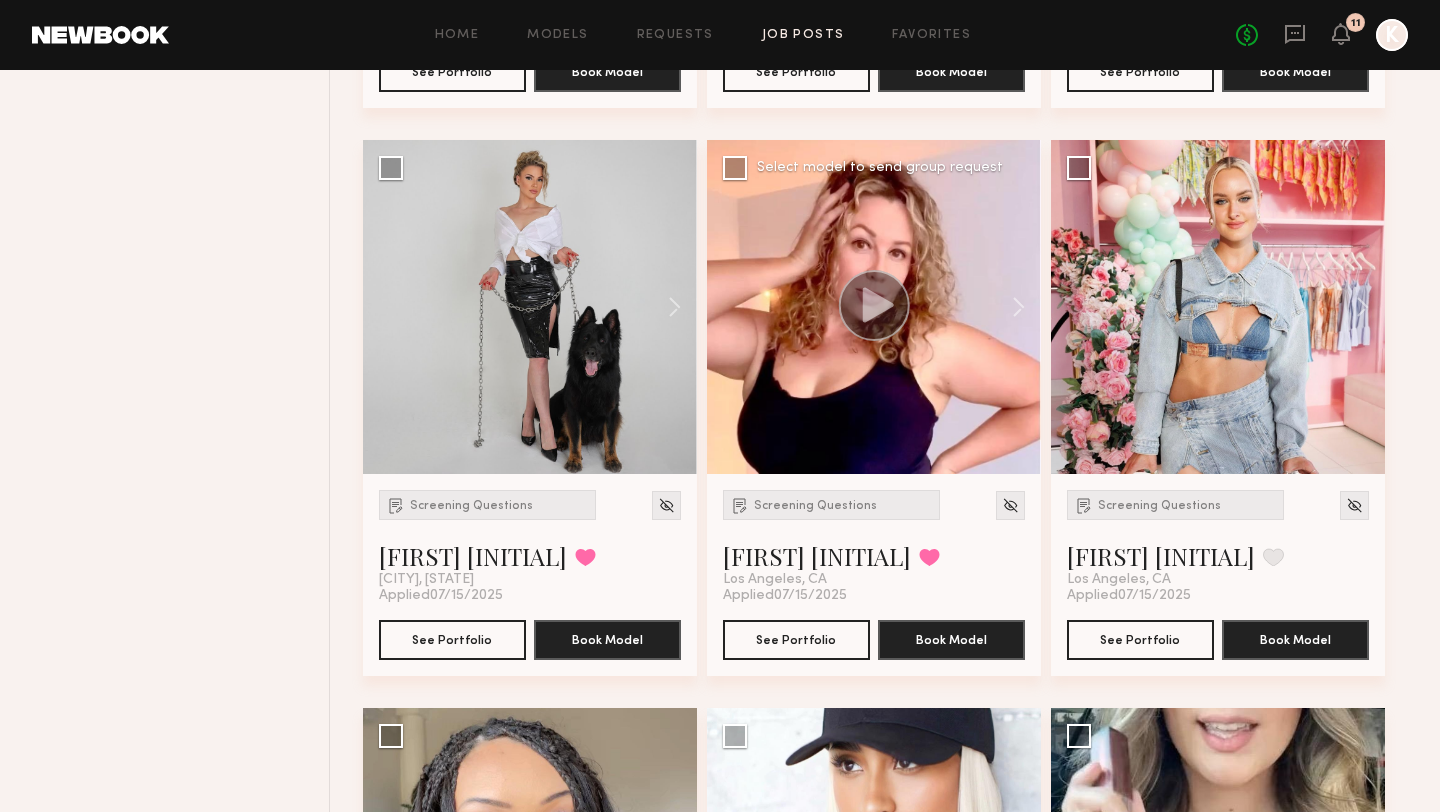 scroll, scrollTop: 791, scrollLeft: 0, axis: vertical 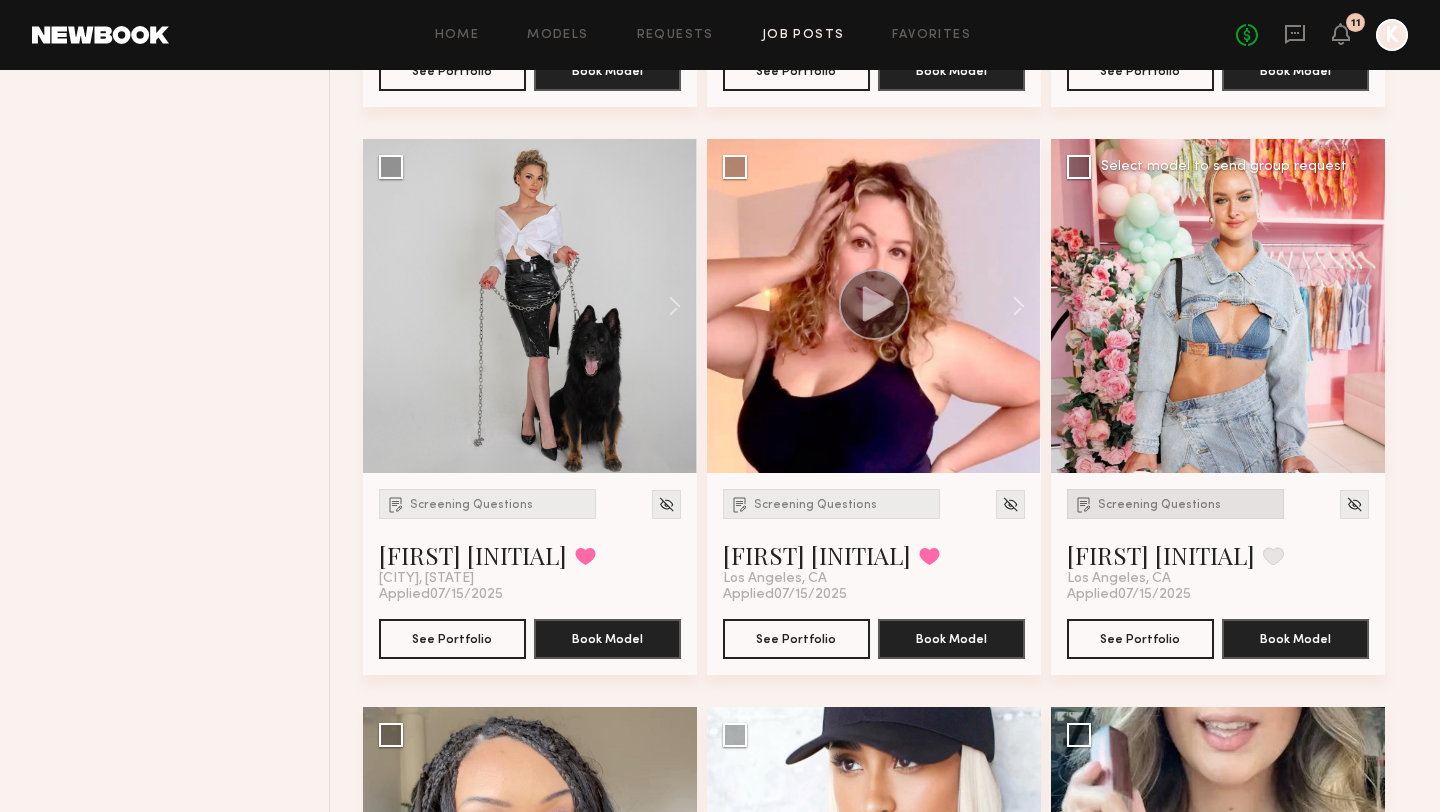 click on "Screening Questions" 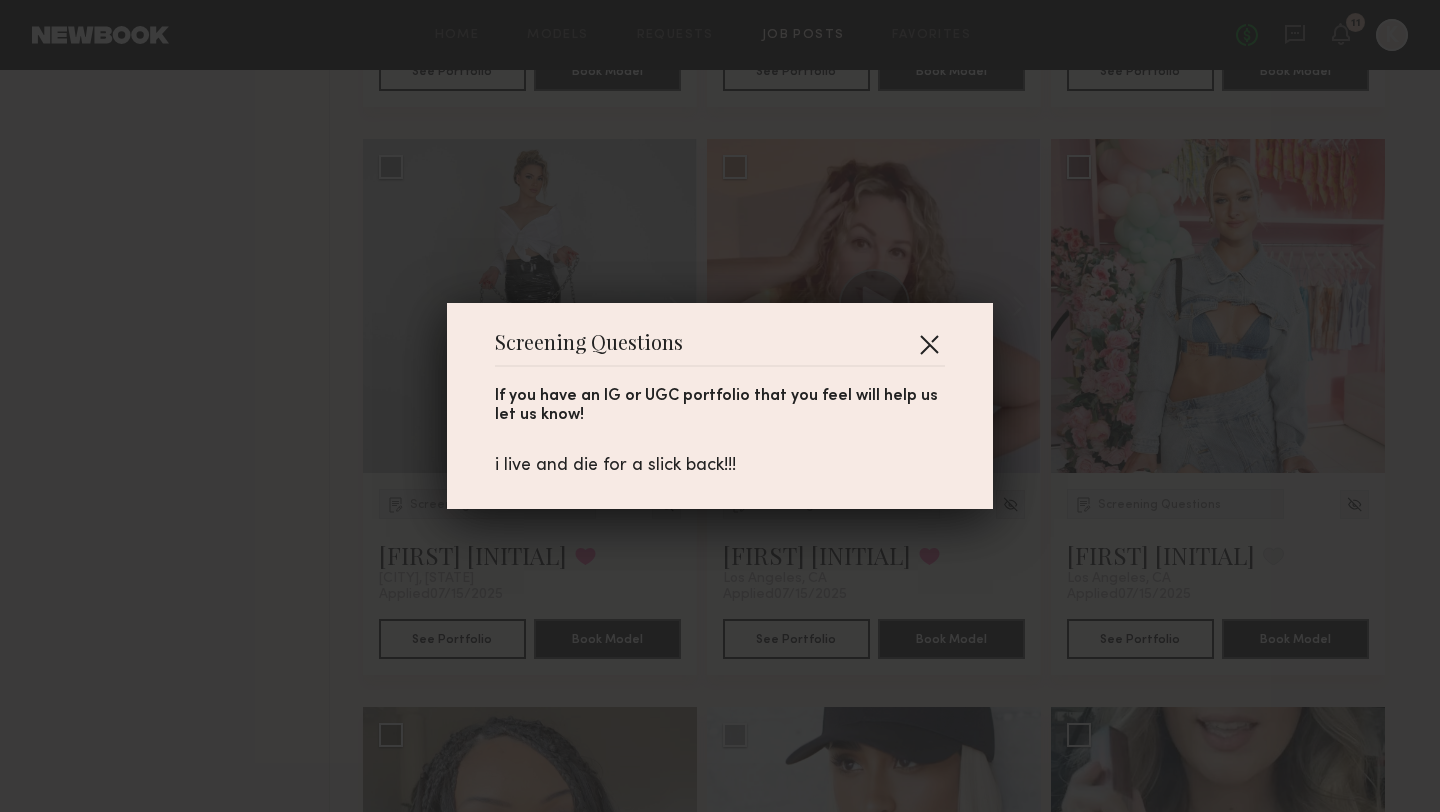 click at bounding box center (929, 344) 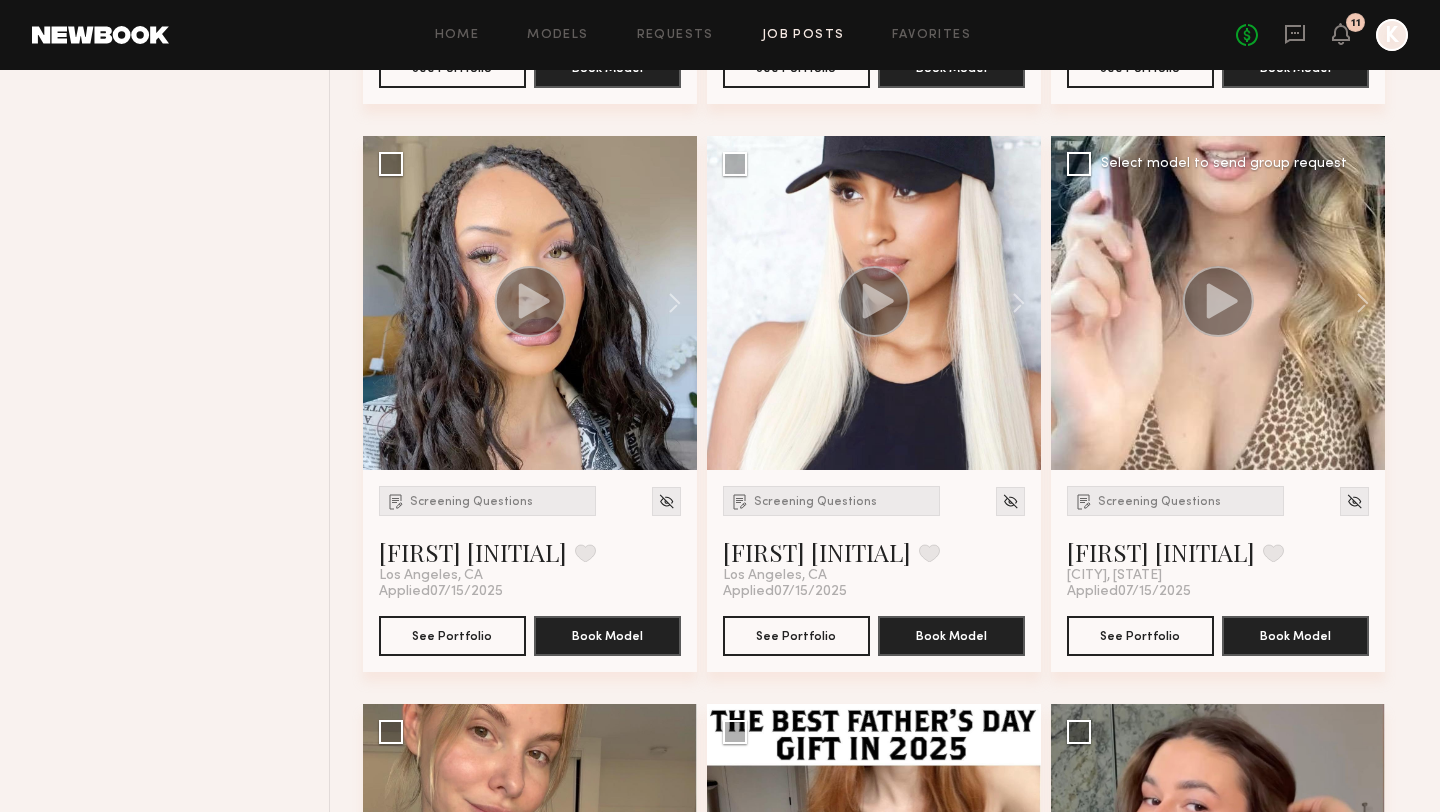 scroll, scrollTop: 1360, scrollLeft: 0, axis: vertical 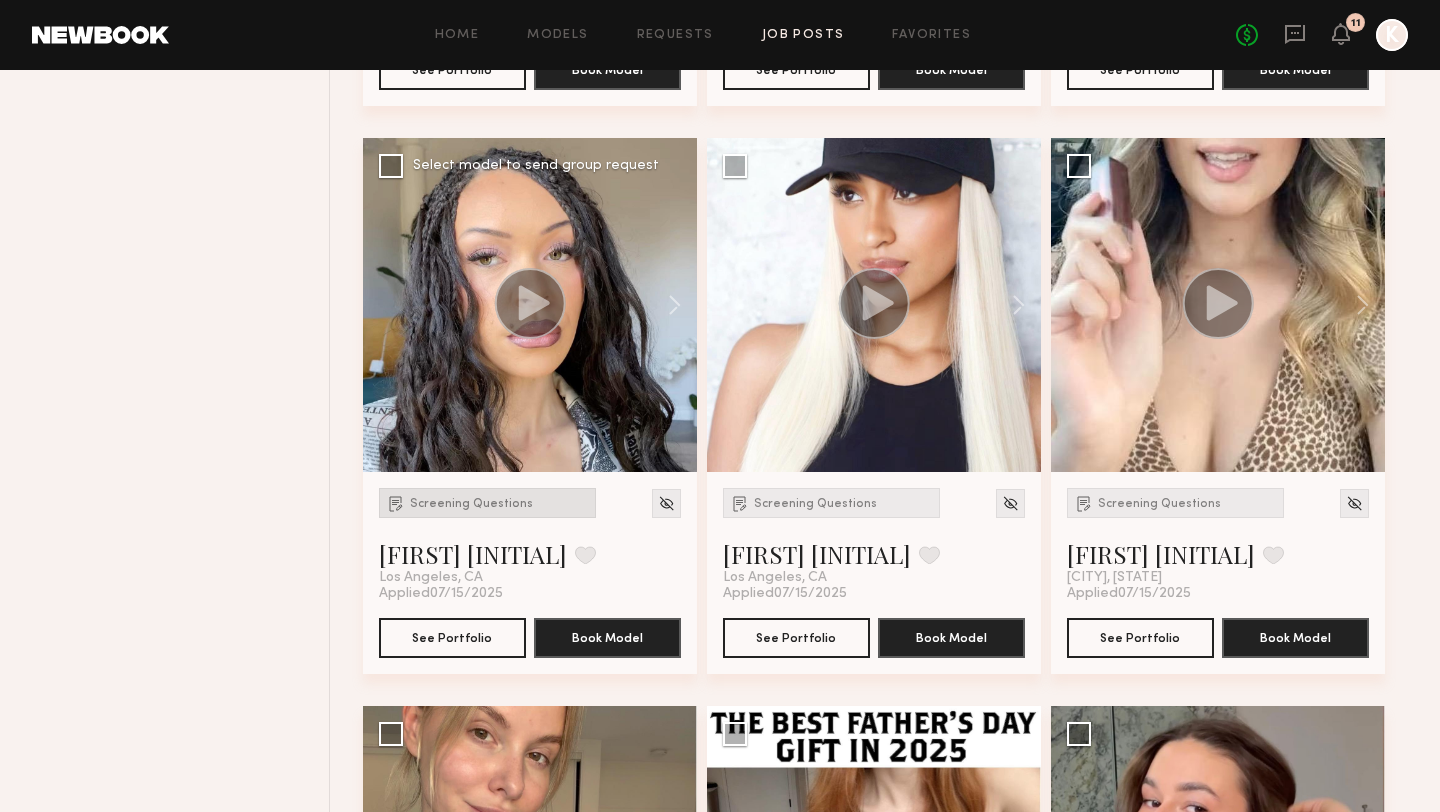 click on "Screening Questions" 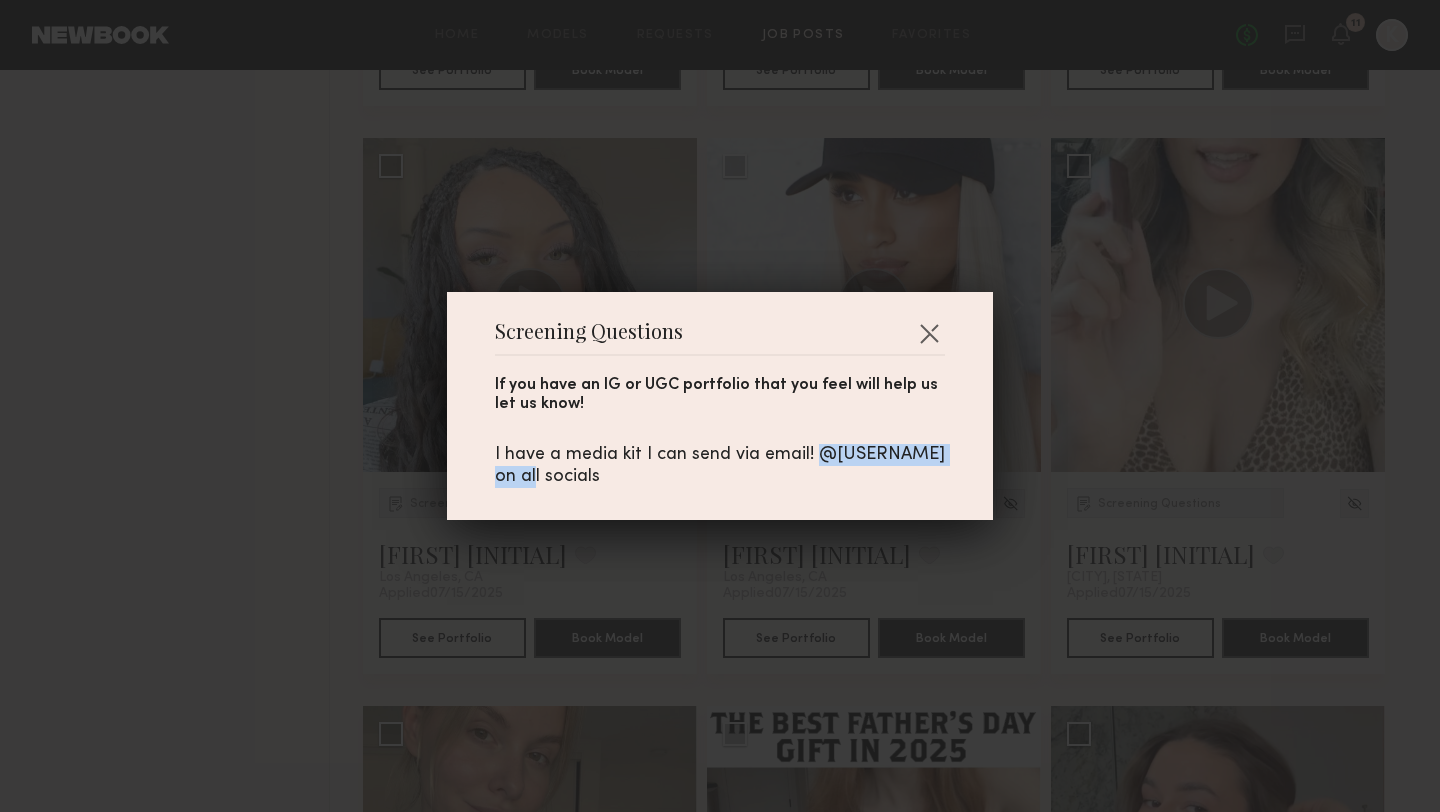 drag, startPoint x: 659, startPoint y: 473, endPoint x: 479, endPoint y: 472, distance: 180.00278 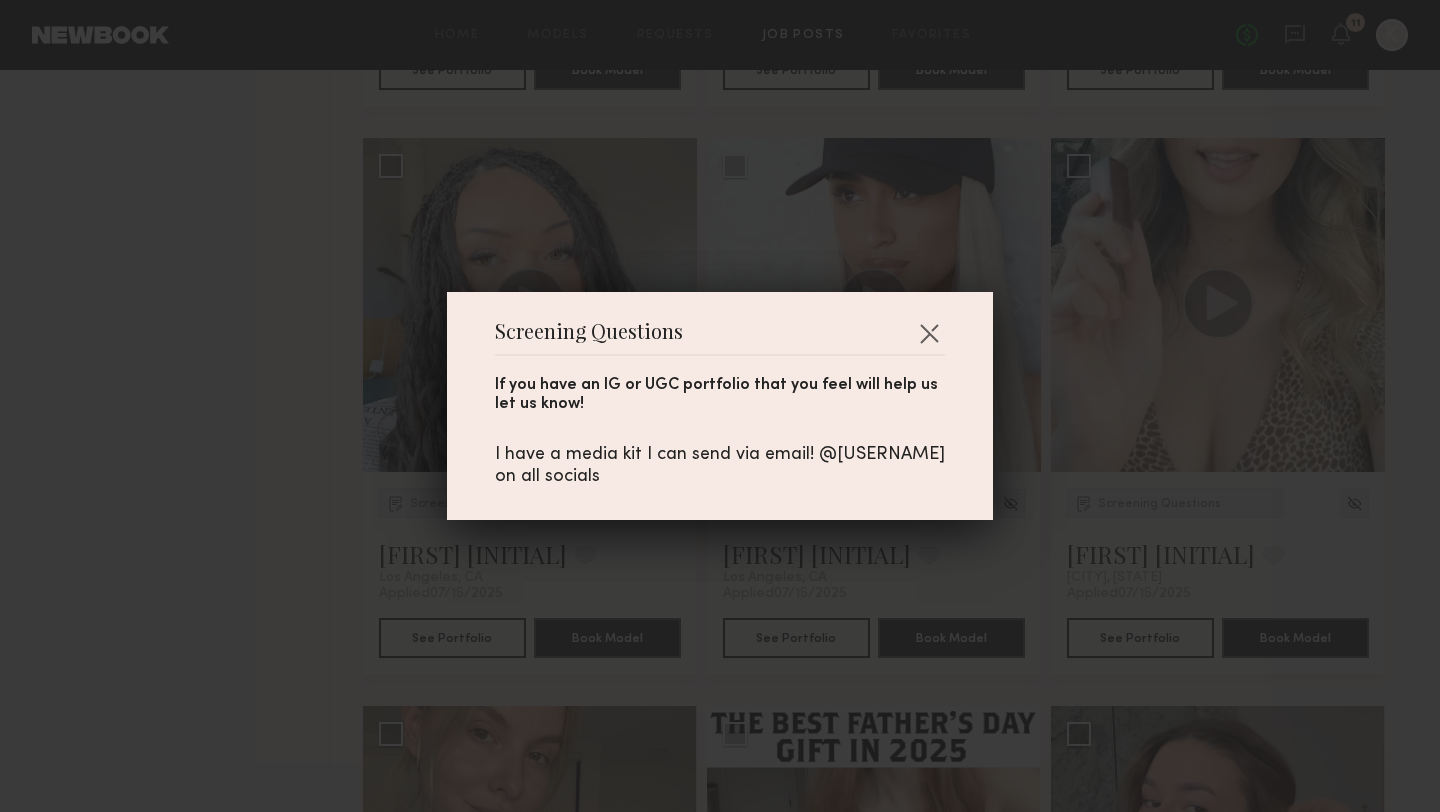 click on "Screening Questions If you have an IG or UGC portfolio that you feel will help us let us know! I have a media kit I can send via email! @[USERNAME] on all socials" at bounding box center (720, 406) 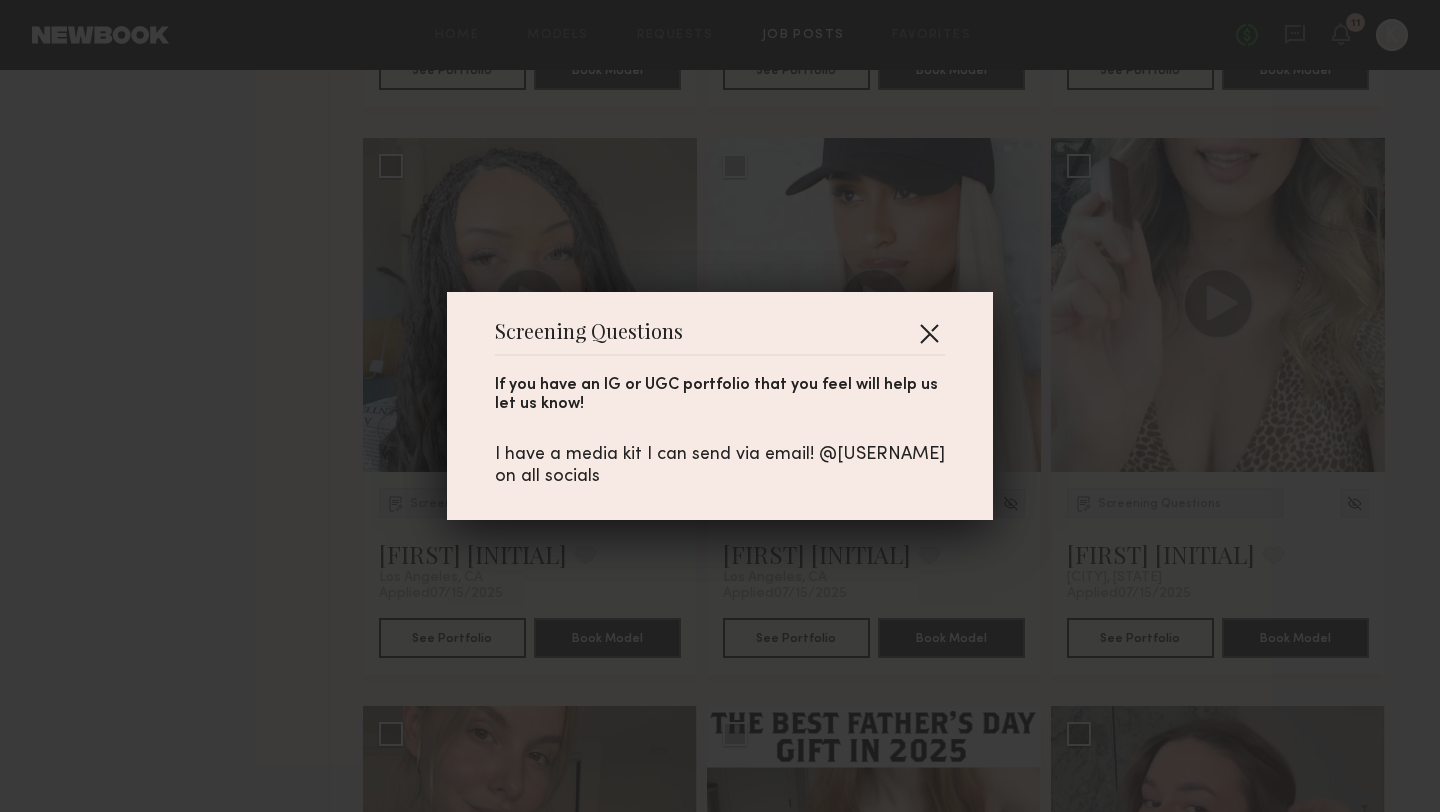 click at bounding box center [929, 333] 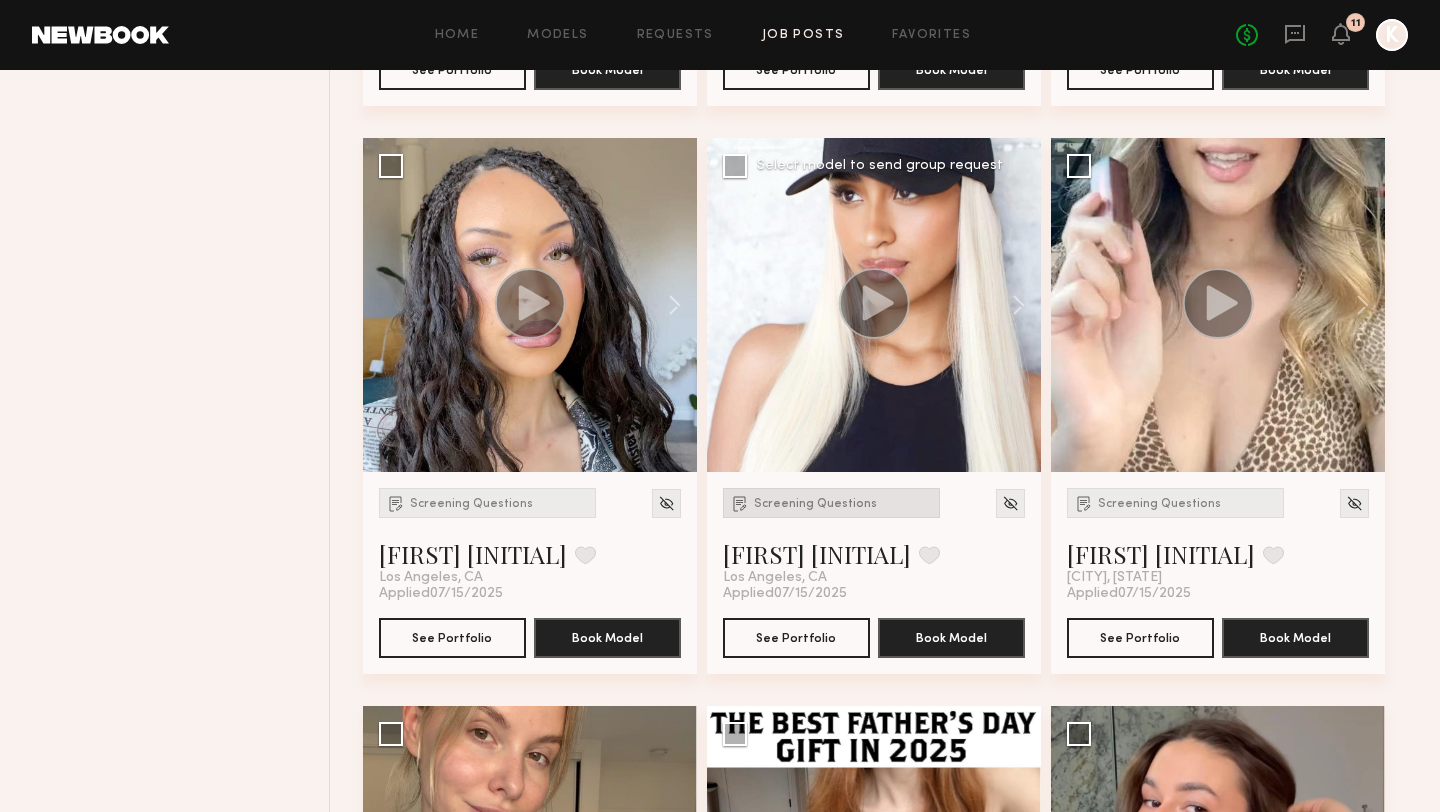 click on "Screening Questions" 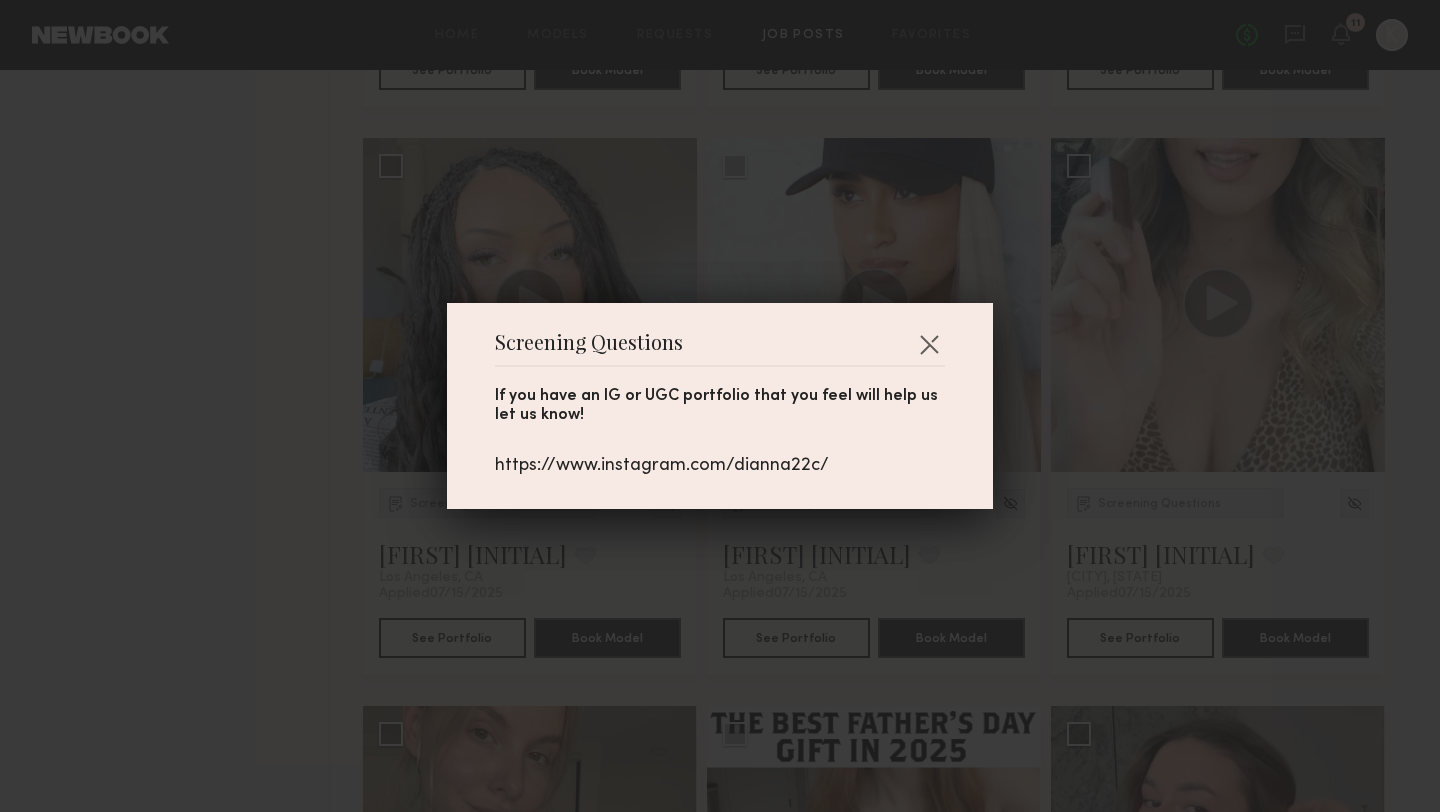 click on "https://www.instagram.com/dianna22c/" at bounding box center (720, 466) 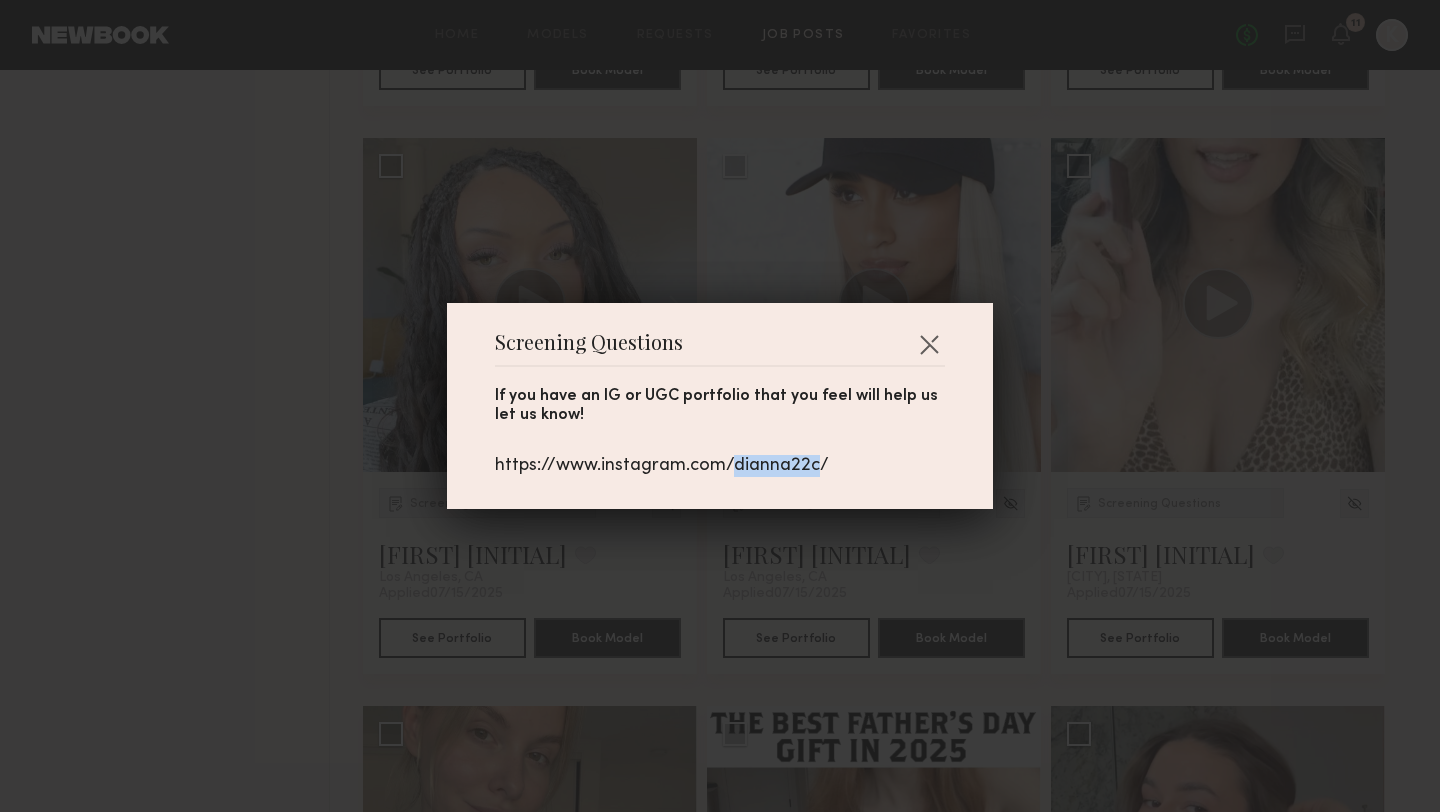 click on "https://www.instagram.com/dianna22c/" at bounding box center [720, 466] 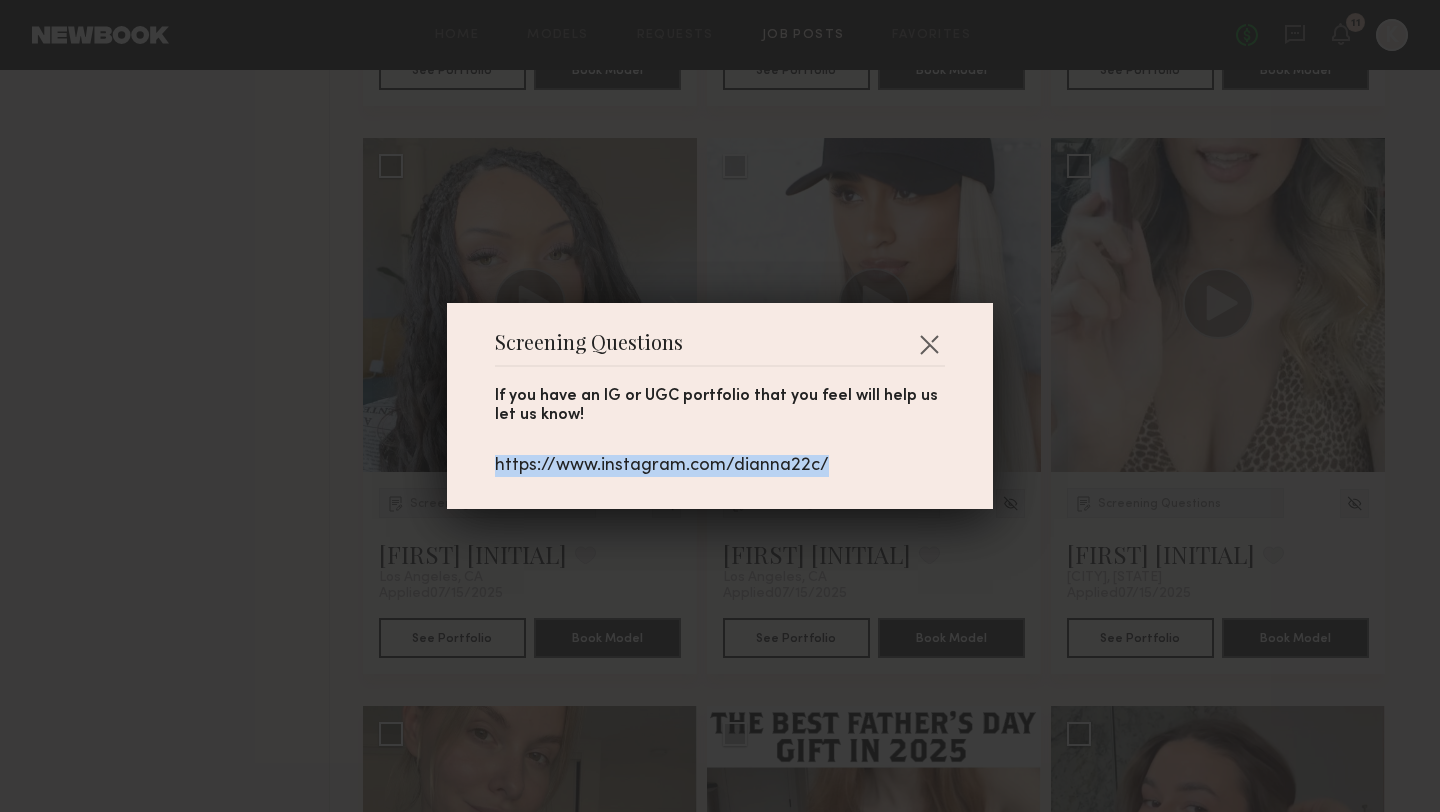 click on "https://www.instagram.com/dianna22c/" at bounding box center [720, 466] 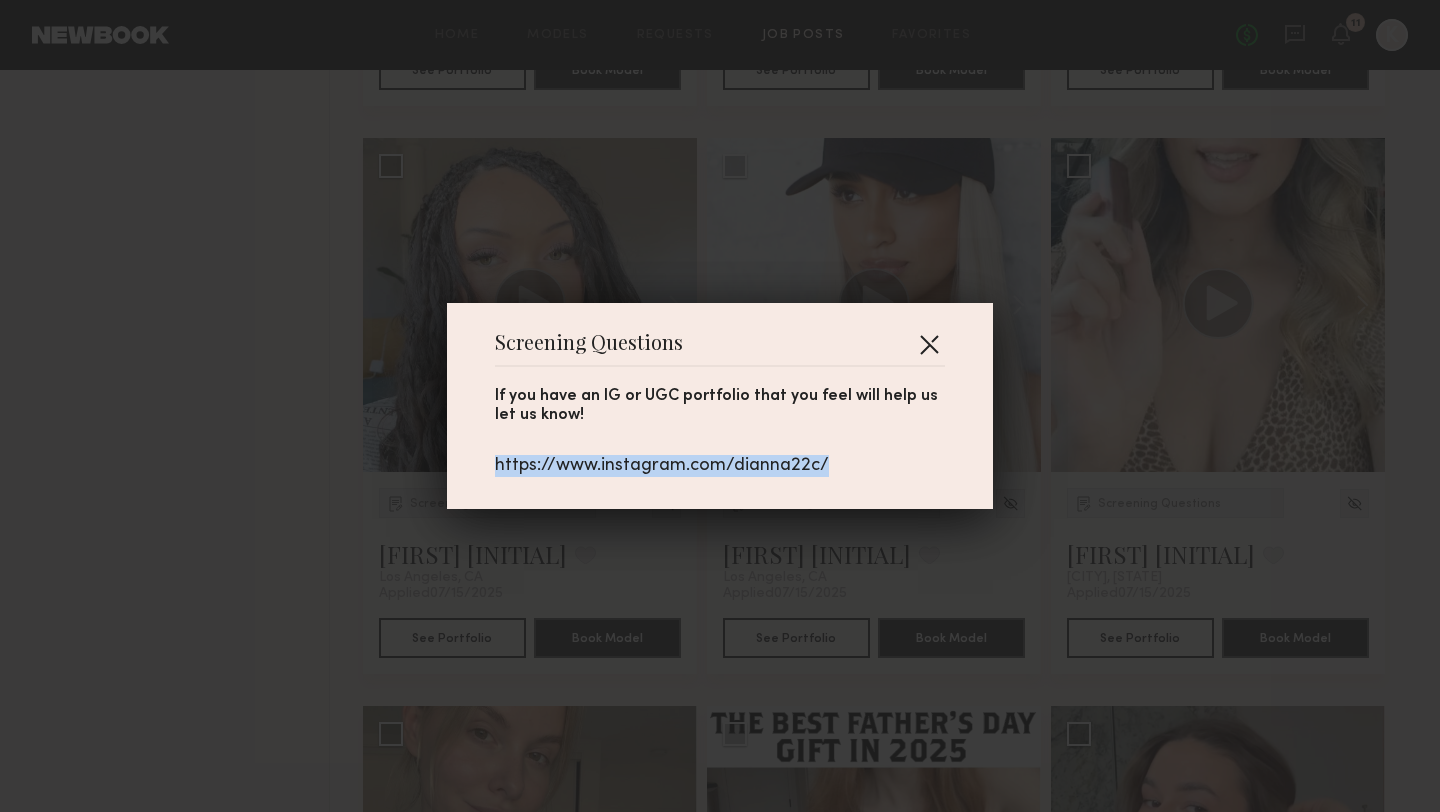 click at bounding box center (929, 344) 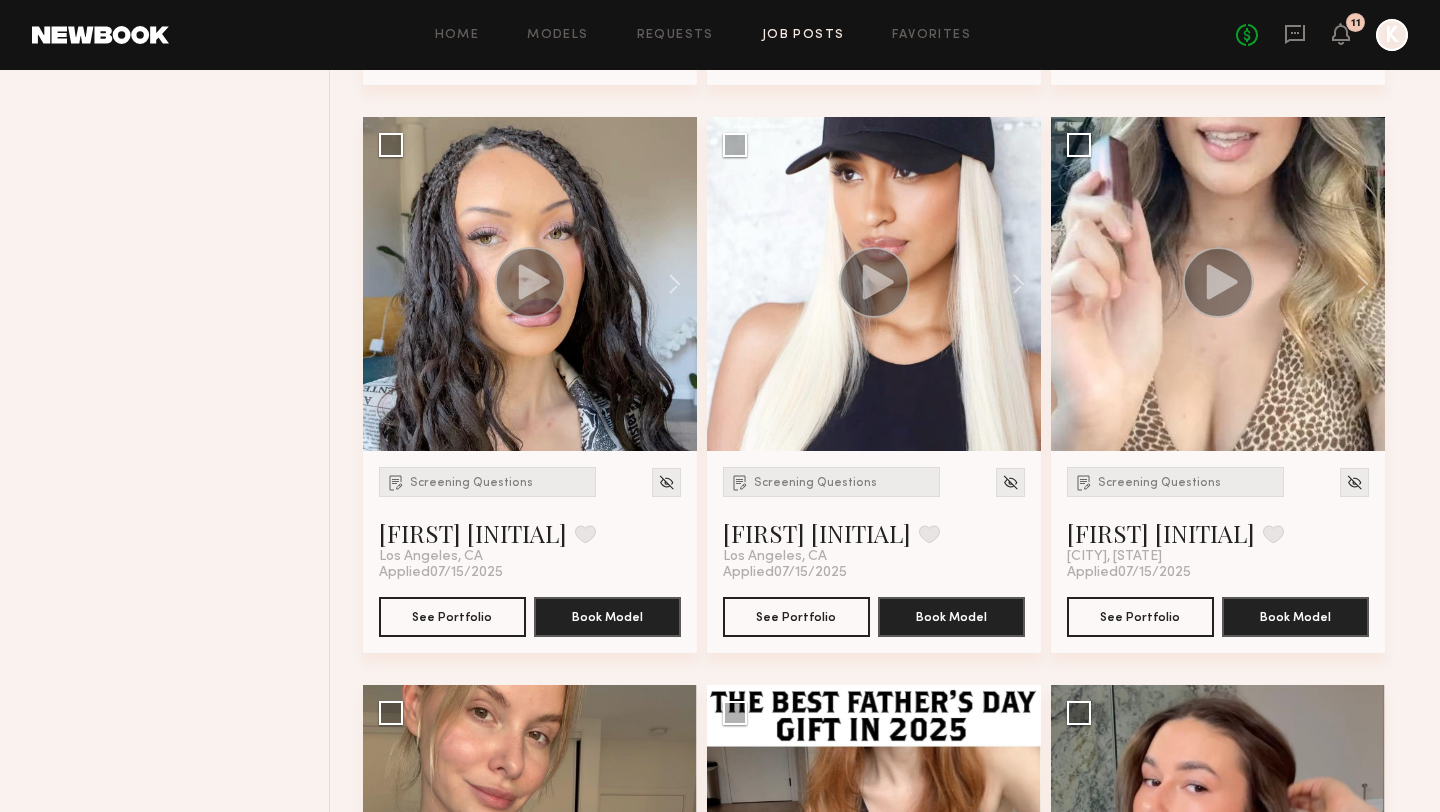 scroll, scrollTop: 1385, scrollLeft: 0, axis: vertical 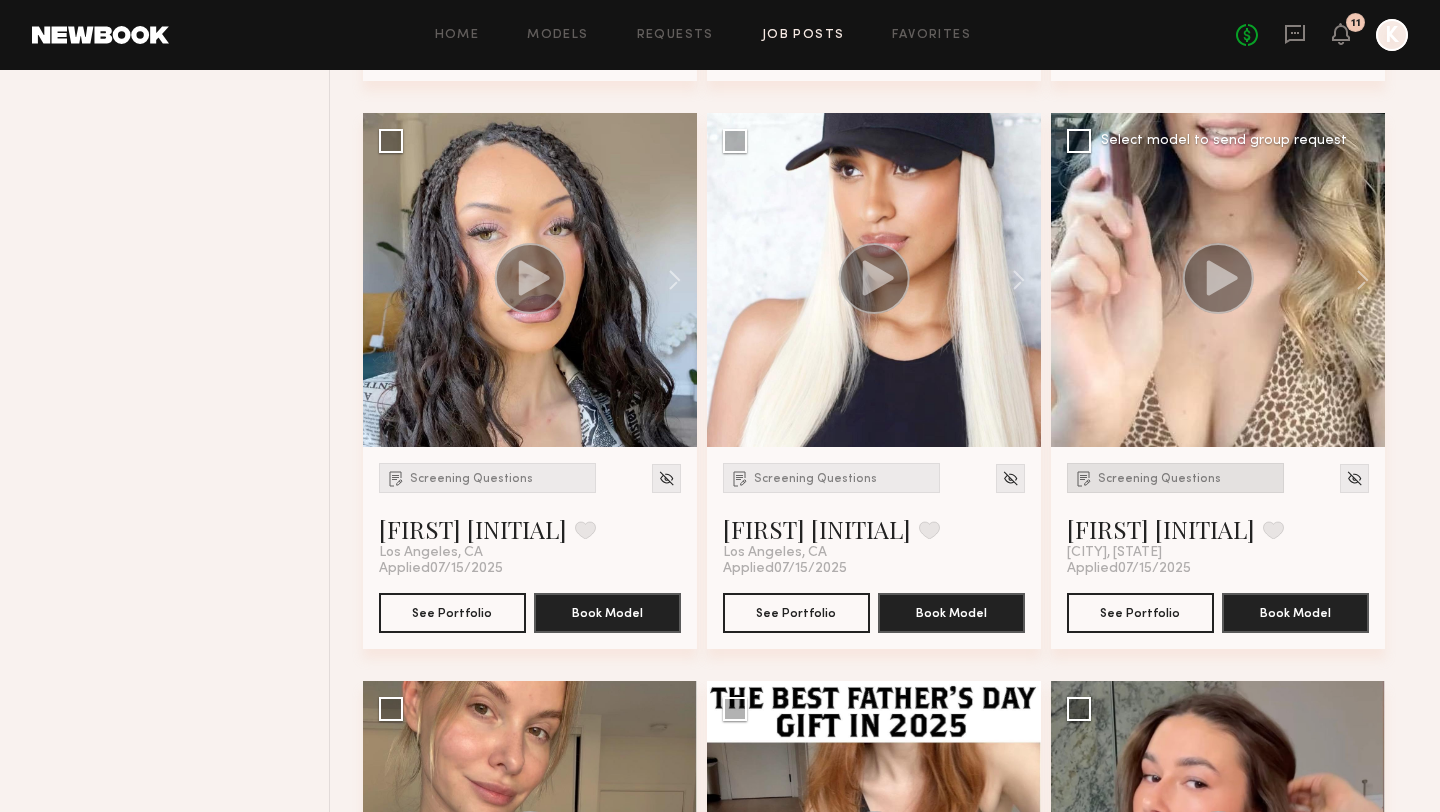 click on "Screening Questions" 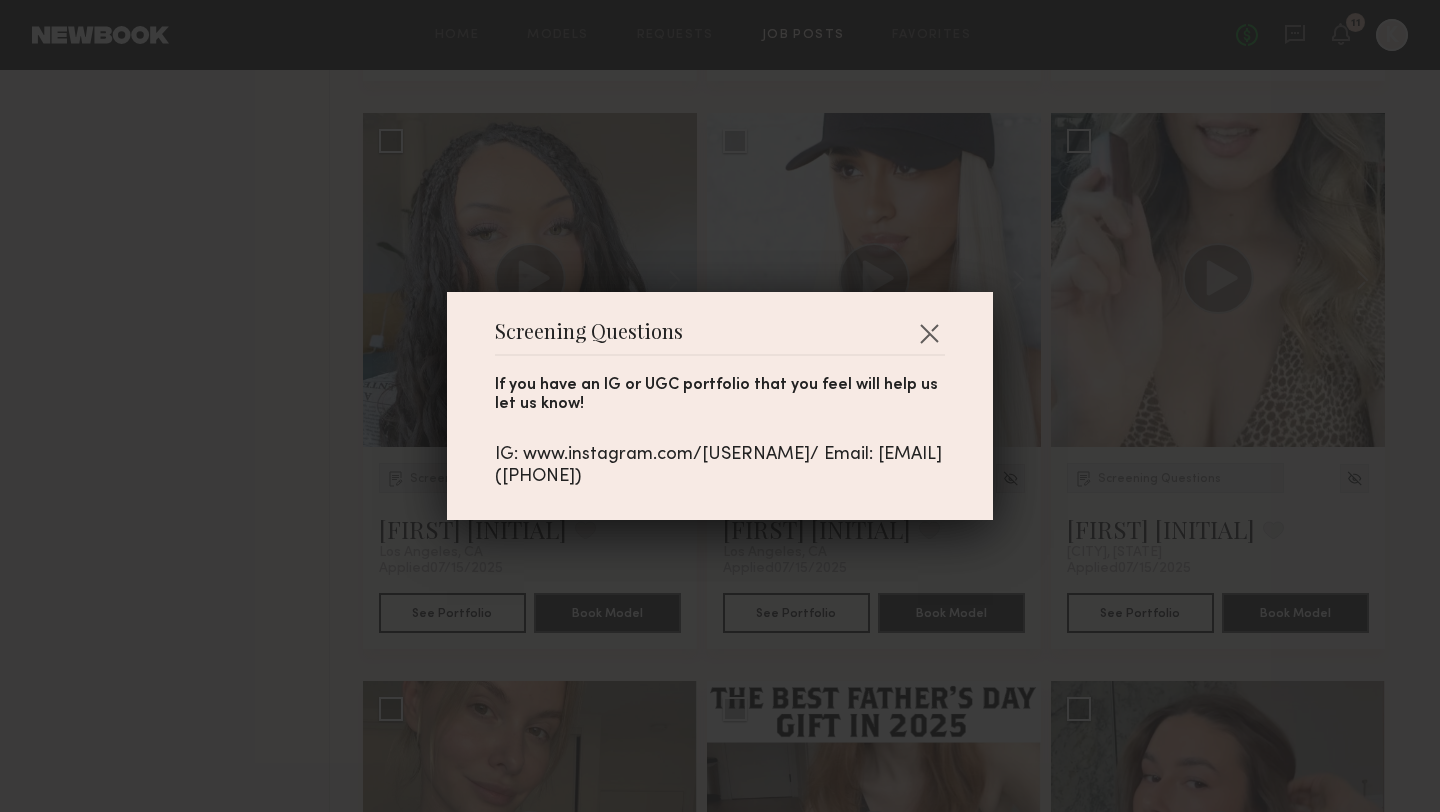 click on "IG: www.instagram.com/[USERNAME]/
Email: [EMAIL]
([PHONE])" at bounding box center [720, 466] 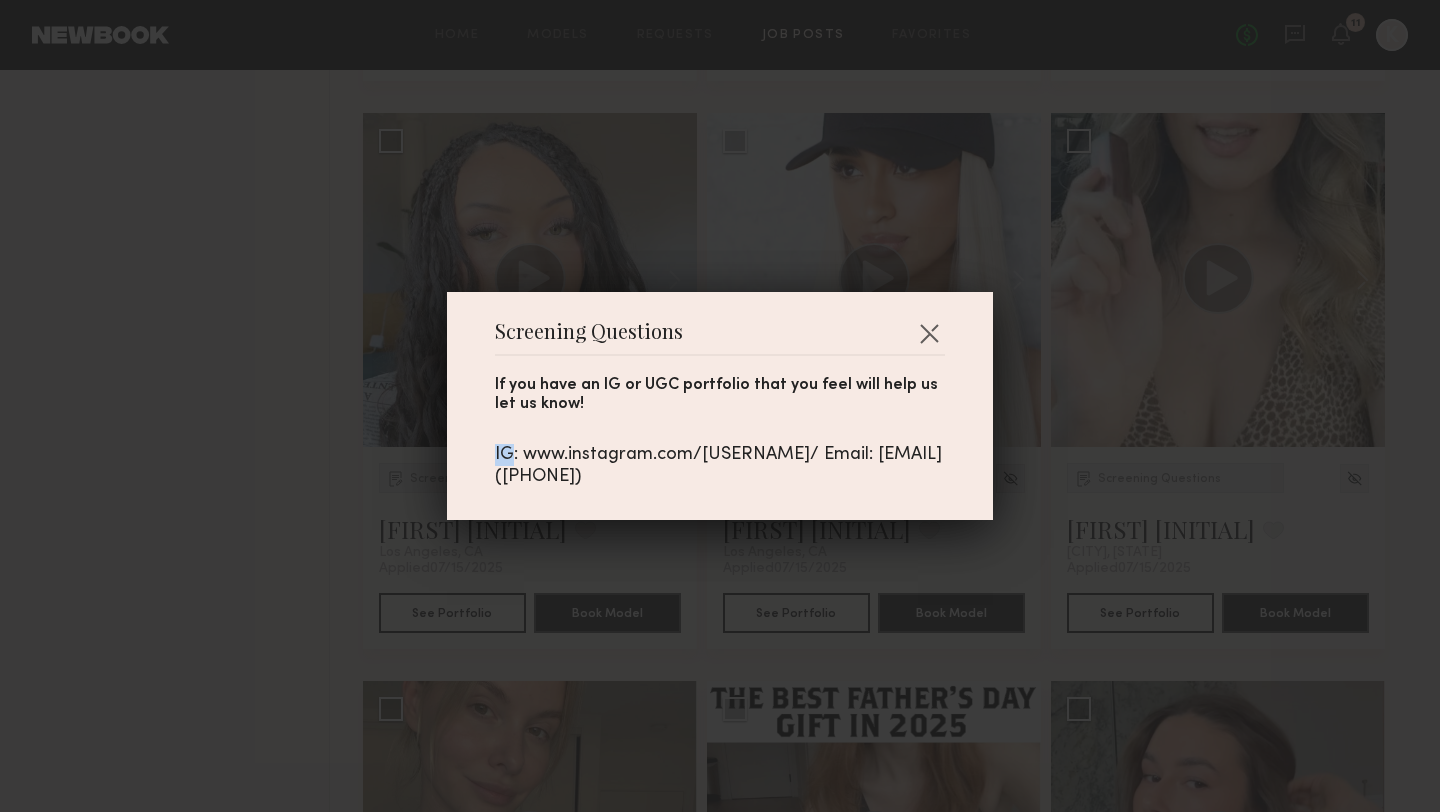 click on "IG: www.instagram.com/[USERNAME]/
Email: [EMAIL]
([PHONE])" at bounding box center [720, 466] 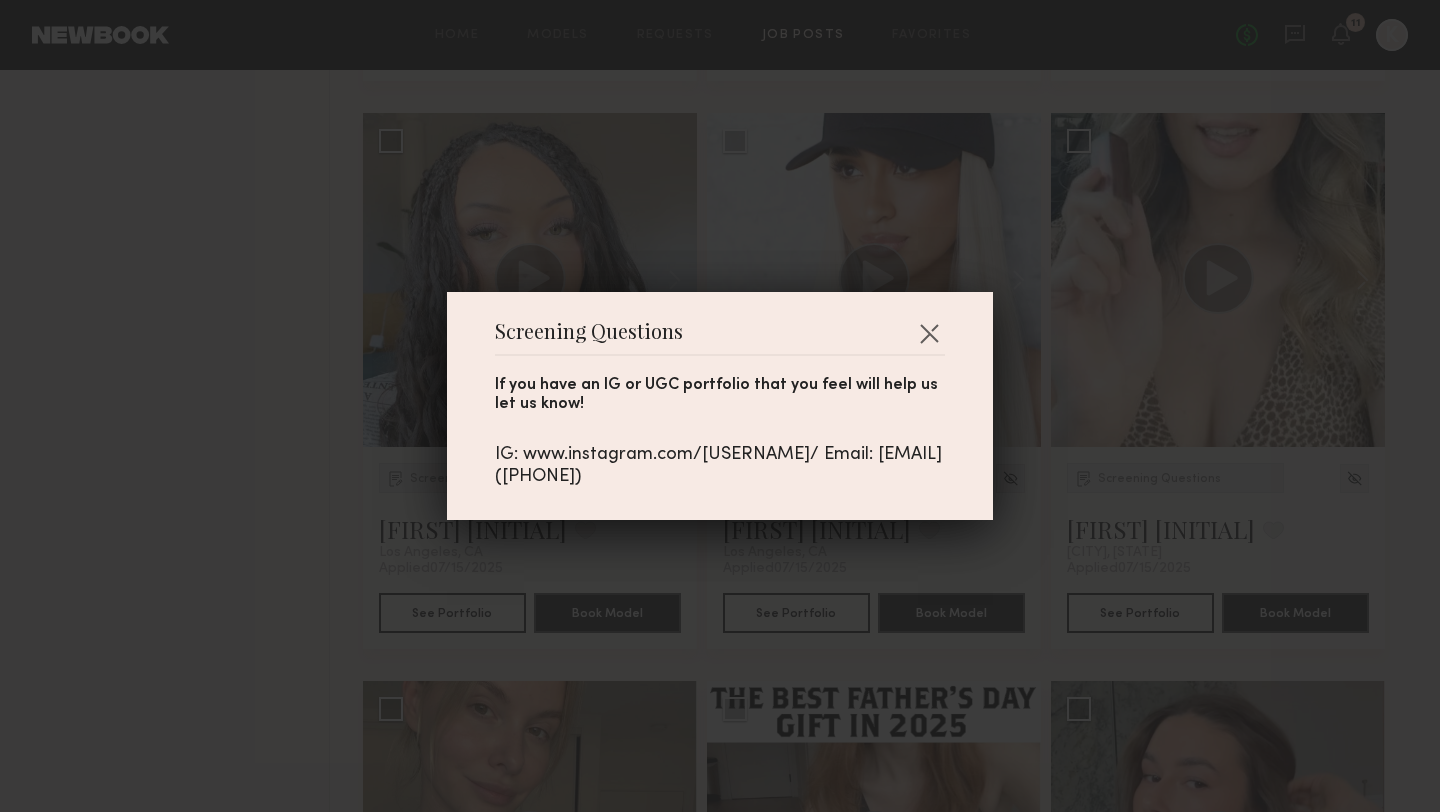 click on "IG: www.instagram.com/[USERNAME]/
Email: [EMAIL]
([PHONE])" at bounding box center (720, 466) 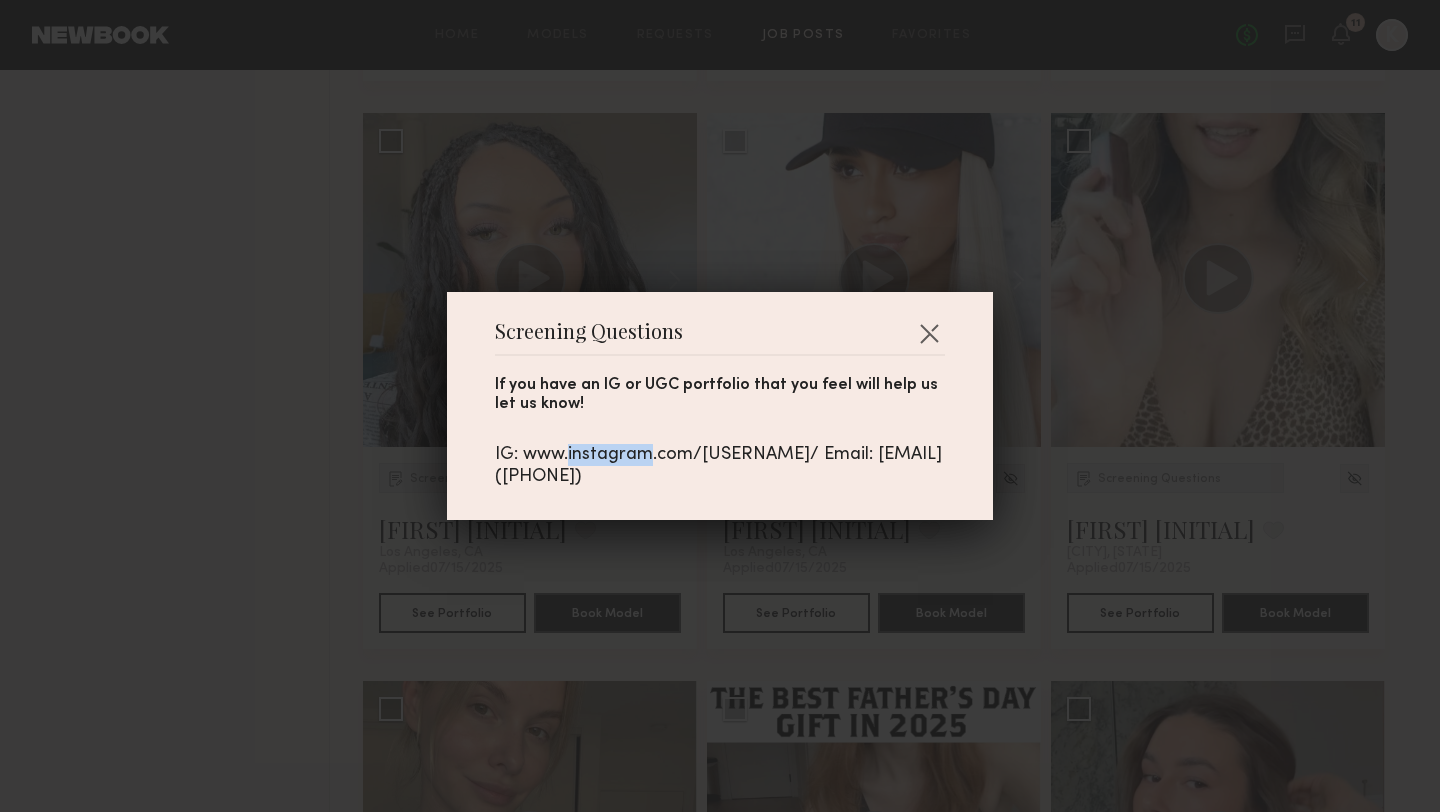 click on "IG: www.instagram.com/[USERNAME]/
Email: [EMAIL]
([PHONE])" at bounding box center (720, 466) 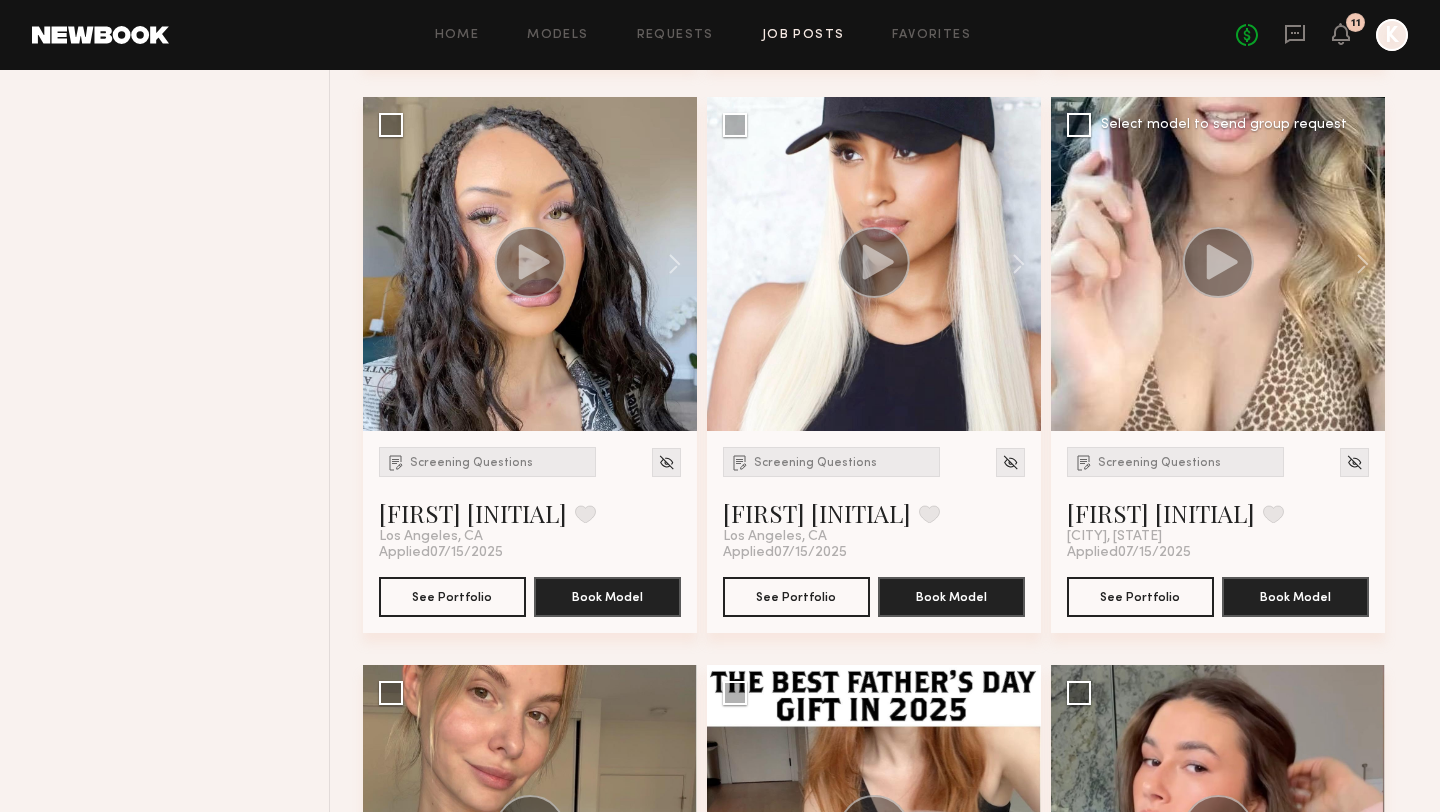 scroll, scrollTop: 1420, scrollLeft: 0, axis: vertical 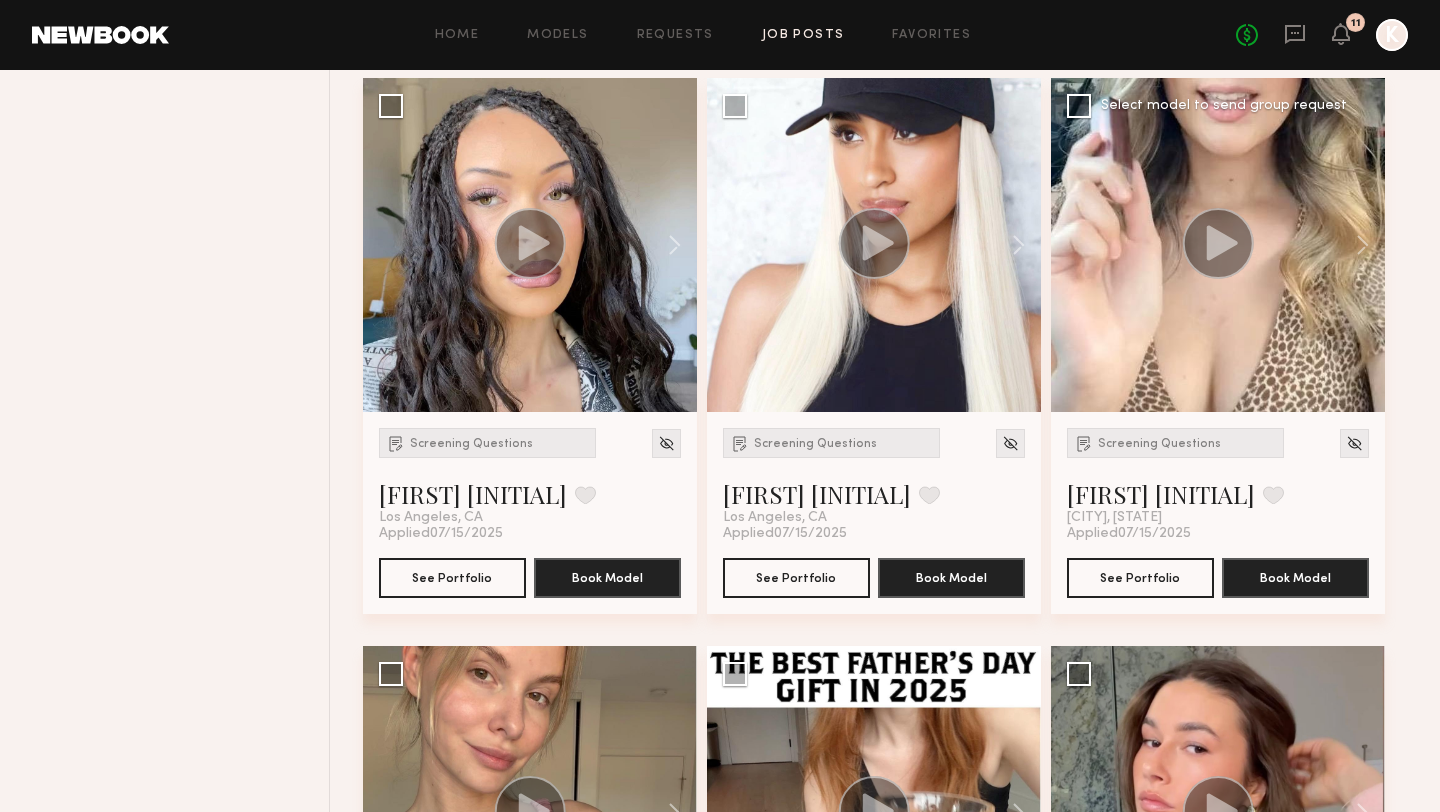click on "Screening Questions [FIRST] [INITIAL]. Favorite [CITY], [STATE] Applied  07/15/2025 See Portfolio Book Model" 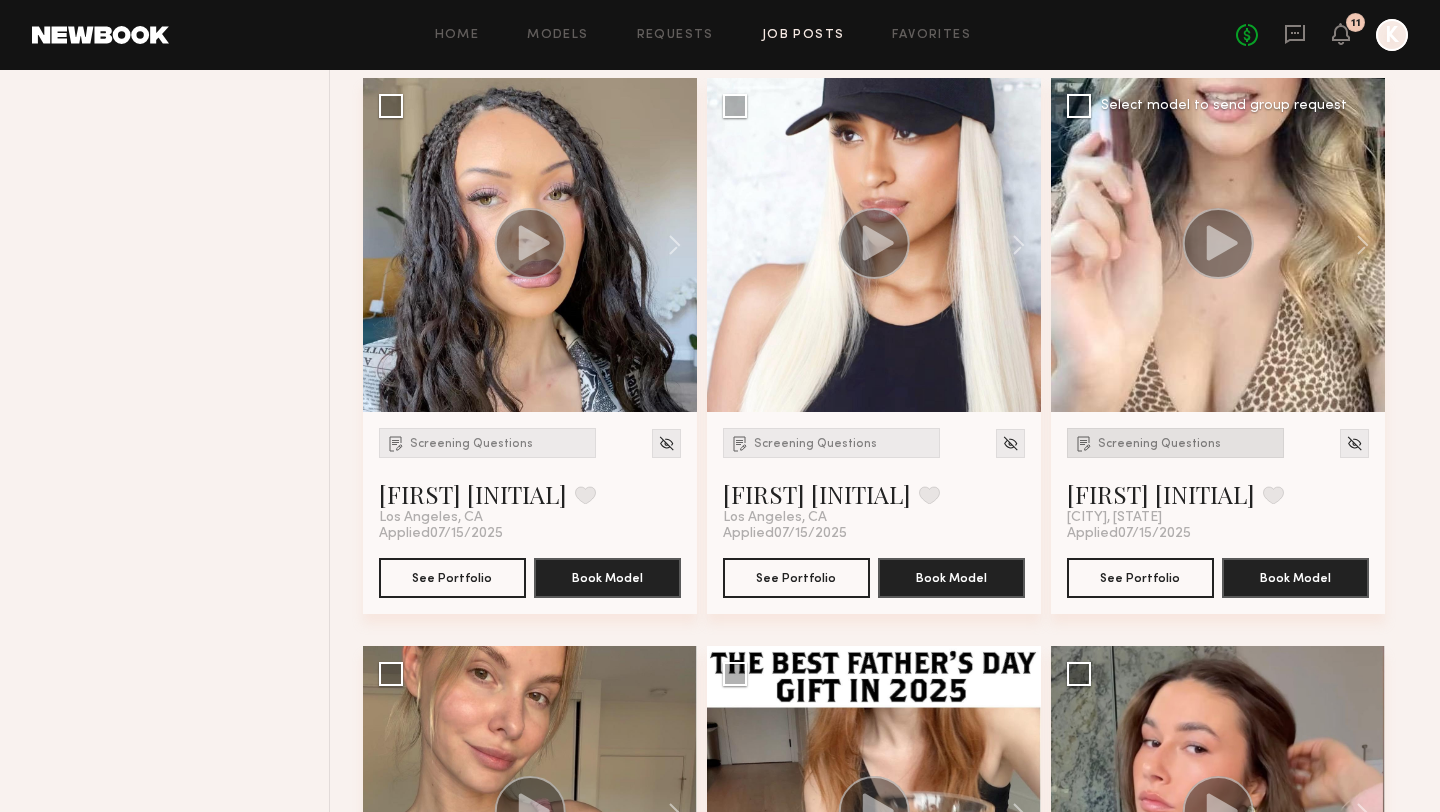 click on "Screening Questions" 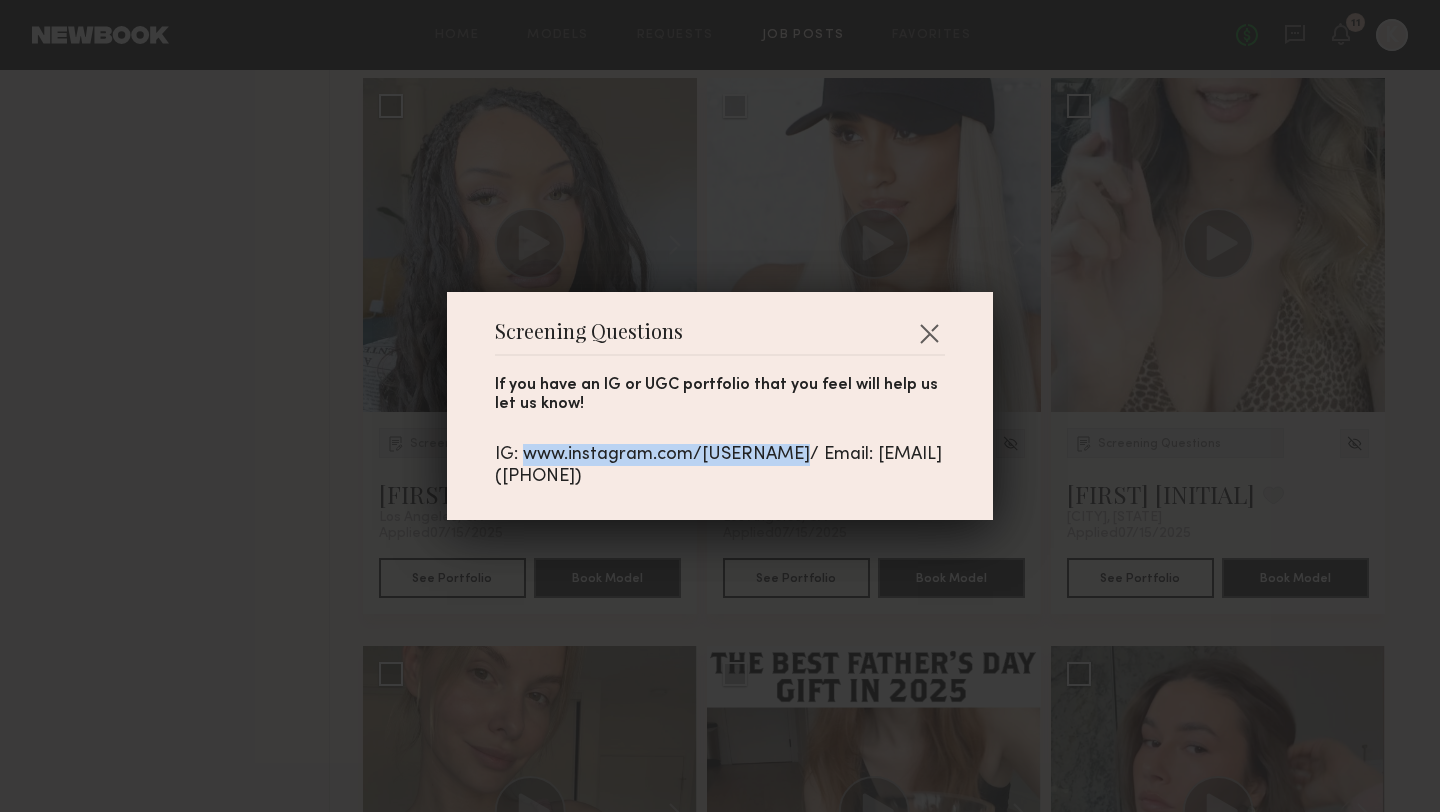drag, startPoint x: 772, startPoint y: 452, endPoint x: 522, endPoint y: 446, distance: 250.07199 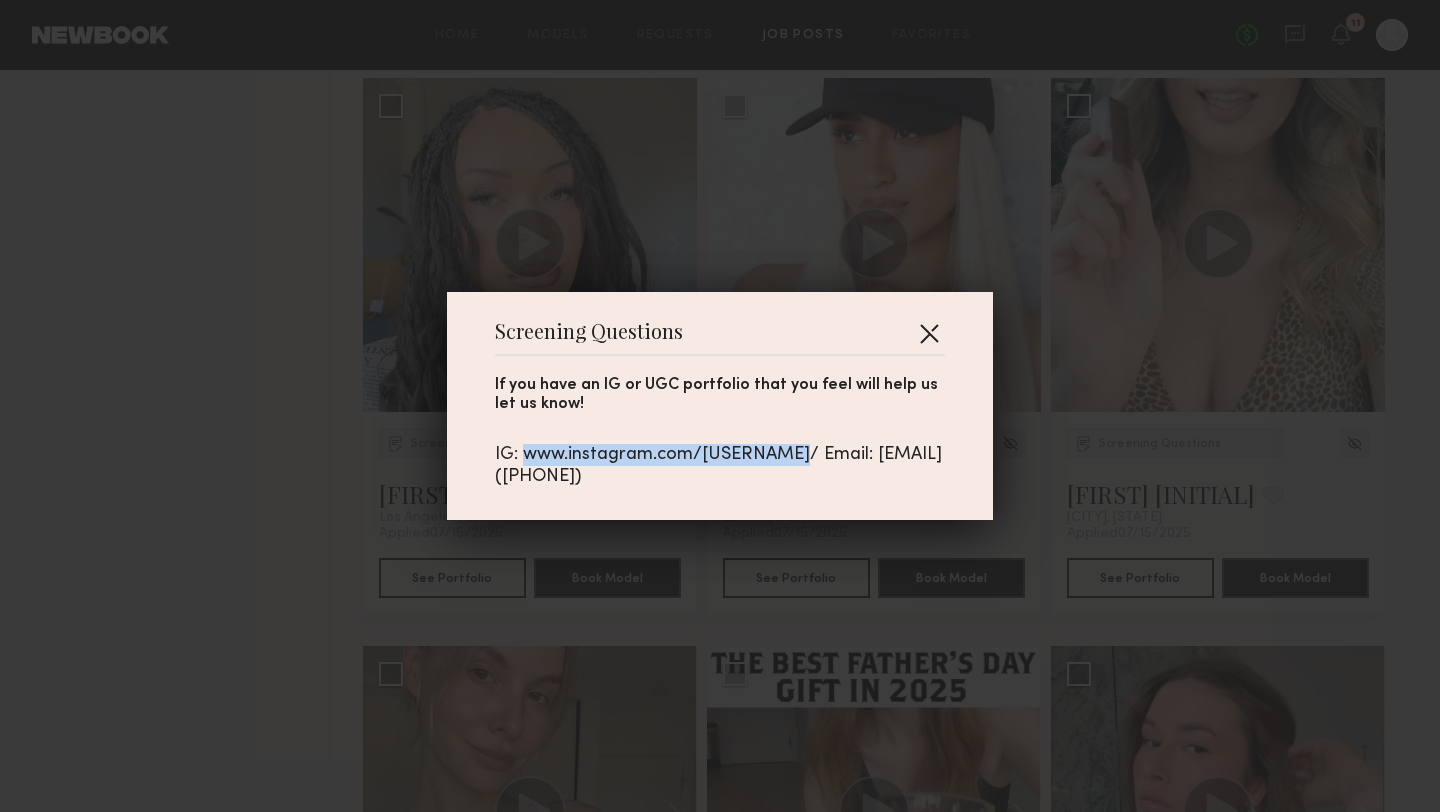 click at bounding box center [929, 333] 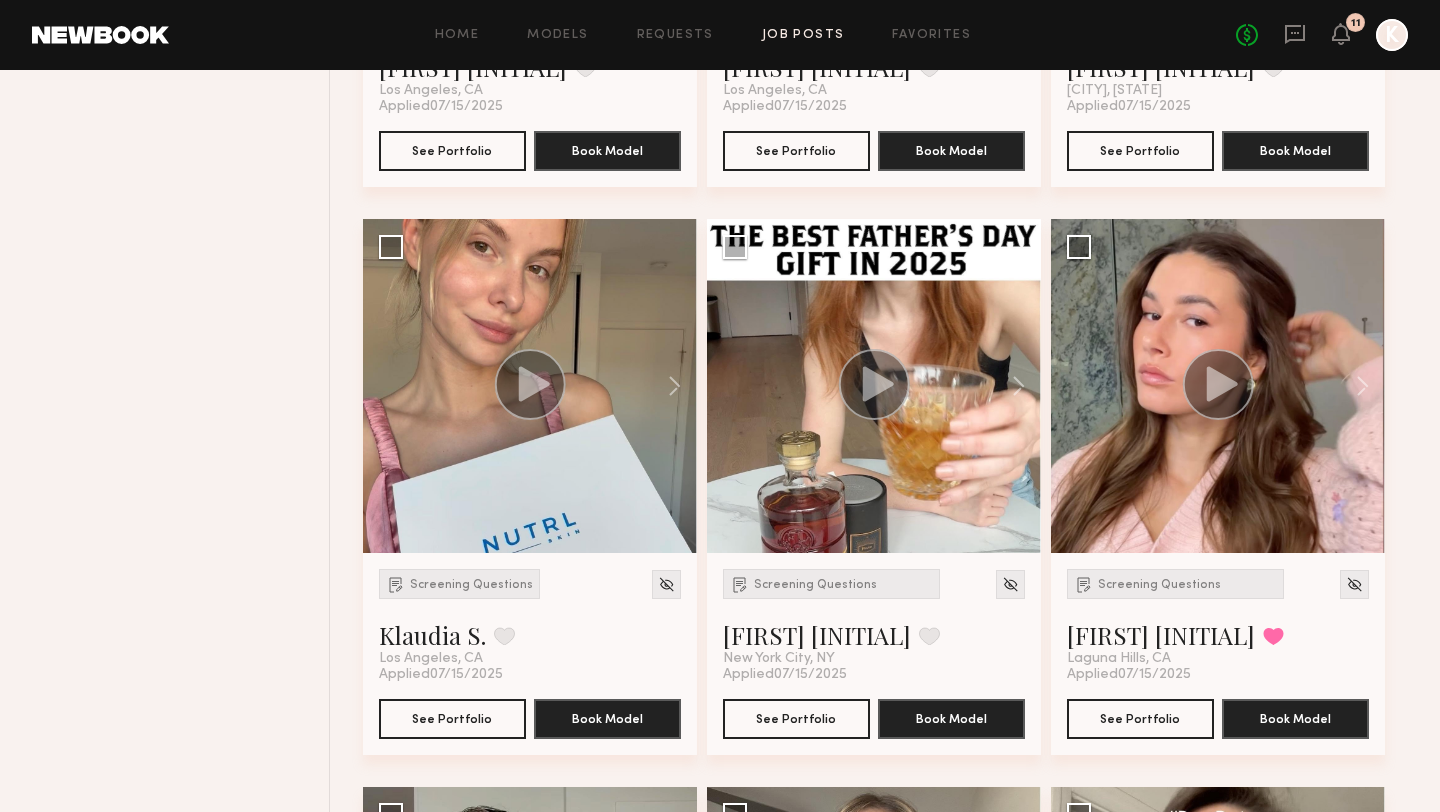 scroll, scrollTop: 1852, scrollLeft: 0, axis: vertical 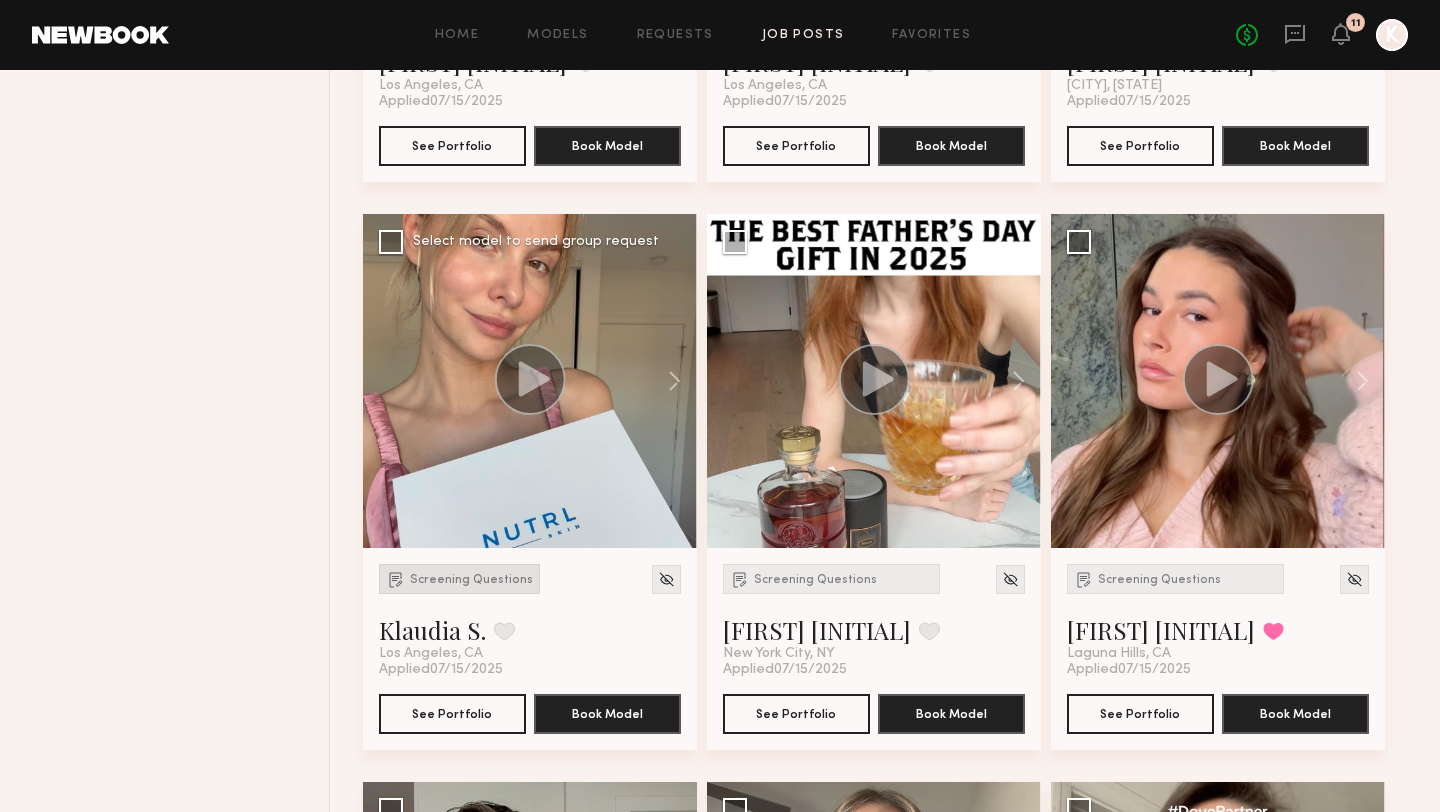 click on "Screening Questions" 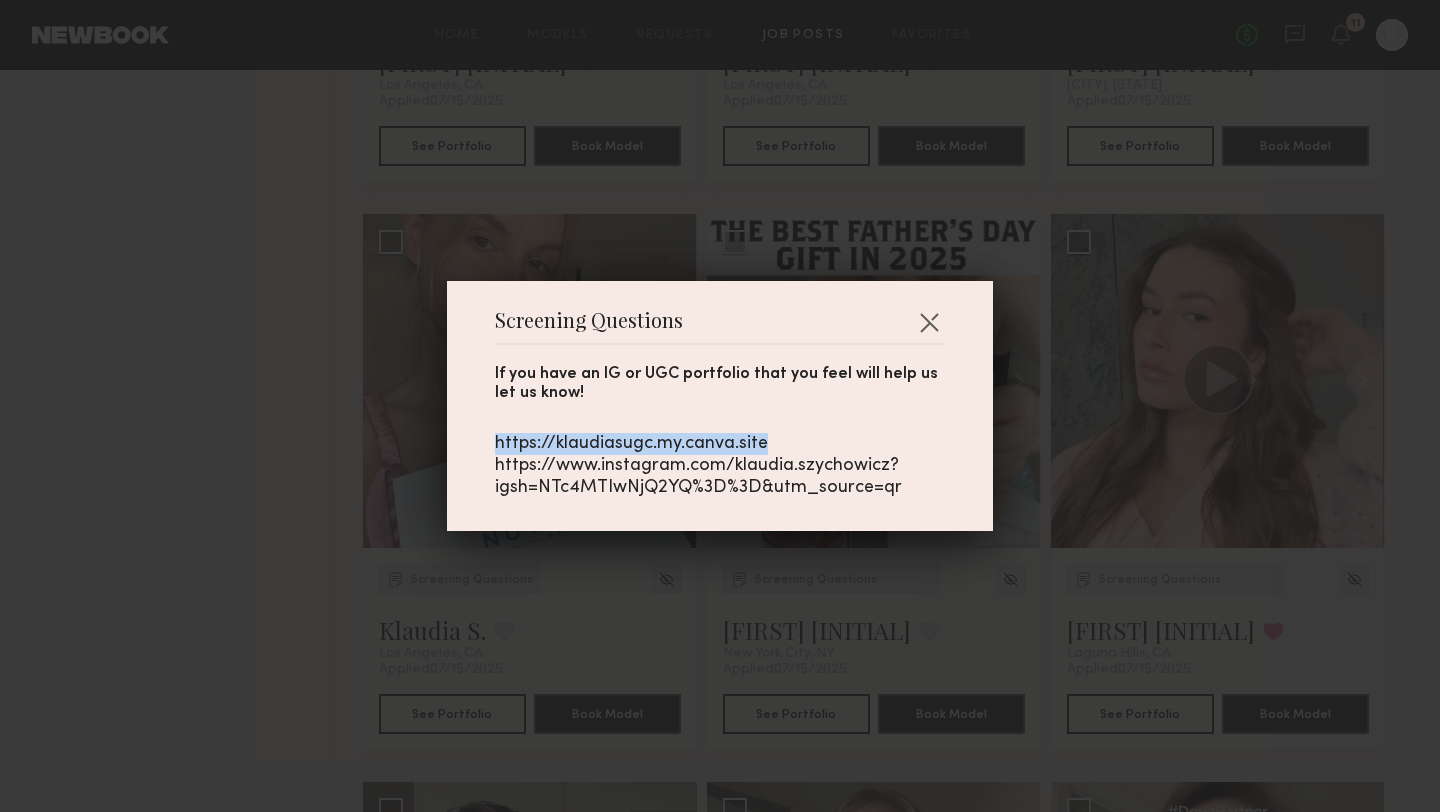 drag, startPoint x: 787, startPoint y: 443, endPoint x: 485, endPoint y: 439, distance: 302.0265 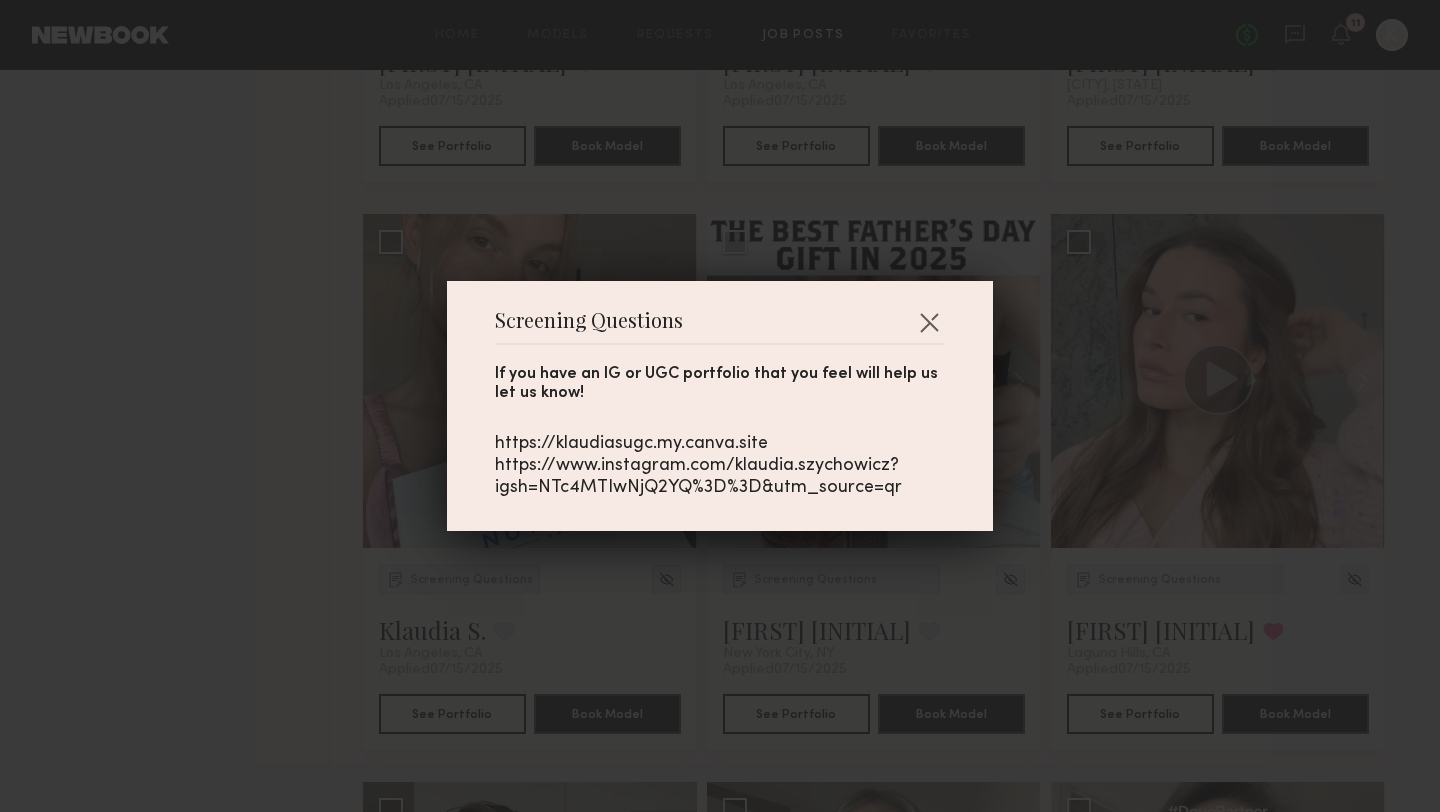 click on "https://klaudiasugc.my.canva.site
https://www.instagram.com/klaudia.szychowicz?igsh=NTc4MTIwNjQ2YQ%3D%3D&utm_source=qr" at bounding box center (720, 466) 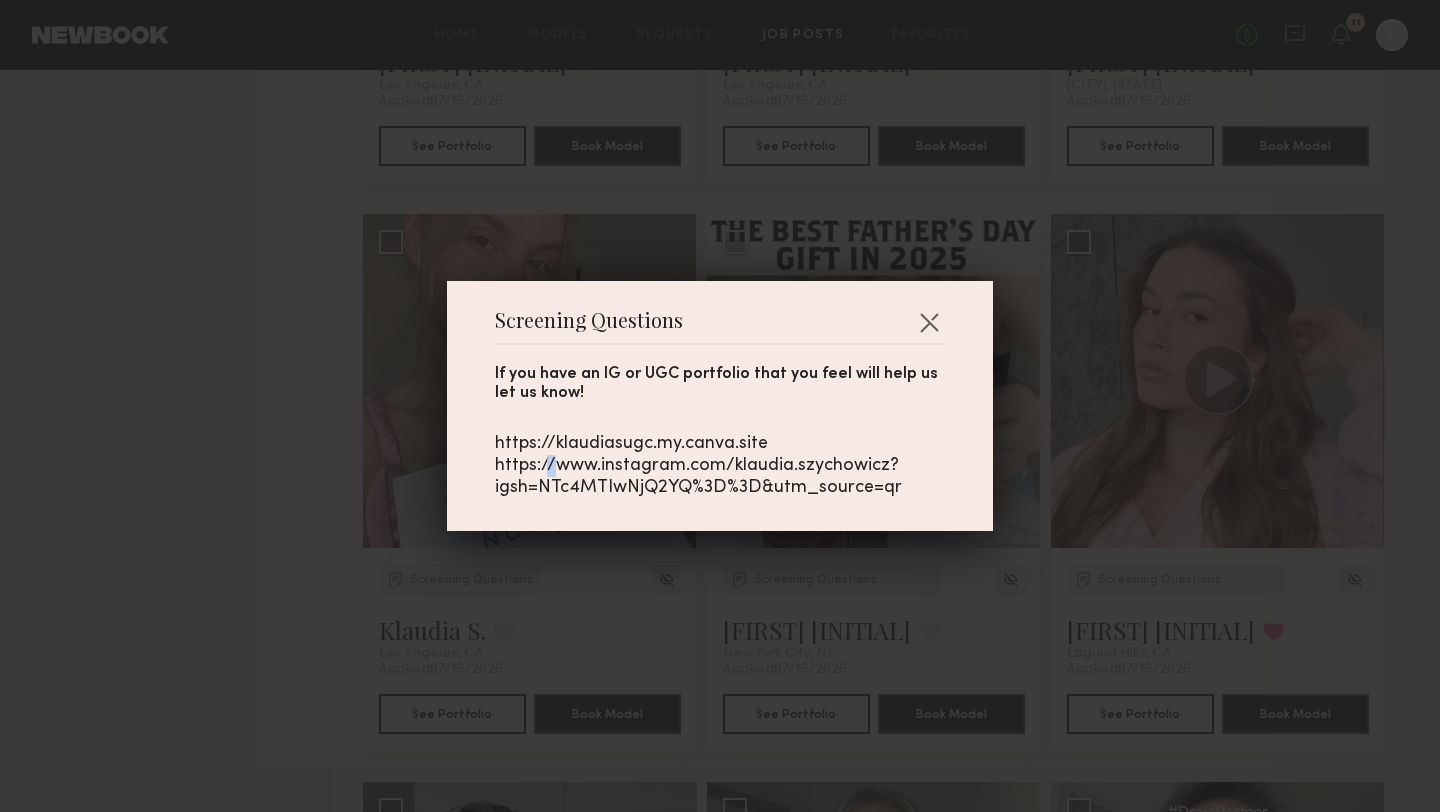 click on "https://klaudiasugc.my.canva.site
https://www.instagram.com/klaudia.szychowicz?igsh=NTc4MTIwNjQ2YQ%3D%3D&utm_source=qr" at bounding box center (720, 466) 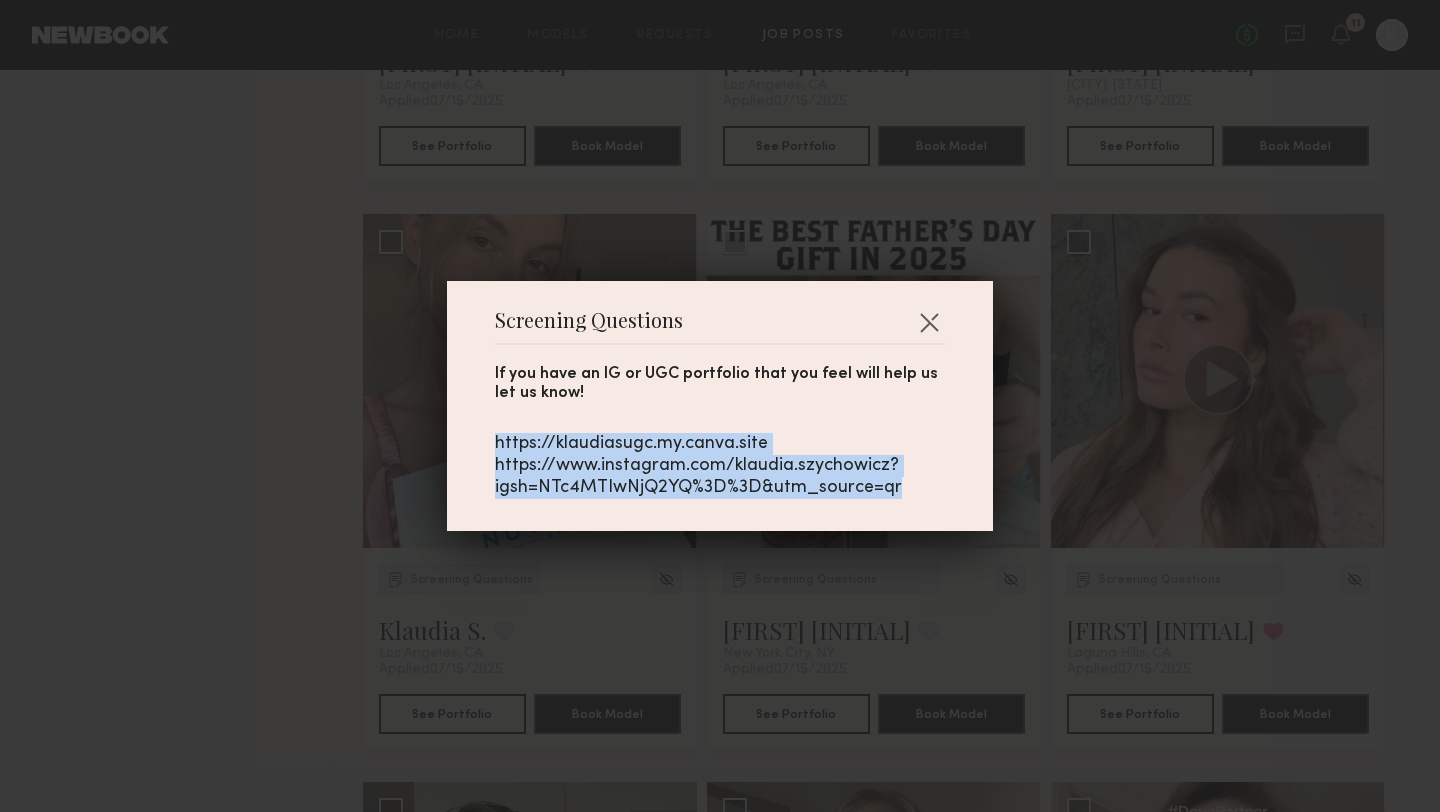 click on "https://klaudiasugc.my.canva.site
https://www.instagram.com/klaudia.szychowicz?igsh=NTc4MTIwNjQ2YQ%3D%3D&utm_source=qr" at bounding box center [720, 466] 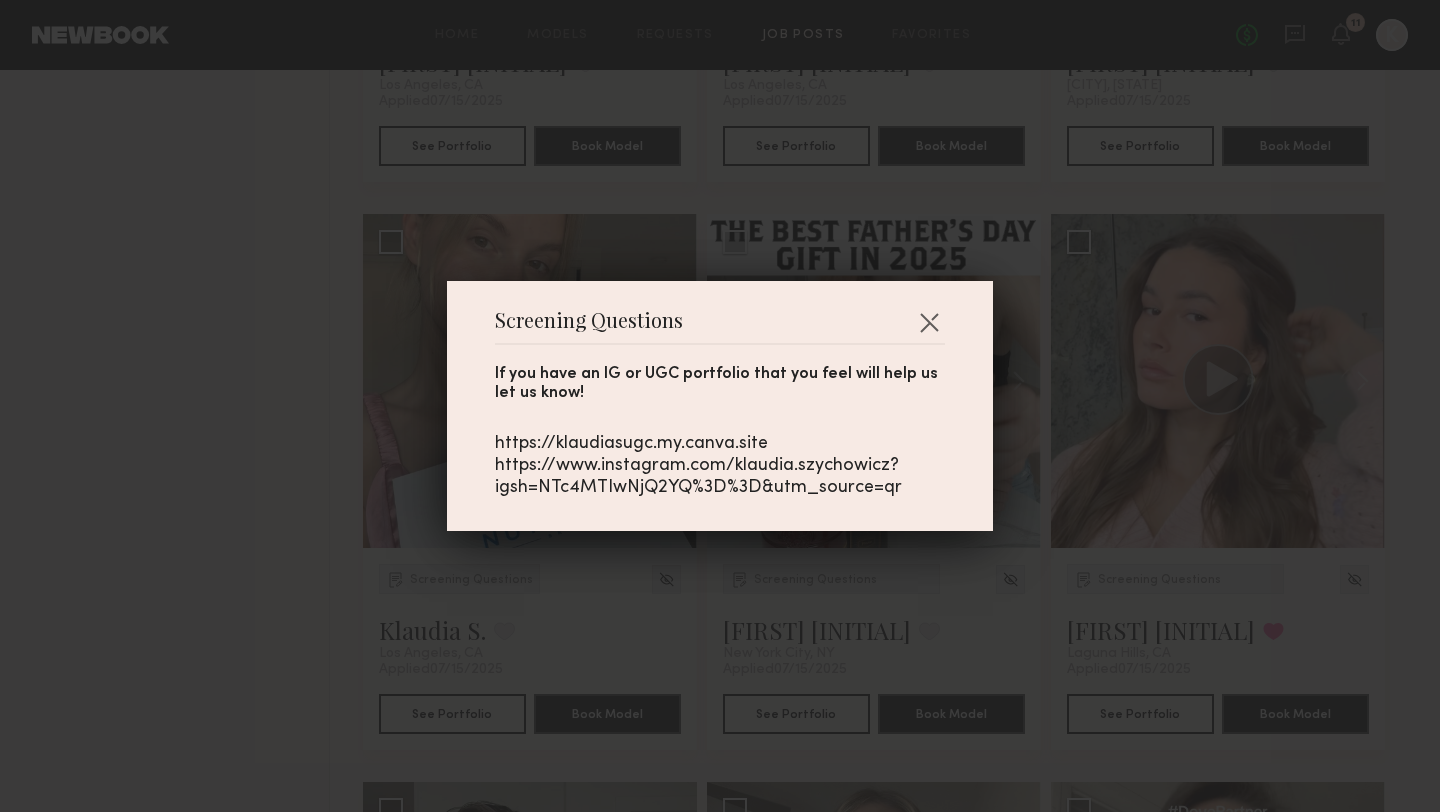 click on "https://klaudiasugc.my.canva.site
https://www.instagram.com/klaudia.szychowicz?igsh=NTc4MTIwNjQ2YQ%3D%3D&utm_source=qr" at bounding box center [720, 466] 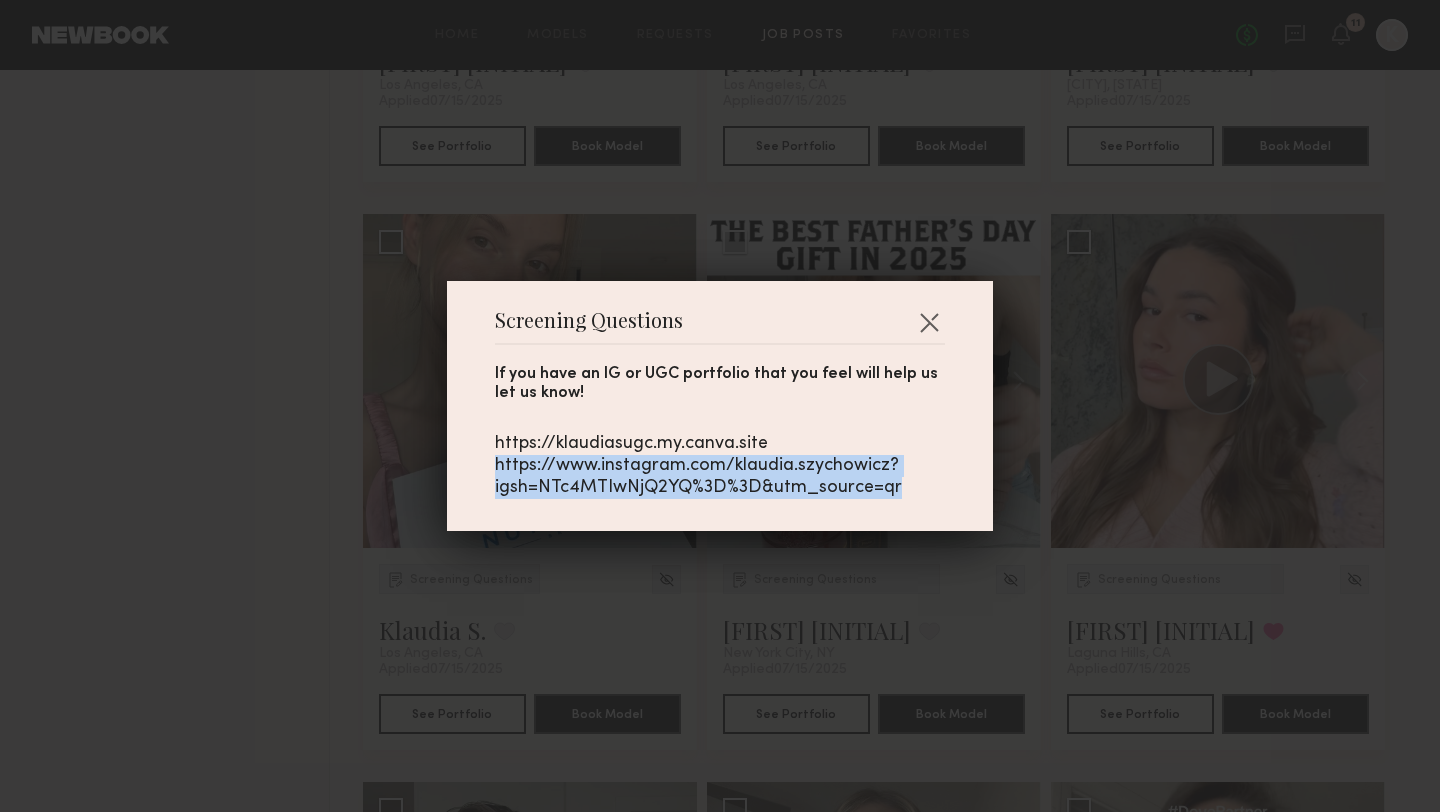 drag, startPoint x: 494, startPoint y: 469, endPoint x: 900, endPoint y: 504, distance: 407.50583 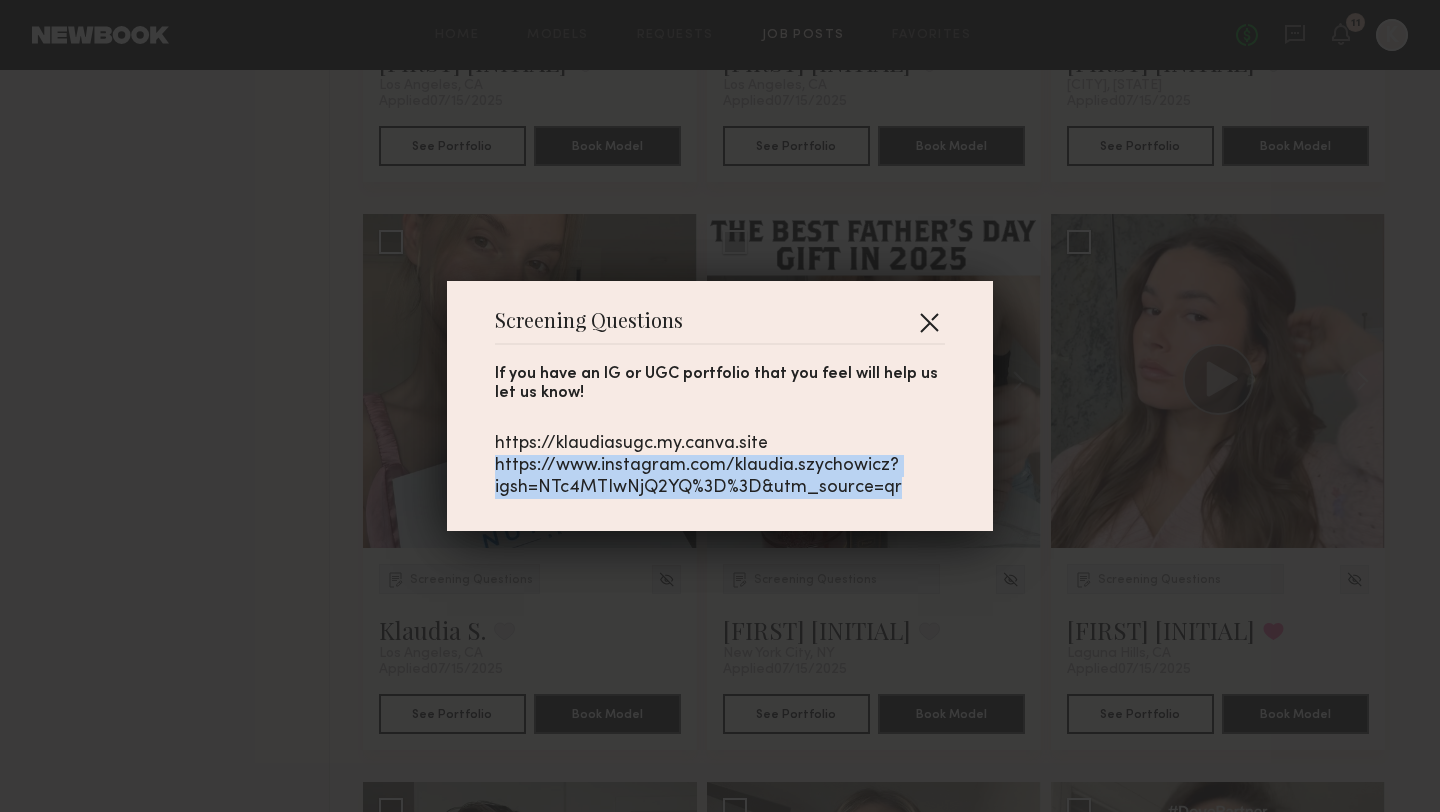 click at bounding box center (929, 322) 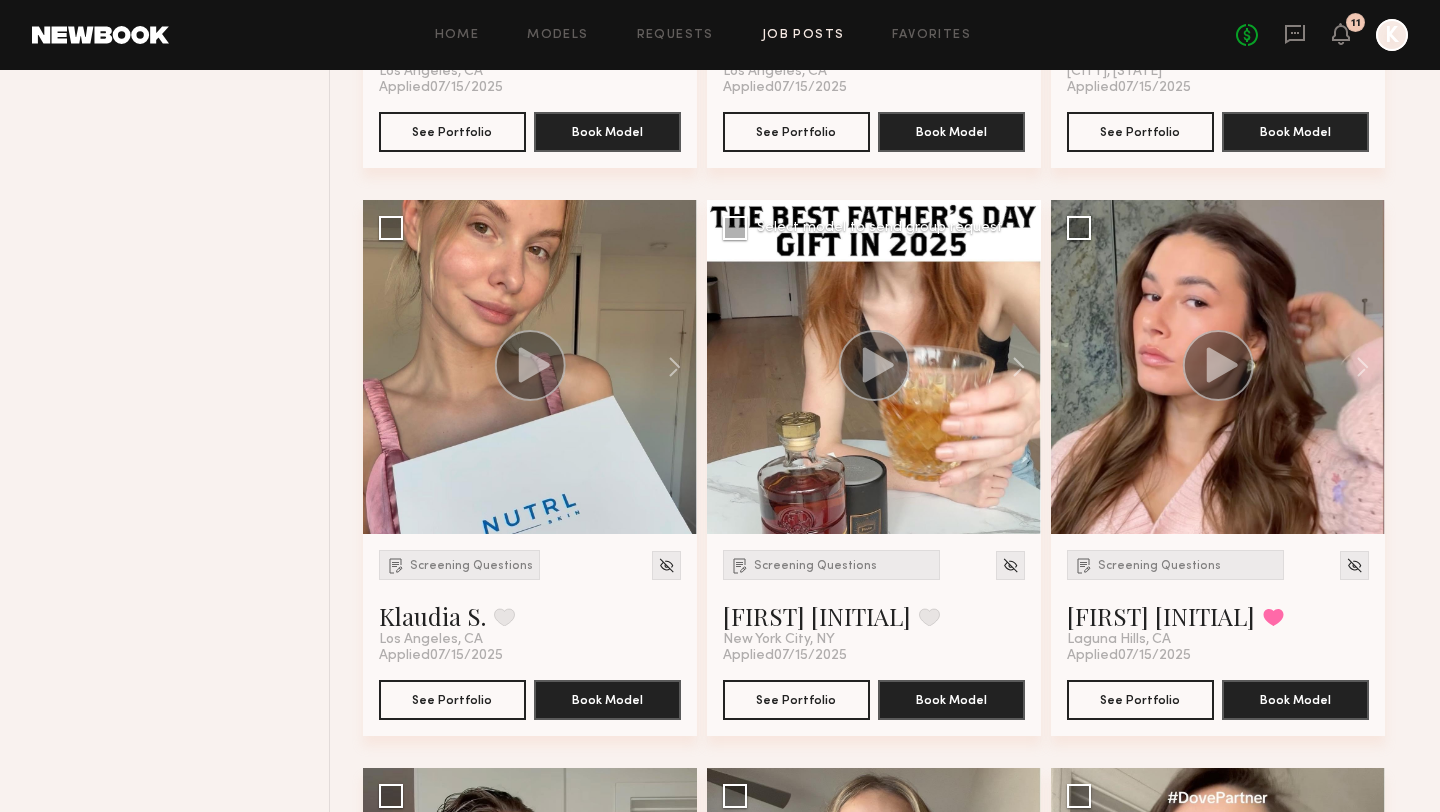 scroll, scrollTop: 1864, scrollLeft: 0, axis: vertical 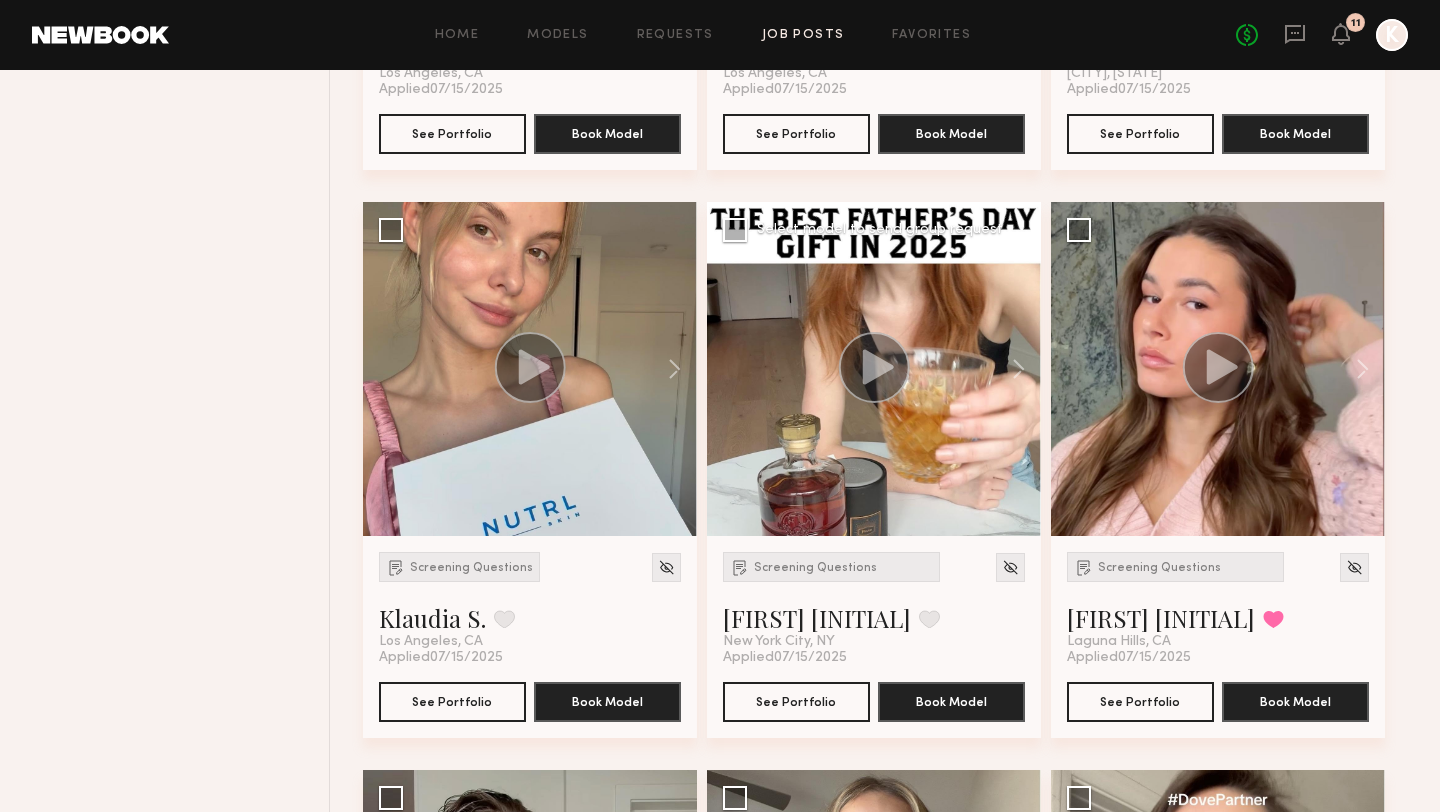click on "Screening Questions [FIRST] [INITIAL]. Favorite [CITY], [STATE]" 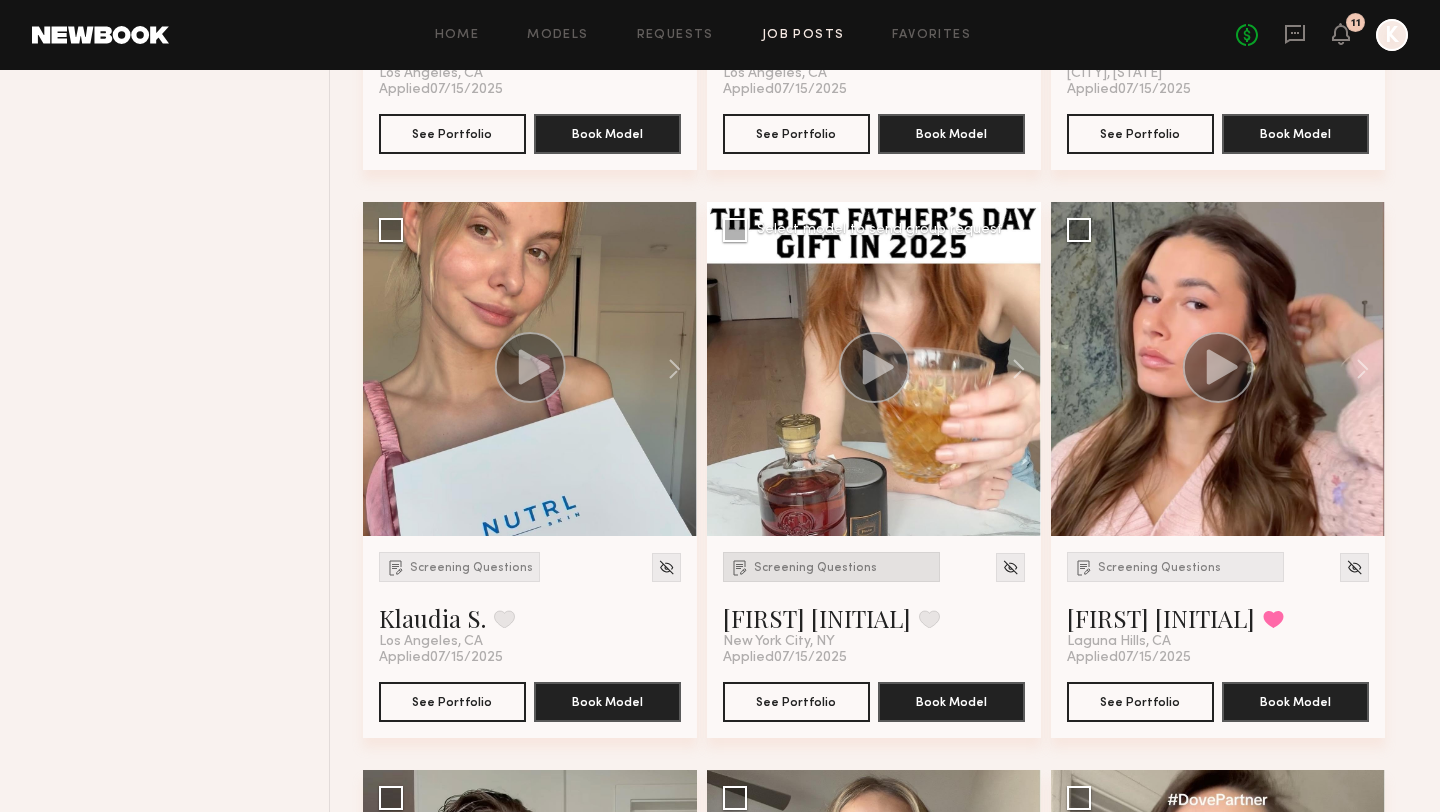 click on "Screening Questions" 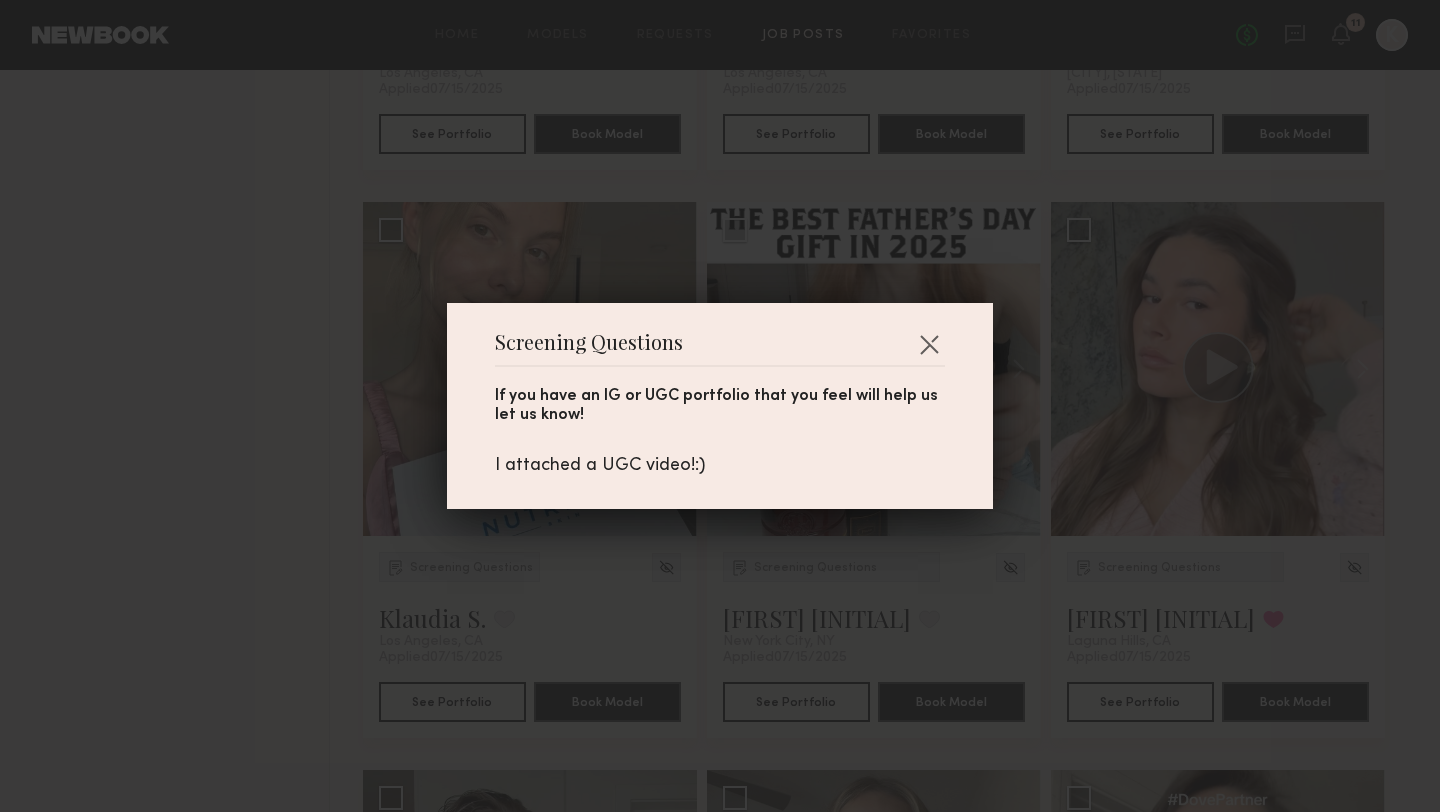 click on "Screening Questions If you have an IG or UGC portfolio that you feel will help us let us know! I attached a UGC video!:)" at bounding box center [720, 406] 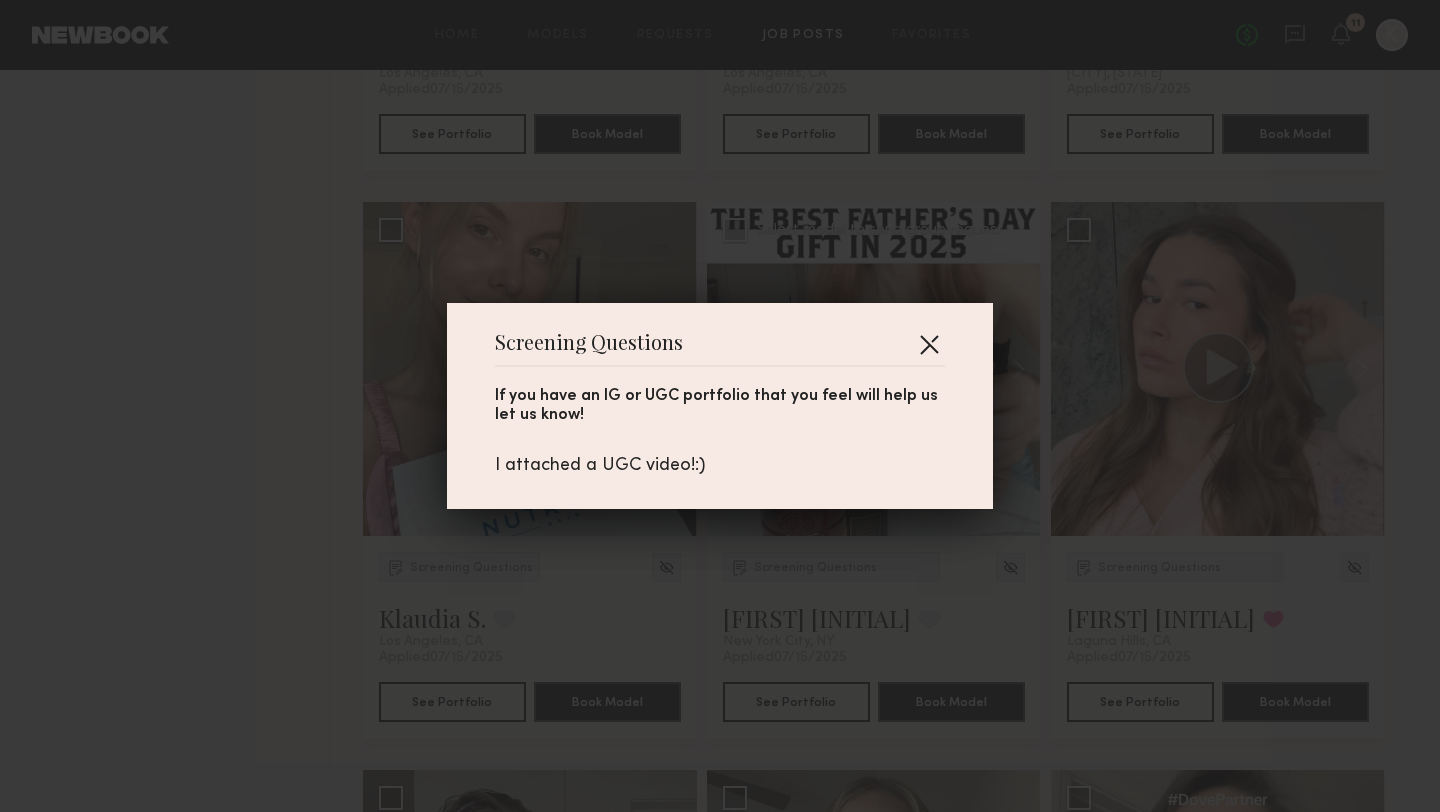 click at bounding box center [929, 344] 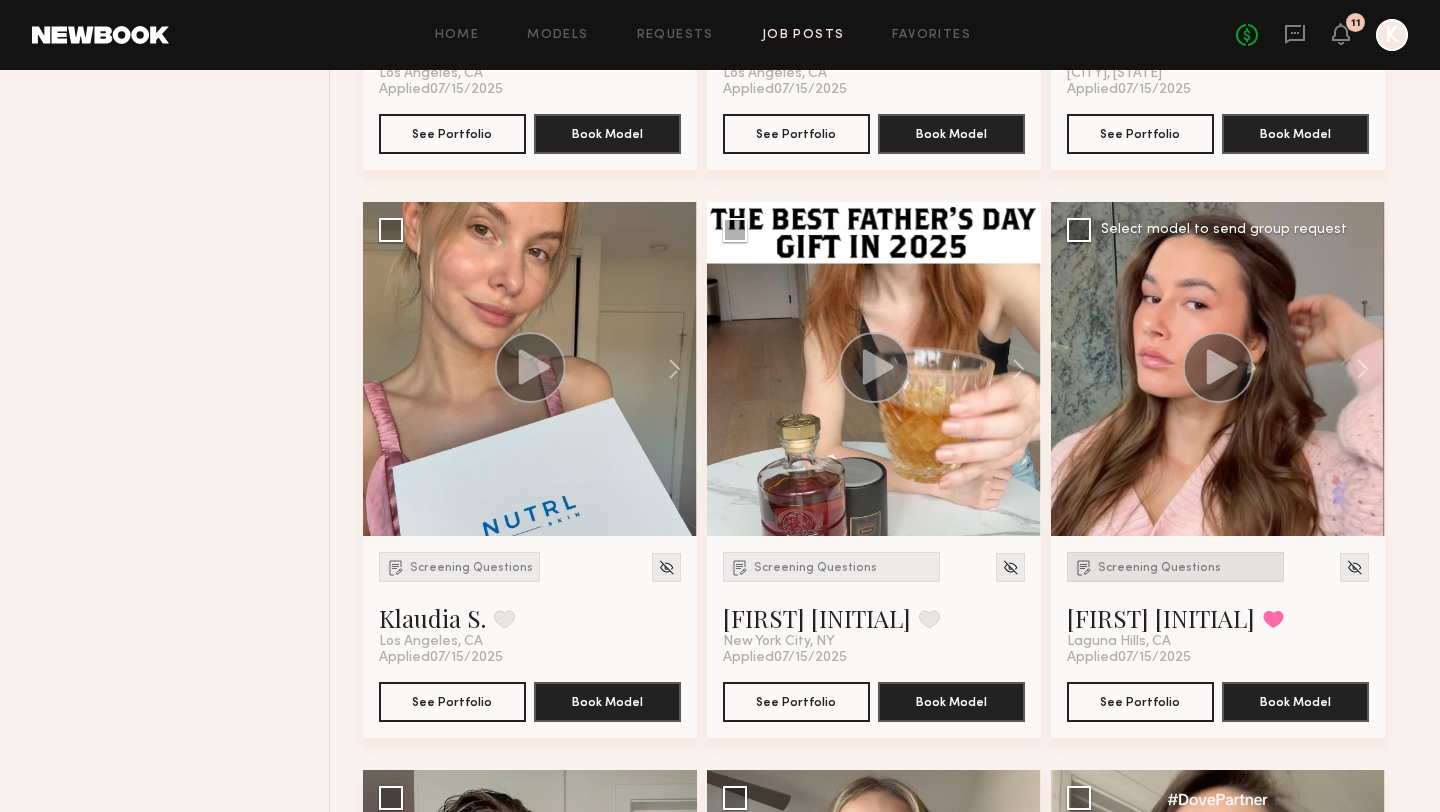 click on "Screening Questions" 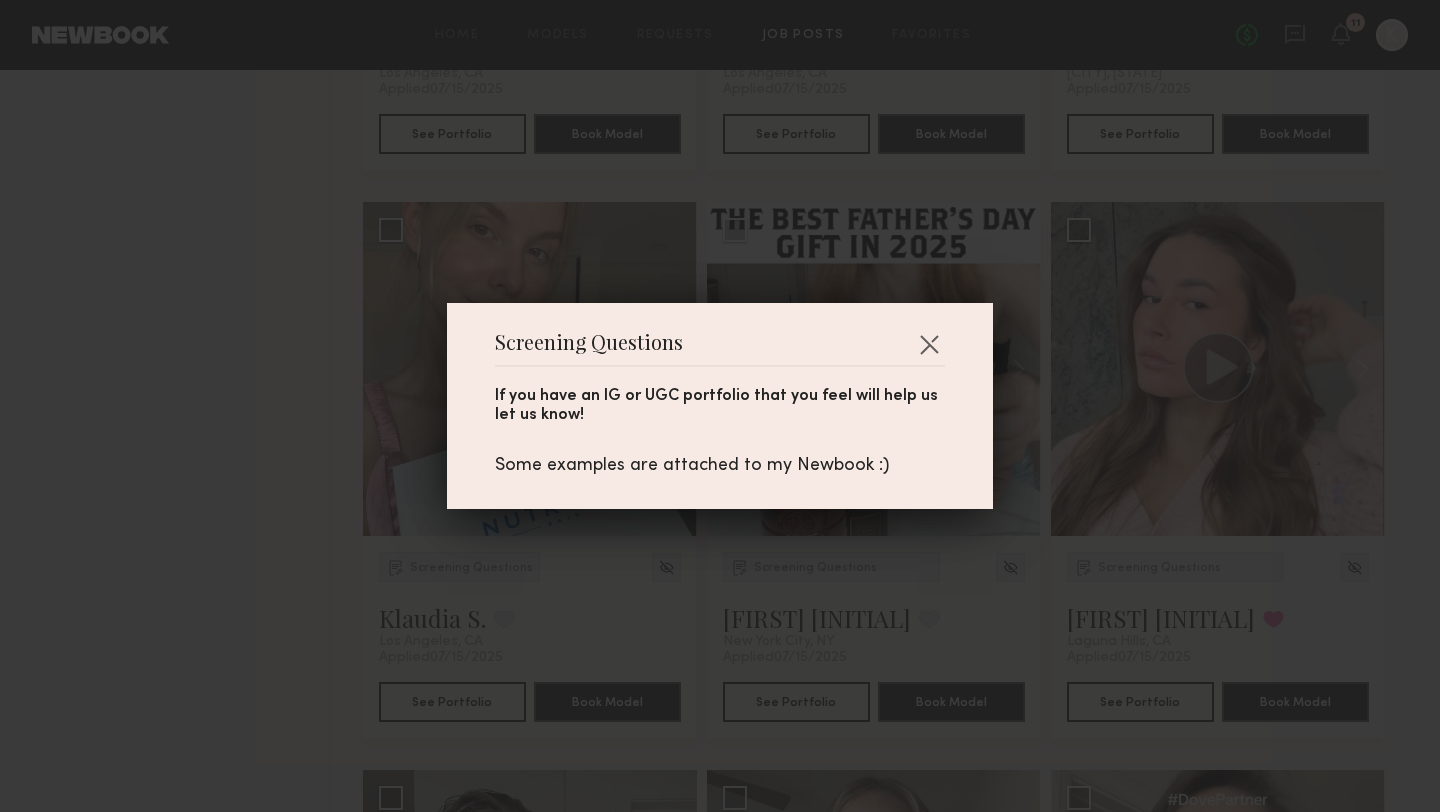 click on "Screening Questions If you have an IG or UGC portfolio that you feel will help us let us know! Some examples are attached to my Newbook :)" at bounding box center [720, 406] 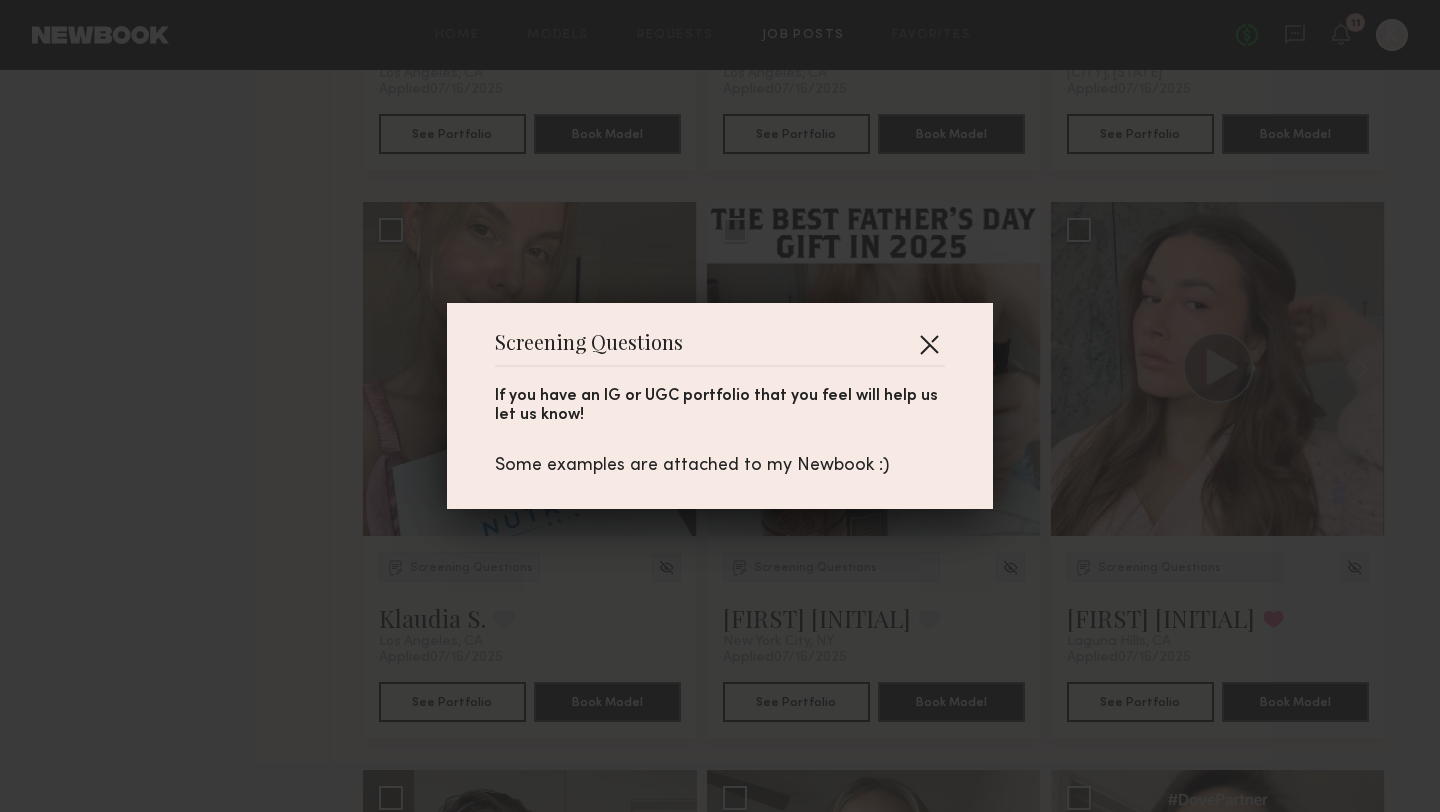 click at bounding box center (929, 344) 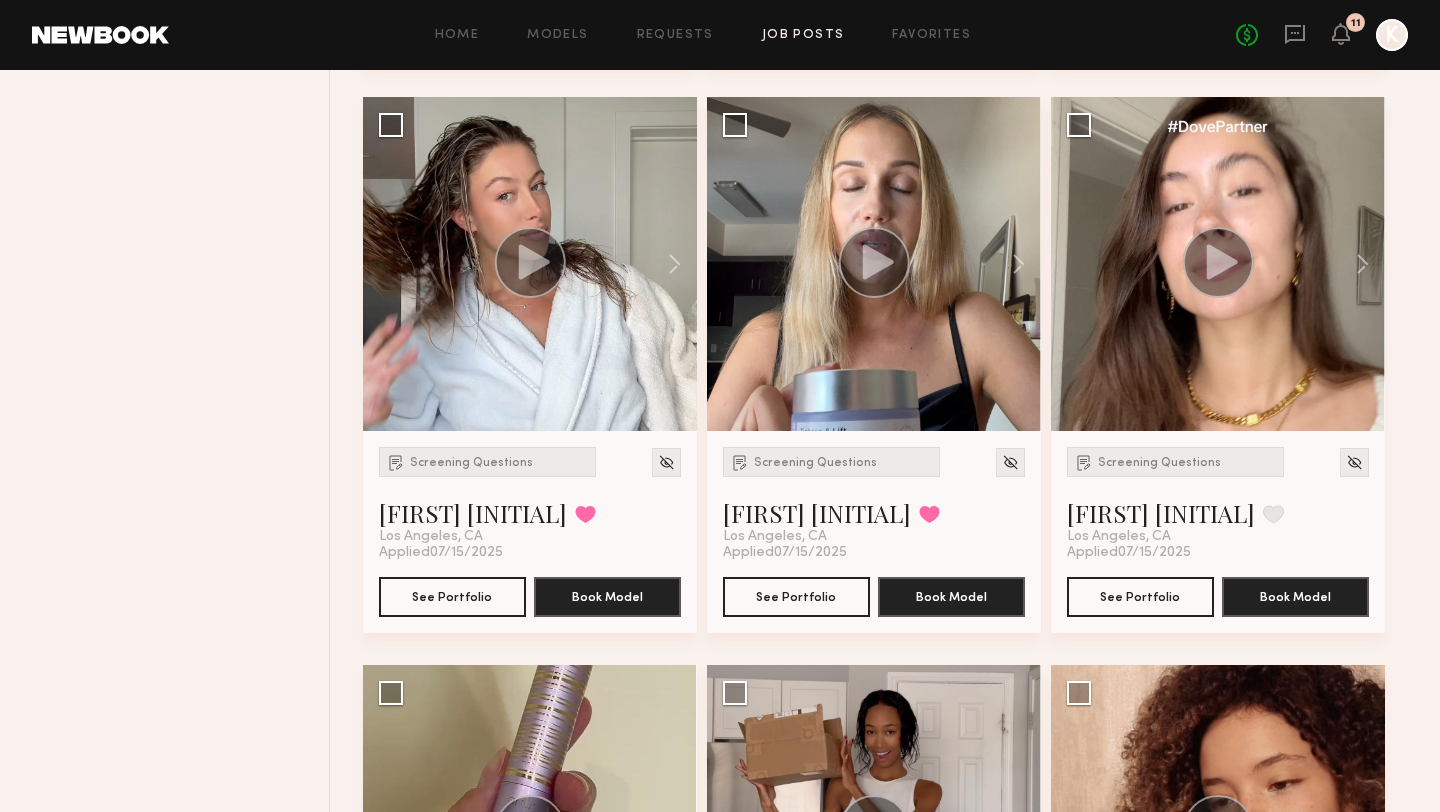 scroll, scrollTop: 2540, scrollLeft: 0, axis: vertical 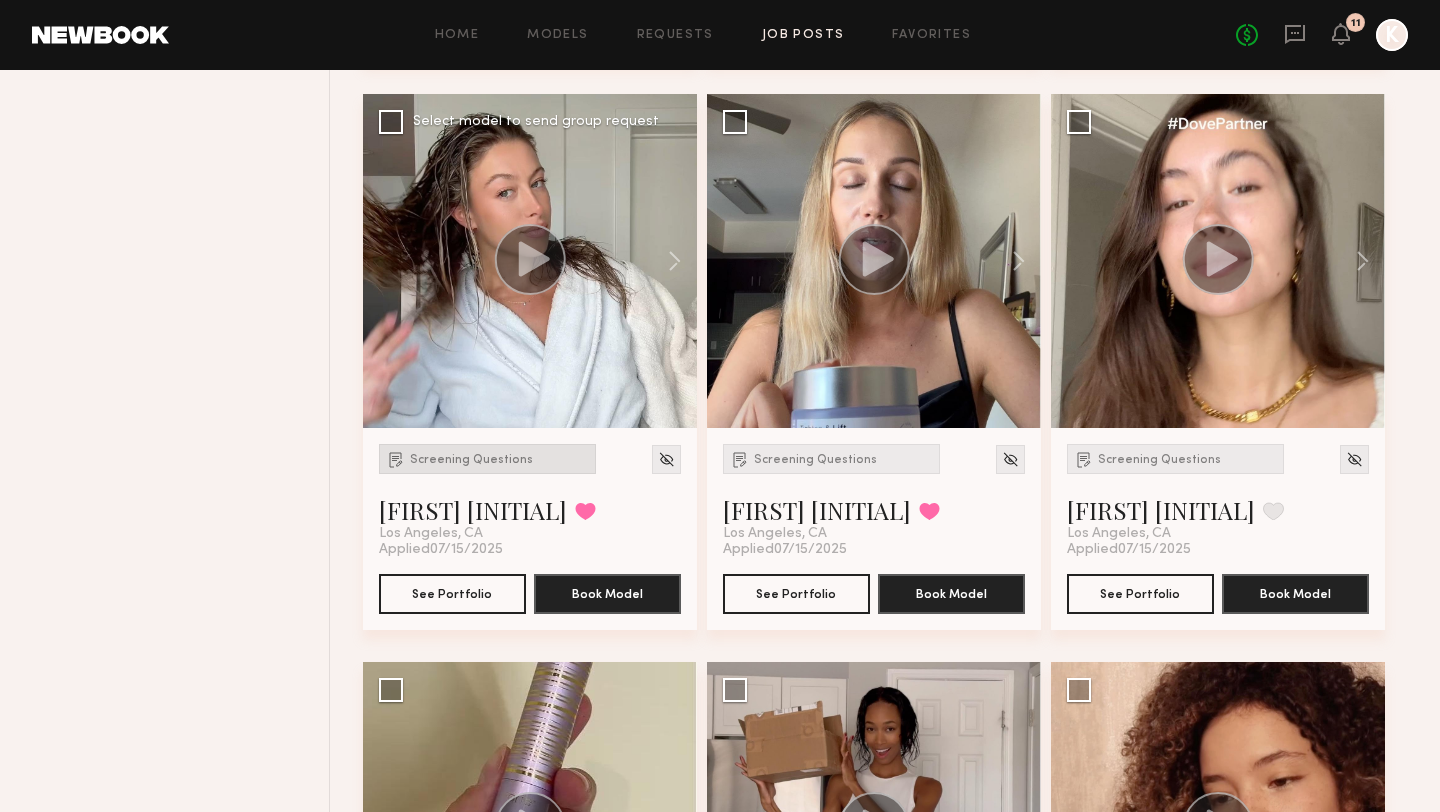 click on "Screening Questions" 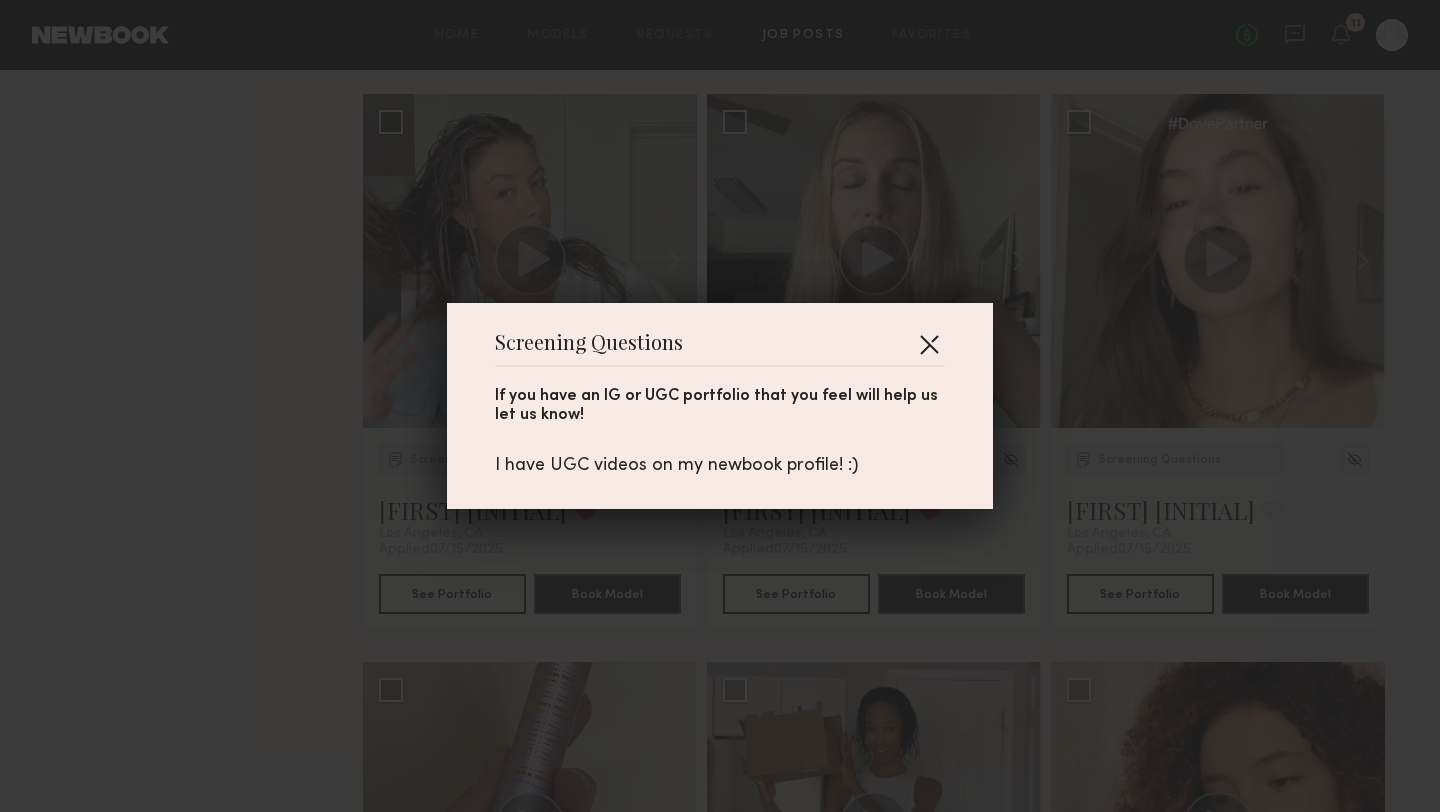 click at bounding box center [929, 344] 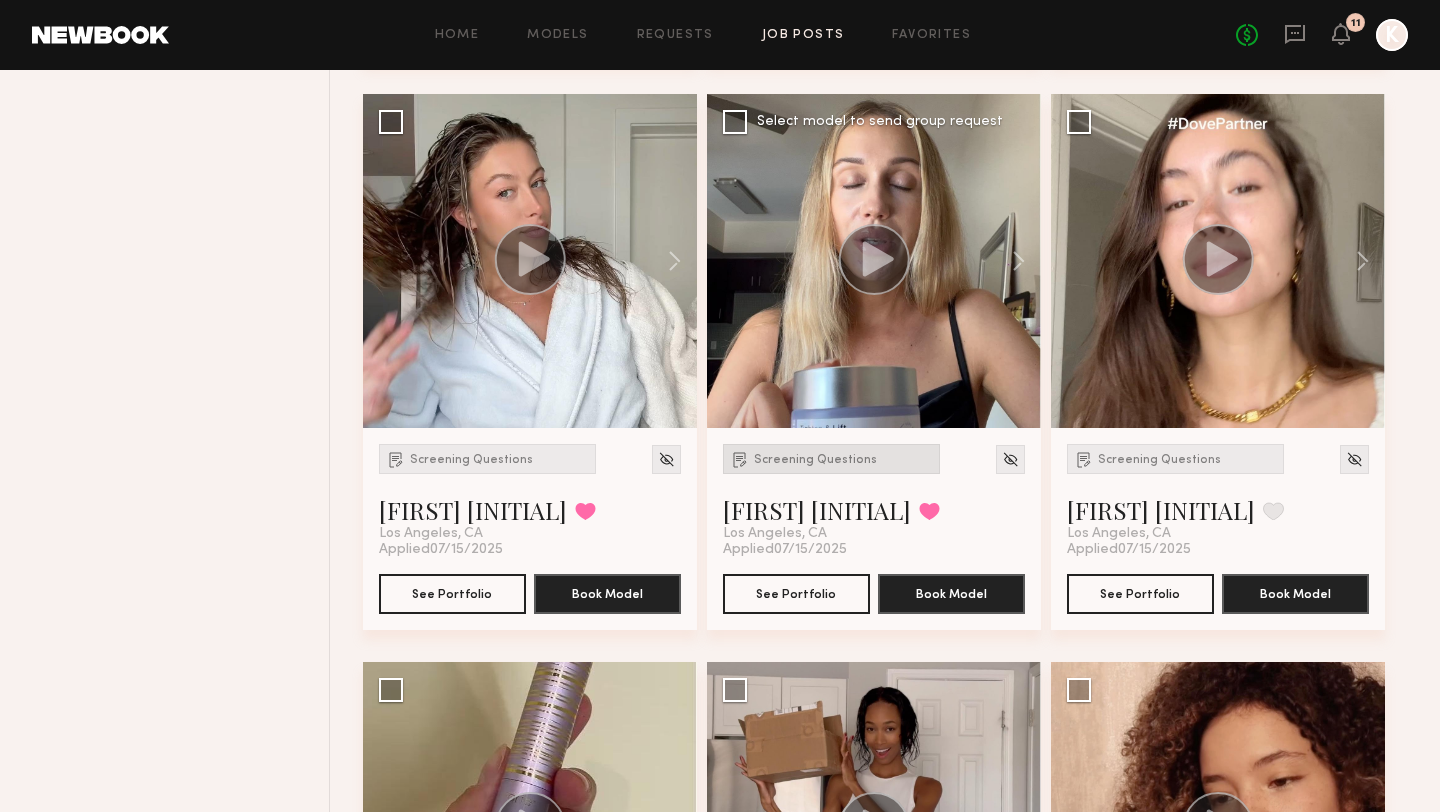 click on "Screening Questions" 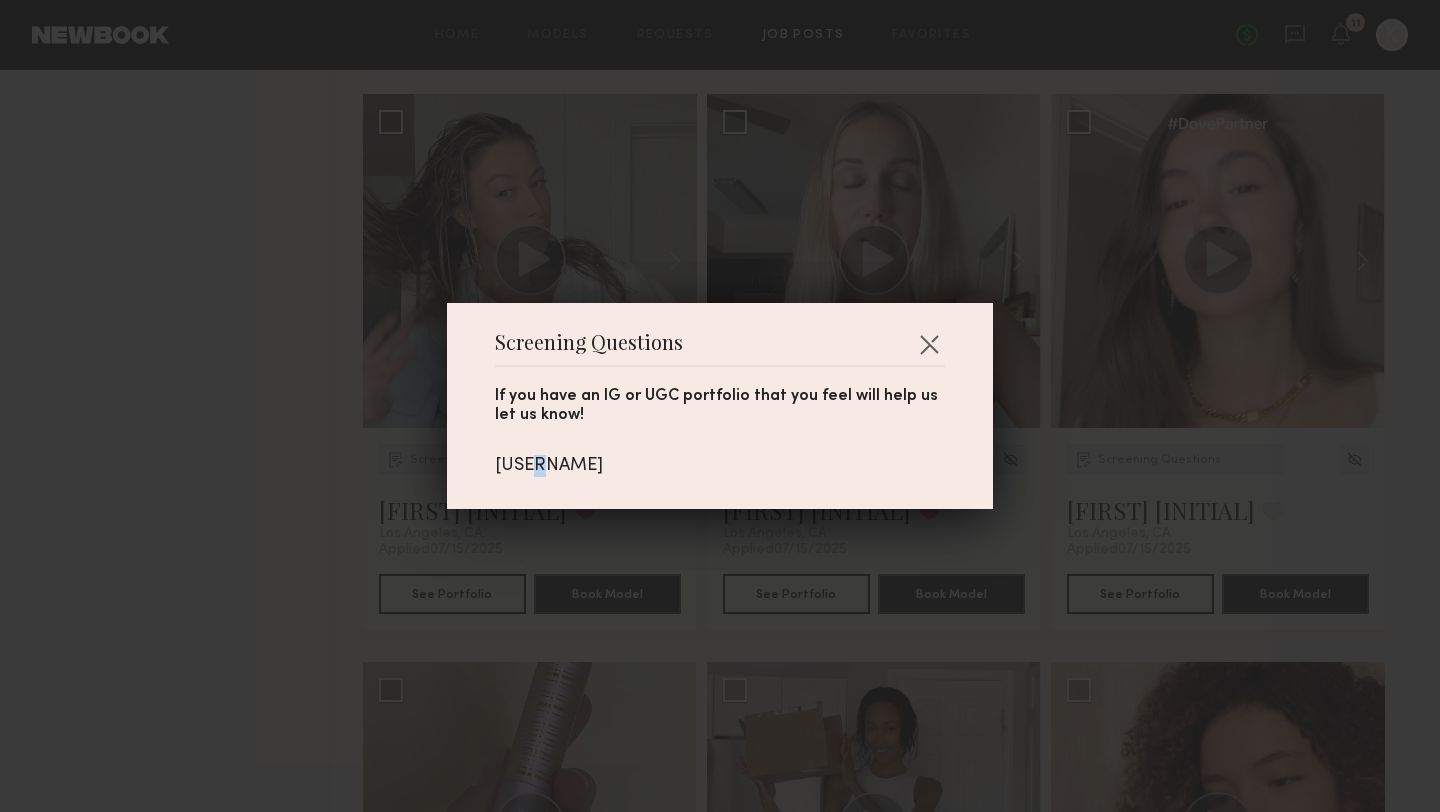 click on "[USERNAME]" at bounding box center [720, 466] 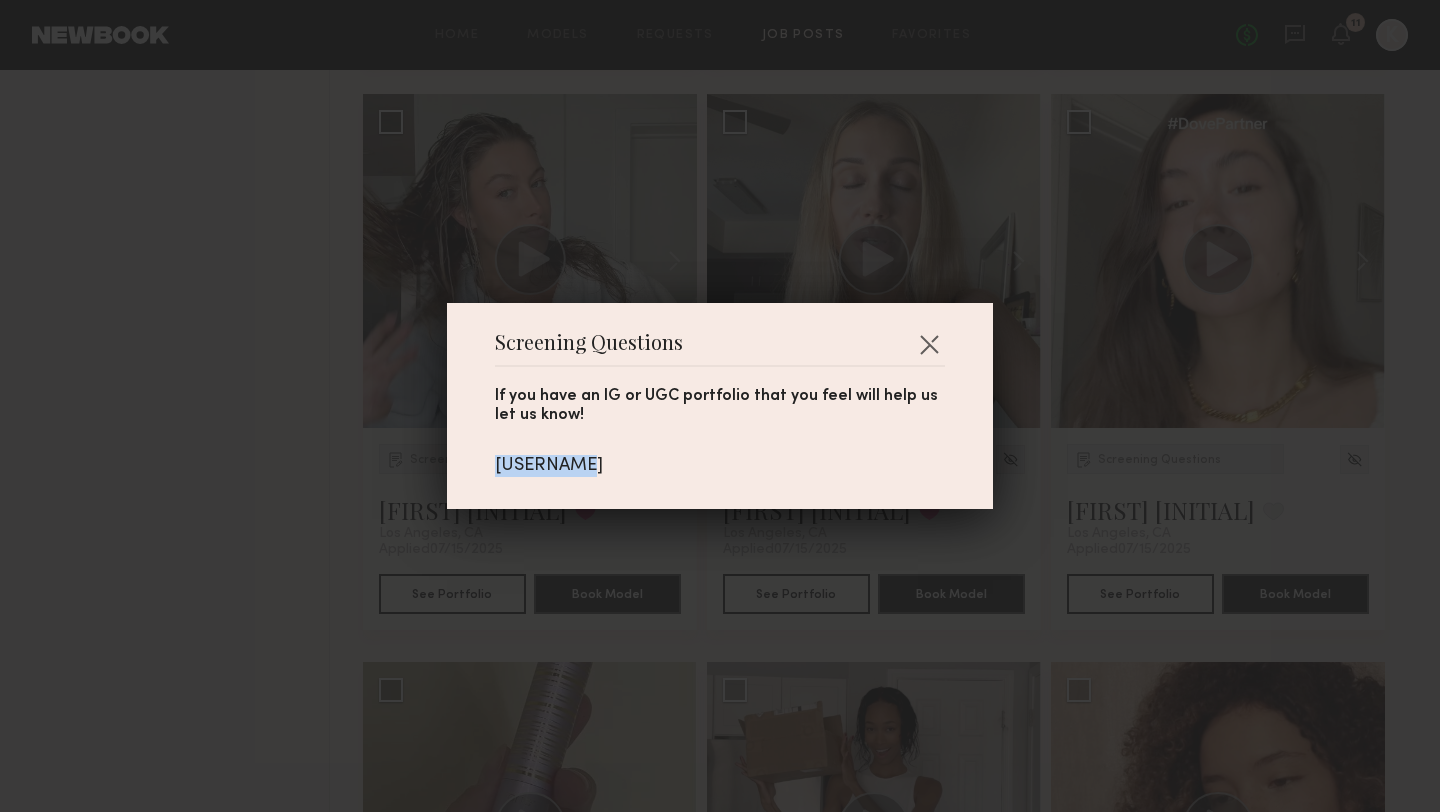 click on "[USERNAME]" at bounding box center [720, 466] 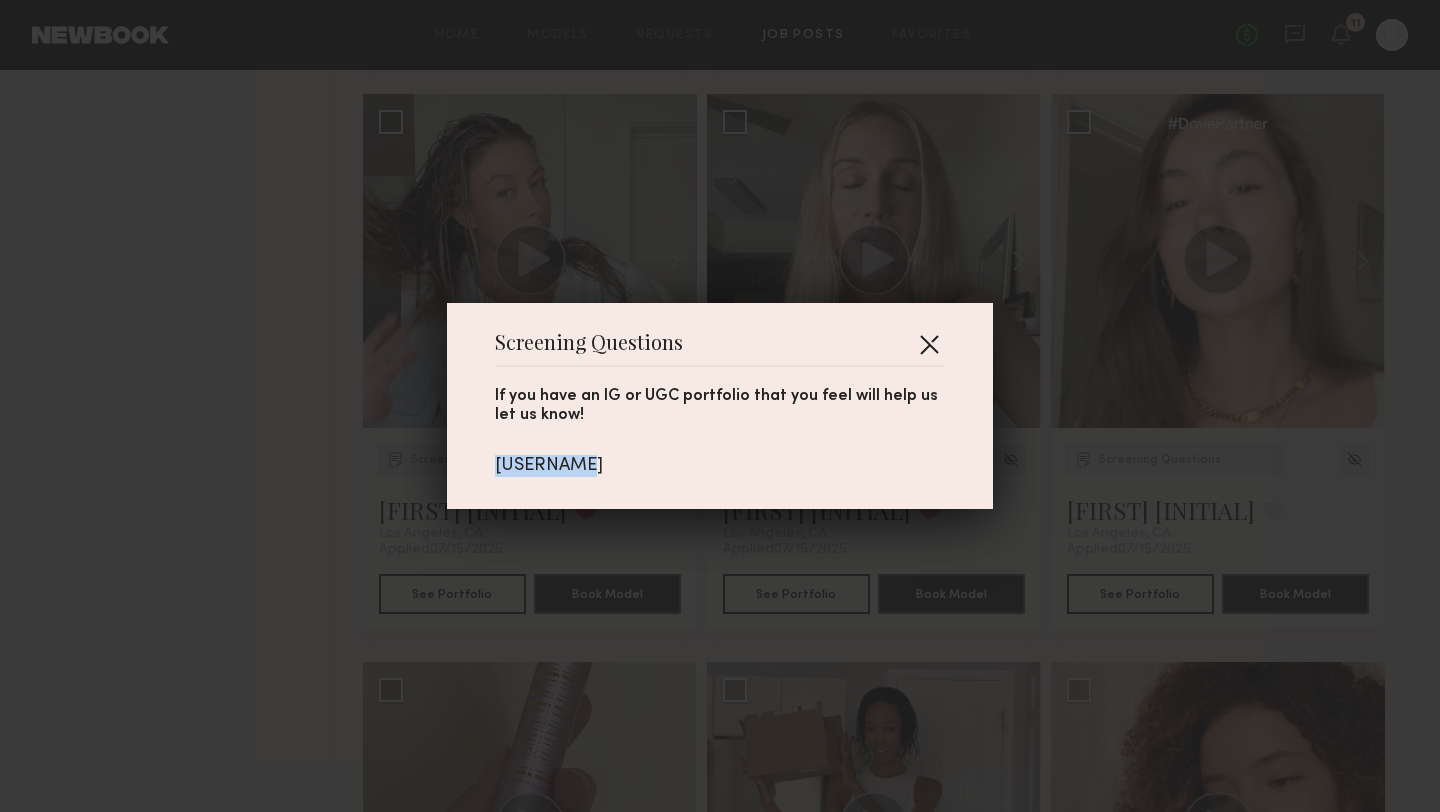 click at bounding box center [929, 344] 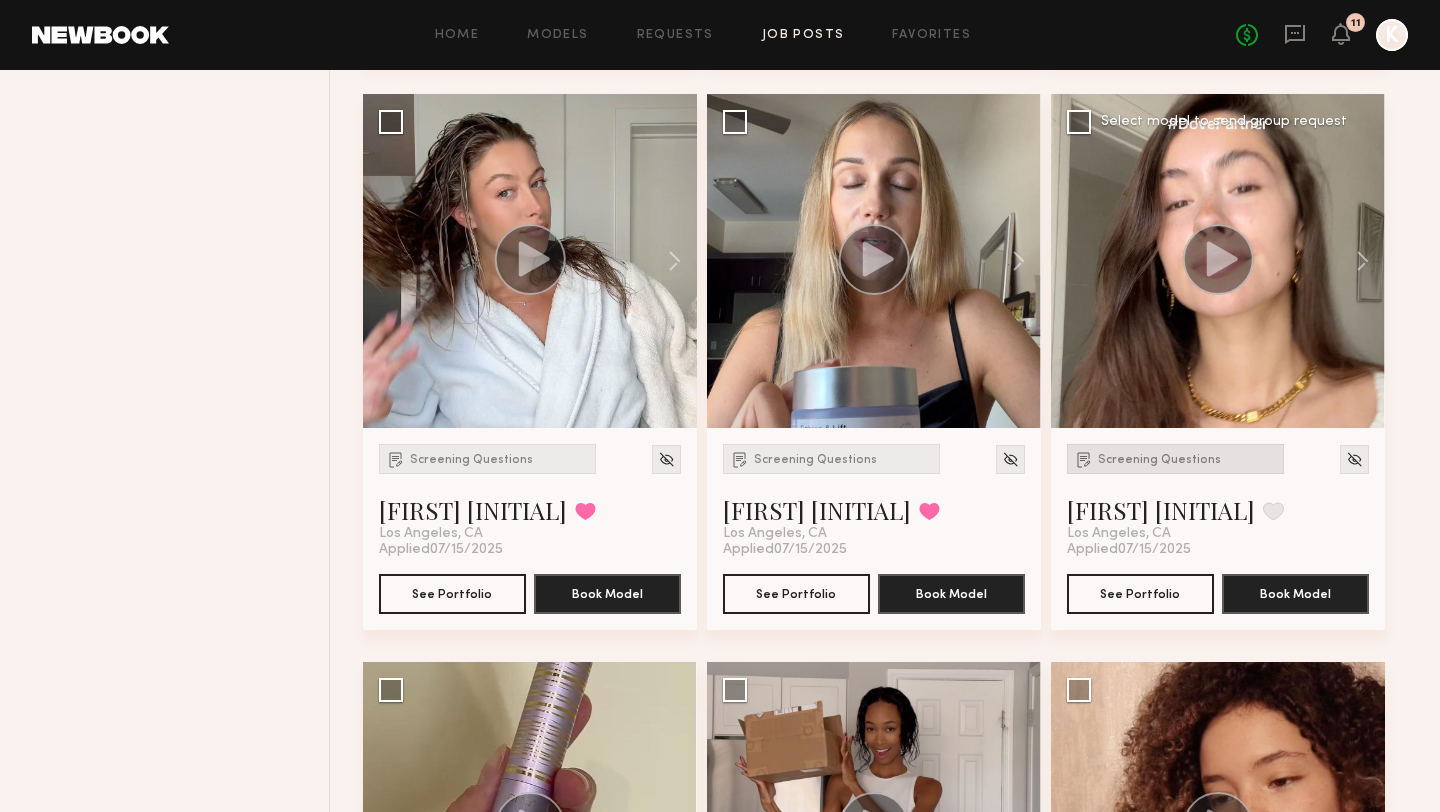 click on "Screening Questions" 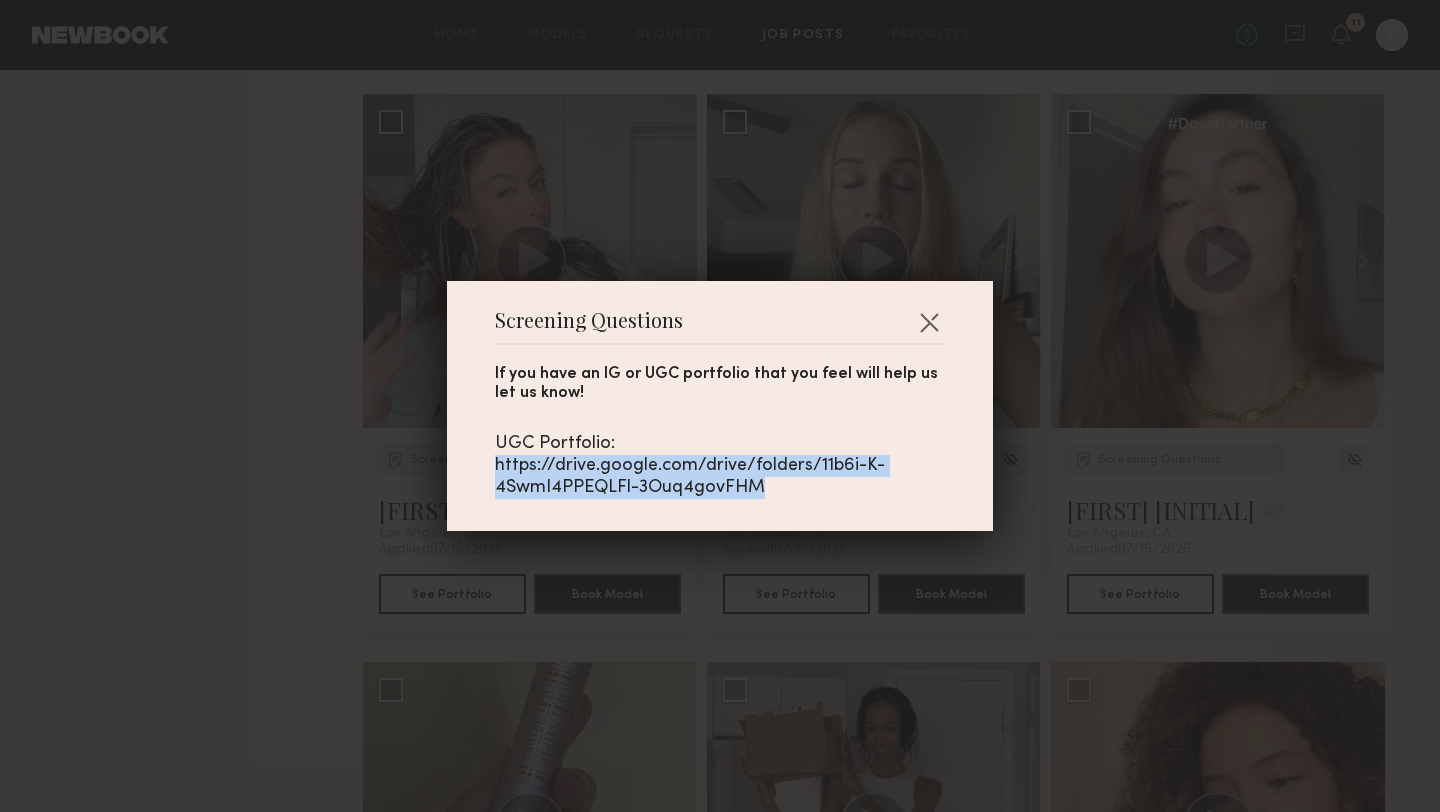 drag, startPoint x: 497, startPoint y: 464, endPoint x: 794, endPoint y: 488, distance: 297.9681 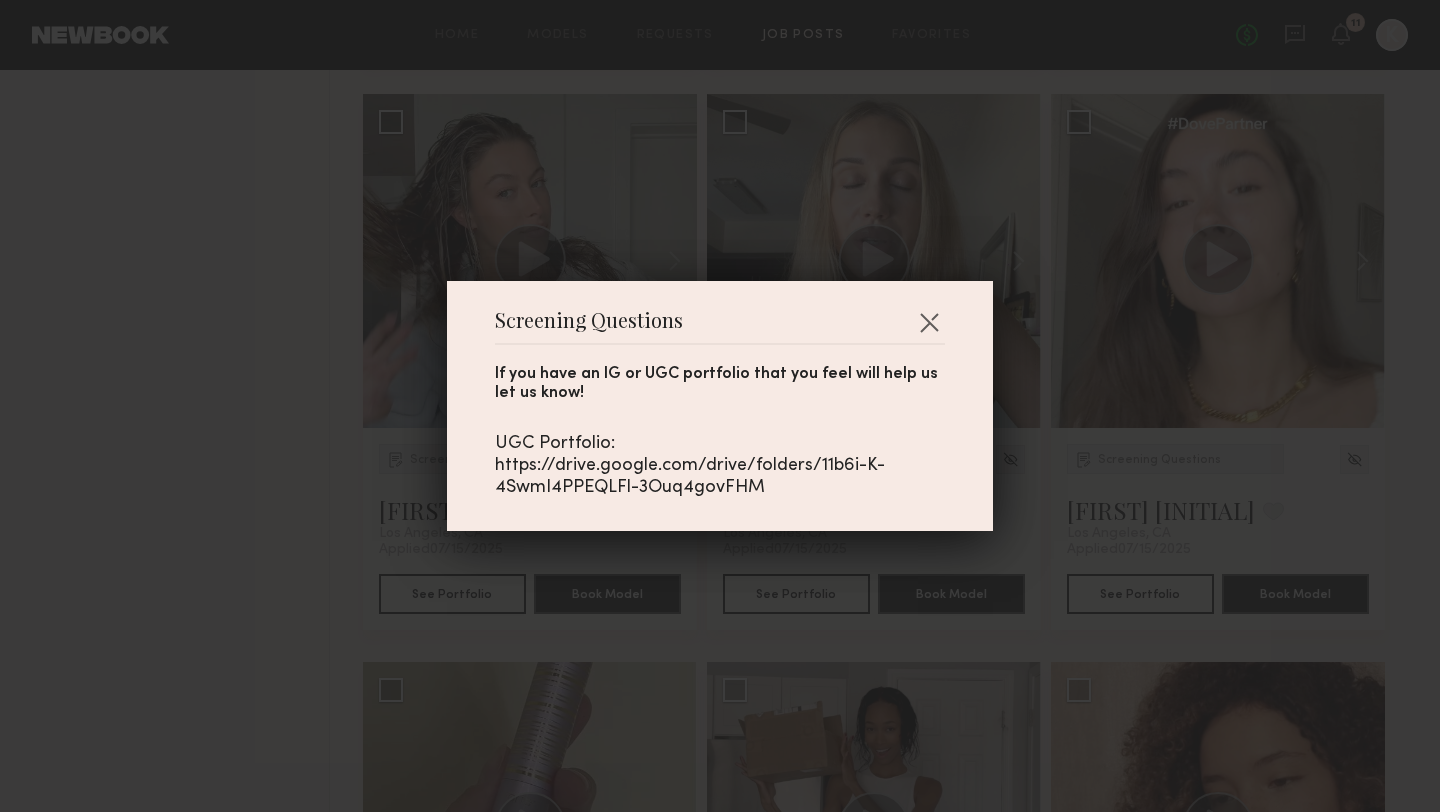 click on "Screening Questions If you have an IG or UGC portfolio that you feel will help us let us know! UGC Portfolio:
https://drive.google.com/drive/folders/11b6i-K-4SwmI4PPEQLFl-3Ouq4govFHM" at bounding box center [720, 406] 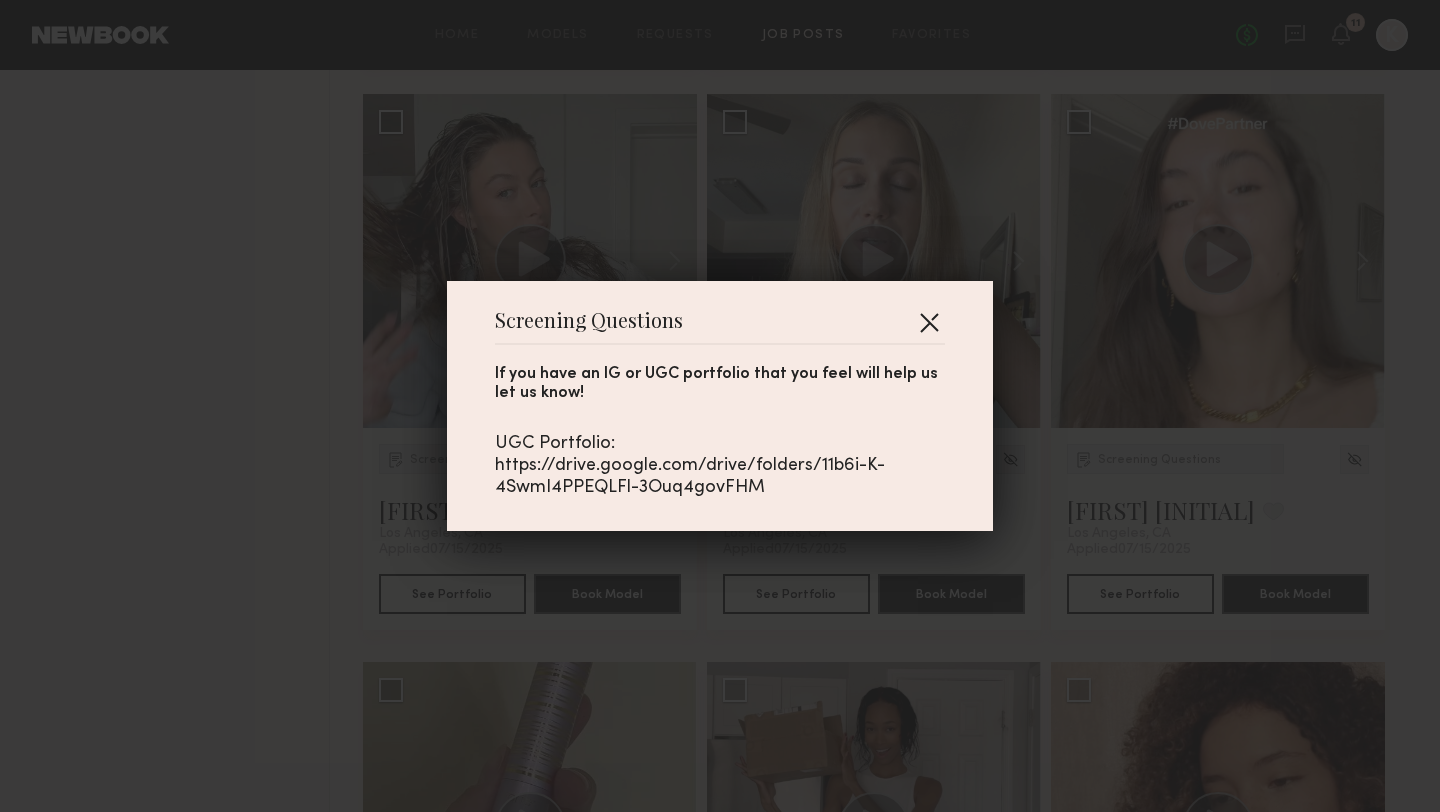 click at bounding box center (929, 322) 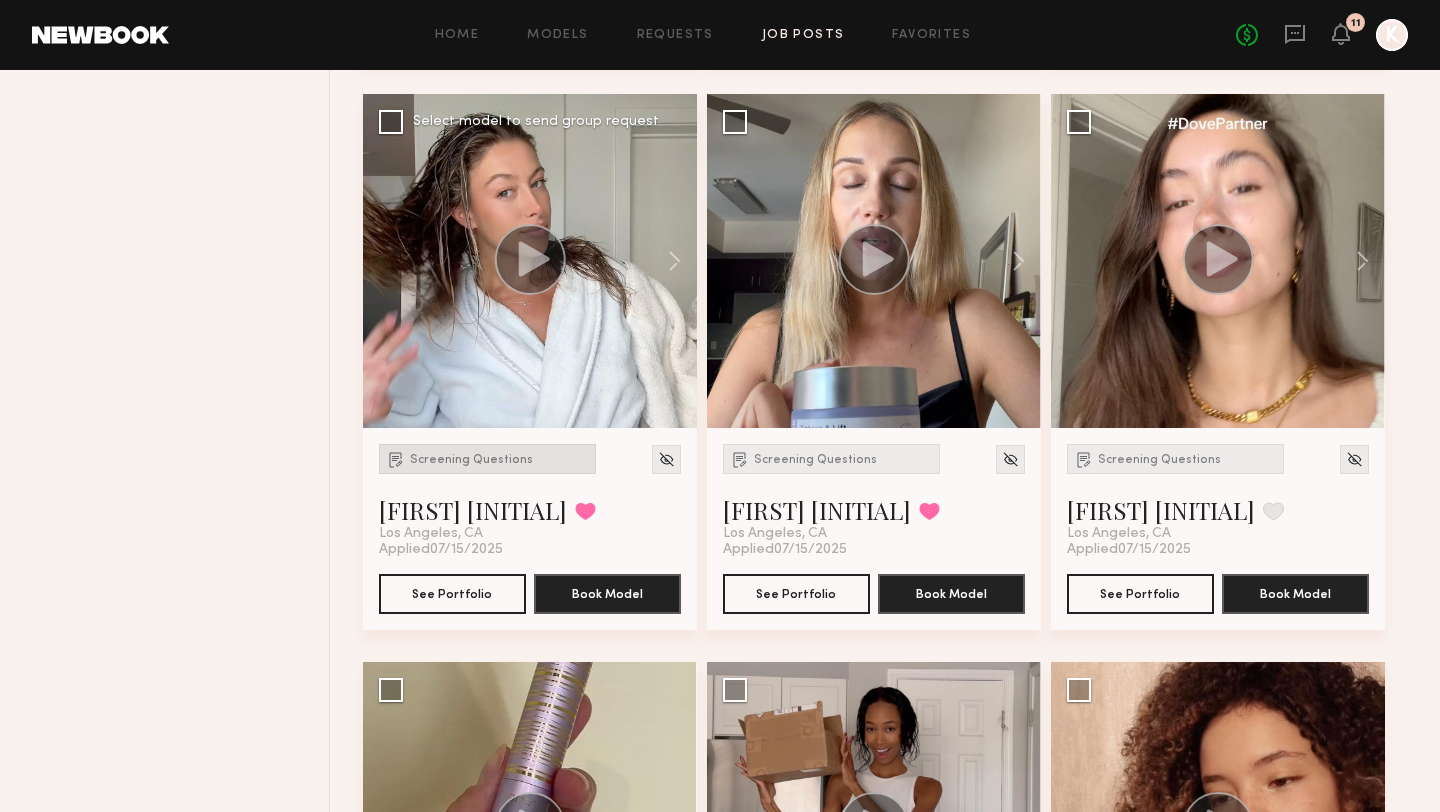 click on "Screening Questions" 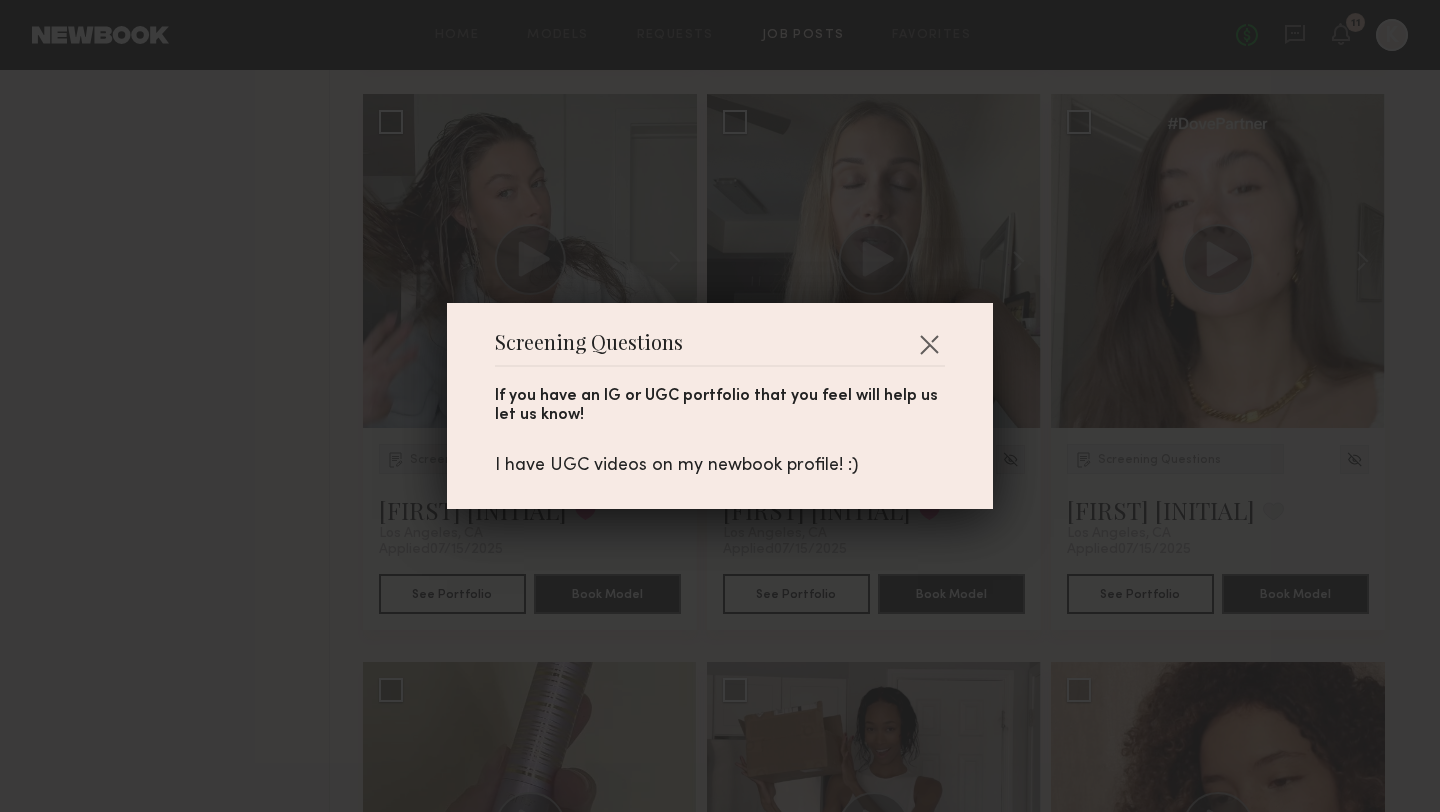 click on "Screening Questions If you have an IG or UGC portfolio that you feel will help us let us know! I have UGC videos on my newbook profile! :)" at bounding box center (720, 406) 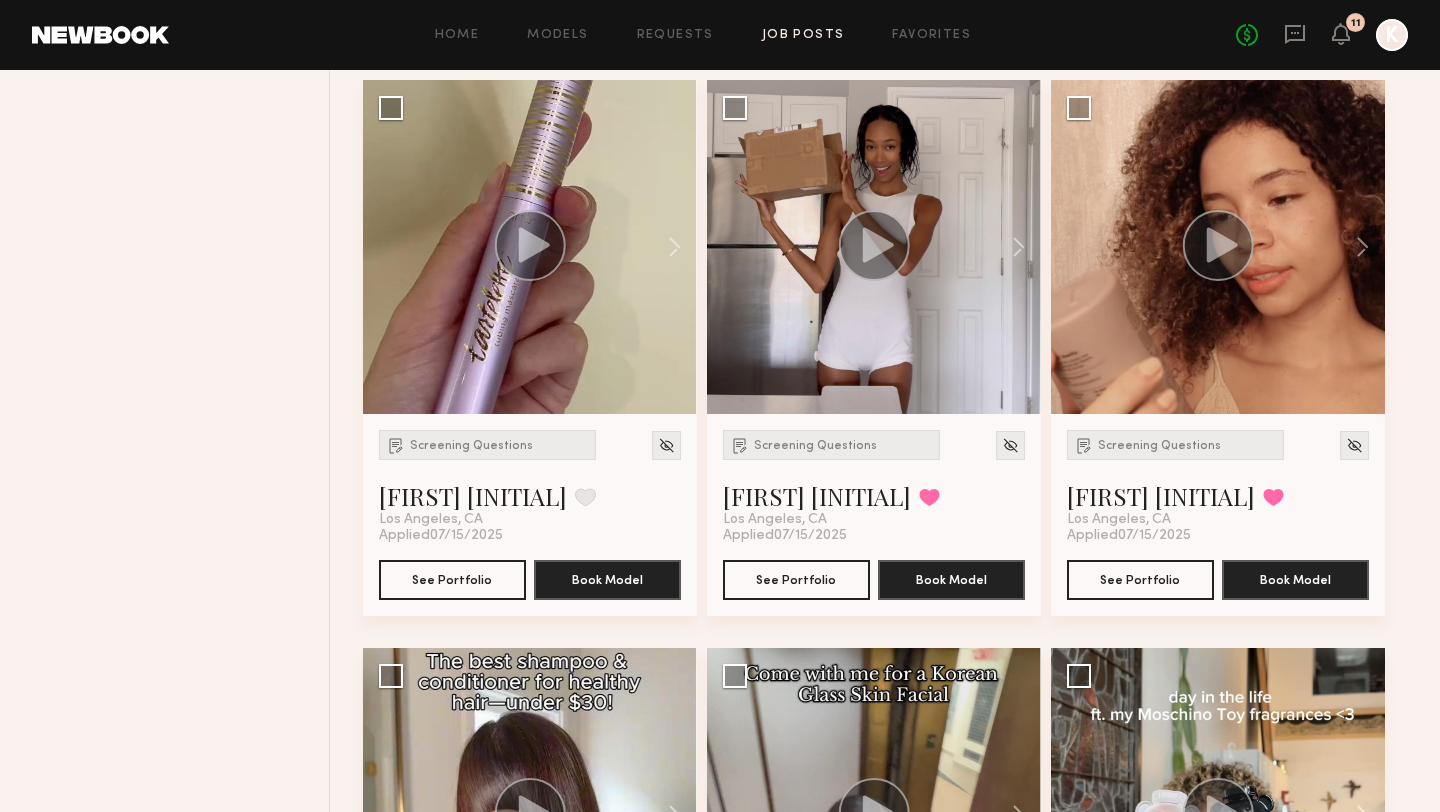 scroll, scrollTop: 3125, scrollLeft: 0, axis: vertical 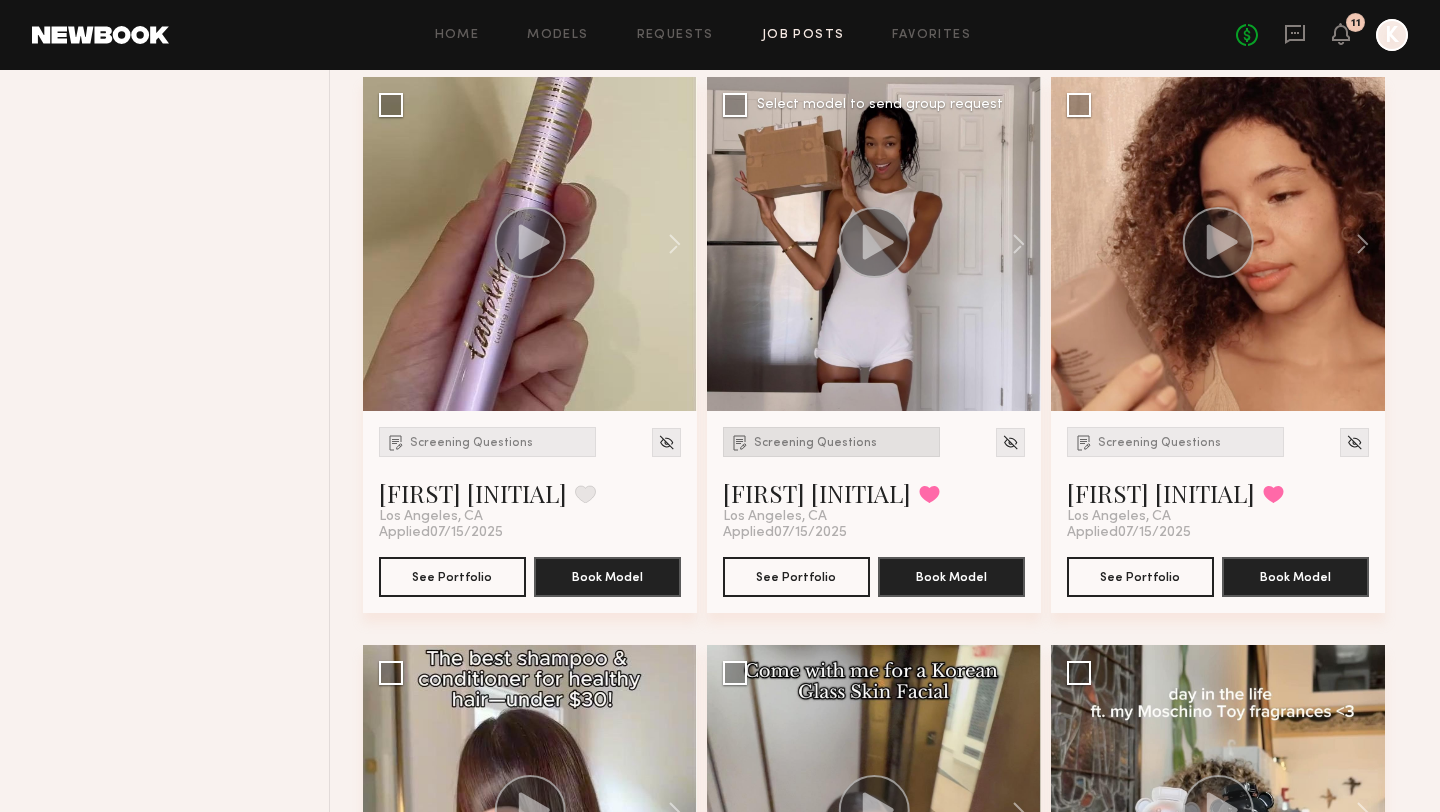 click on "Screening Questions" 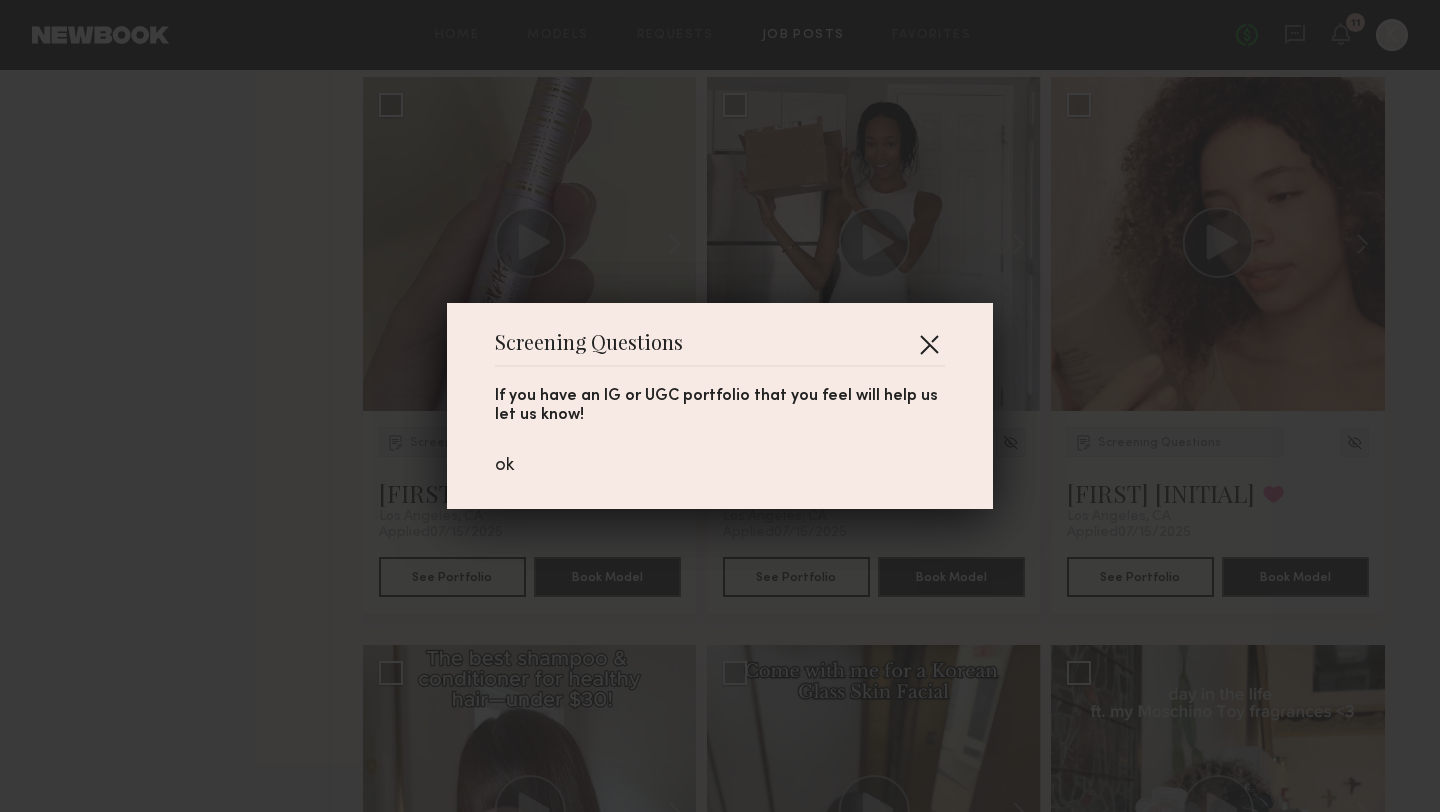 click at bounding box center (929, 344) 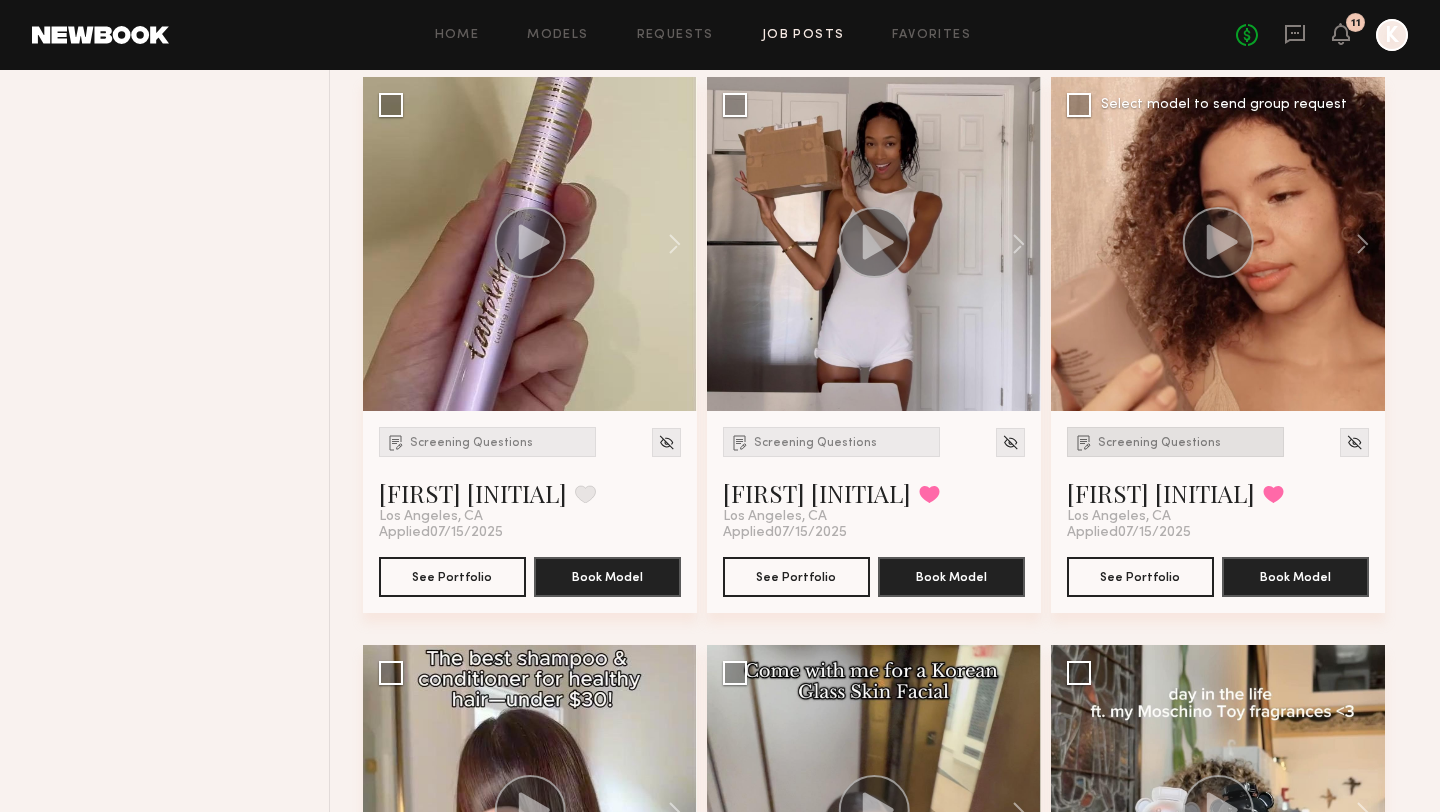 click on "Screening Questions" 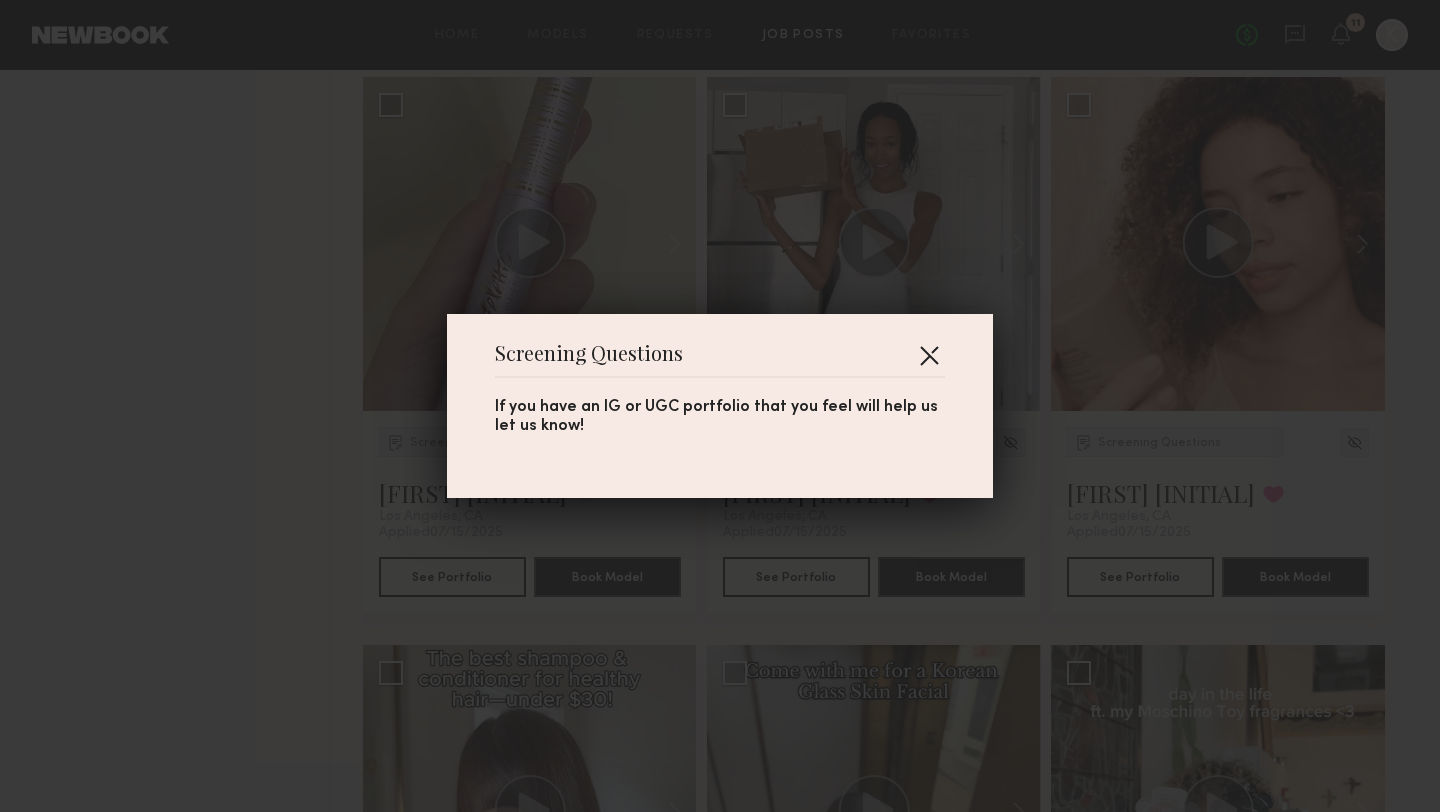 click at bounding box center [929, 355] 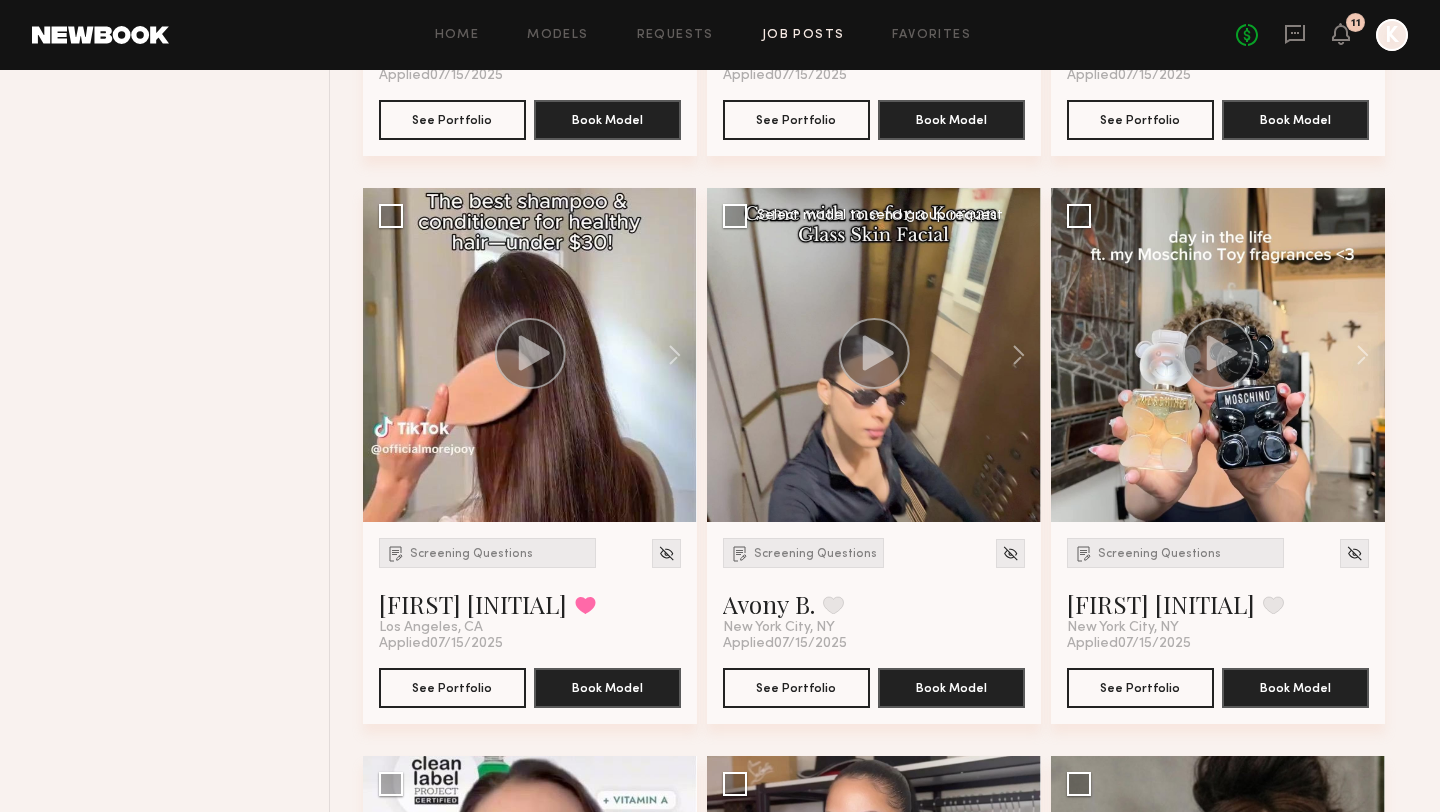scroll, scrollTop: 3642, scrollLeft: 0, axis: vertical 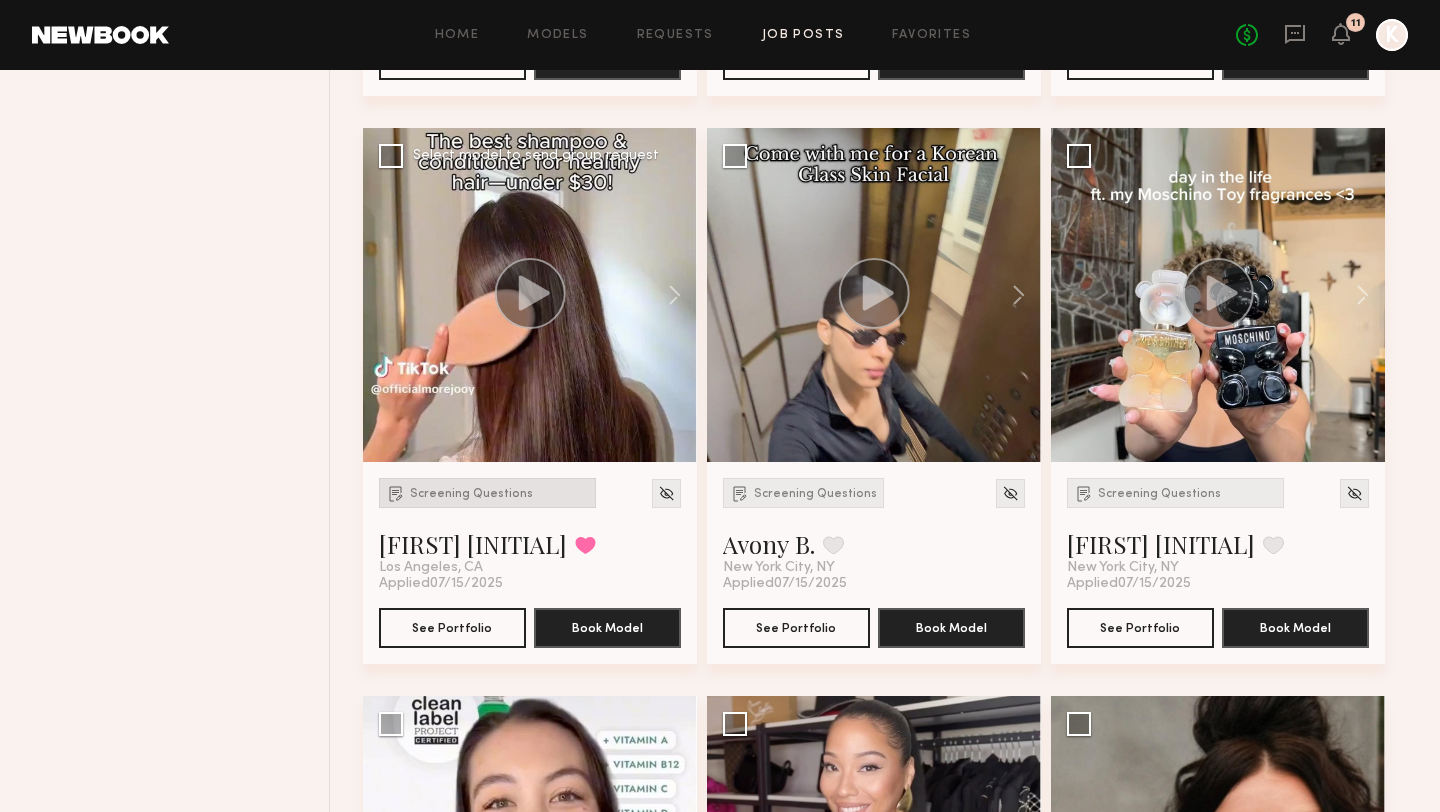 click on "Screening Questions" 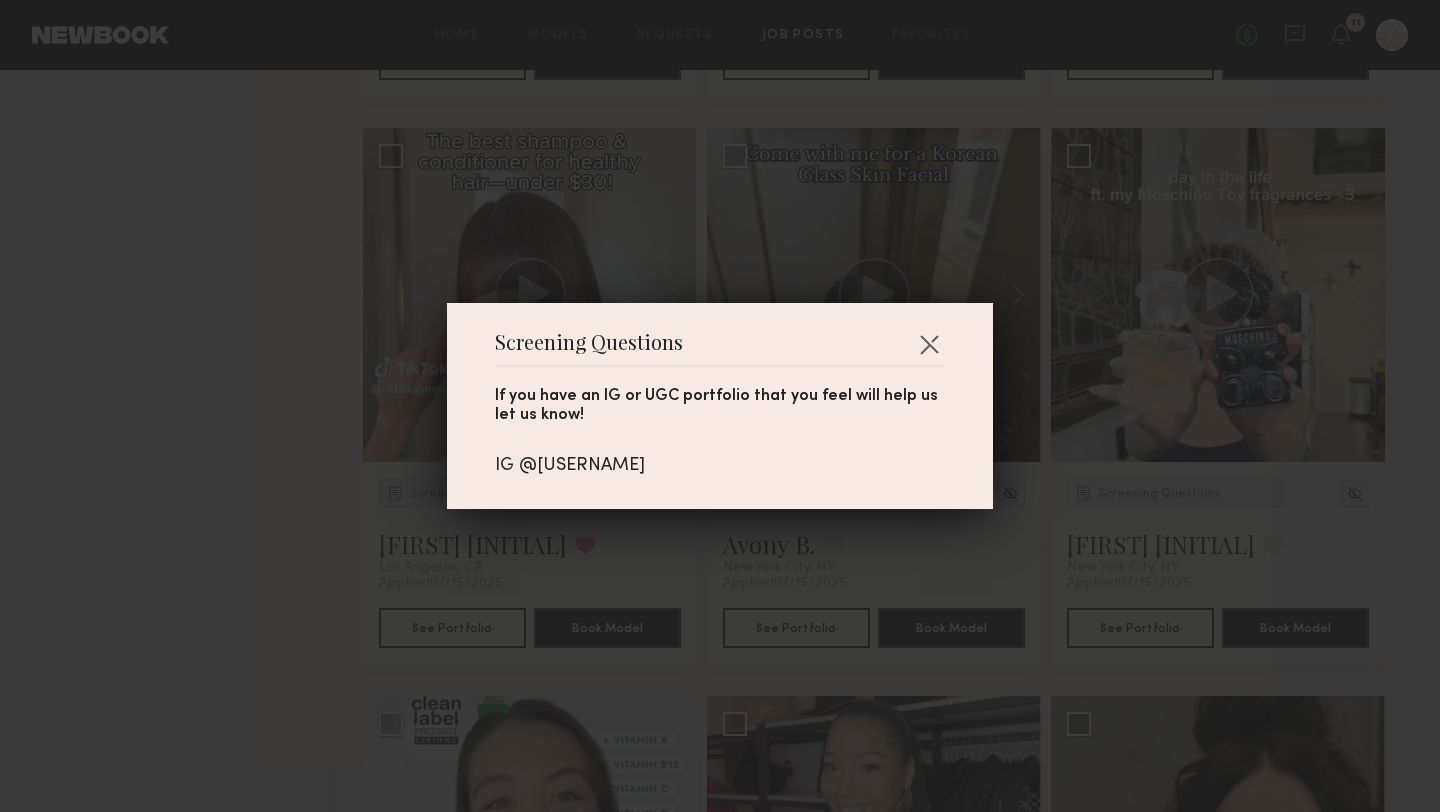 click on "IG @[USERNAME]" at bounding box center [720, 466] 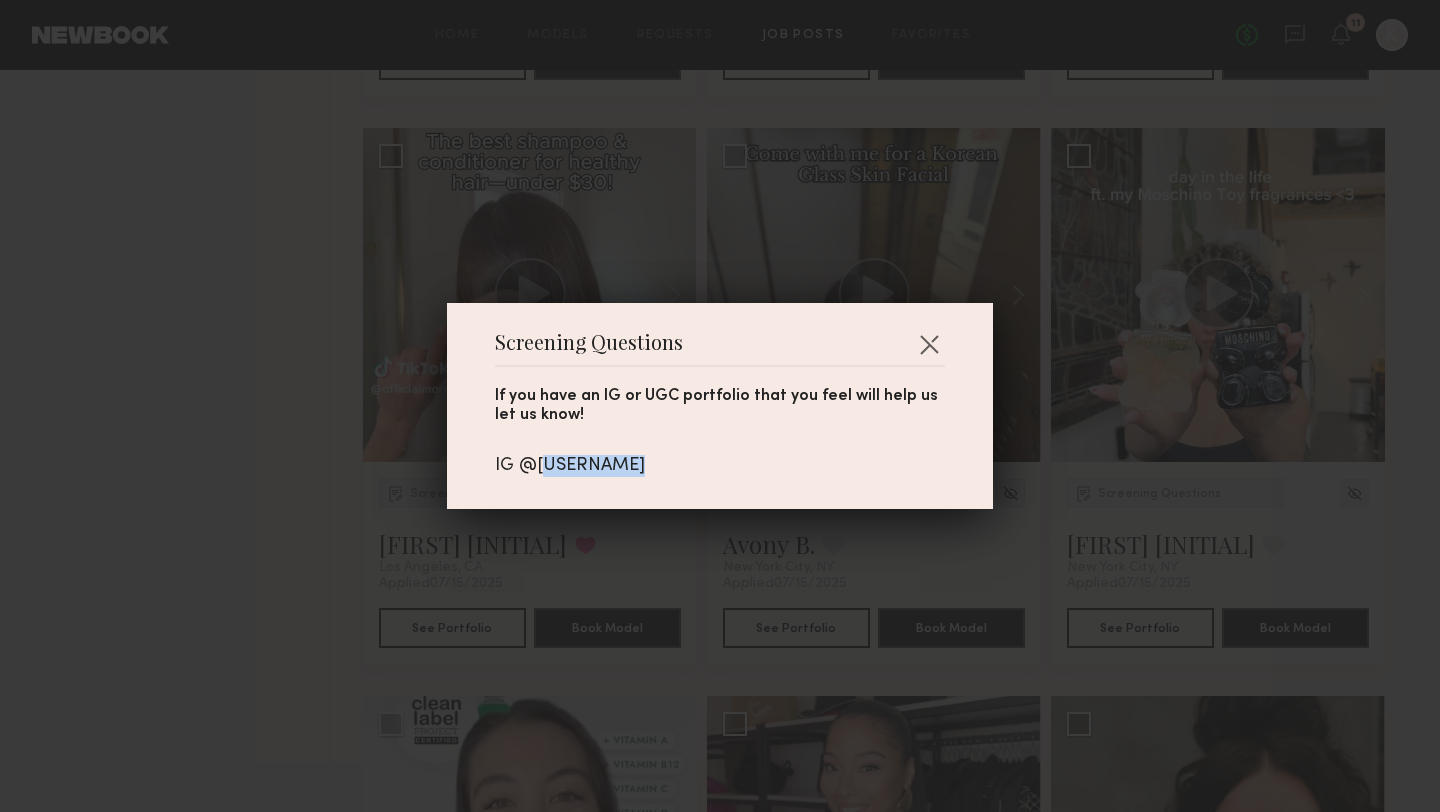 click on "IG @[USERNAME]" at bounding box center (720, 466) 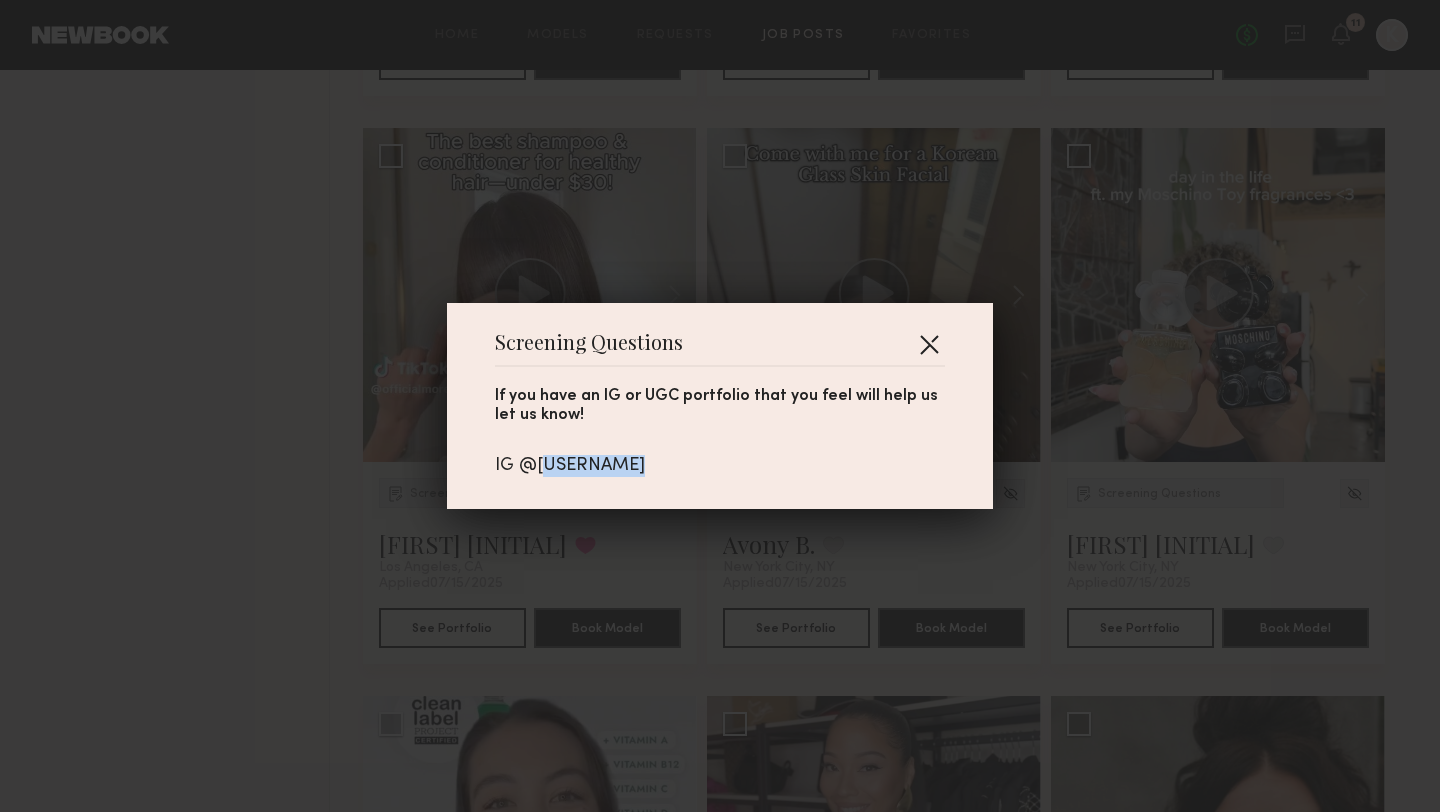 click at bounding box center [929, 344] 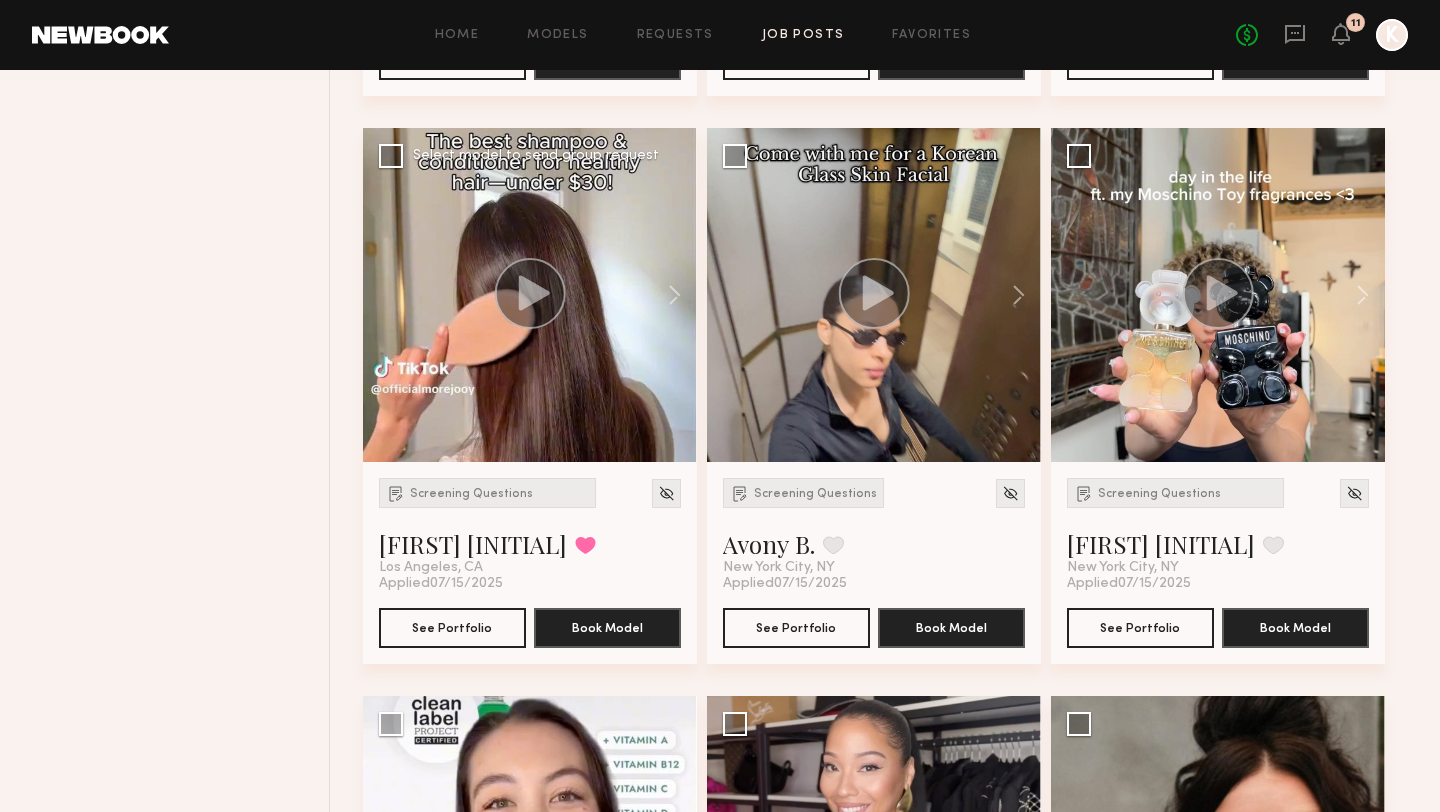 click 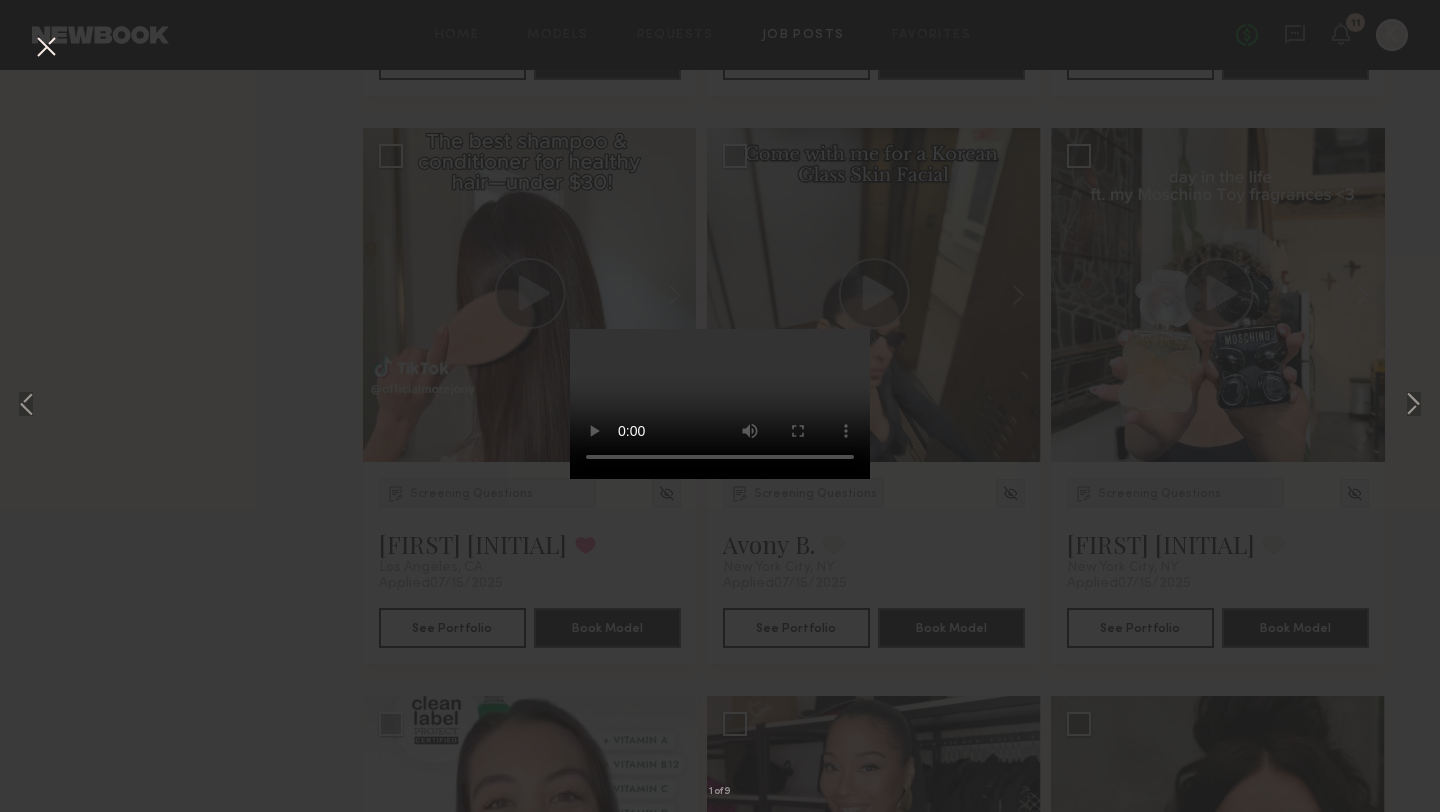 click on "1  of  9" at bounding box center (720, 406) 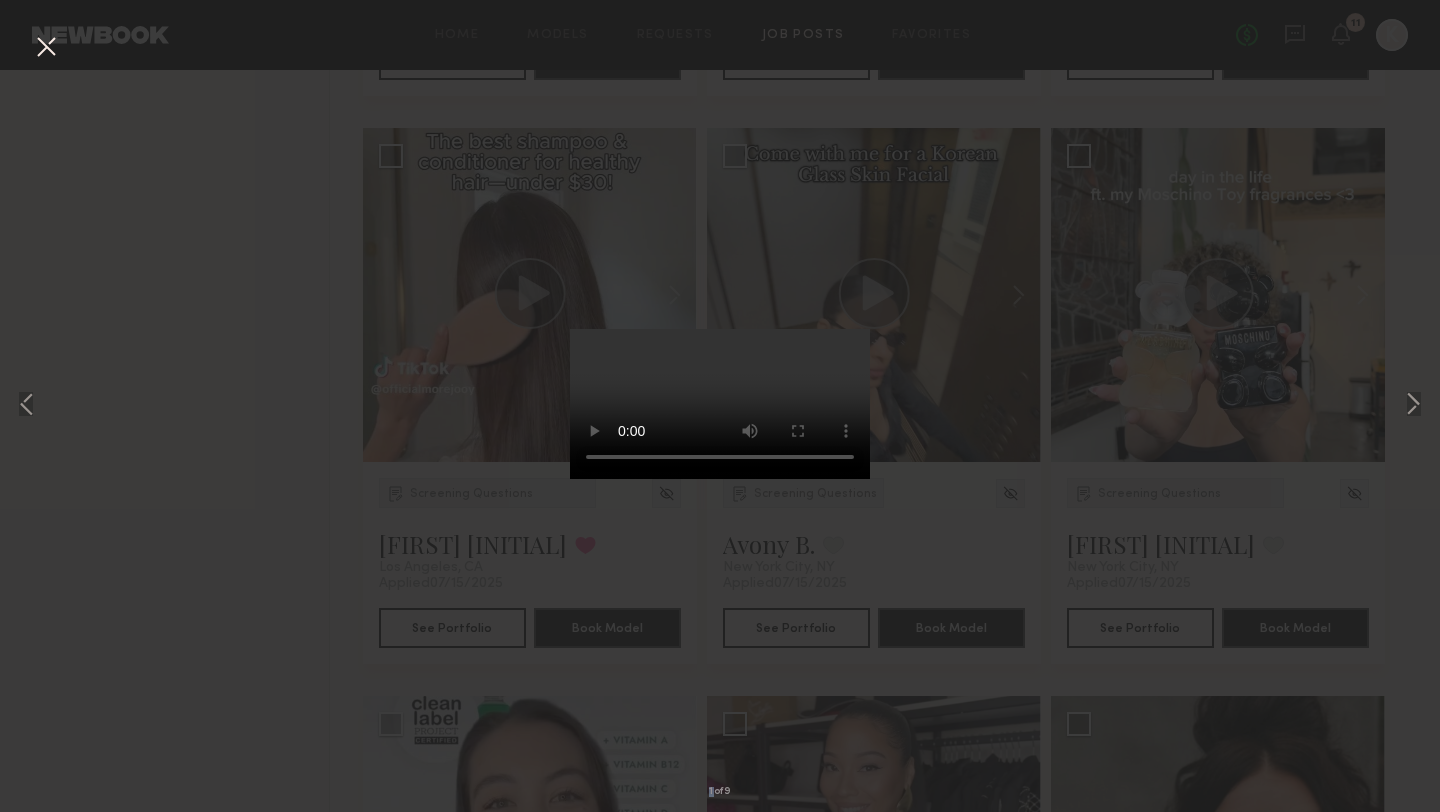 click on "1  of  9" at bounding box center [720, 406] 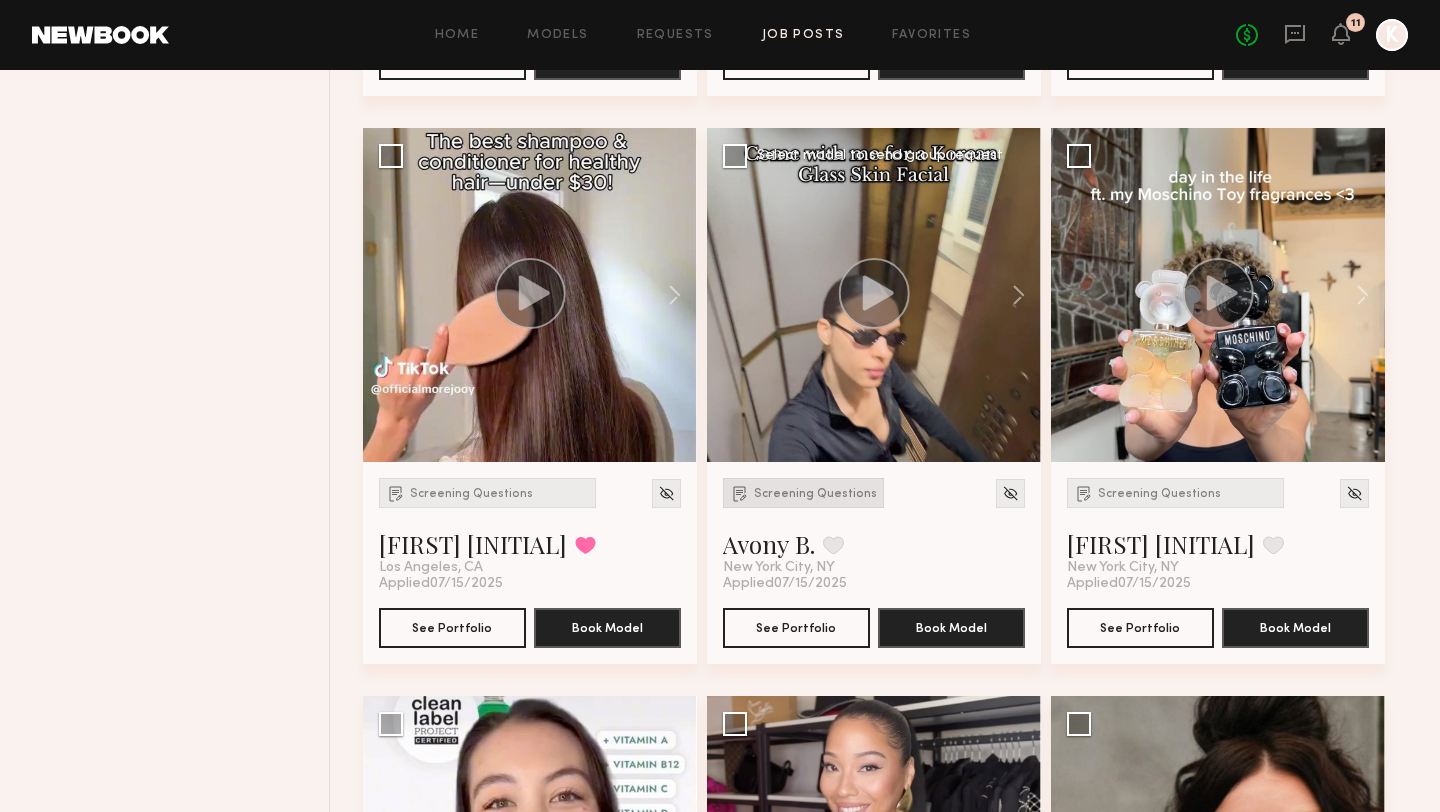 click on "Screening Questions" 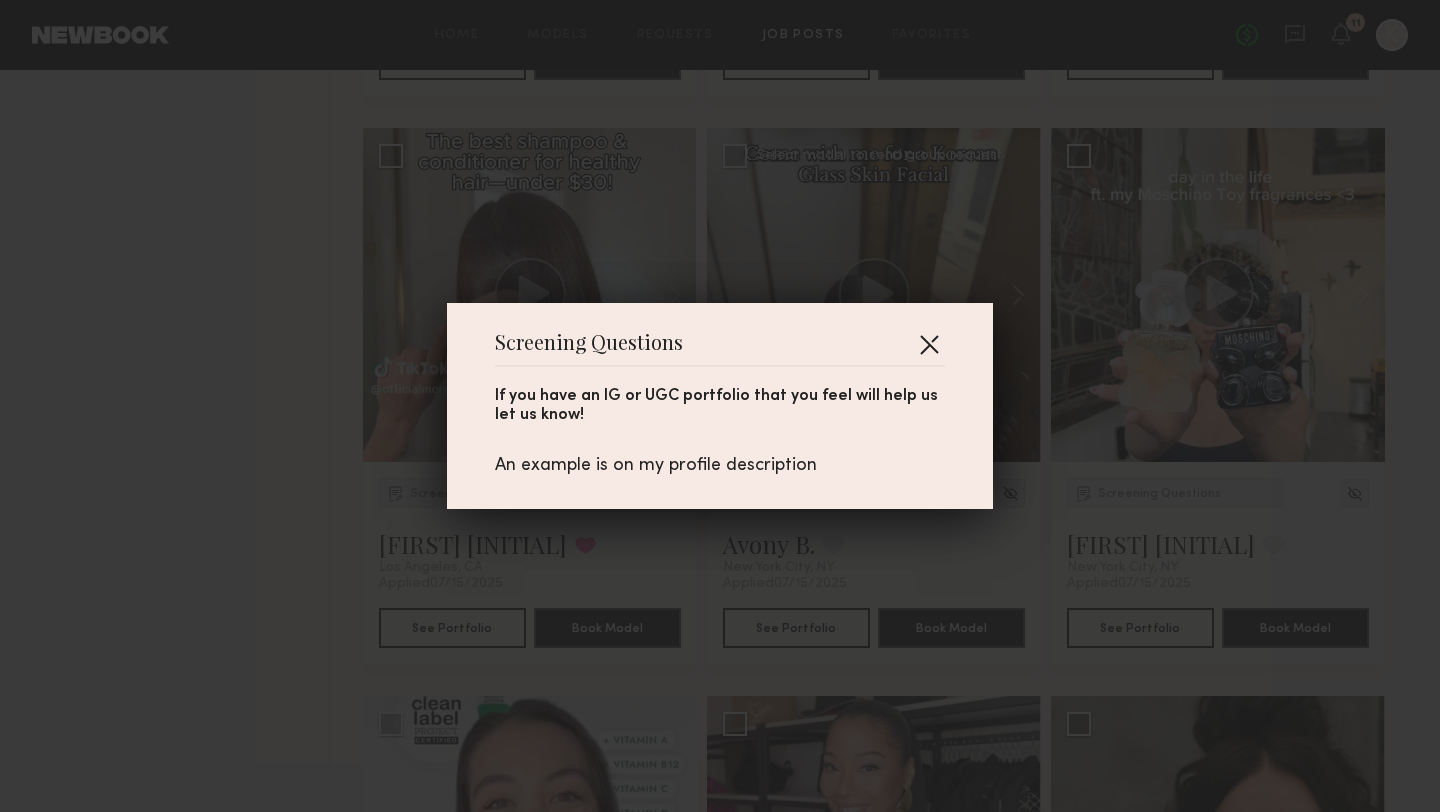 click at bounding box center [929, 344] 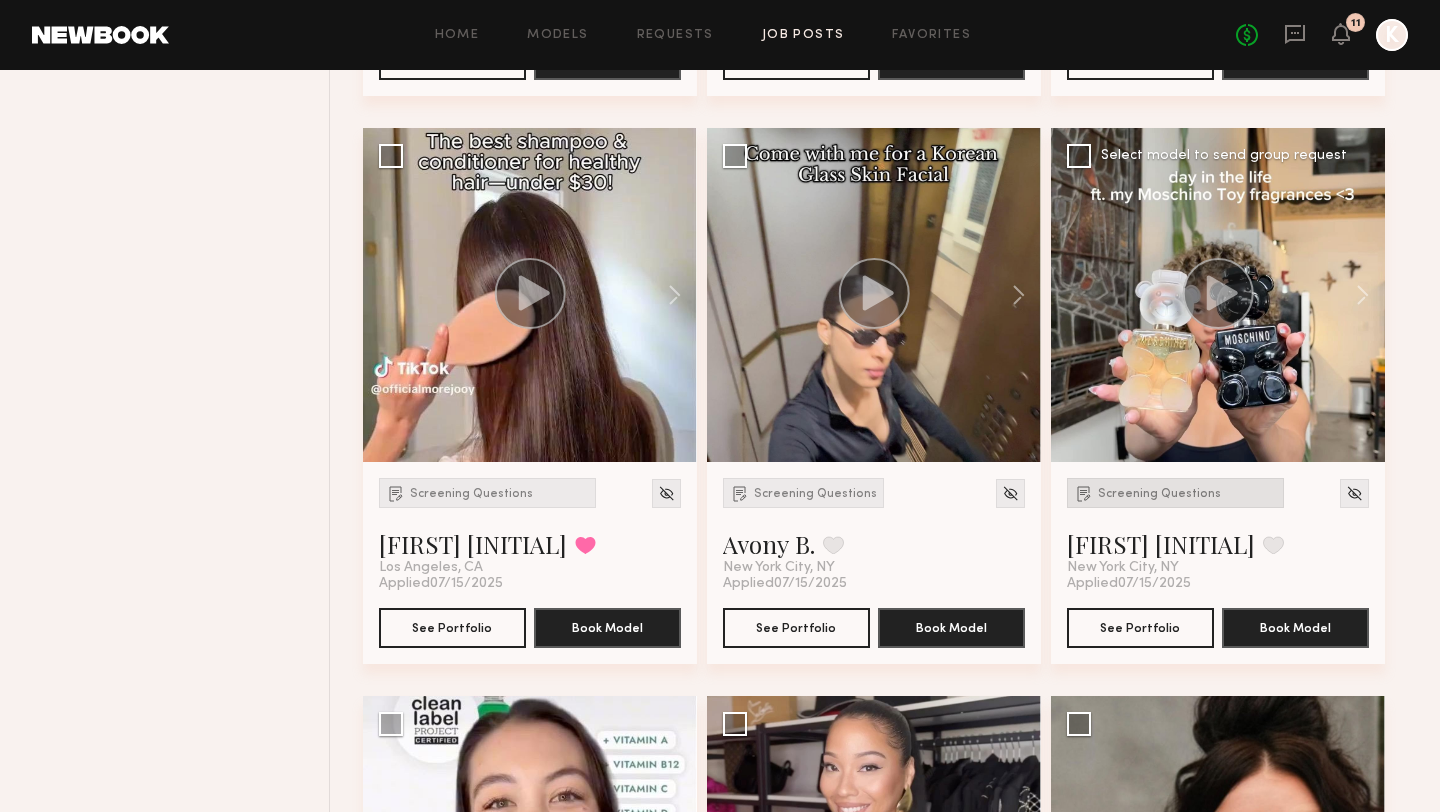 click on "Screening Questions" 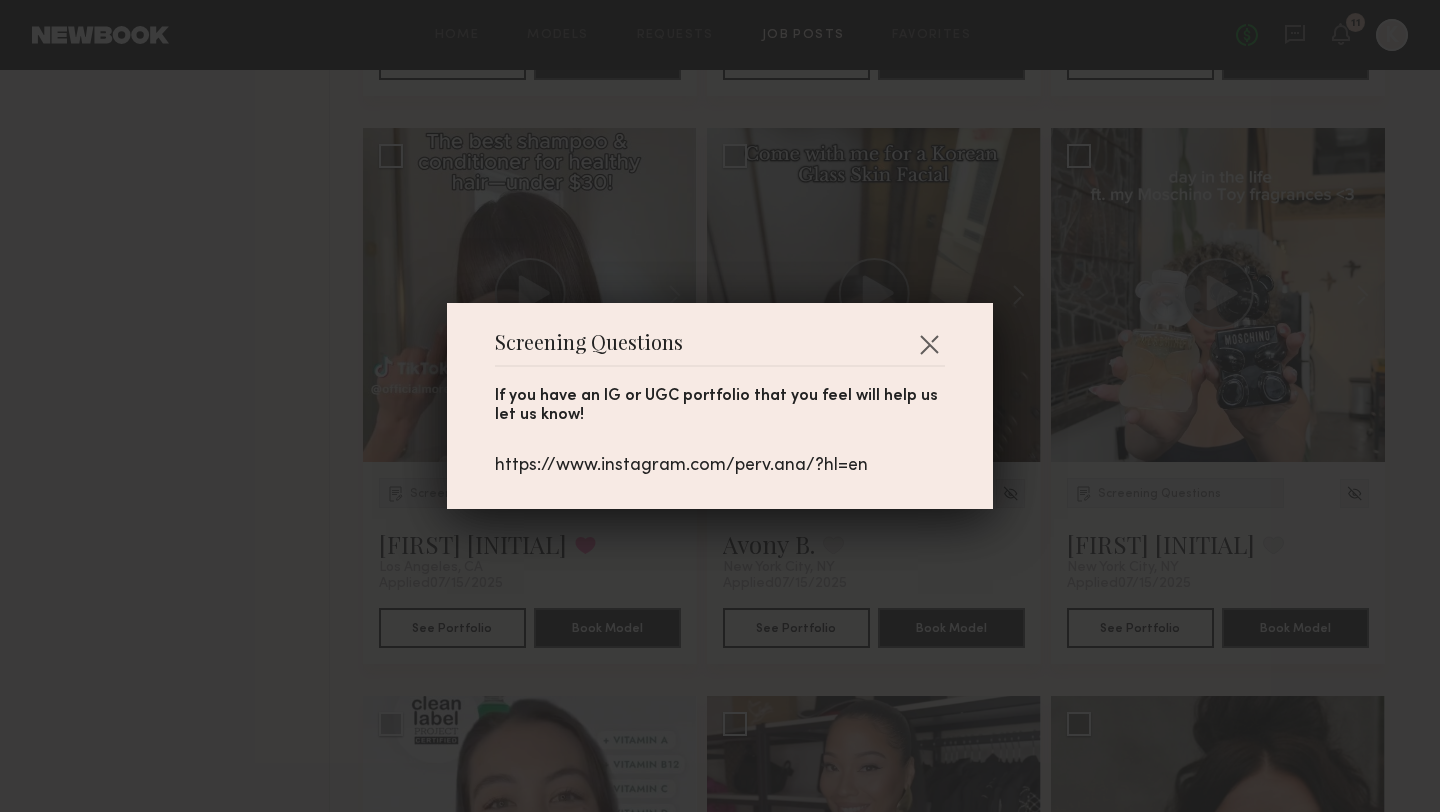 click on "https://www.instagram.com/perv.ana/?hl=en" at bounding box center (720, 466) 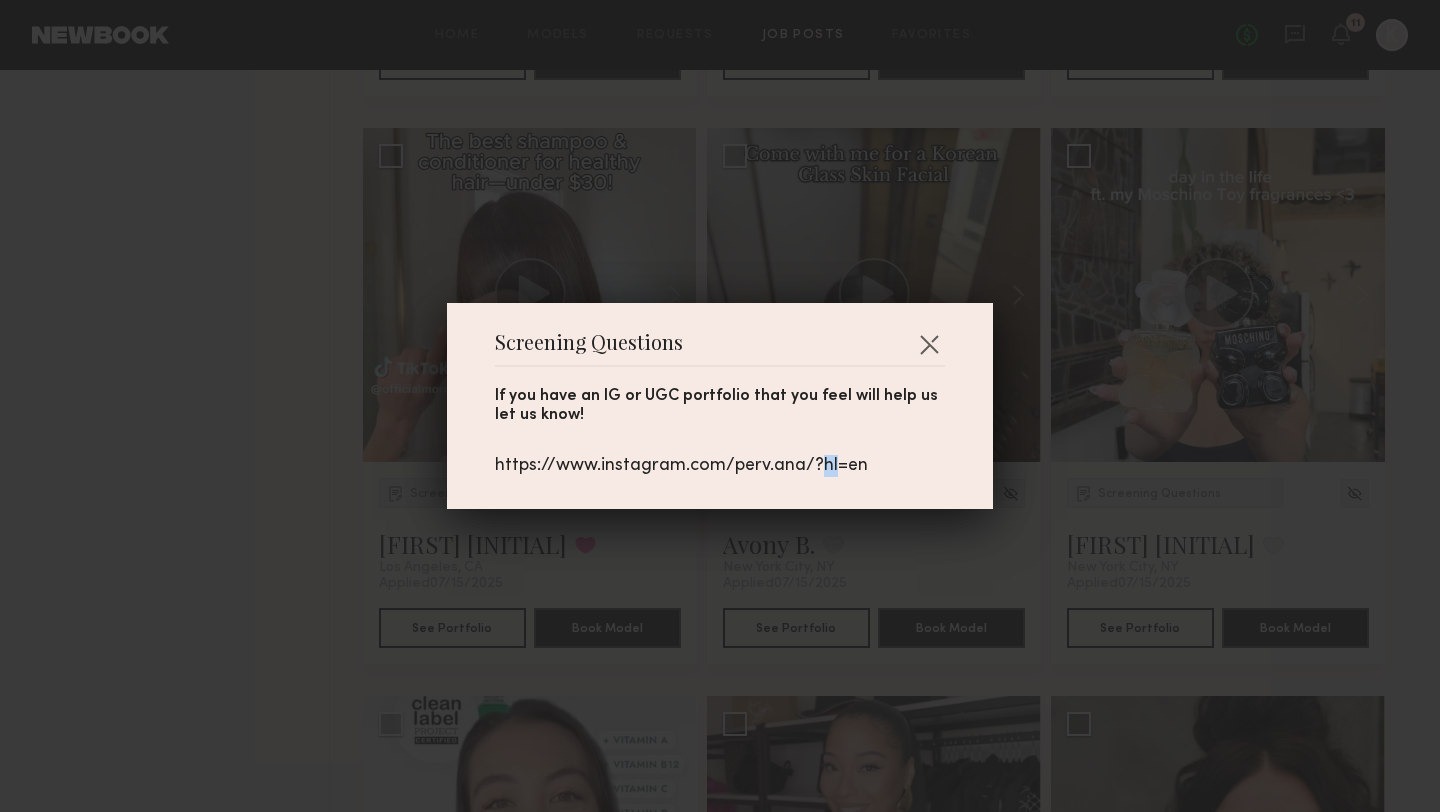 click on "https://www.instagram.com/perv.ana/?hl=en" at bounding box center [720, 466] 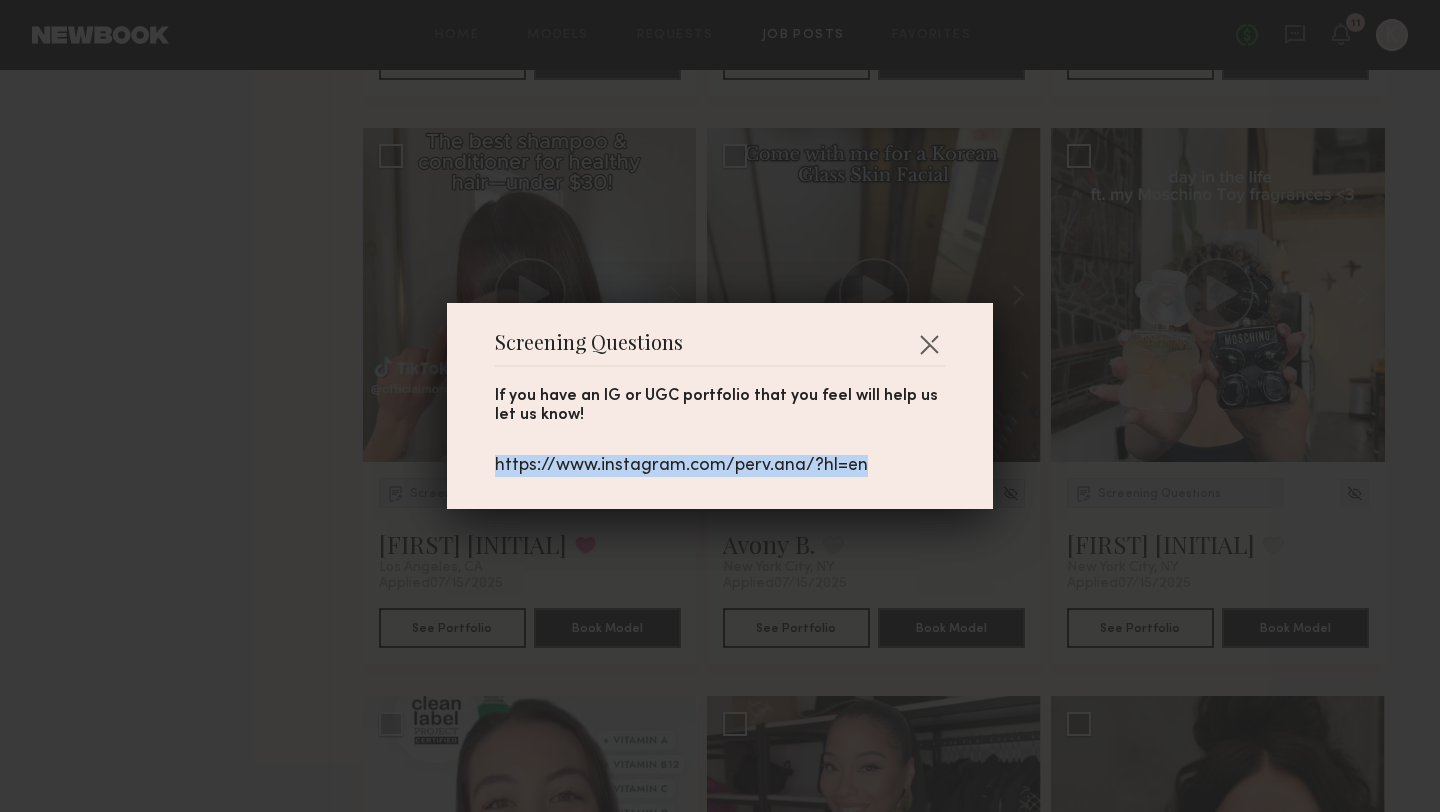 click on "https://www.instagram.com/perv.ana/?hl=en" at bounding box center [720, 466] 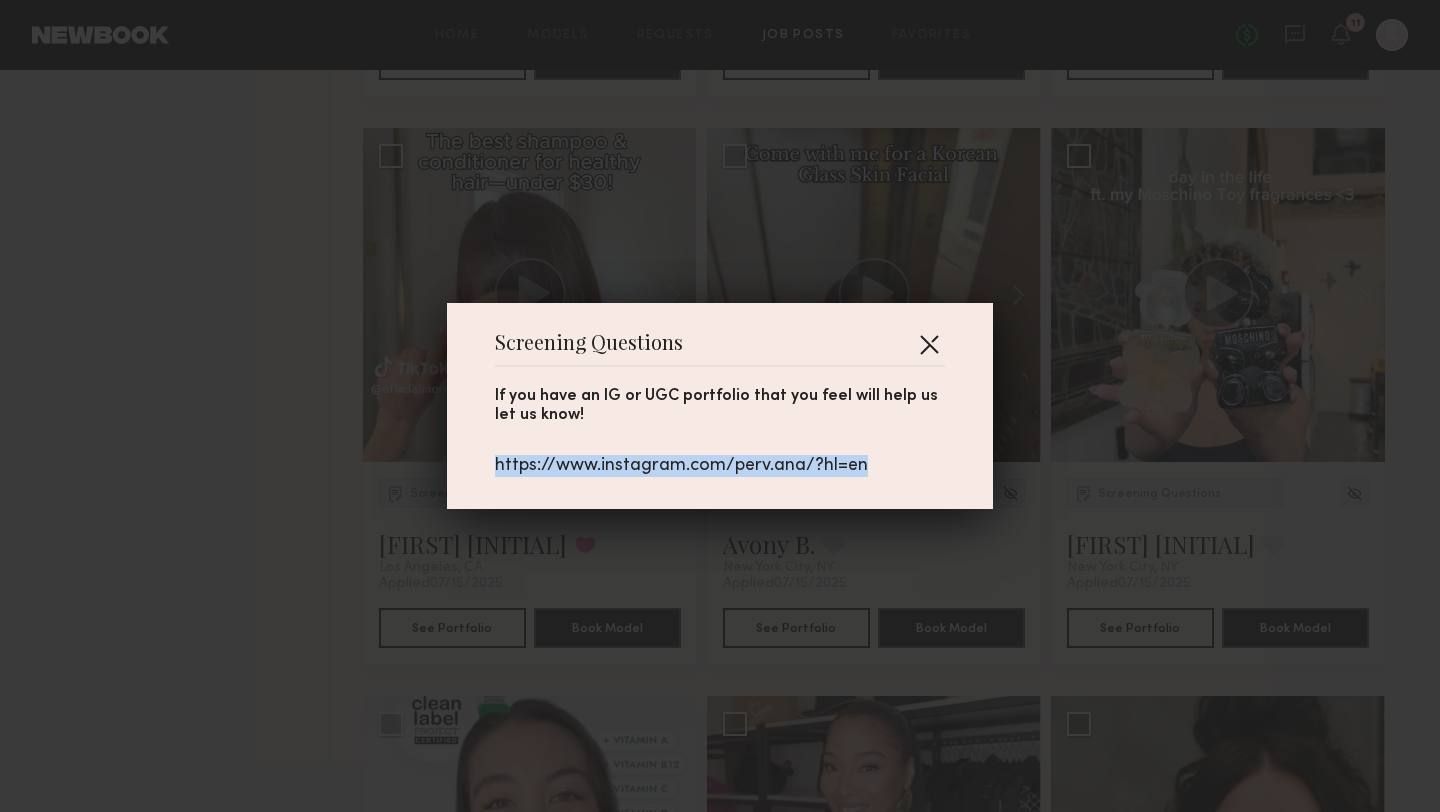 click at bounding box center (929, 344) 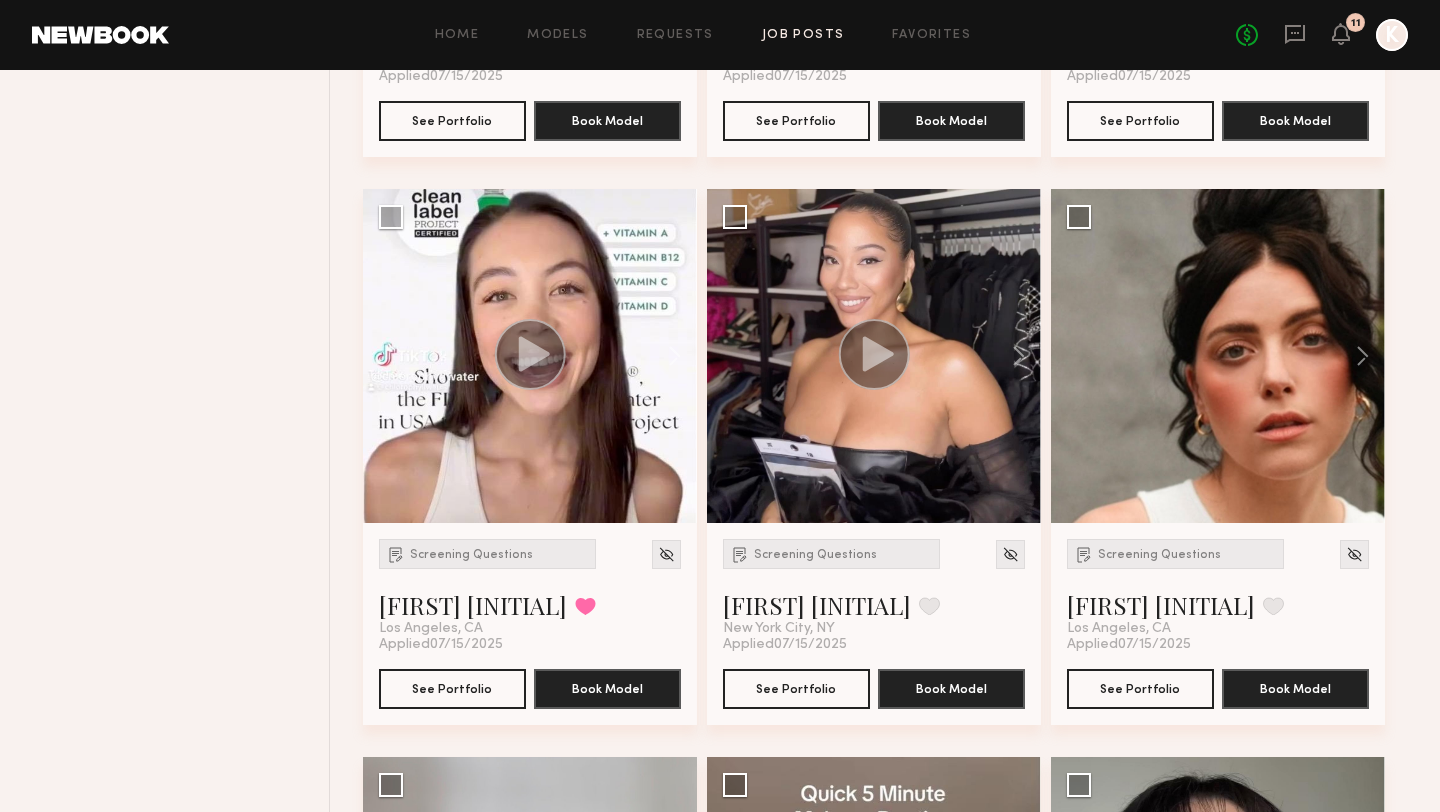 scroll, scrollTop: 4152, scrollLeft: 0, axis: vertical 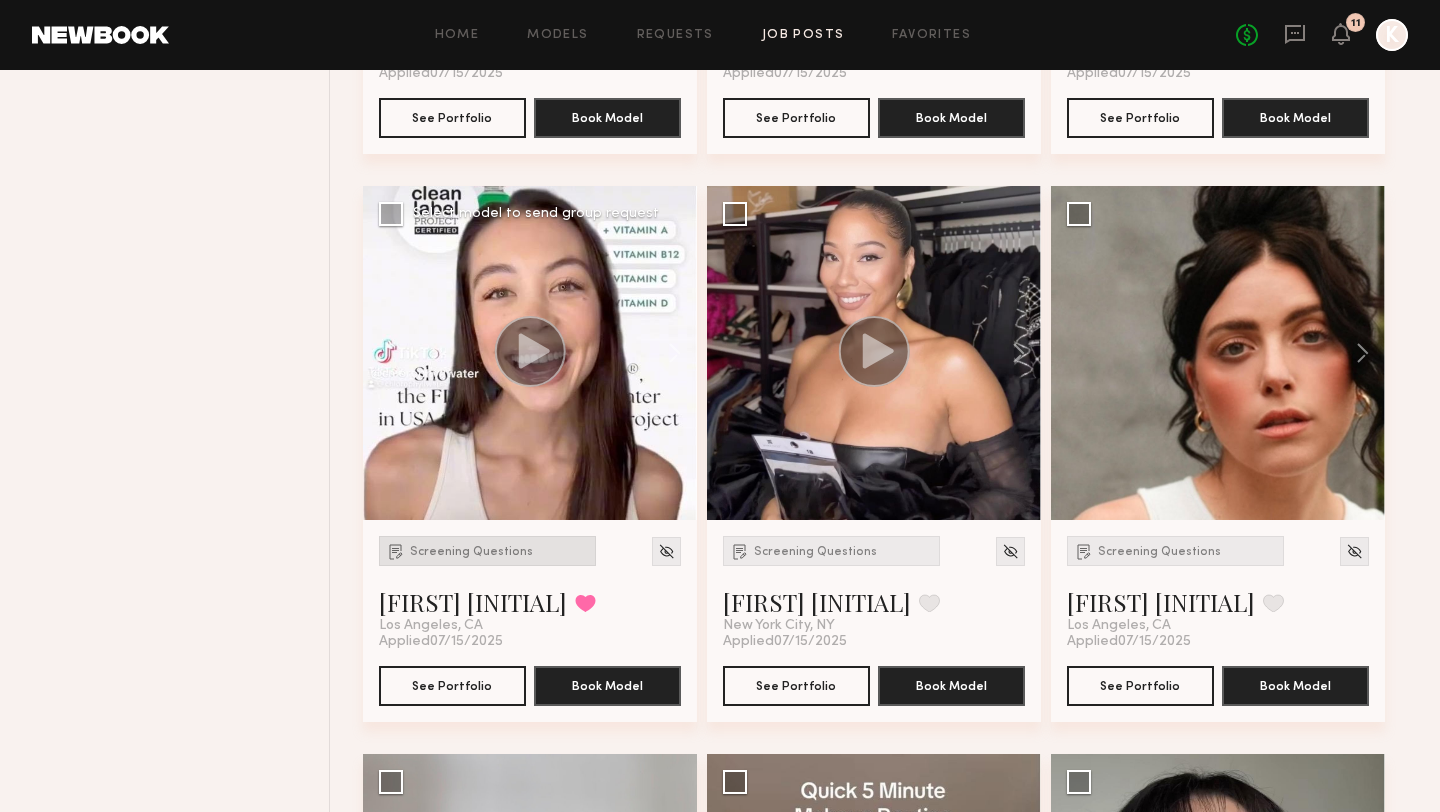 click on "Screening Questions" 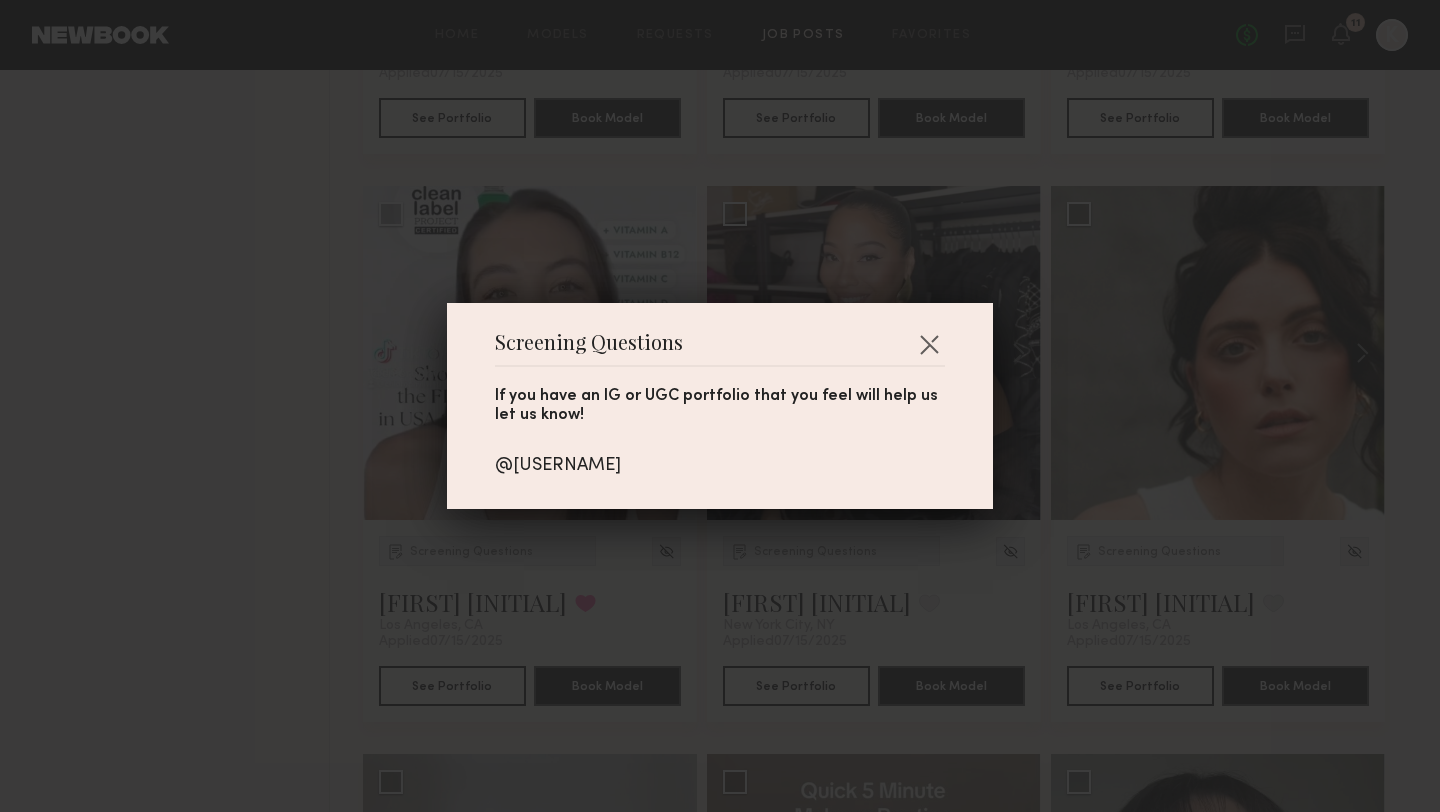 click on "@[USERNAME]" at bounding box center (720, 466) 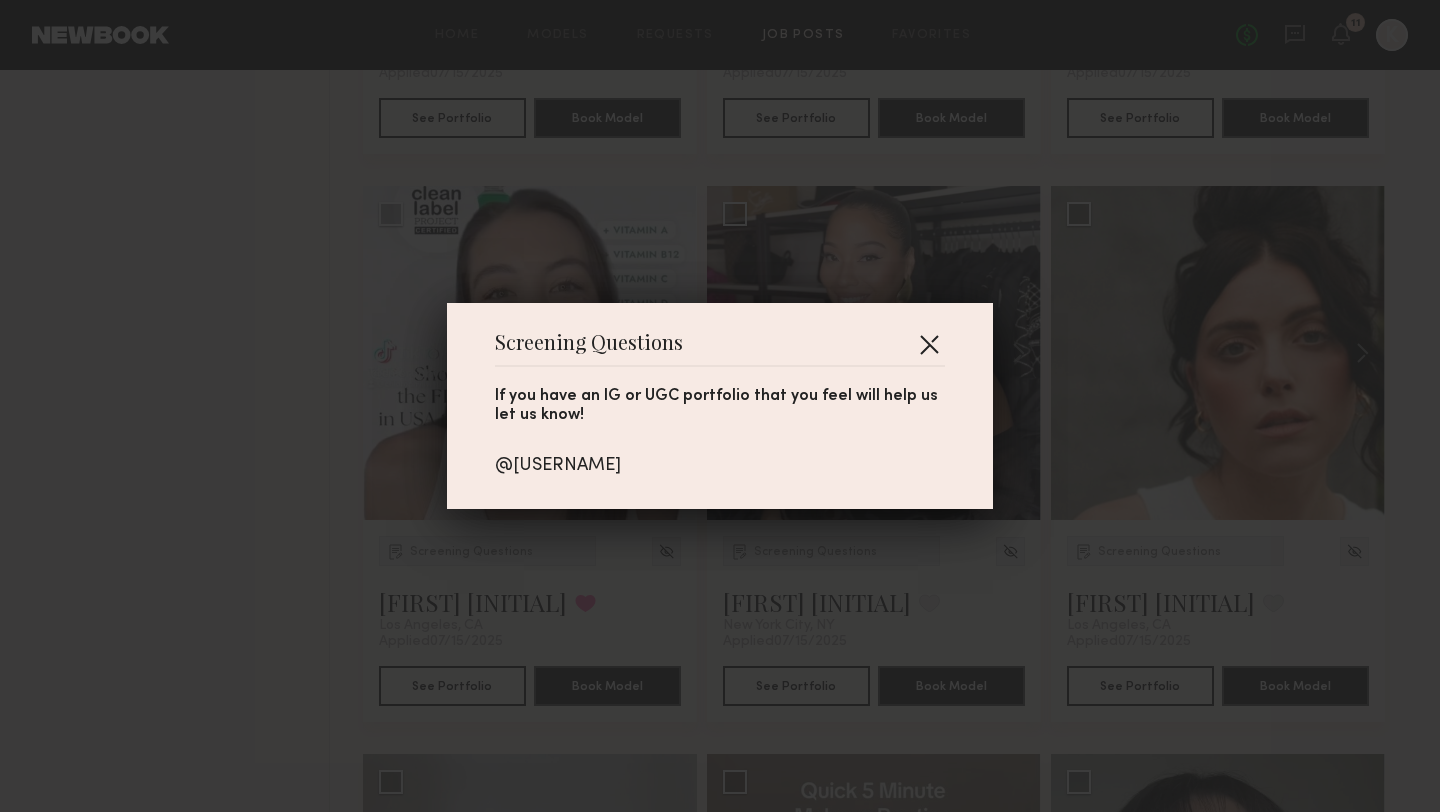 click at bounding box center (929, 344) 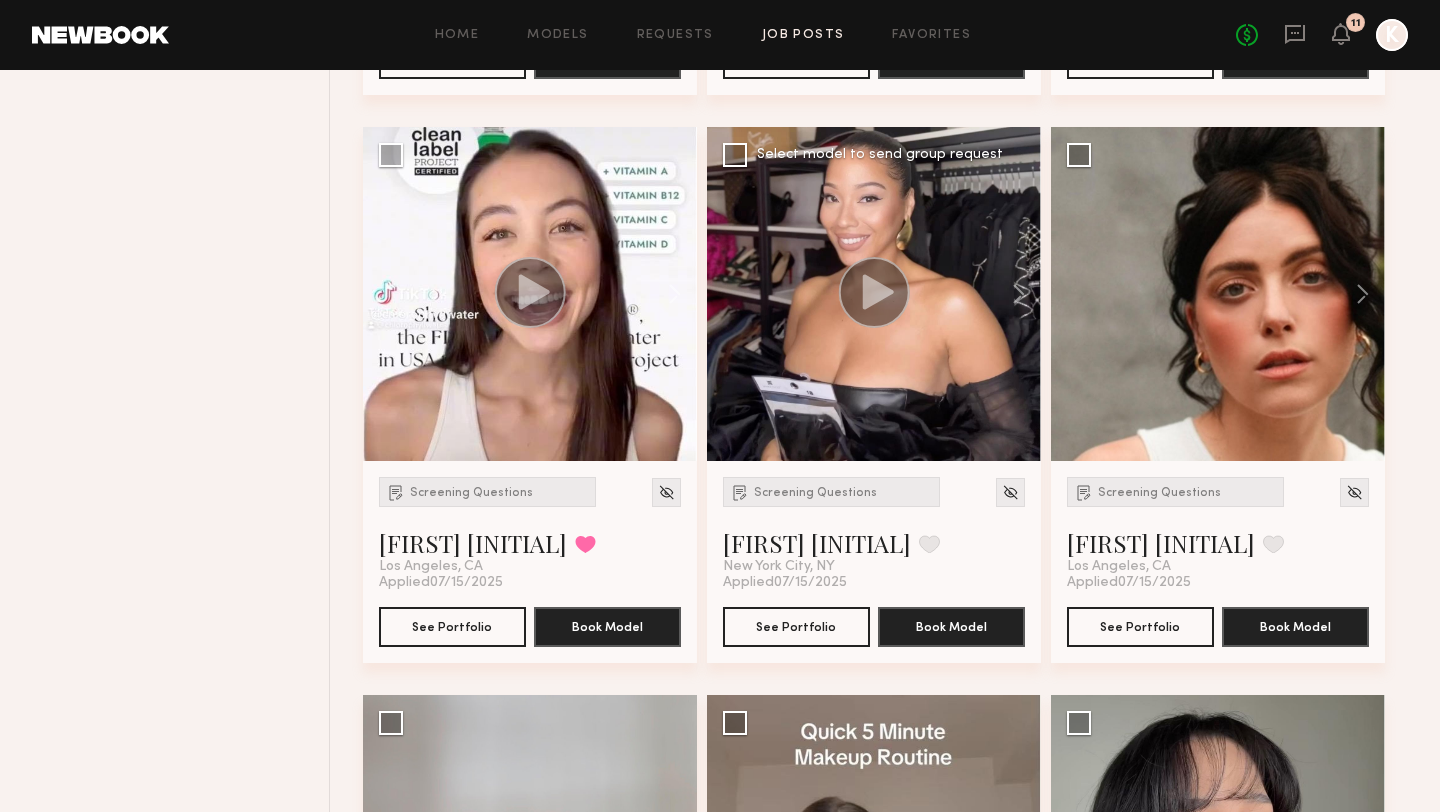 scroll, scrollTop: 4220, scrollLeft: 0, axis: vertical 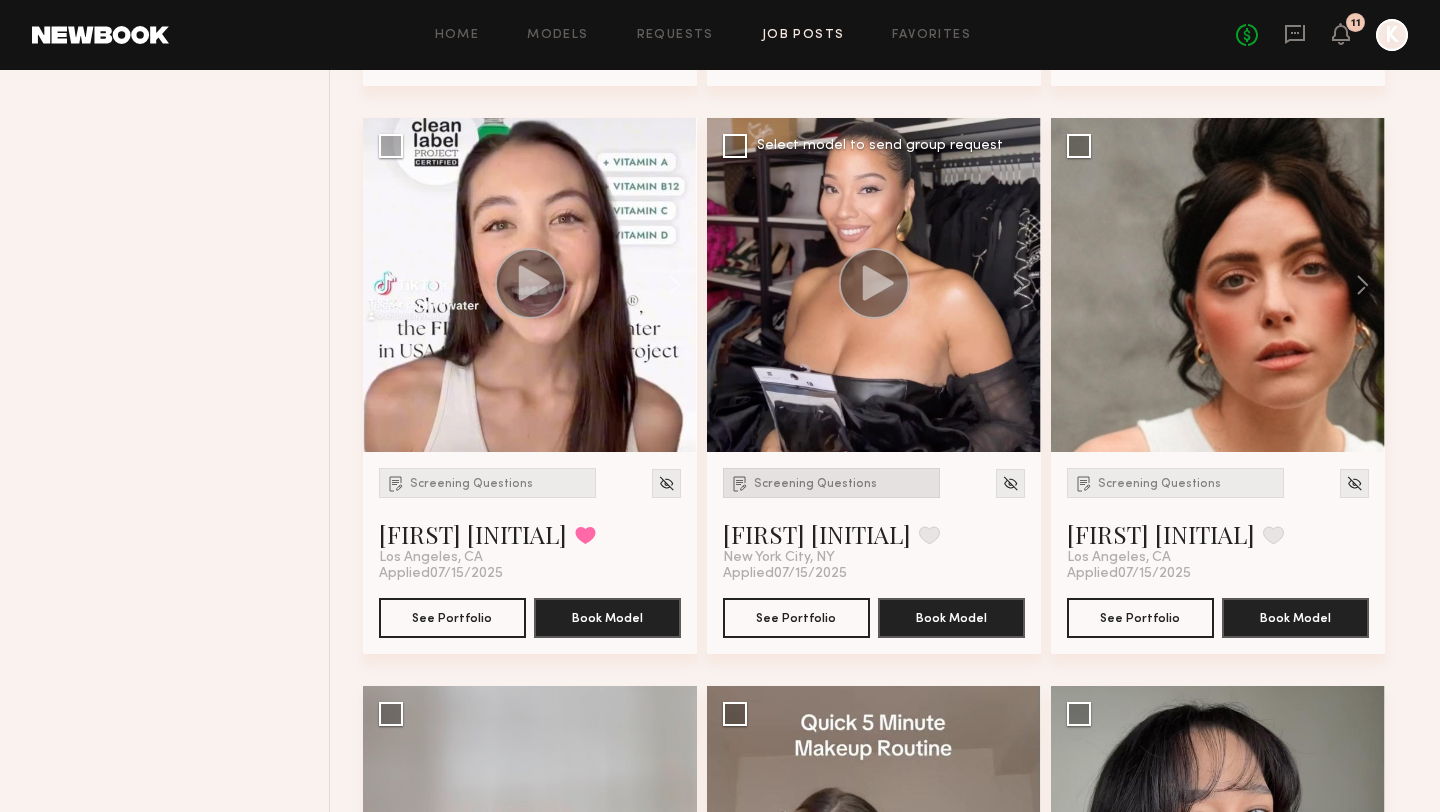 click on "Screening Questions" 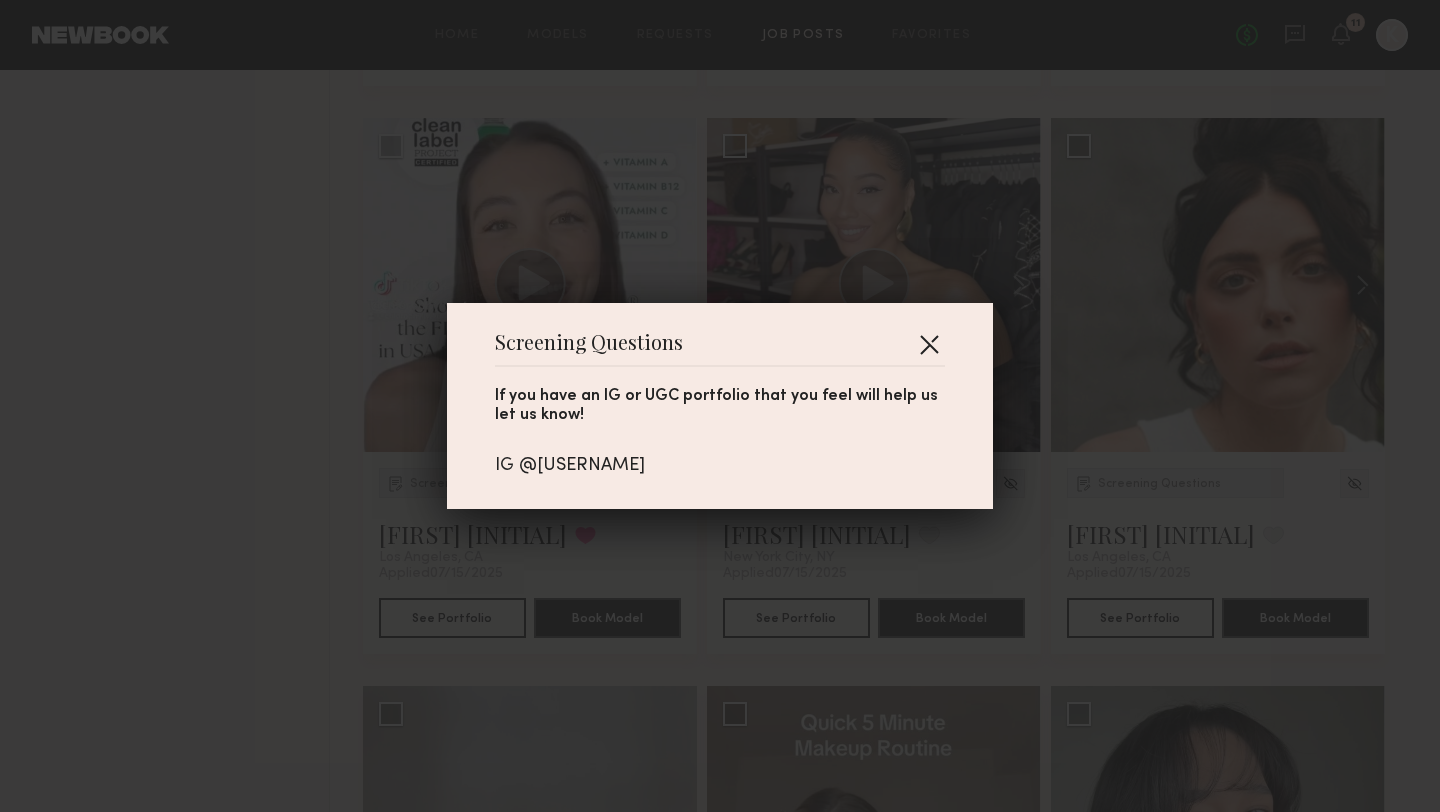 click at bounding box center (929, 344) 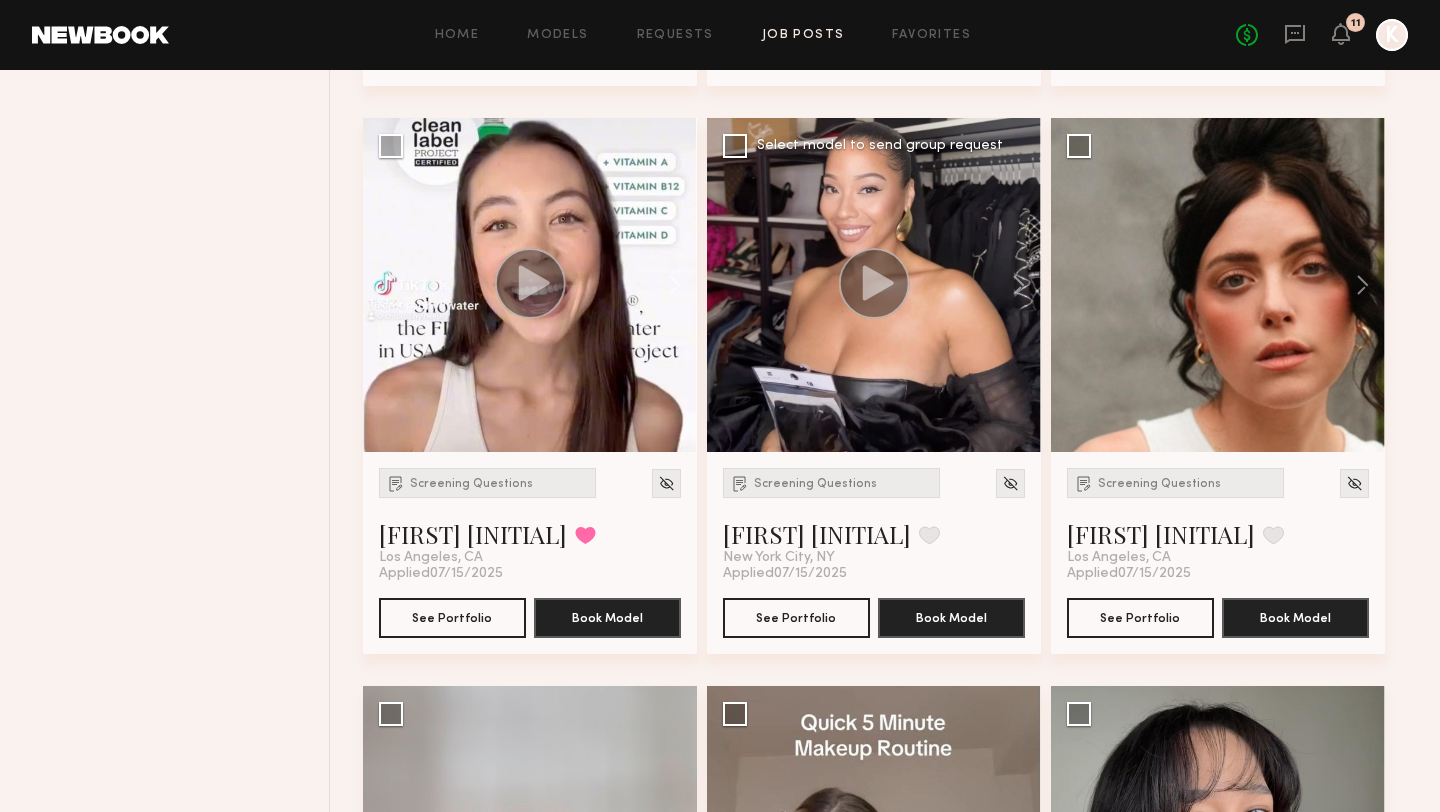scroll, scrollTop: 4258, scrollLeft: 0, axis: vertical 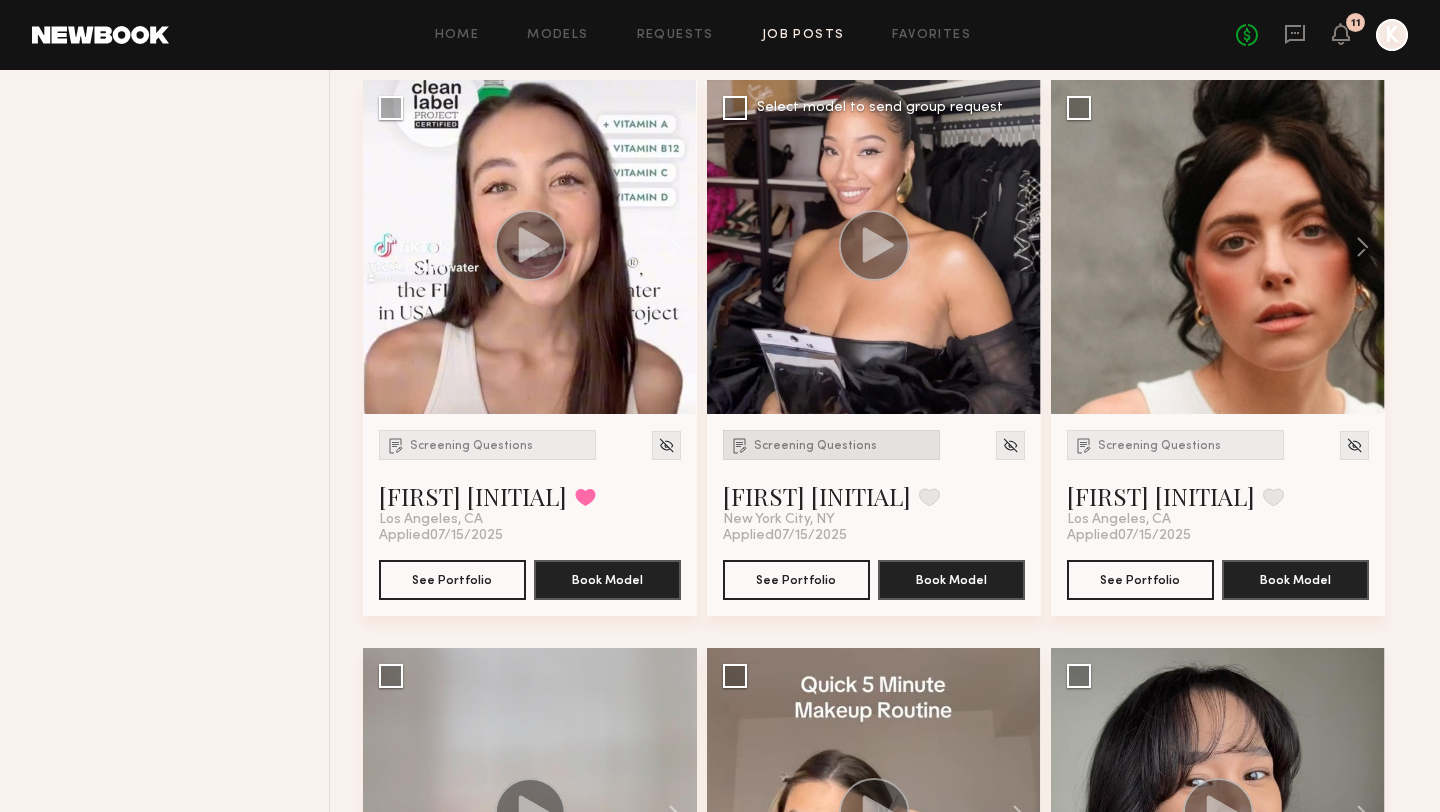 click on "Screening Questions" 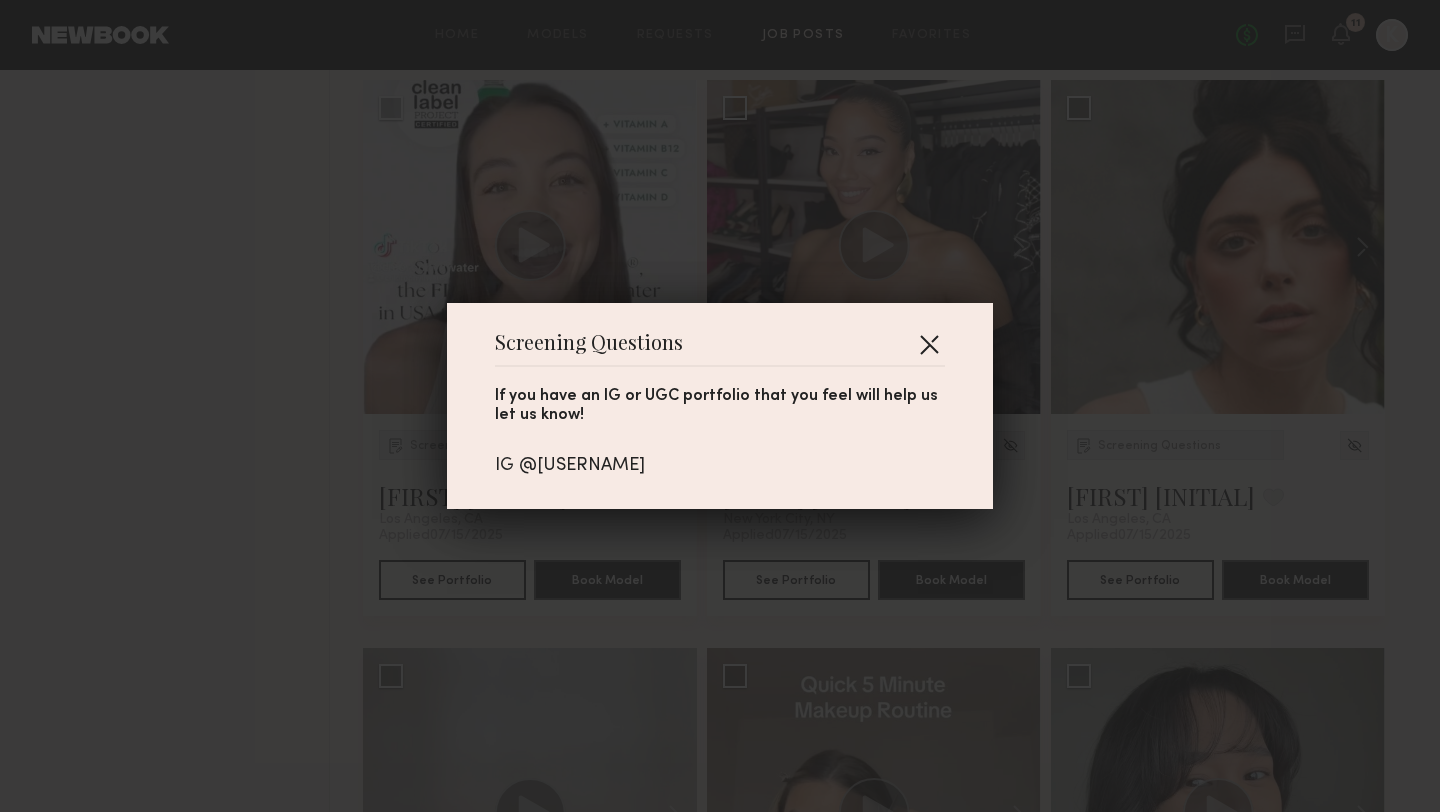 click at bounding box center (929, 344) 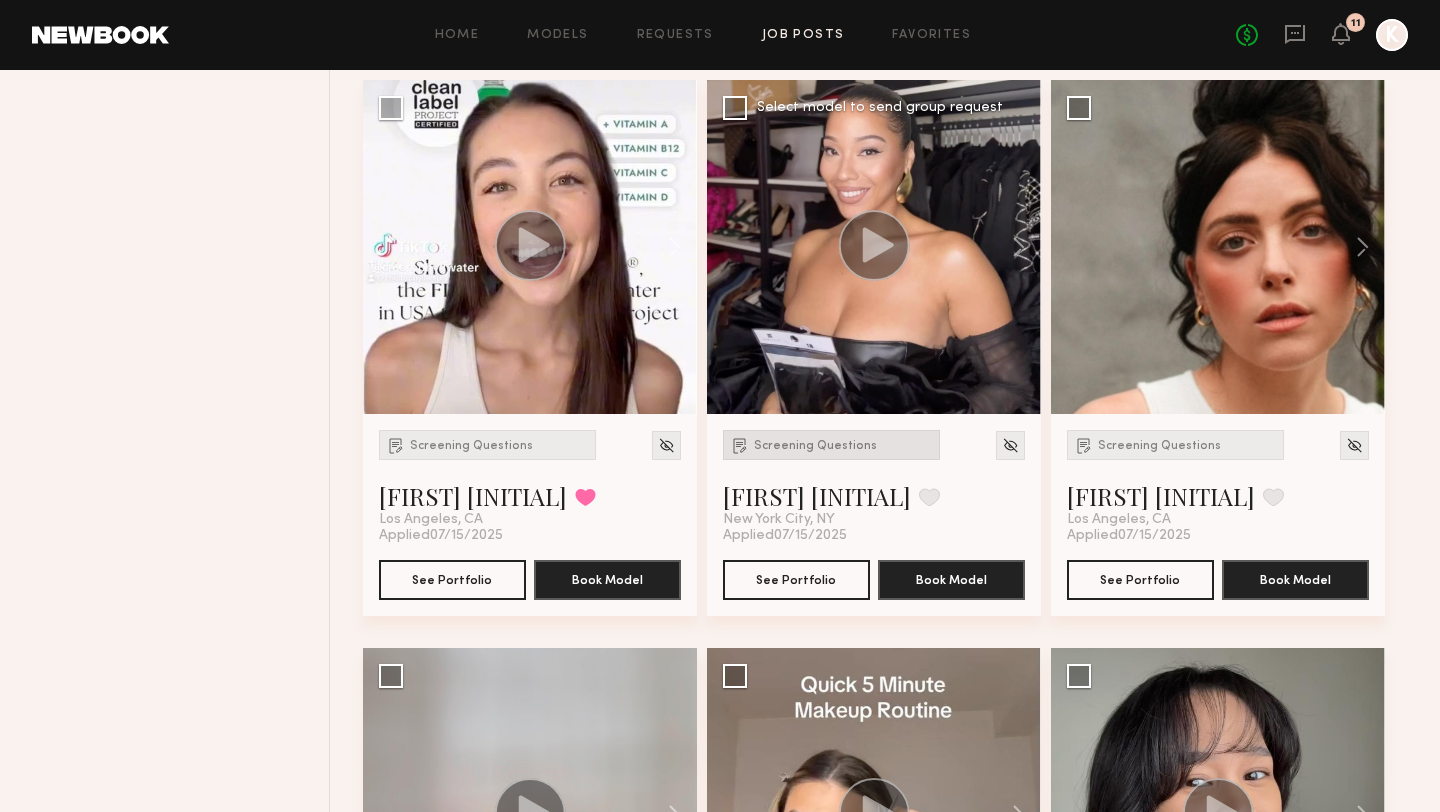 click on "Screening Questions" 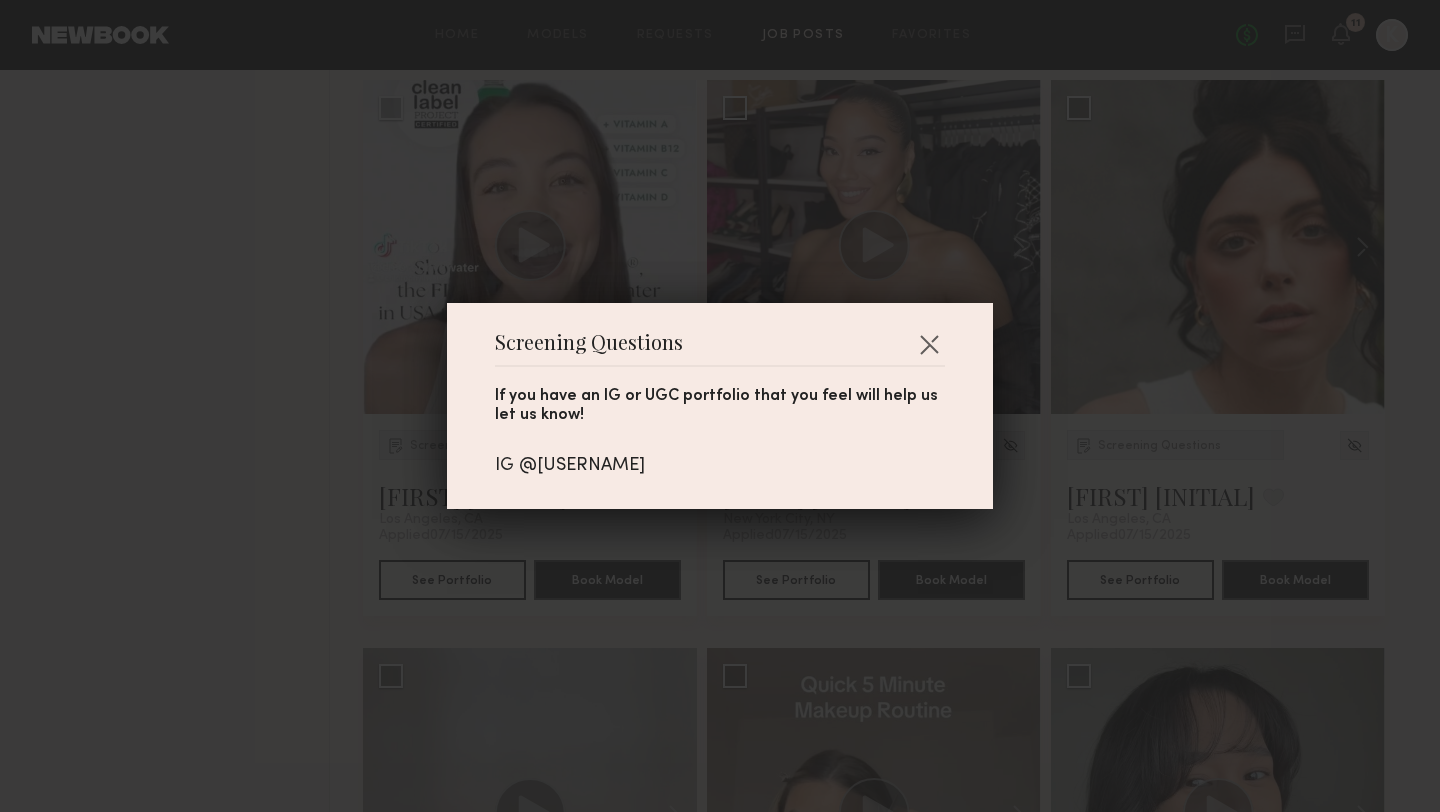 click on "IG @[USERNAME]" at bounding box center [720, 466] 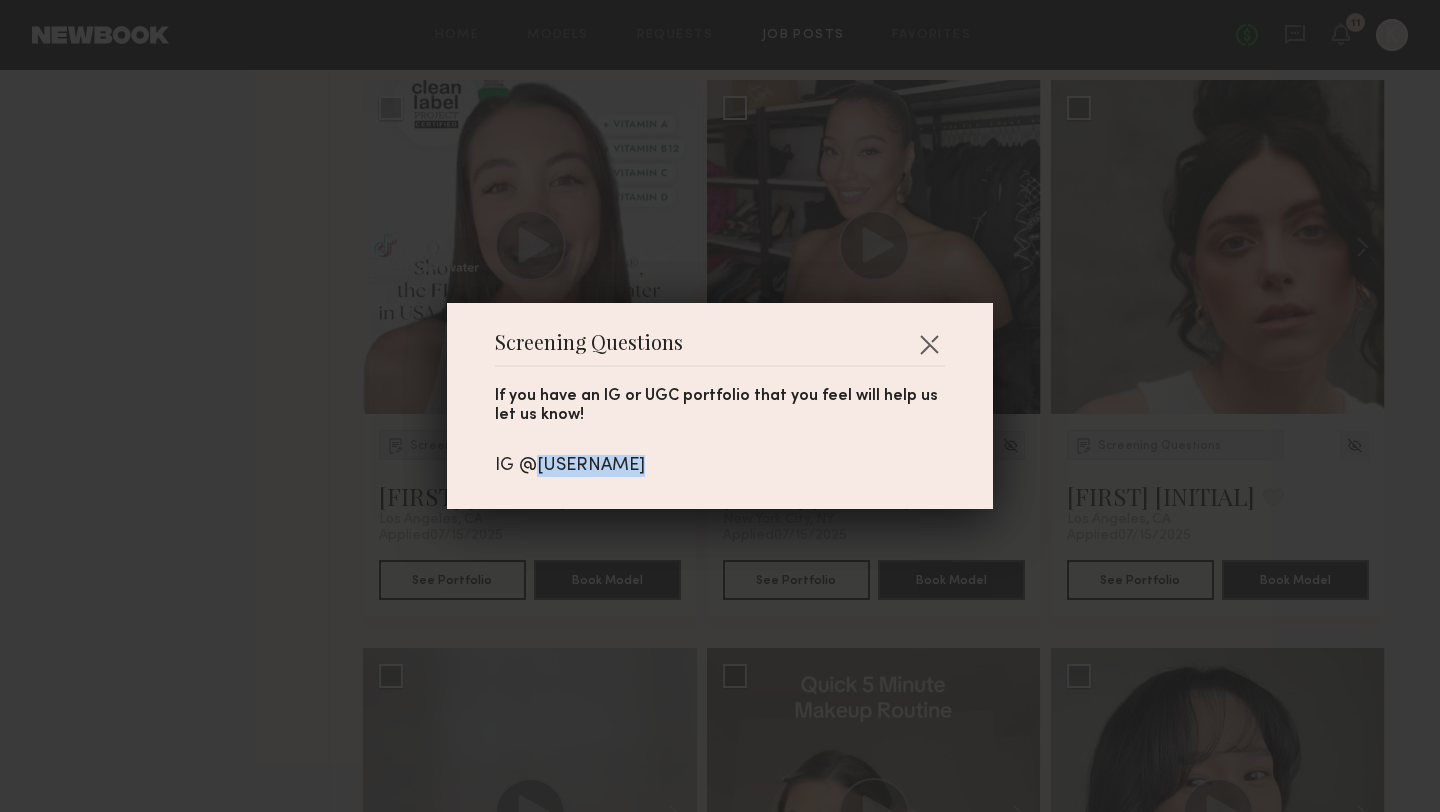 click on "IG @[USERNAME]" at bounding box center (720, 466) 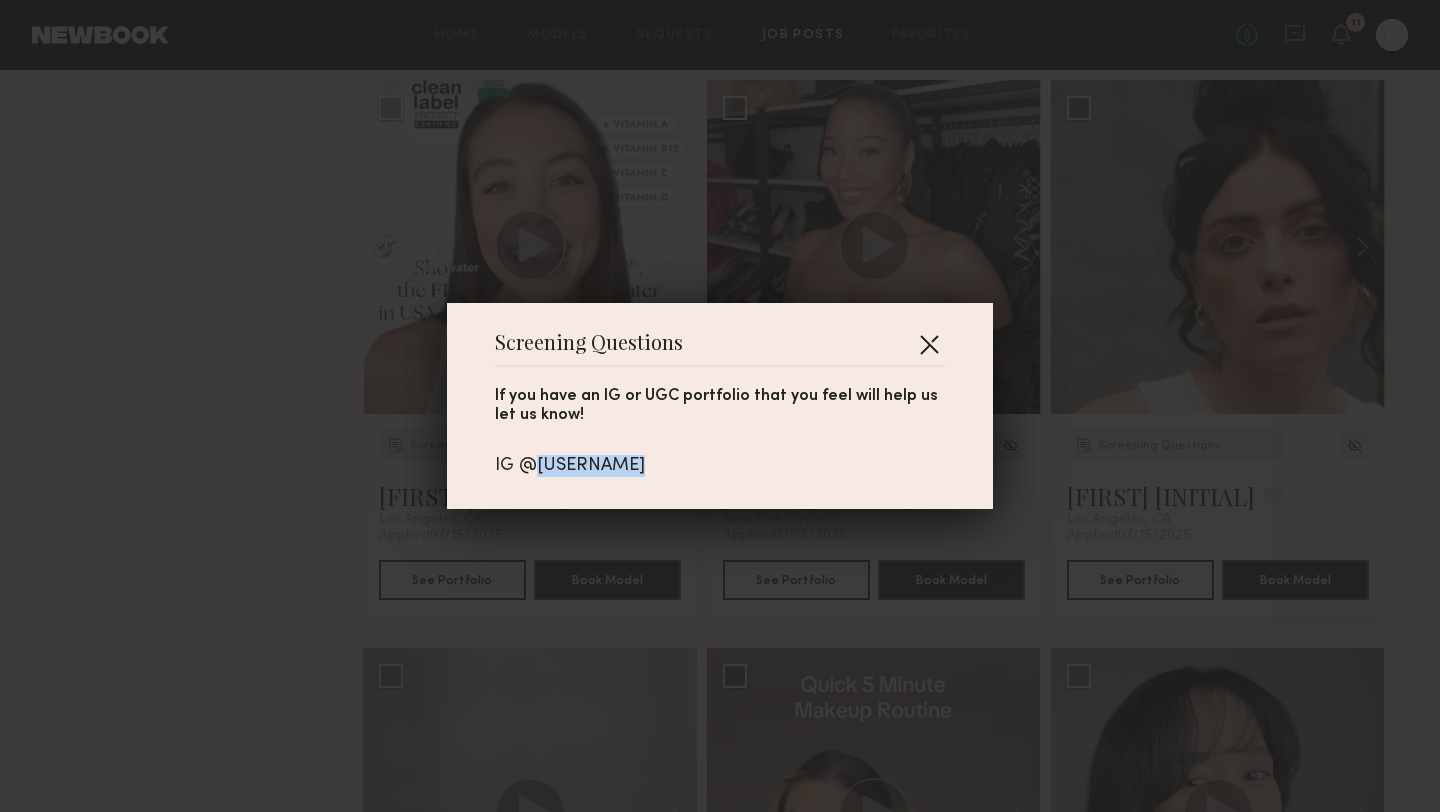 click at bounding box center [929, 344] 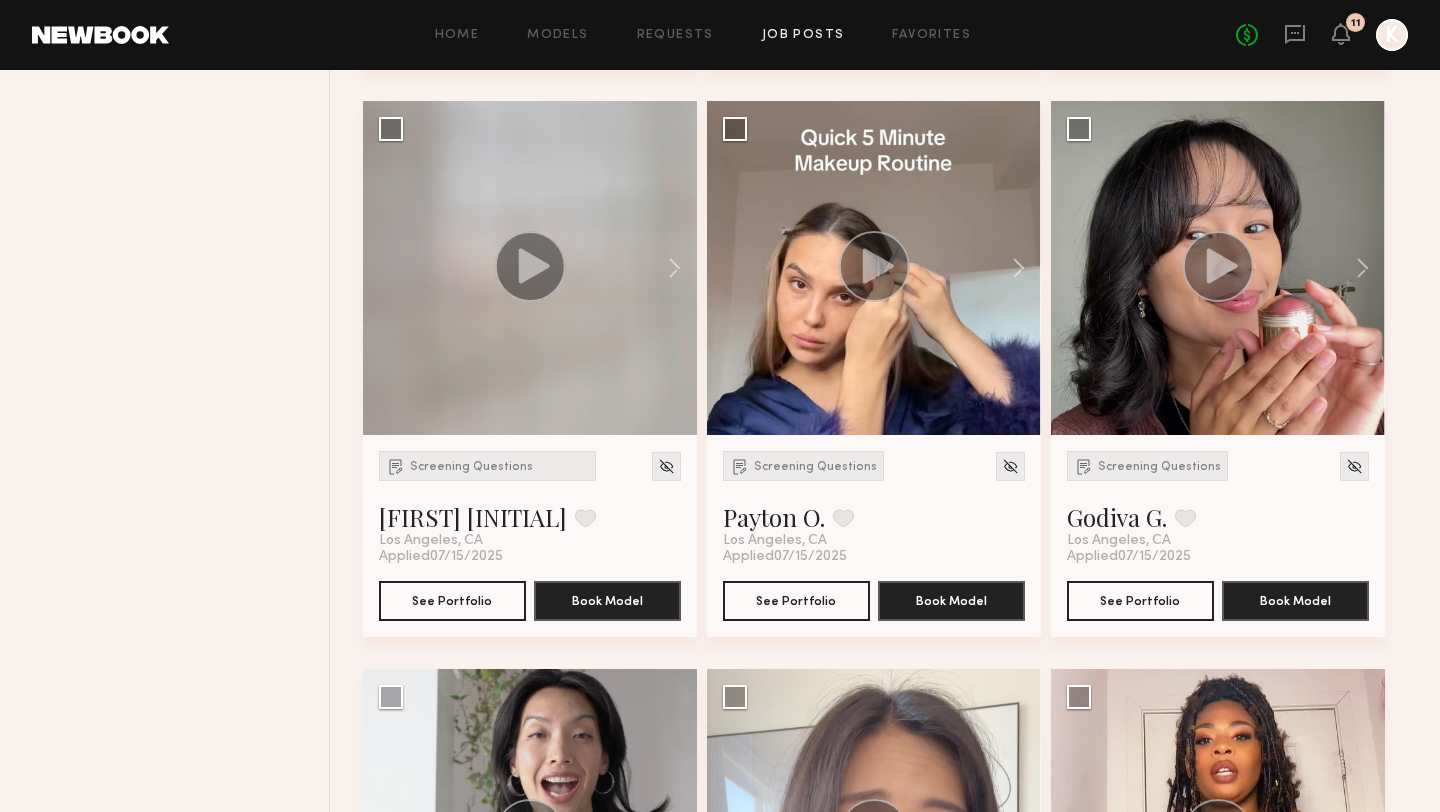 scroll, scrollTop: 4810, scrollLeft: 0, axis: vertical 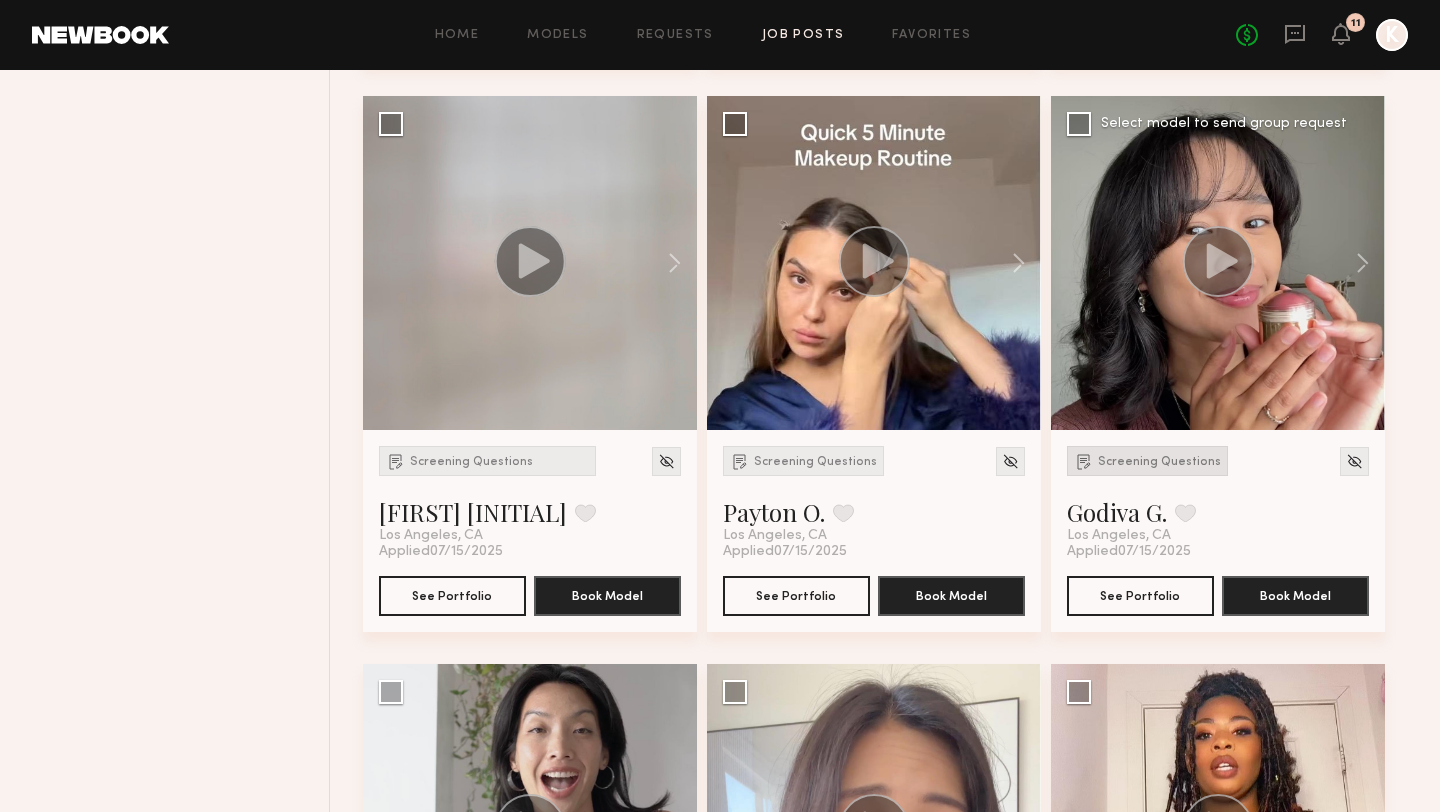 click on "Screening Questions" 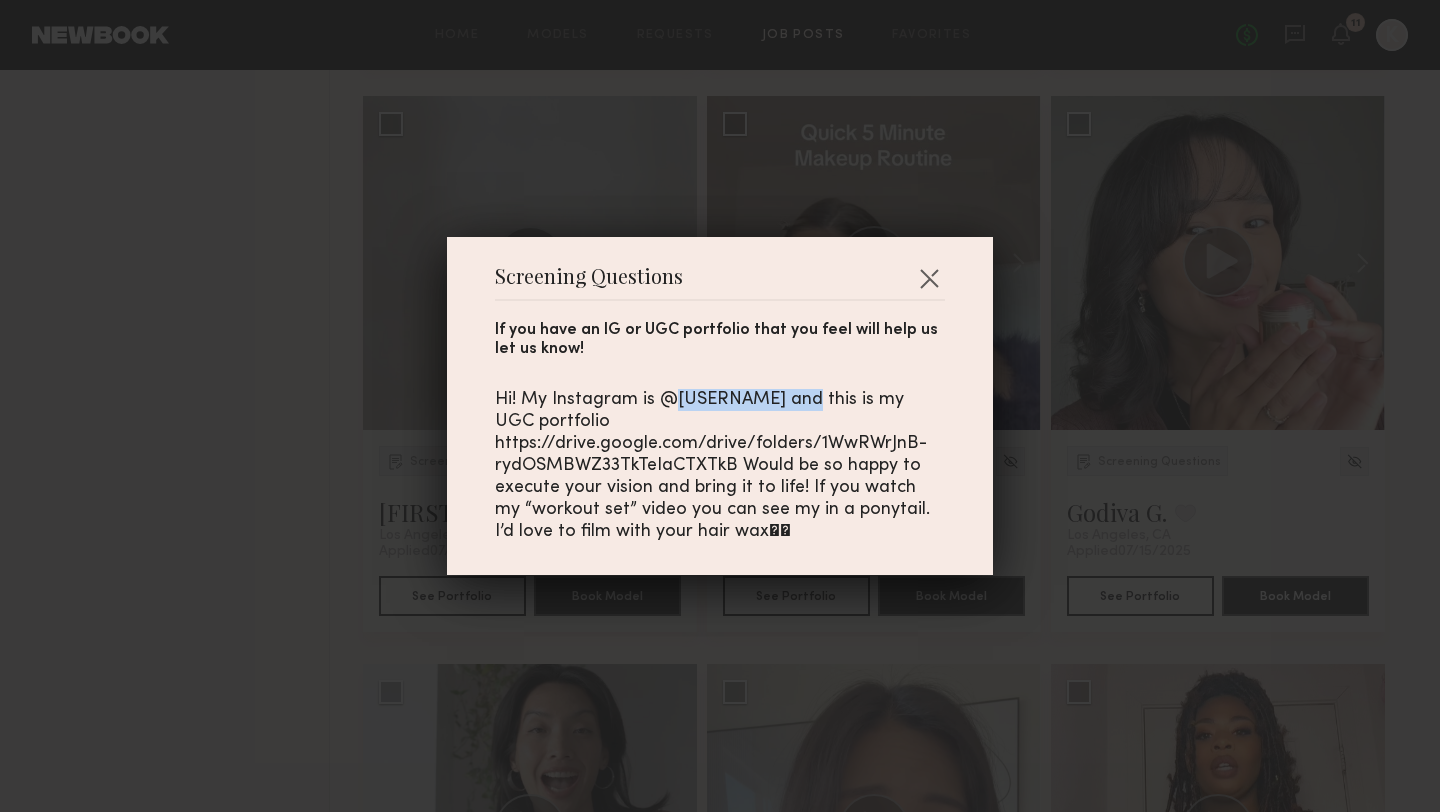 drag, startPoint x: 670, startPoint y: 400, endPoint x: 796, endPoint y: 401, distance: 126.00397 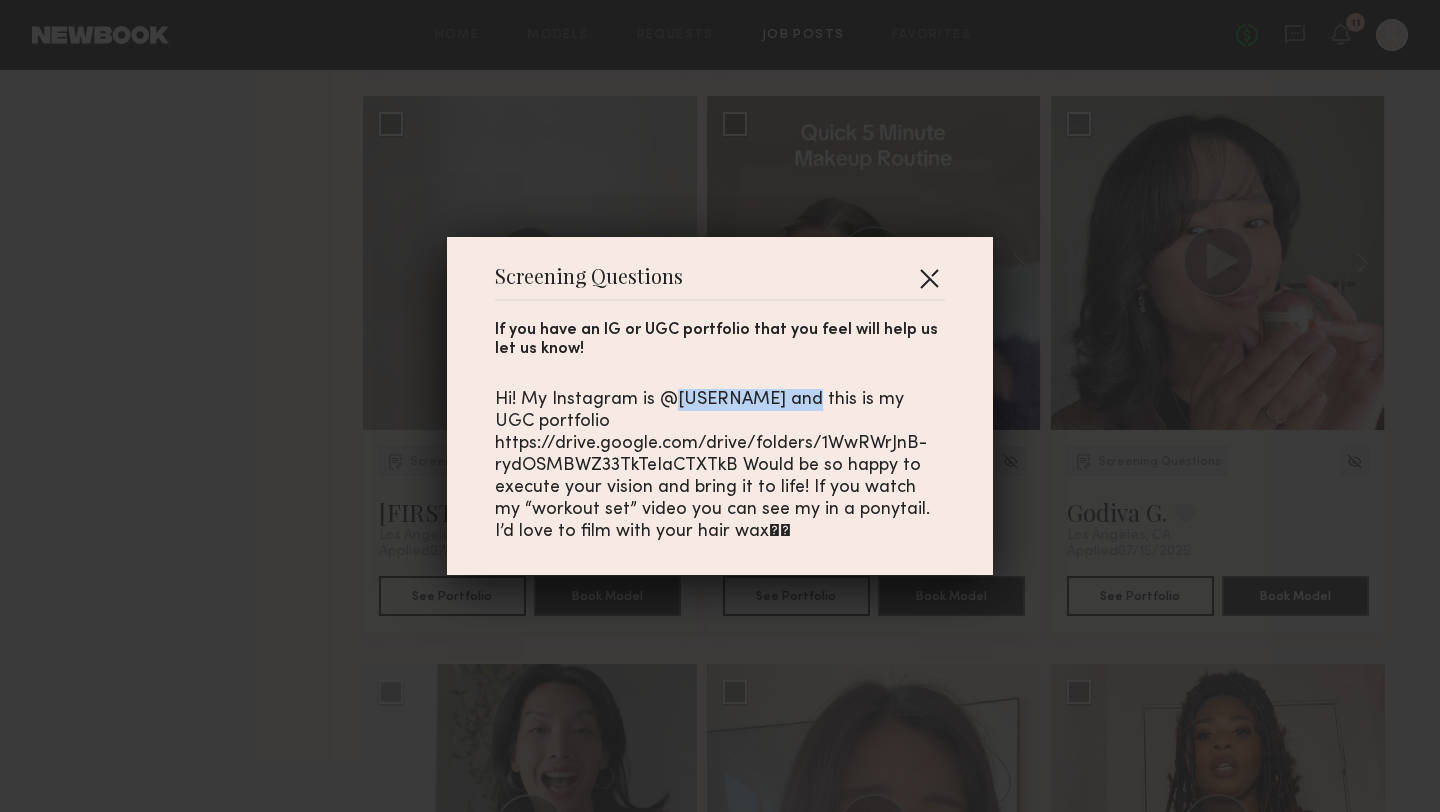 click at bounding box center (929, 278) 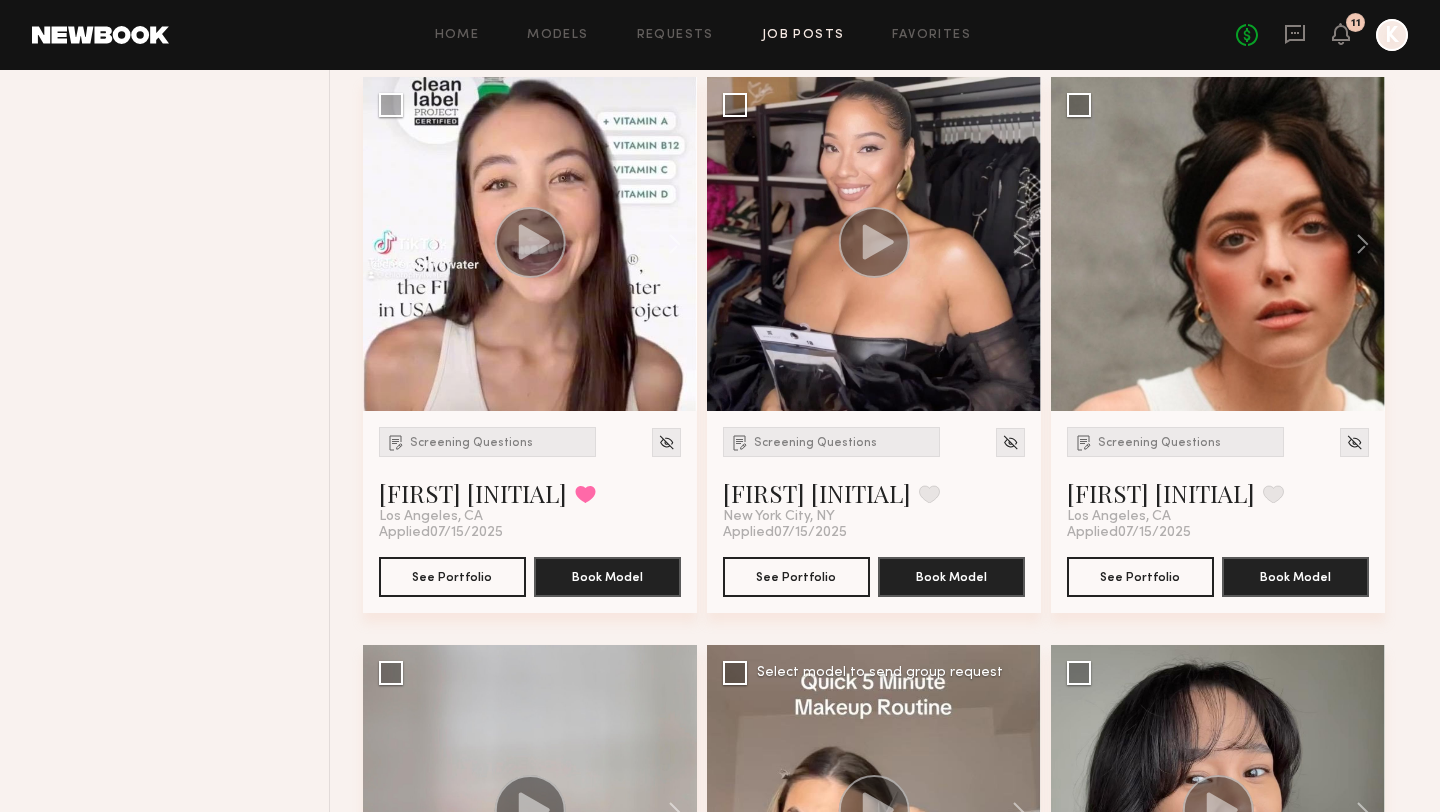 scroll, scrollTop: 4234, scrollLeft: 0, axis: vertical 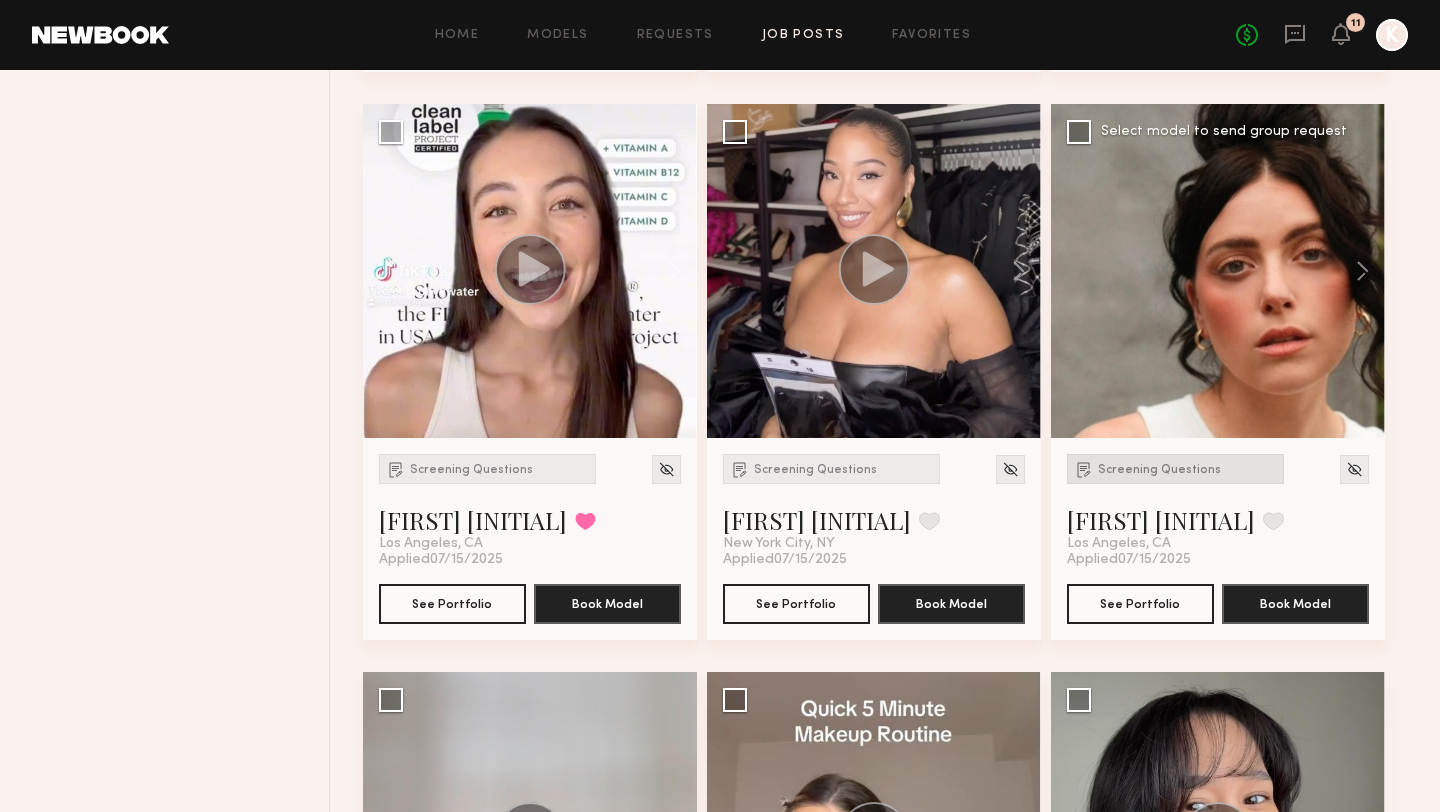 click on "Screening Questions" 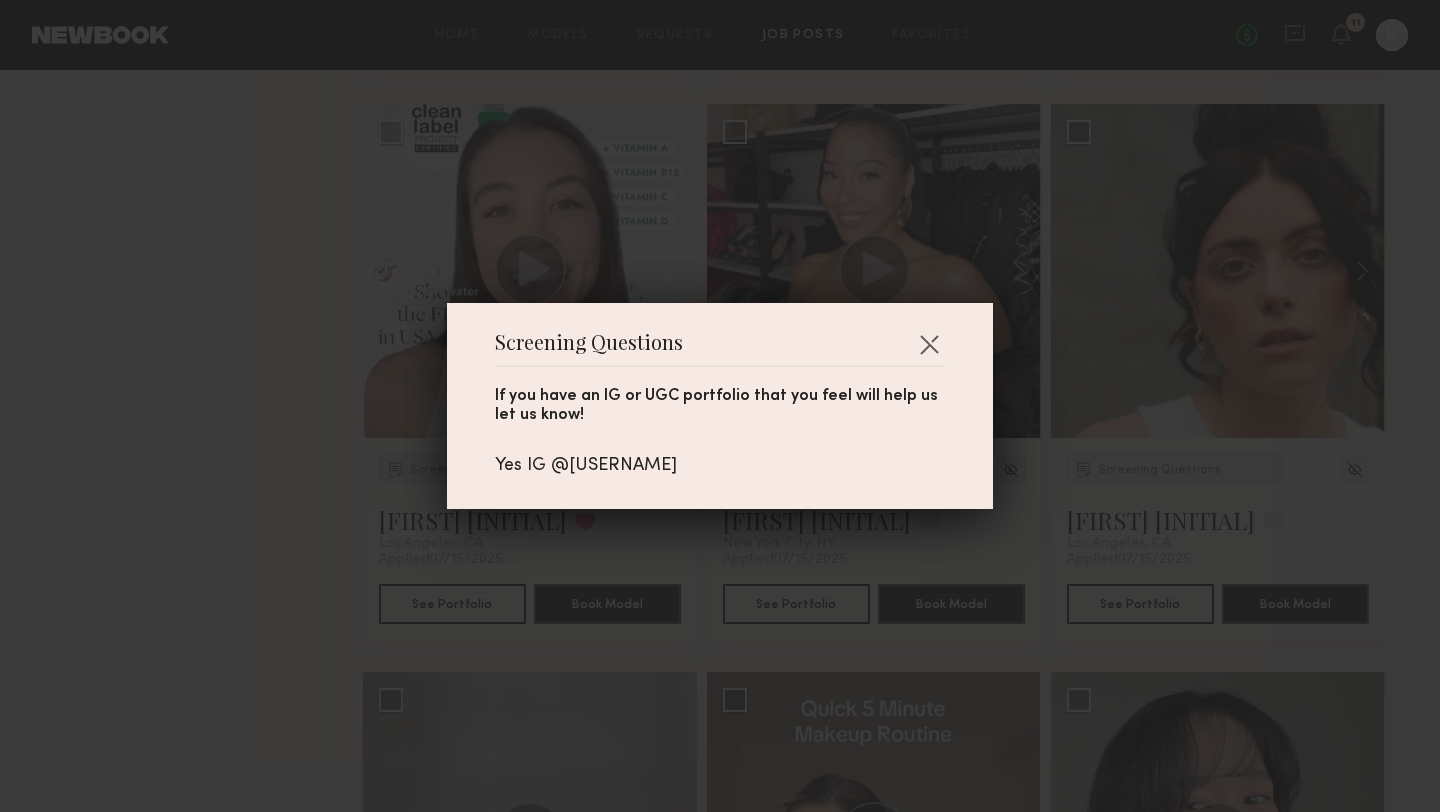 click on "Yes IG  @[USERNAME]" at bounding box center (720, 466) 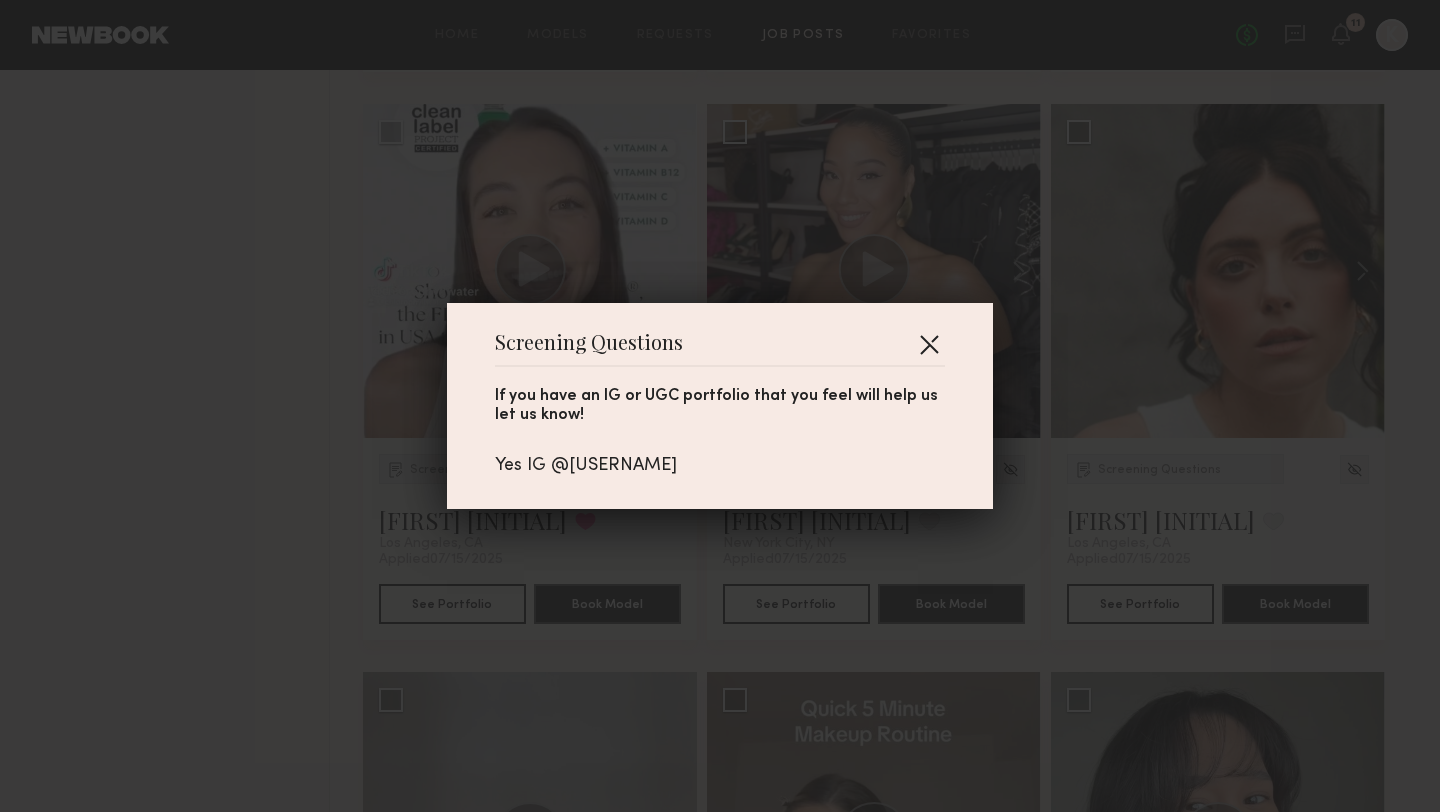 click at bounding box center (929, 344) 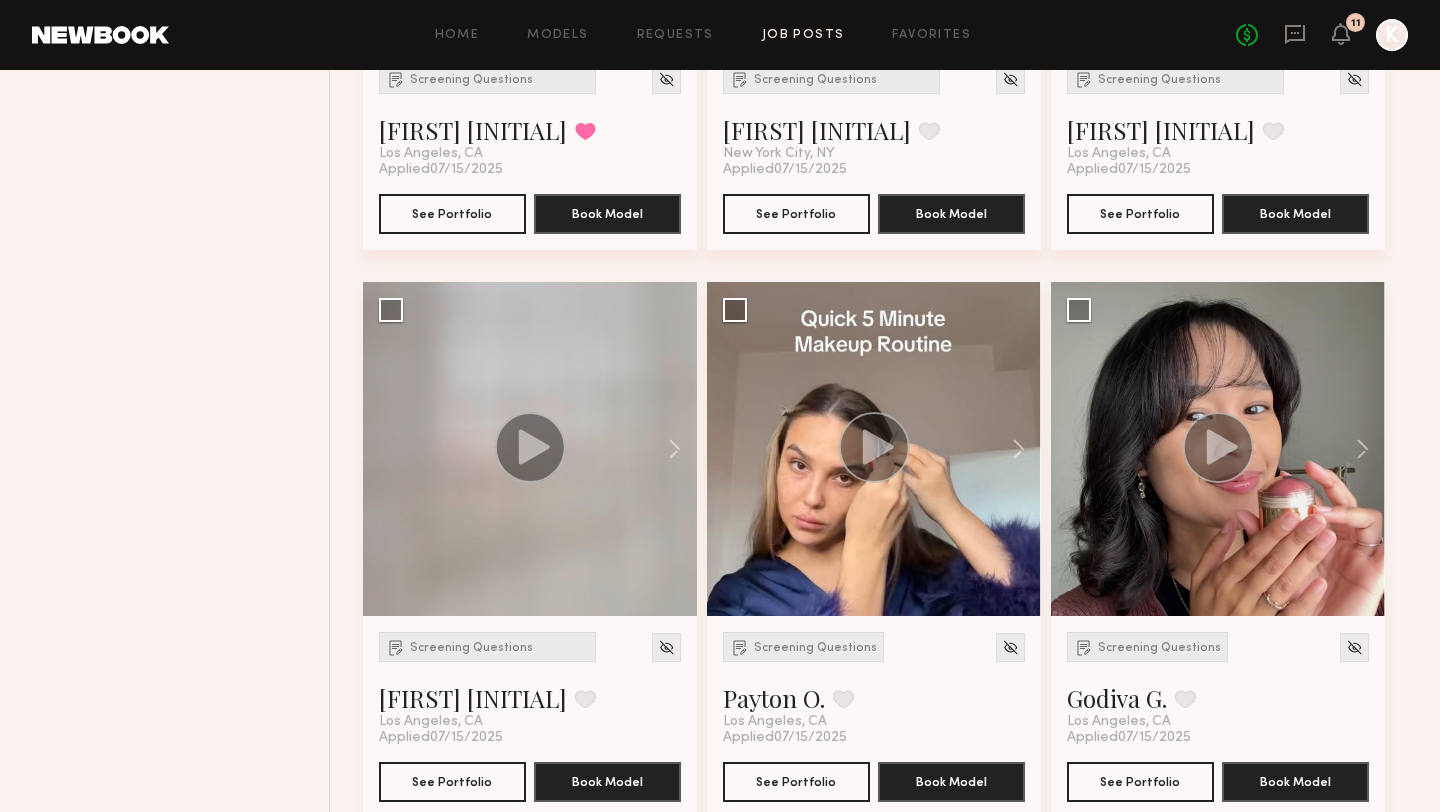 scroll, scrollTop: 4841, scrollLeft: 0, axis: vertical 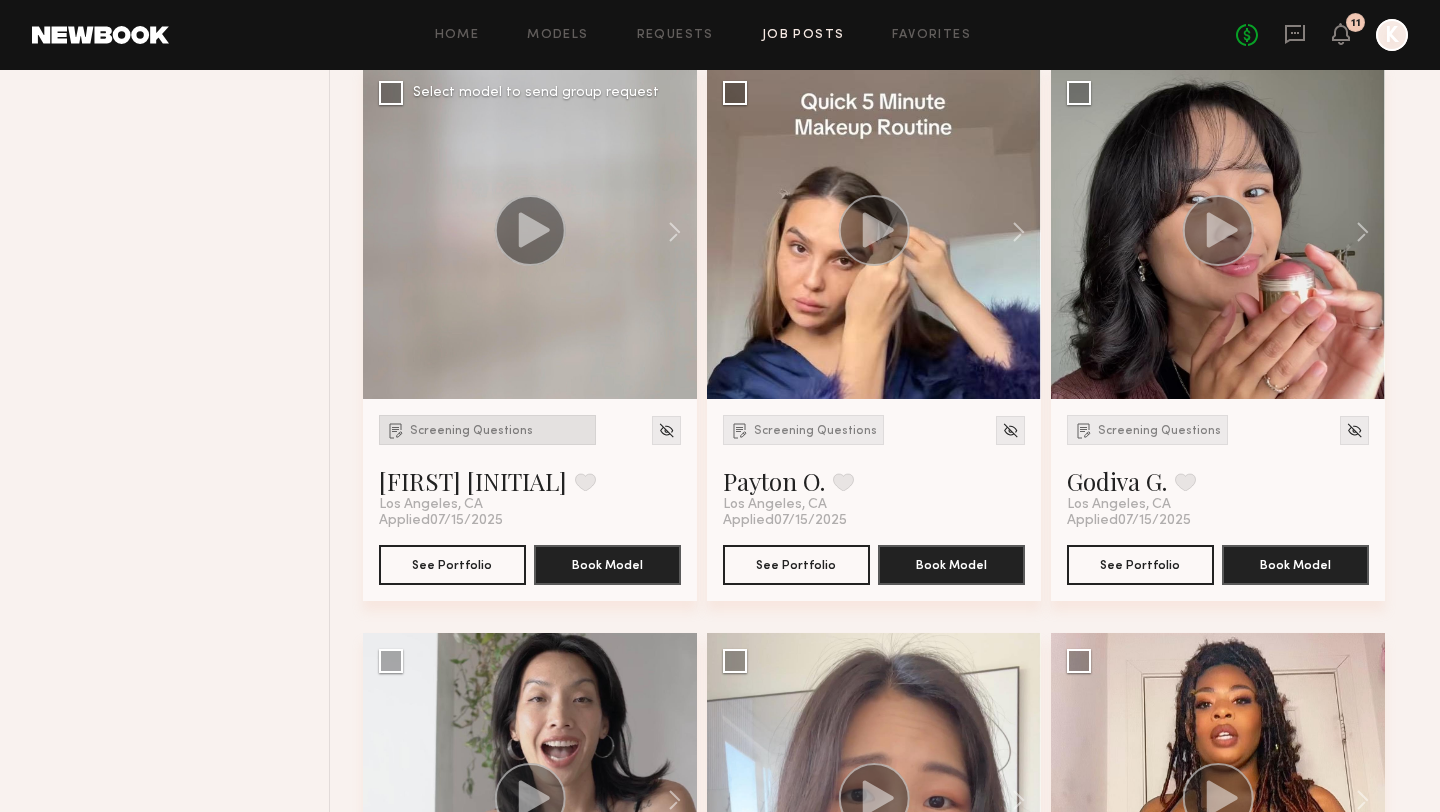 click on "Screening Questions" 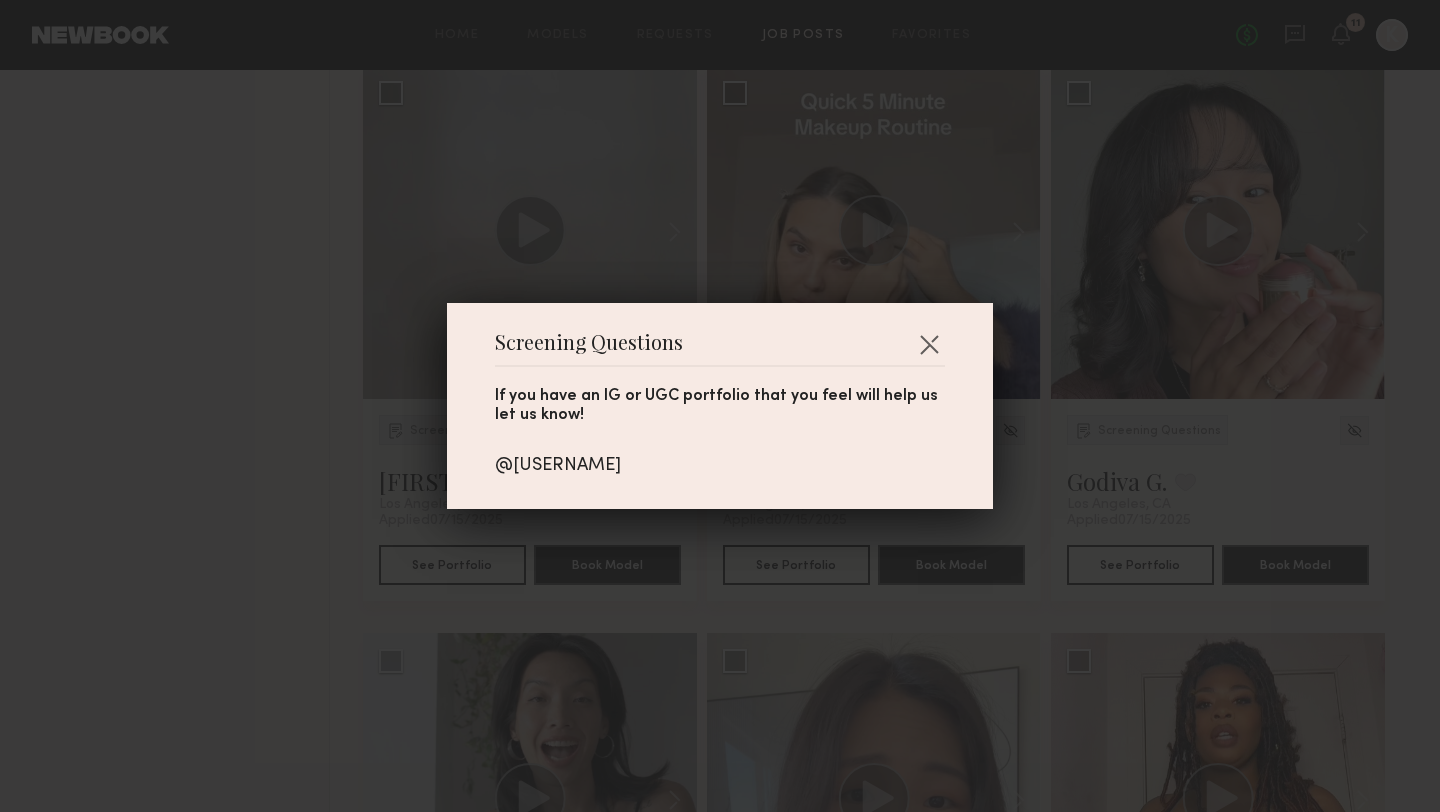 click on "@[USERNAME]" at bounding box center (720, 466) 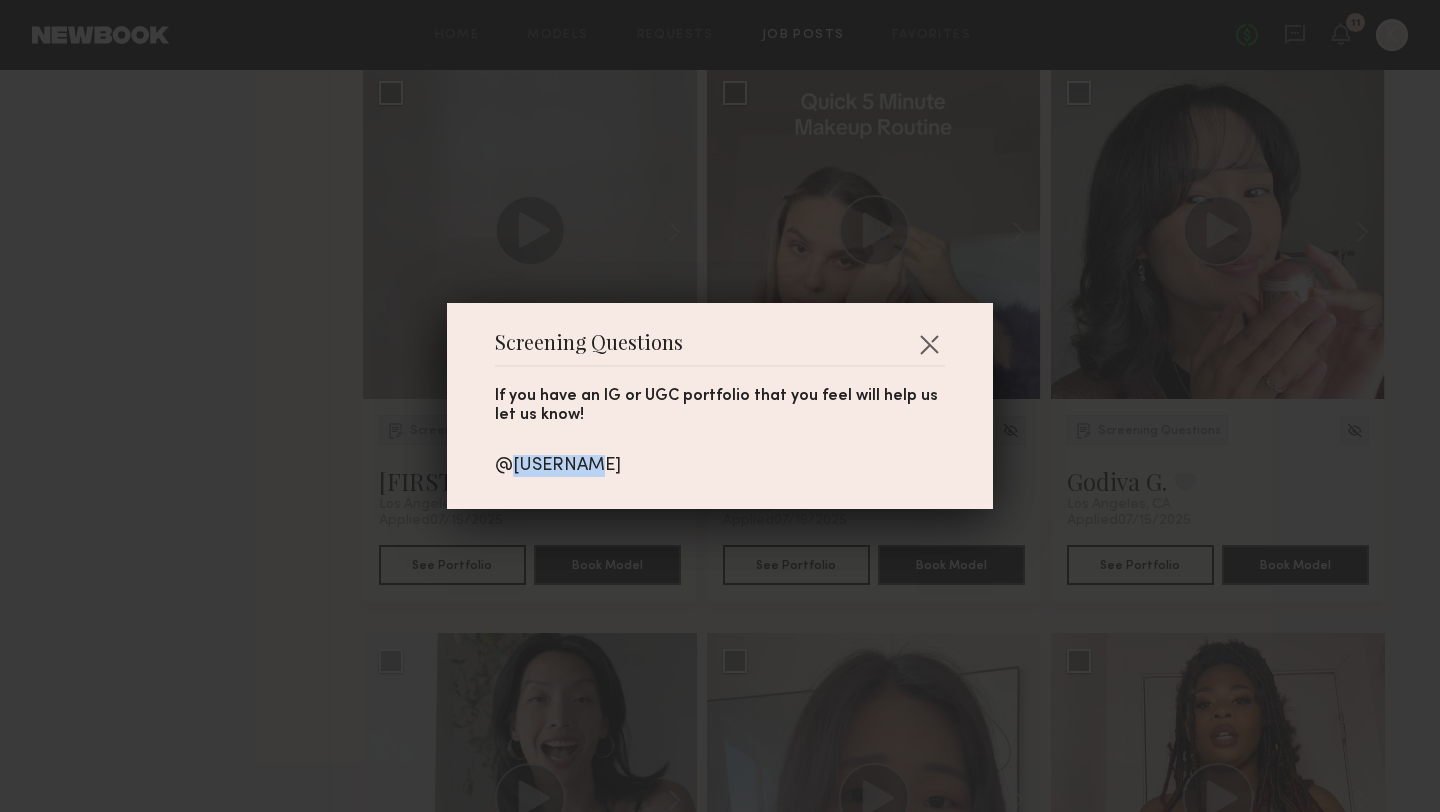 click on "@[USERNAME]" at bounding box center [720, 466] 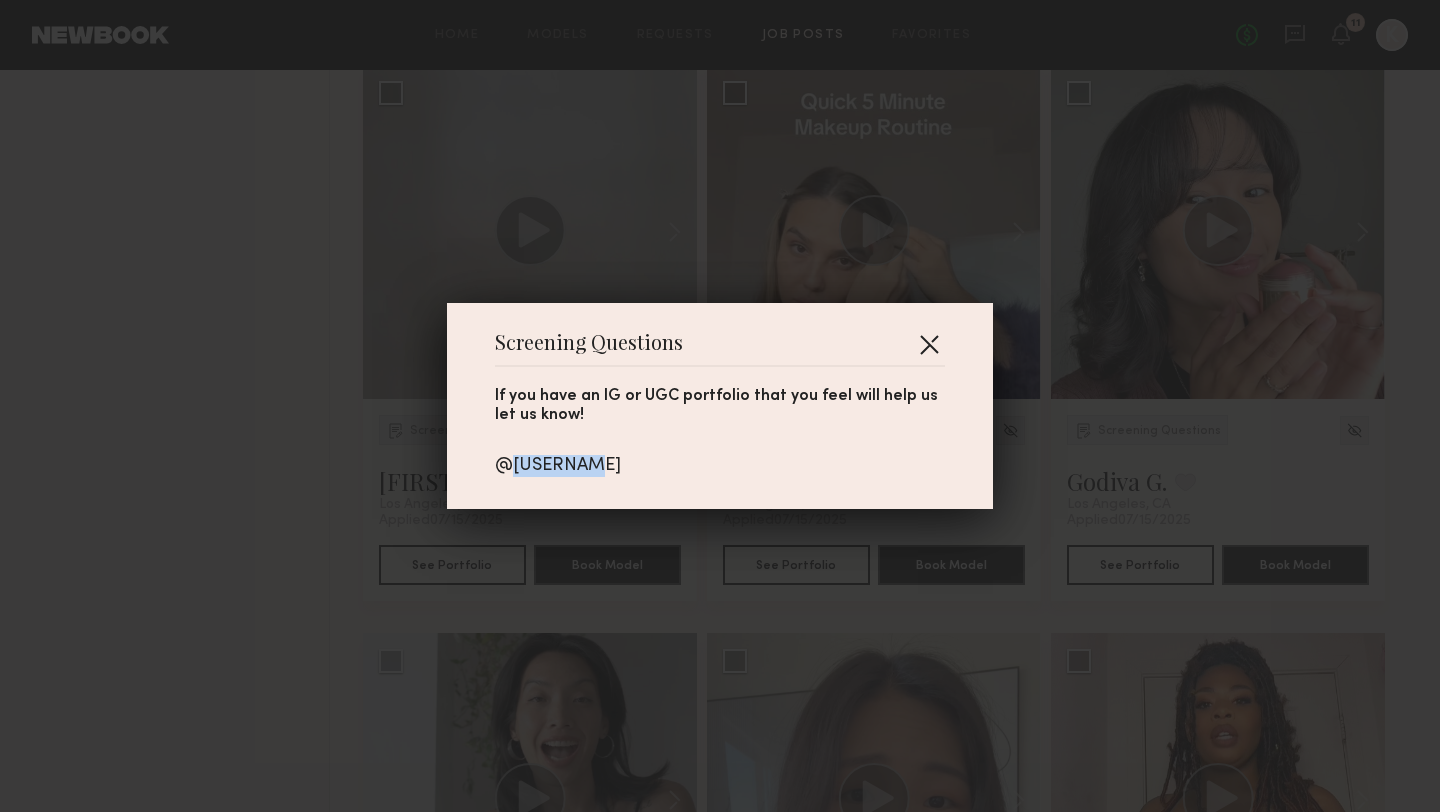 click at bounding box center (929, 344) 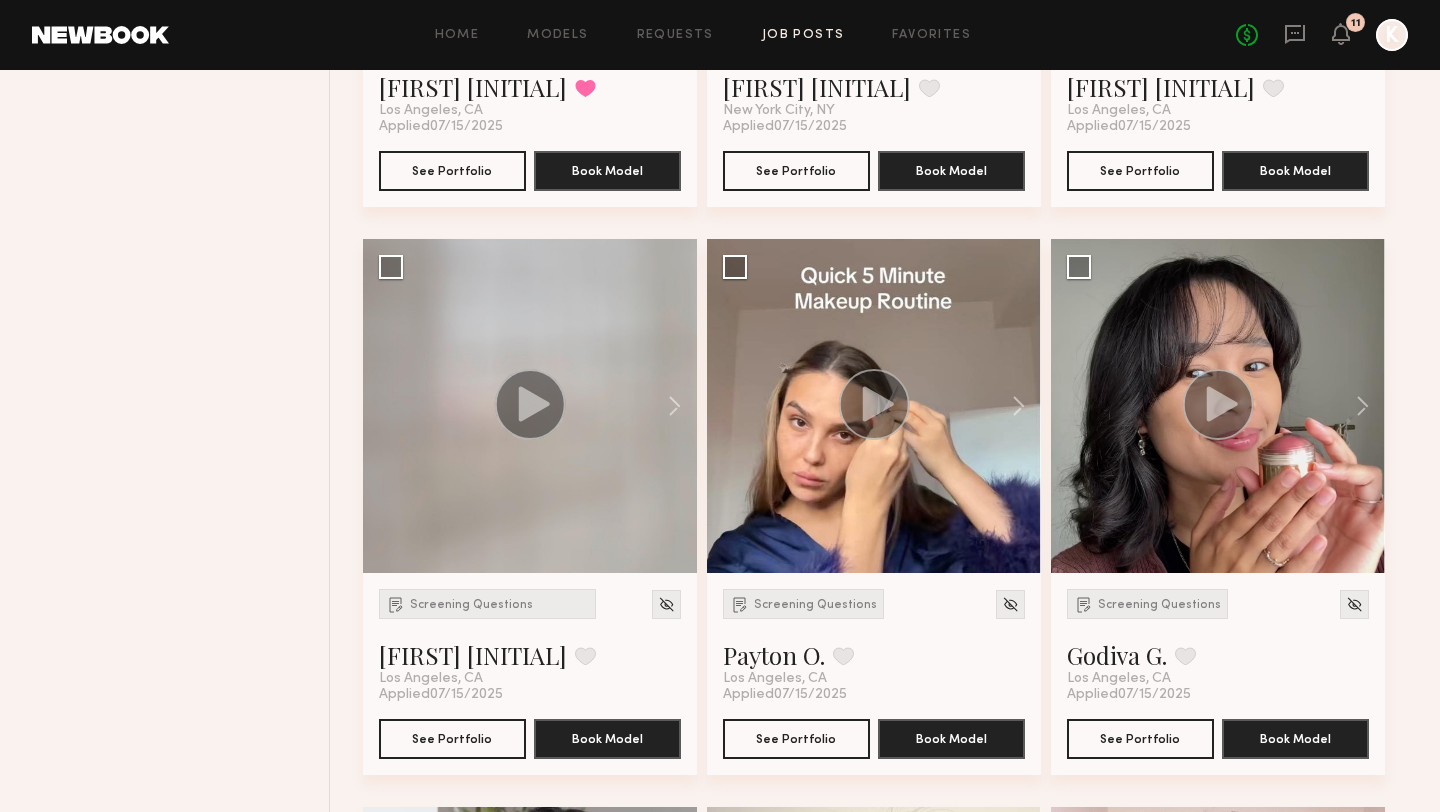 scroll, scrollTop: 4663, scrollLeft: 0, axis: vertical 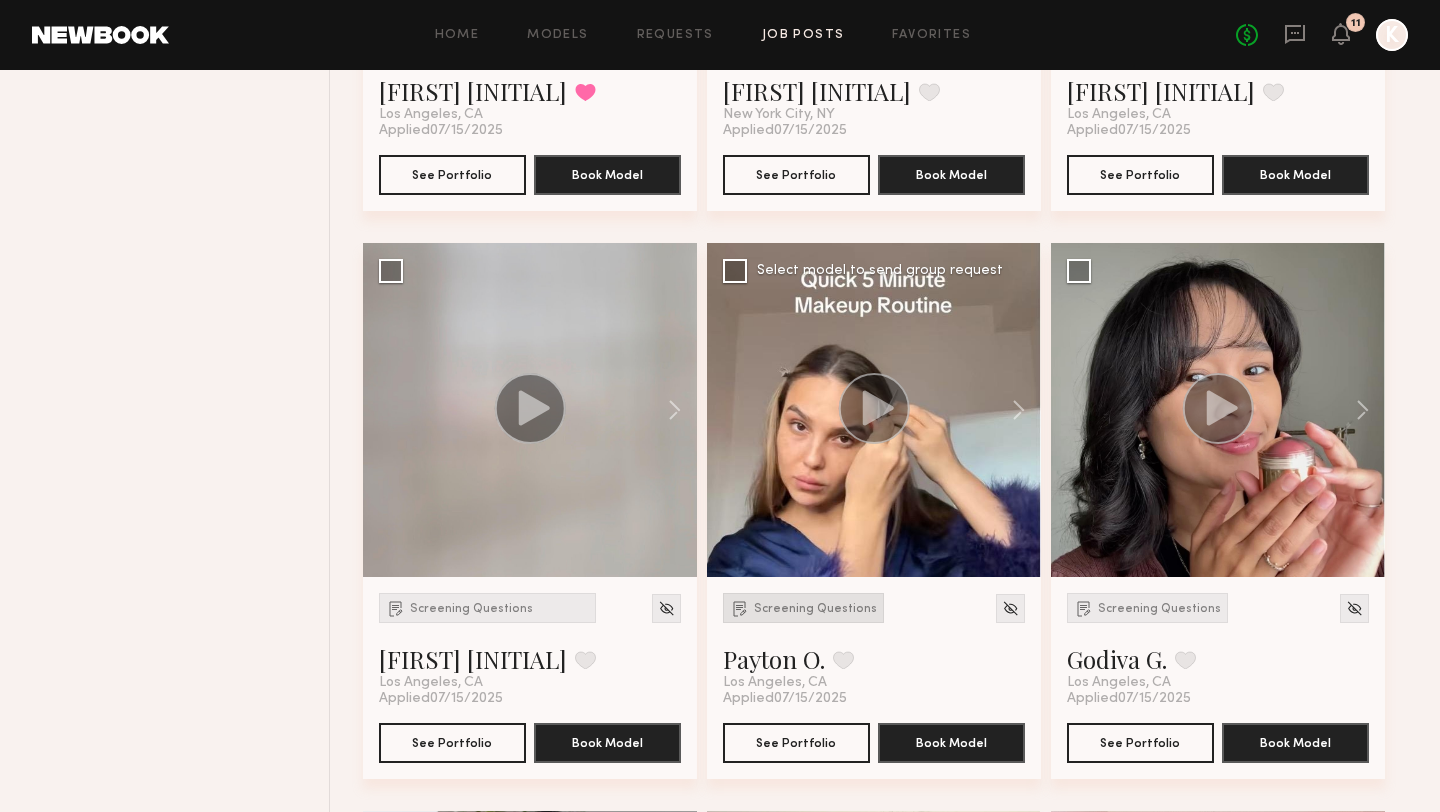click on "Screening Questions" 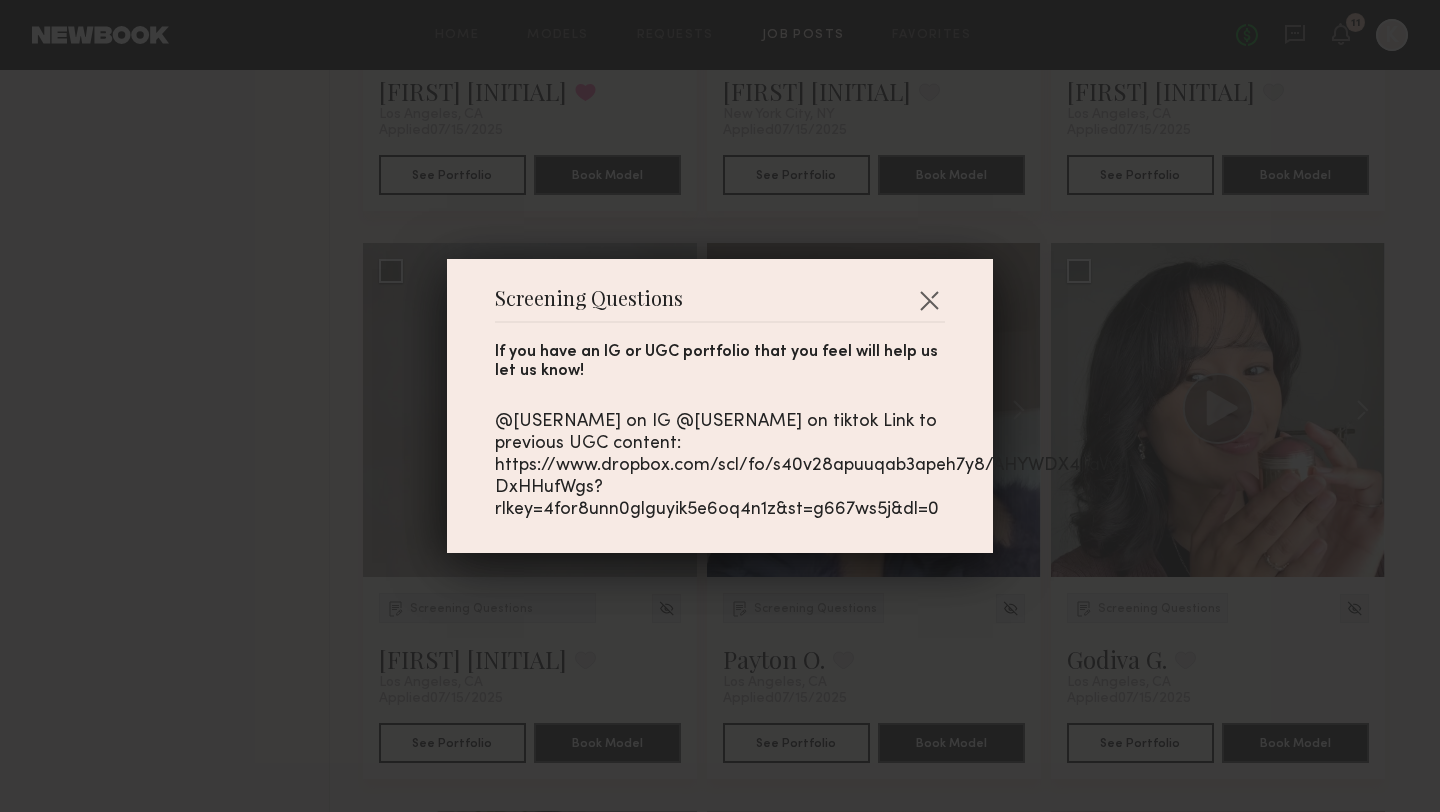 click on "@[USERNAME] on IG @[USERNAME] on tiktok
Link to previous UGC content:
https://www.dropbox.com/scl/fo/s40v28apuuqab3apeh7y8/AHYWDX4JjaVvg-DxHHufWgs?rlkey=4for8unn0glguyik5e6oq4n1z&st=g667ws5j&dl=0" at bounding box center (720, 466) 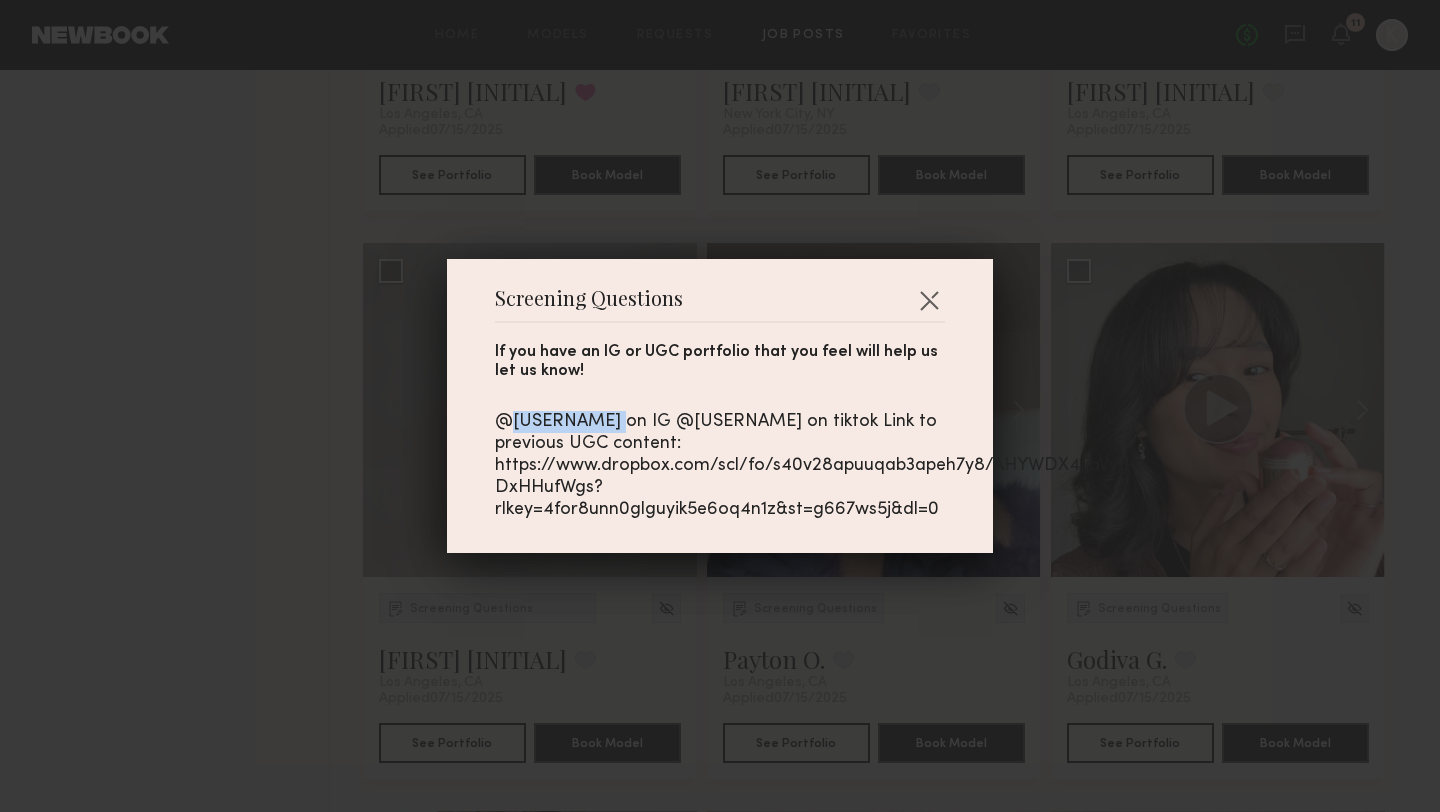 click on "@[USERNAME] on IG @[USERNAME] on tiktok
Link to previous UGC content:
https://www.dropbox.com/scl/fo/s40v28apuuqab3apeh7y8/AHYWDX4JjaVvg-DxHHufWgs?rlkey=4for8unn0glguyik5e6oq4n1z&st=g667ws5j&dl=0" at bounding box center [720, 466] 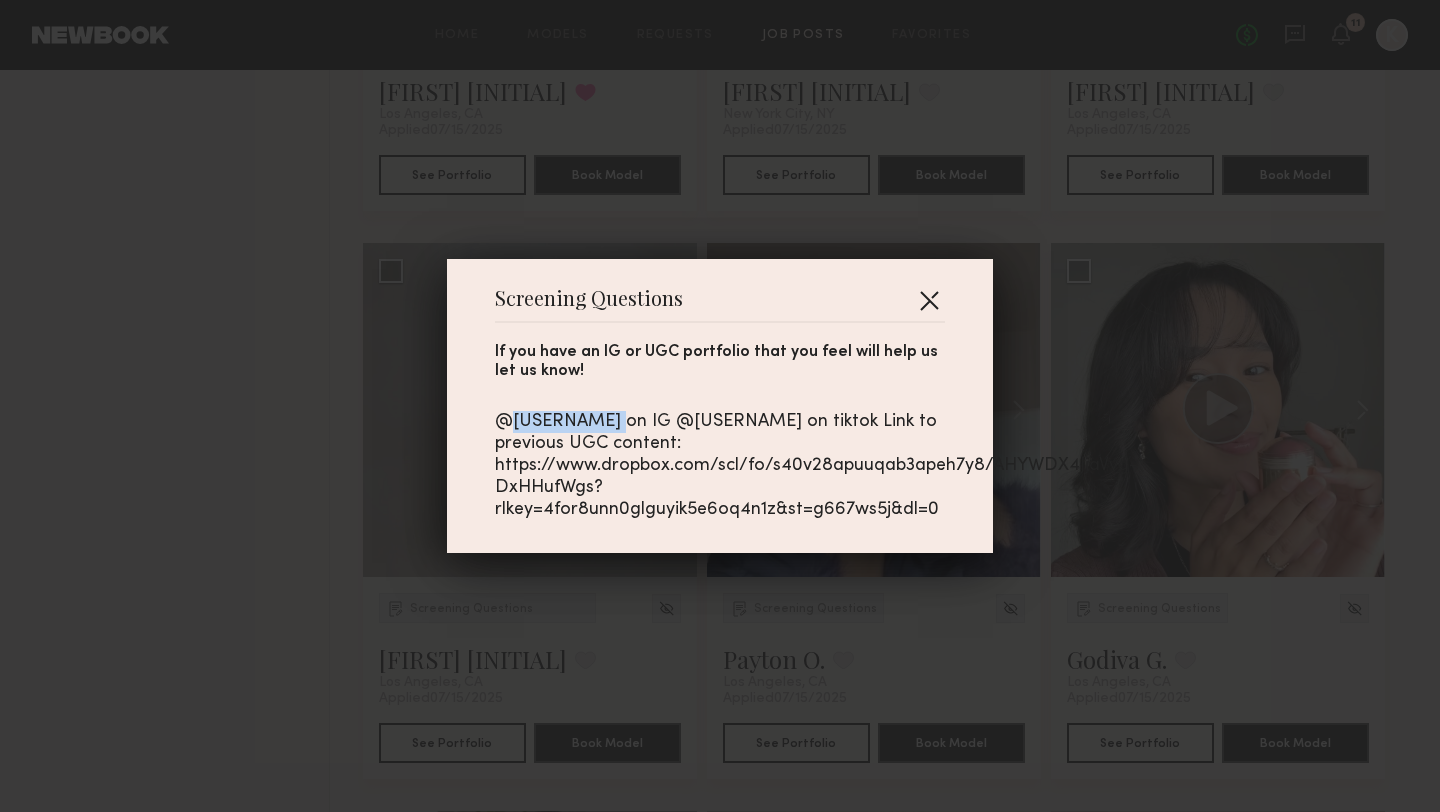 click at bounding box center [929, 300] 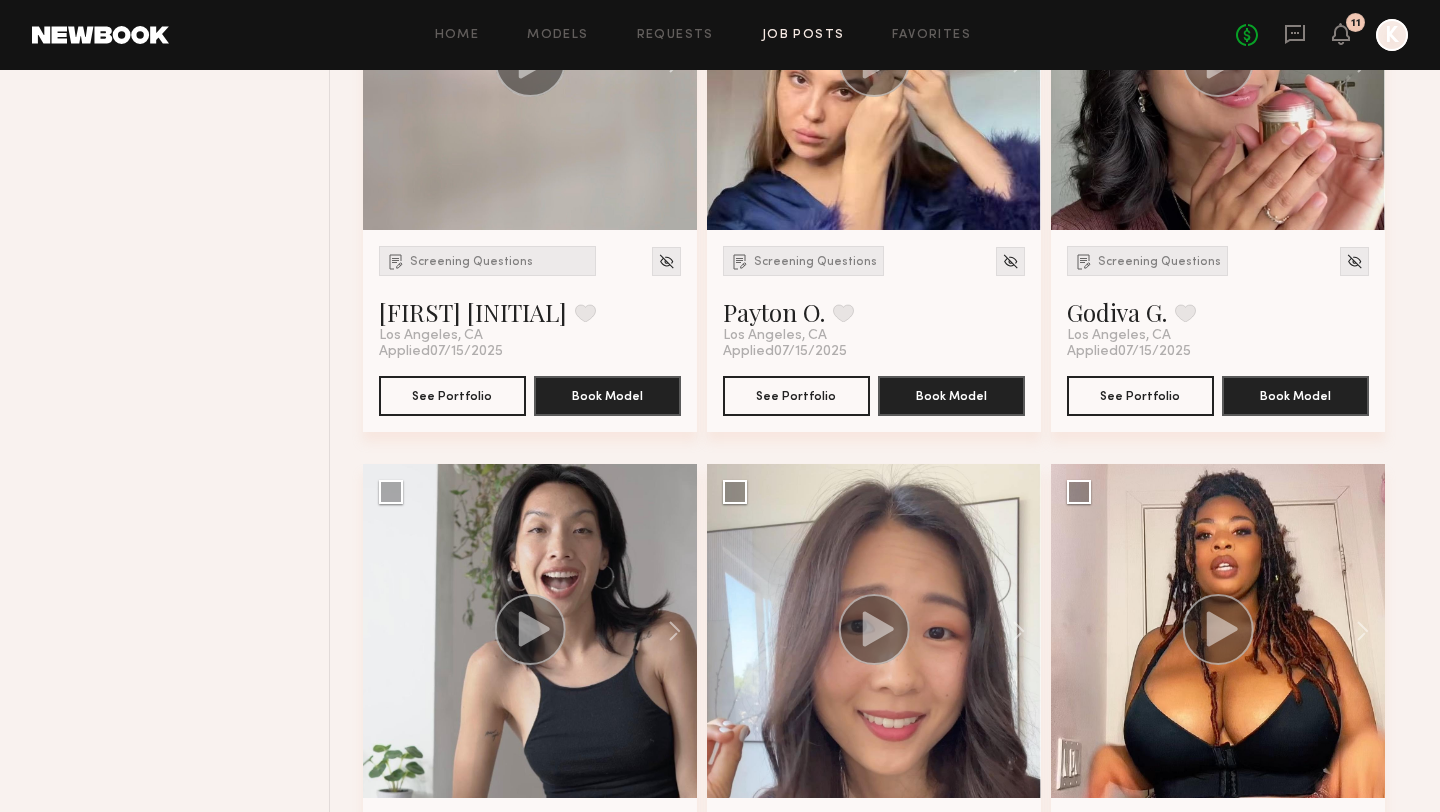 scroll, scrollTop: 5174, scrollLeft: 0, axis: vertical 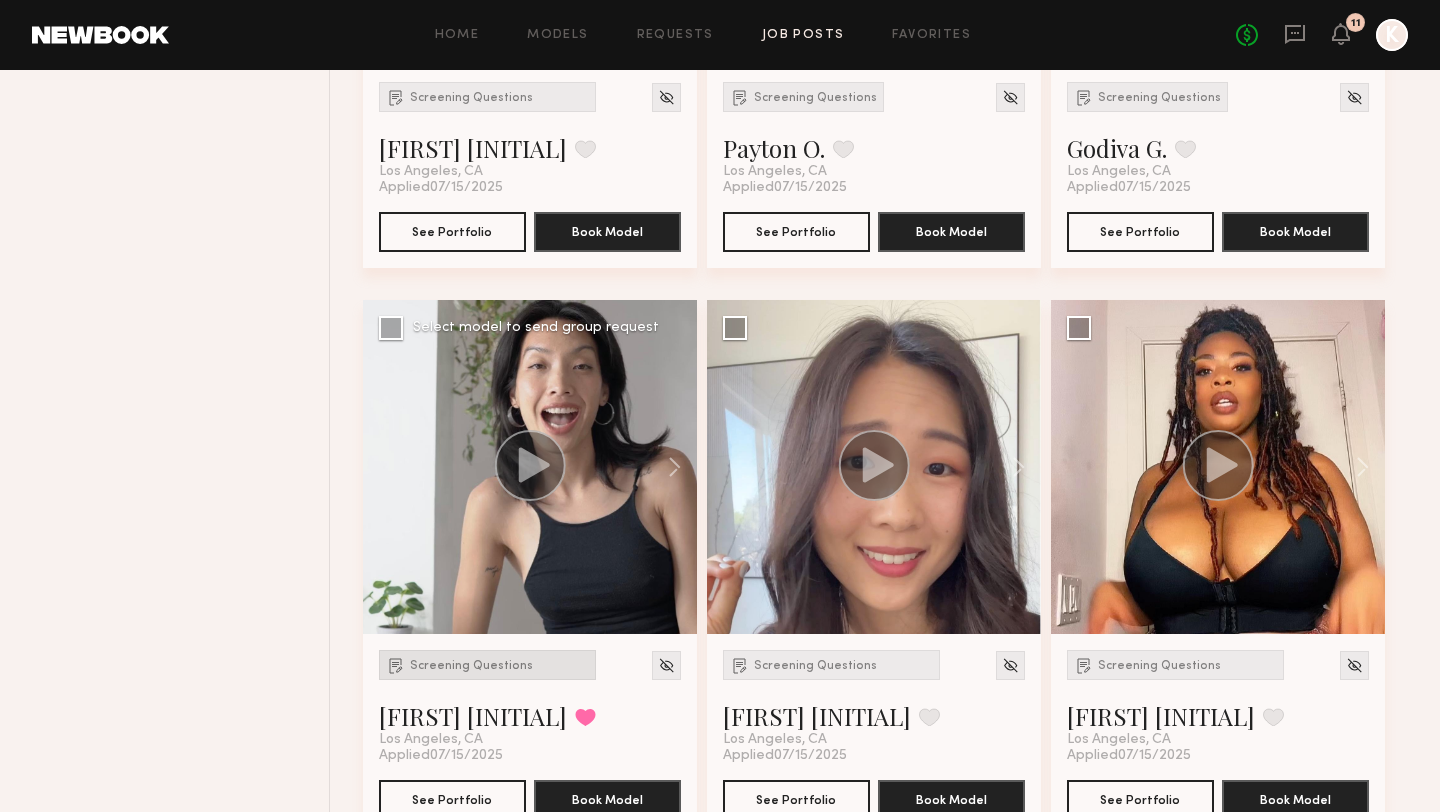 click on "Screening Questions" 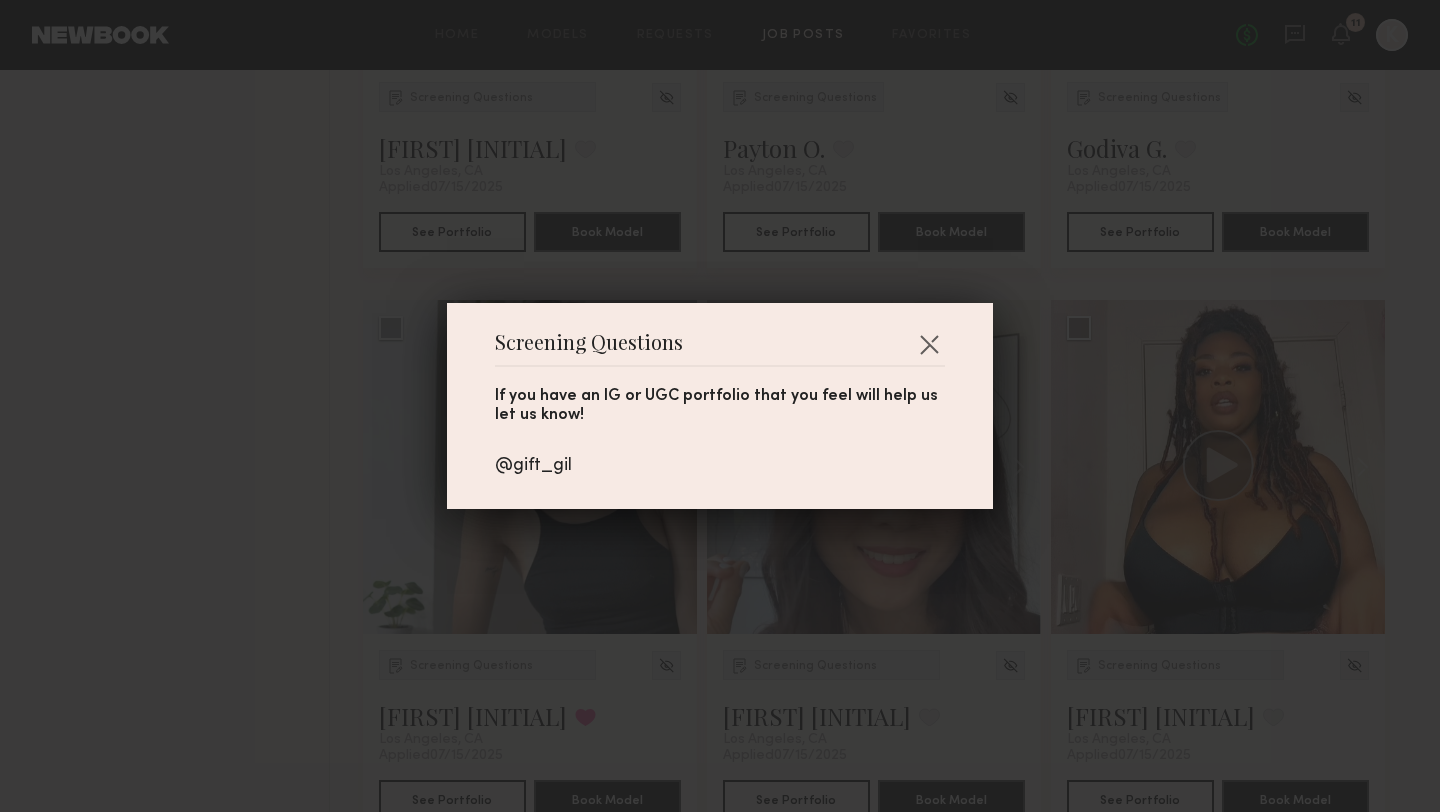 click on "Screening Questions If you have an IG or UGC portfolio that you feel will help us let us know! @[USERNAME]" at bounding box center [720, 406] 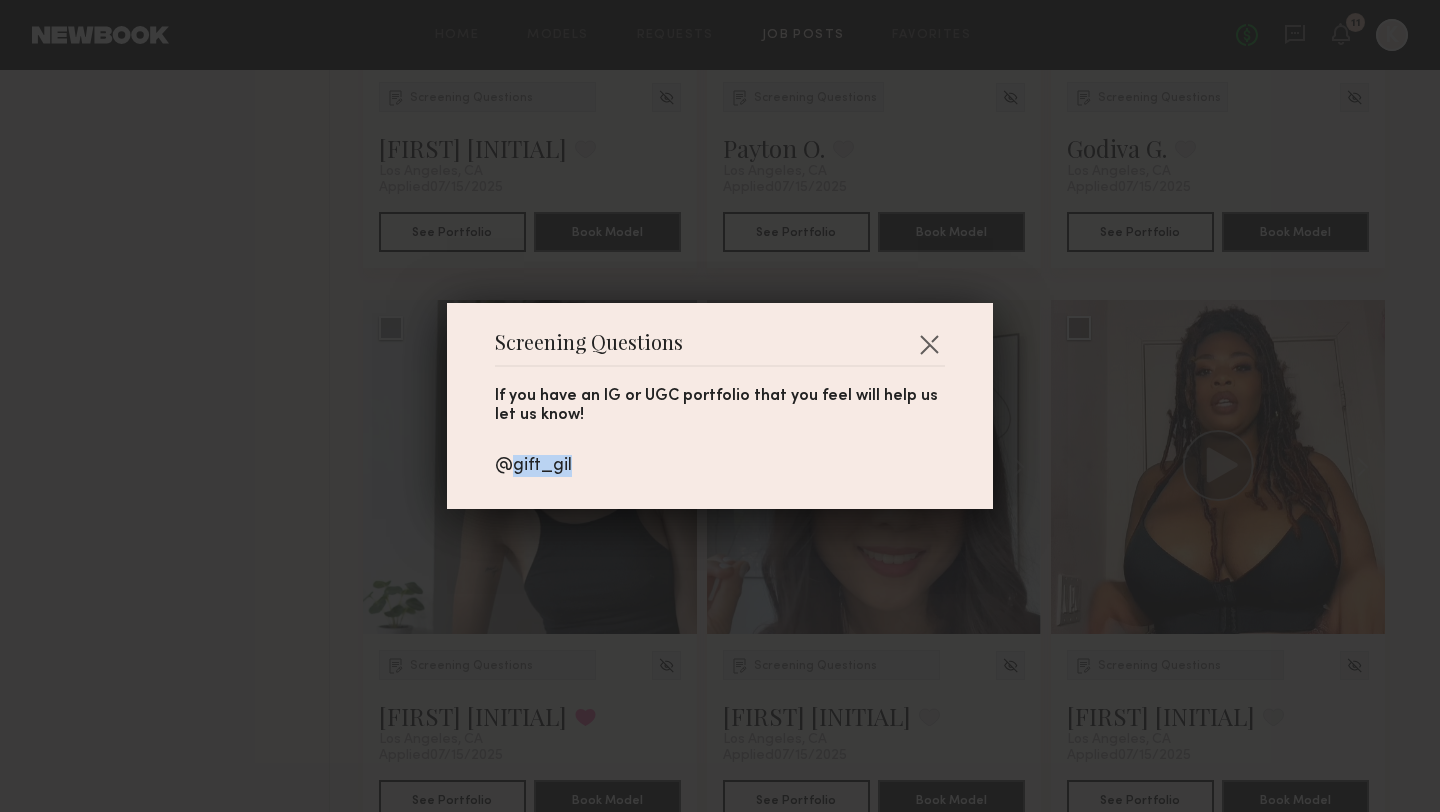 click on "@gift_gil" at bounding box center (720, 466) 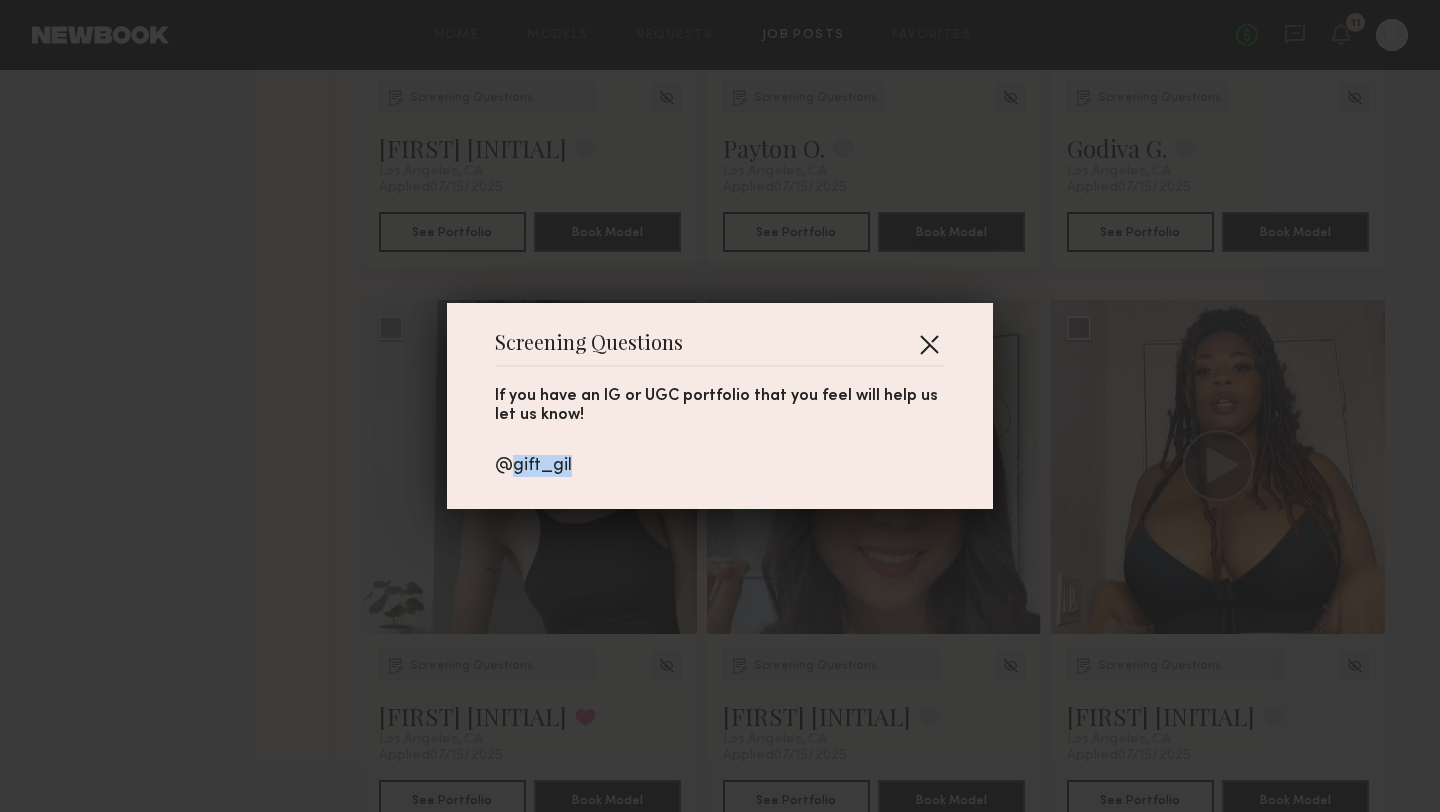 click at bounding box center [929, 344] 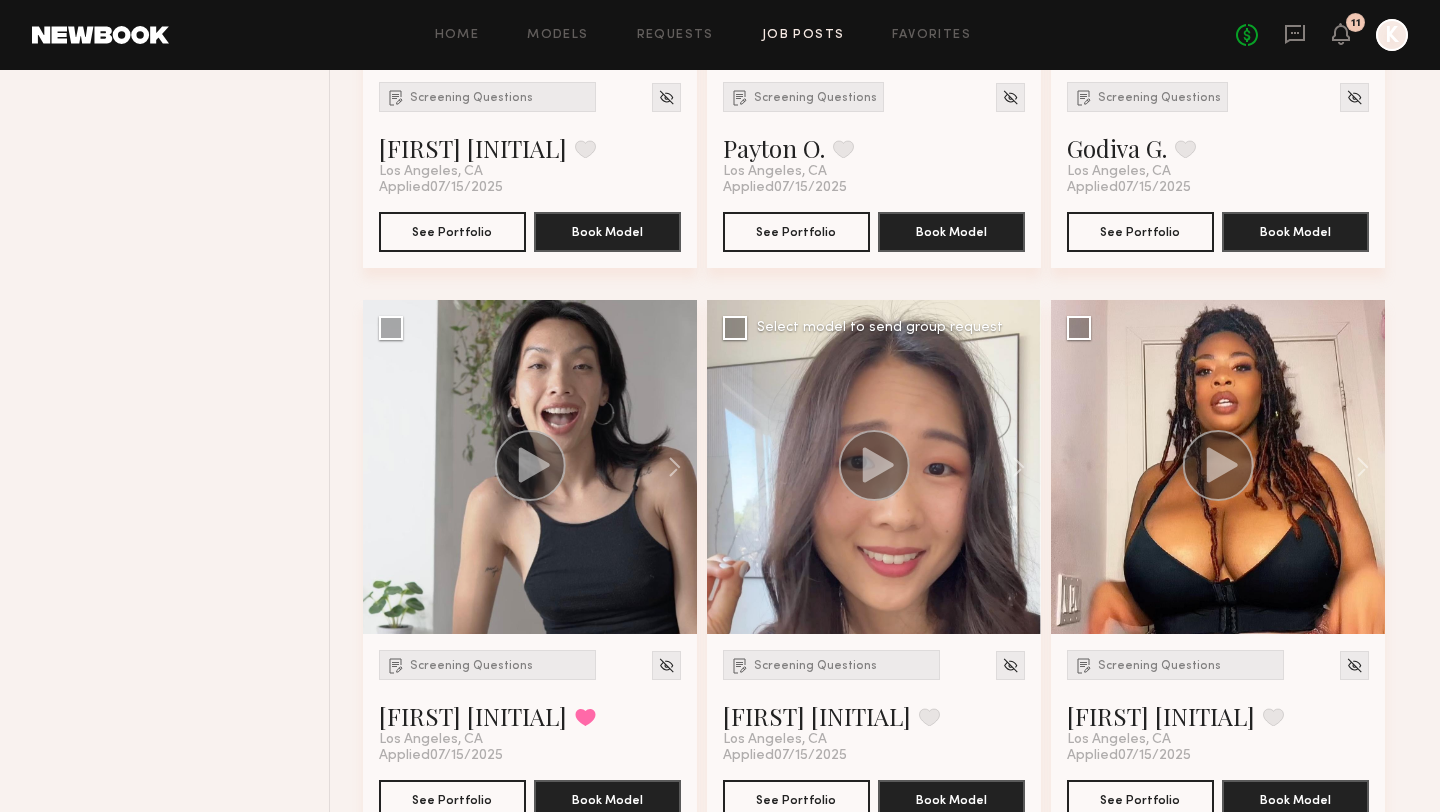 scroll, scrollTop: 5292, scrollLeft: 0, axis: vertical 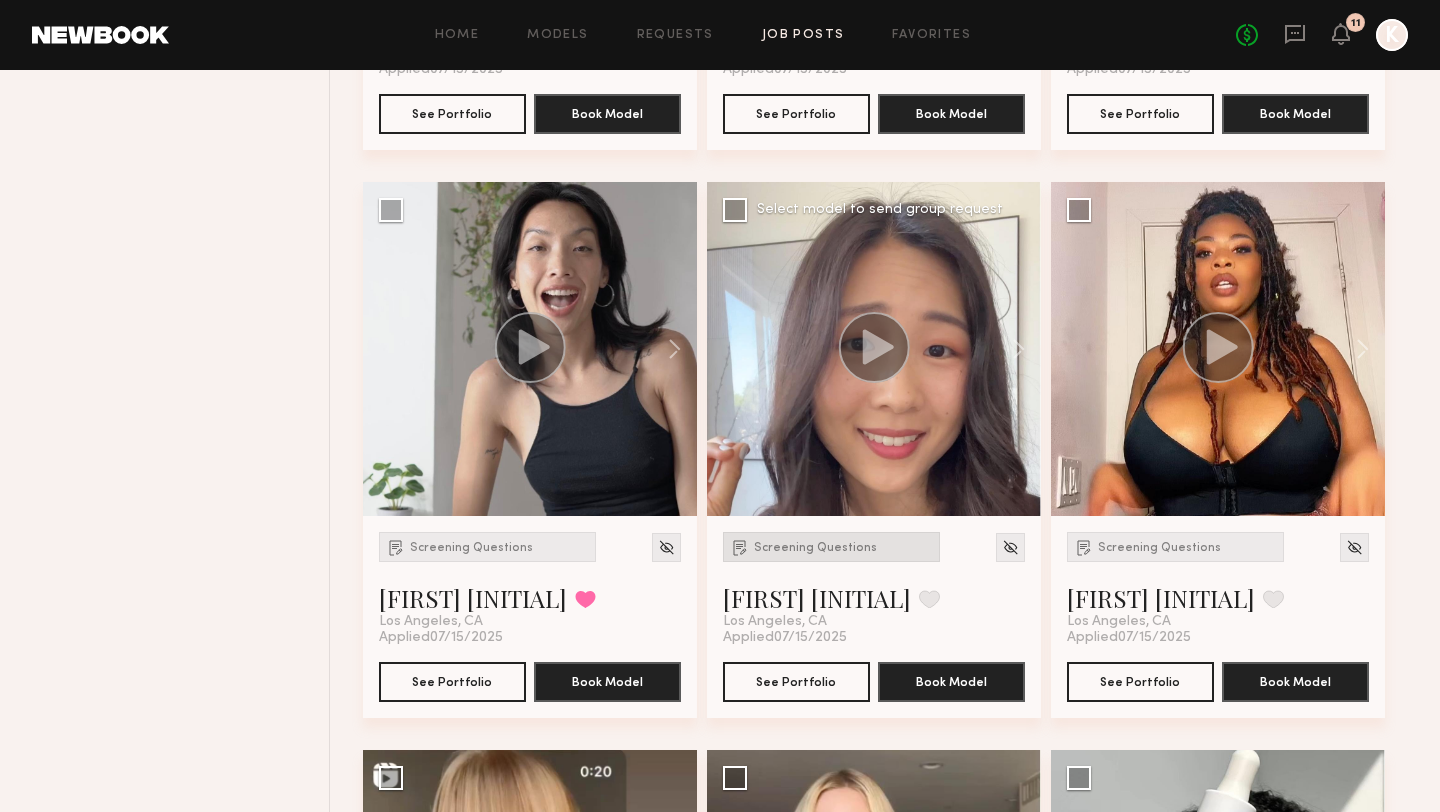 click on "Screening Questions" 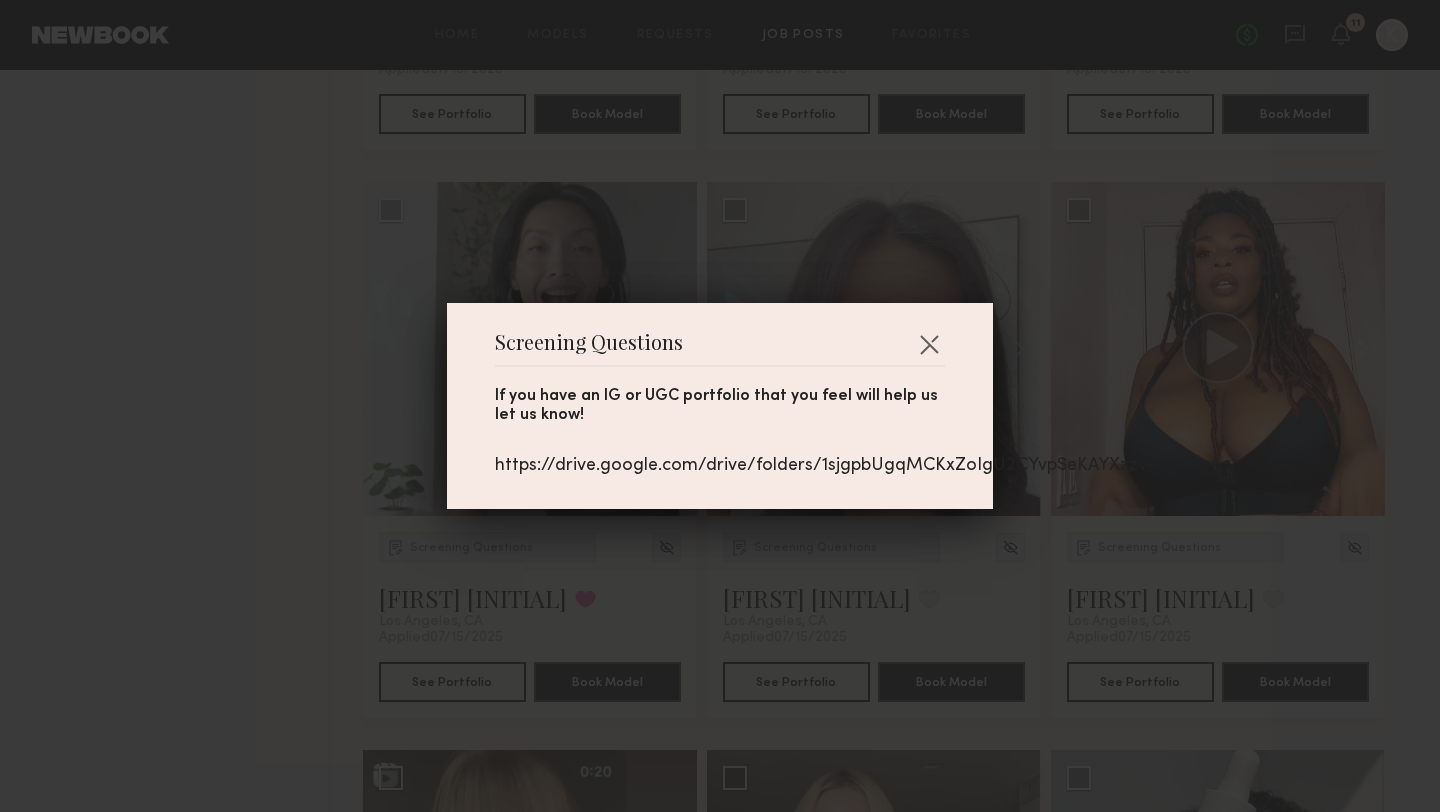 click on "https://drive.google.com/drive/folders/1sjgpbUgqMCKxZoIgU2CYvpSeKAYXzzv-" at bounding box center (720, 466) 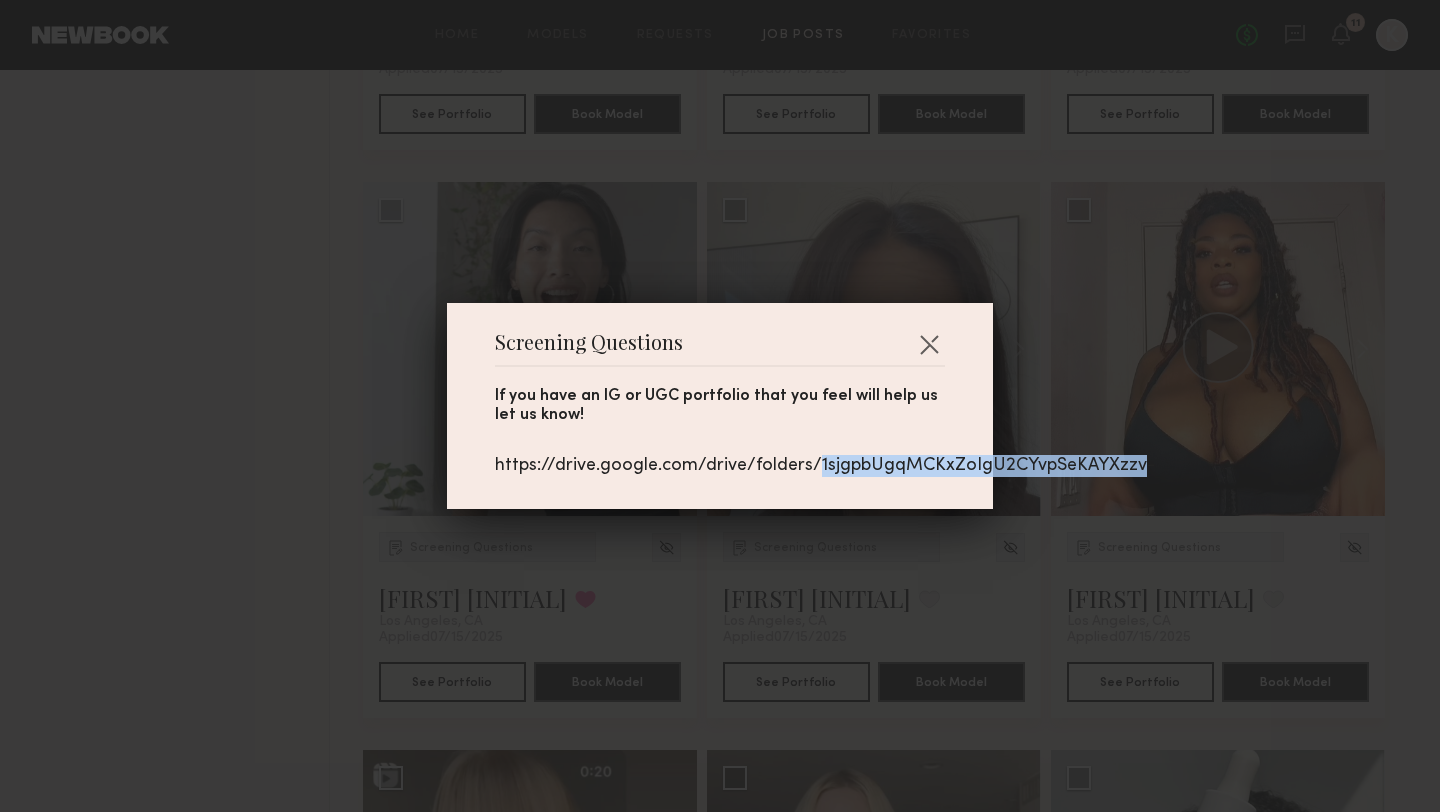click on "https://drive.google.com/drive/folders/1sjgpbUgqMCKxZoIgU2CYvpSeKAYXzzv-" at bounding box center [720, 466] 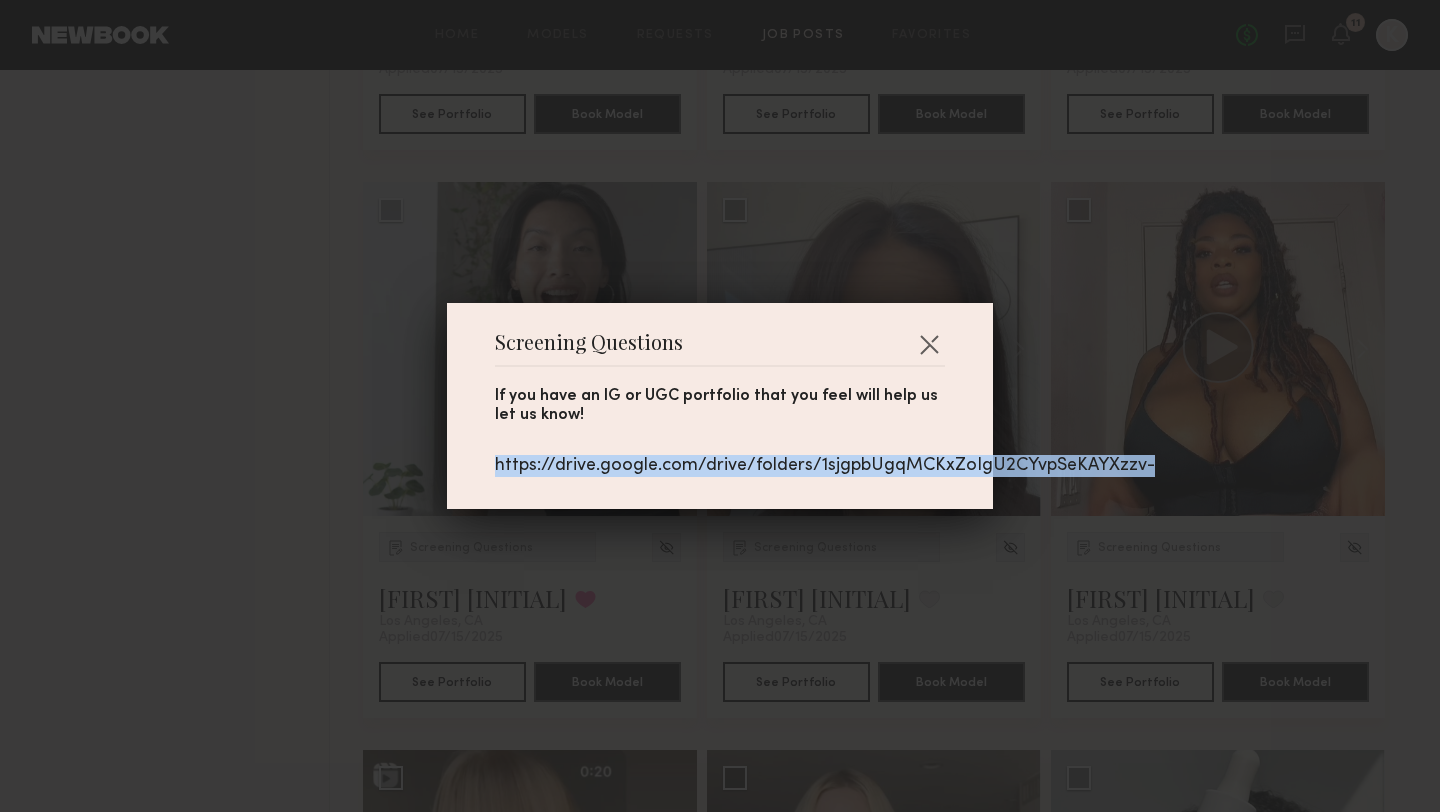 click on "https://drive.google.com/drive/folders/1sjgpbUgqMCKxZoIgU2CYvpSeKAYXzzv-" at bounding box center (720, 466) 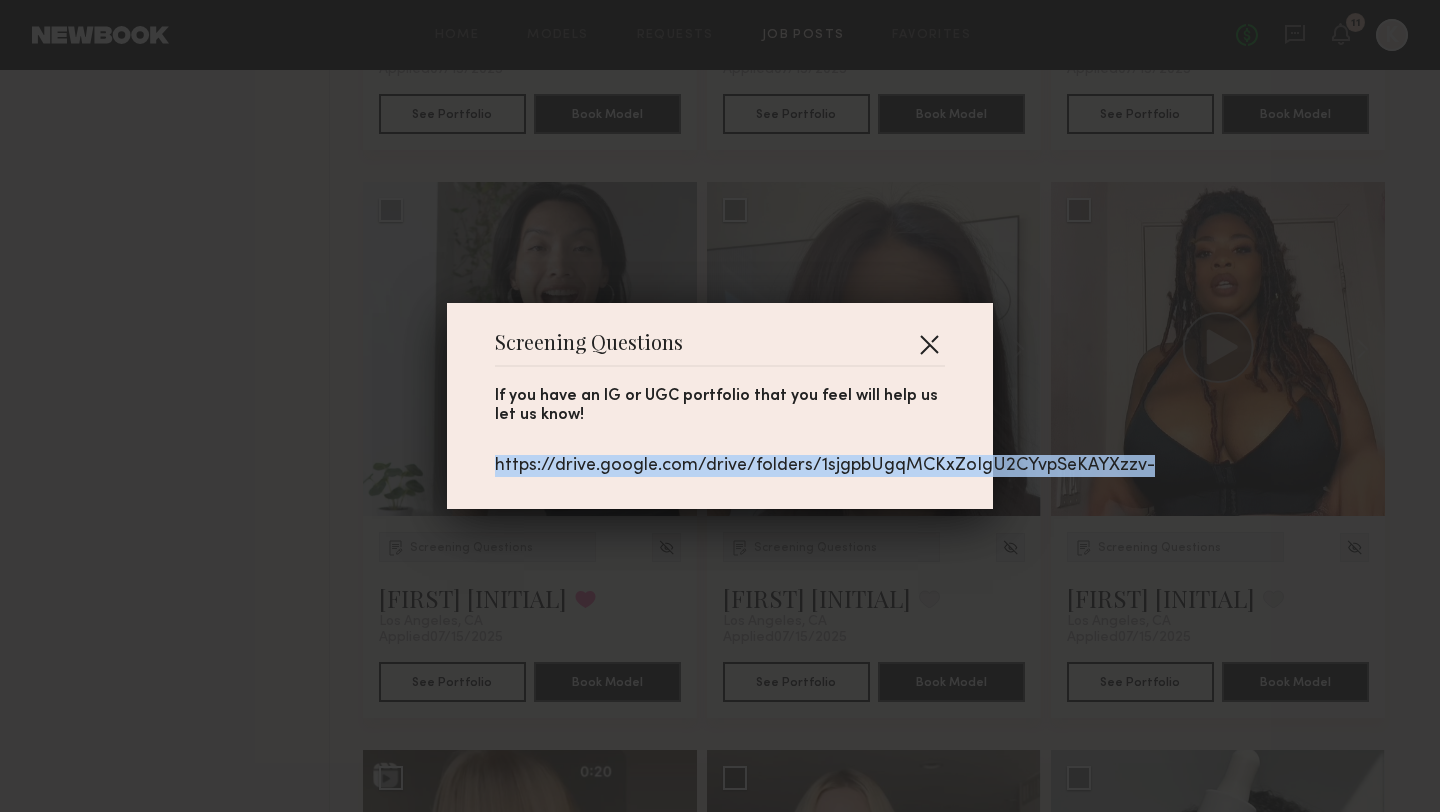 click at bounding box center [929, 344] 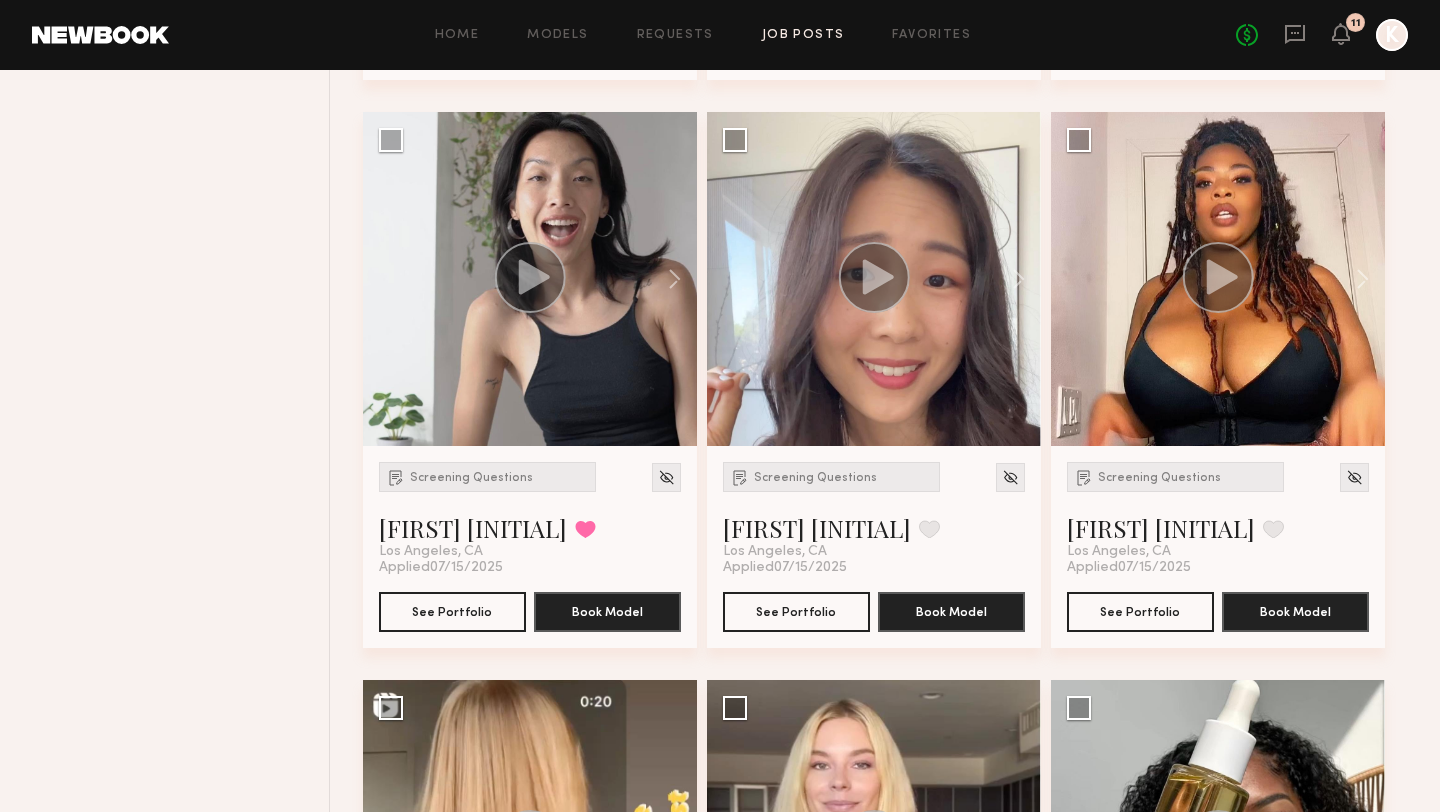 scroll, scrollTop: 5363, scrollLeft: 0, axis: vertical 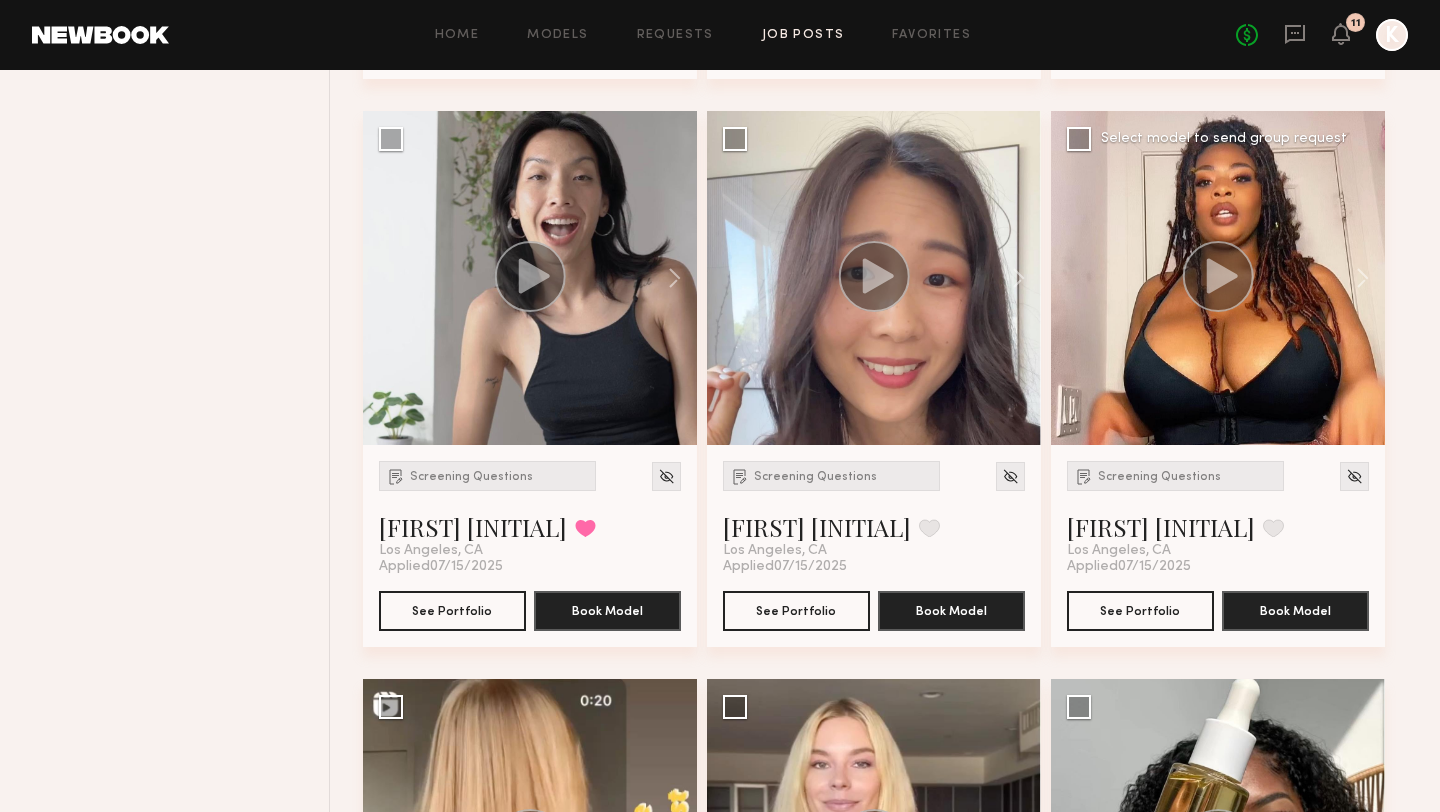 click on "Screening Questions [FIRST] [INITIAL]. Favorite [CITY], [STATE]" 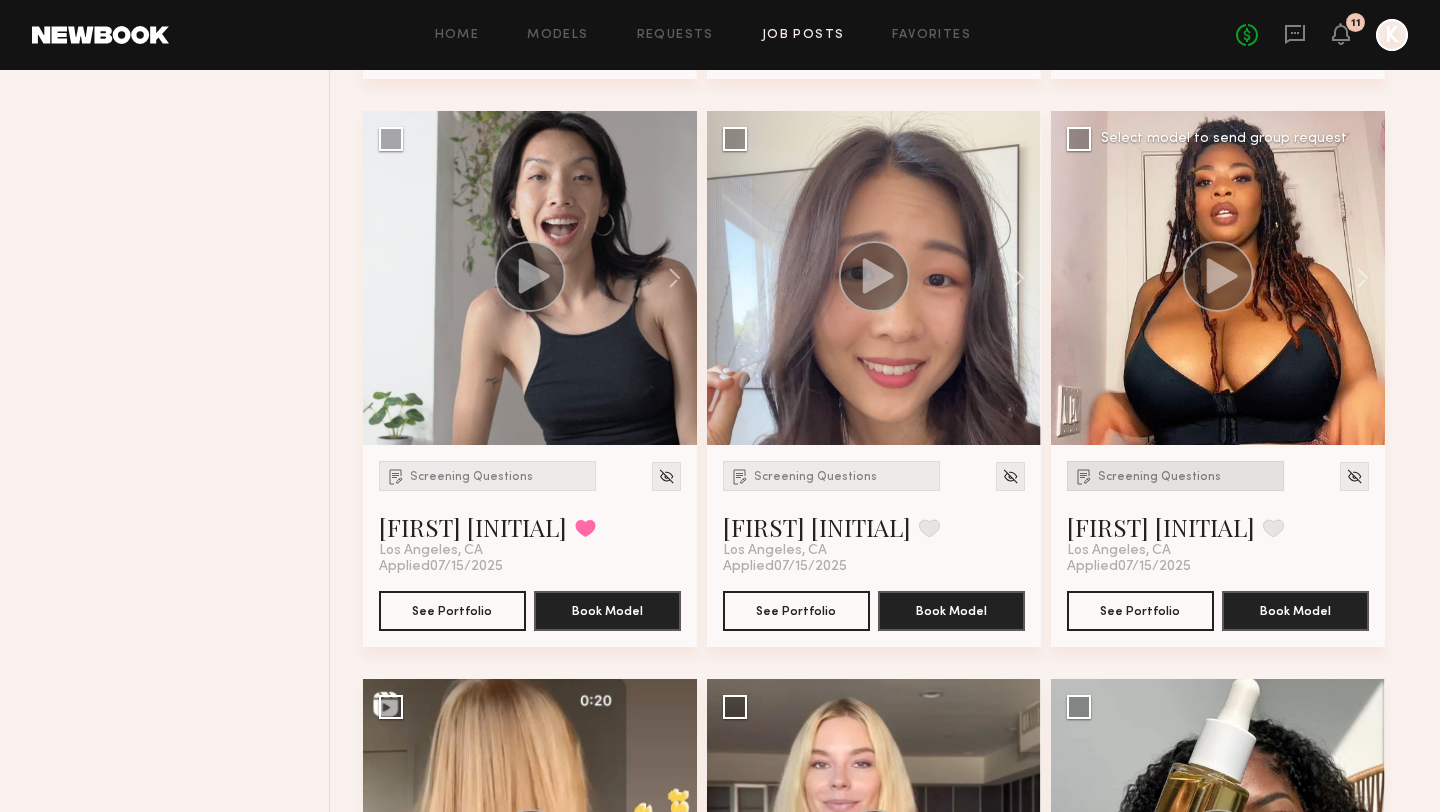 click on "Screening Questions" 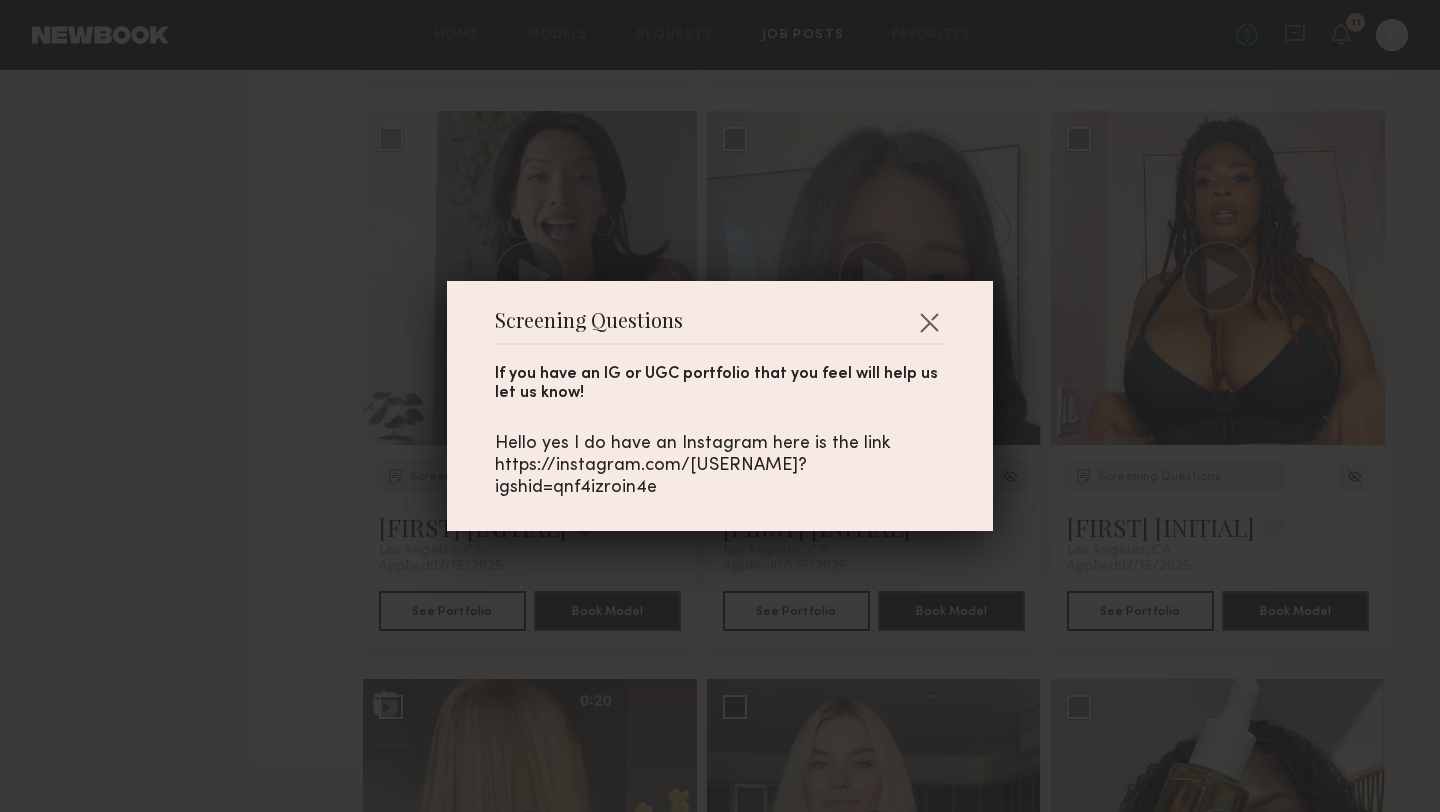 click on "Hello yes I do have an Instagram here is the link https://instagram.com/[USERNAME]?igshid=qnf4izroin4e" at bounding box center [720, 466] 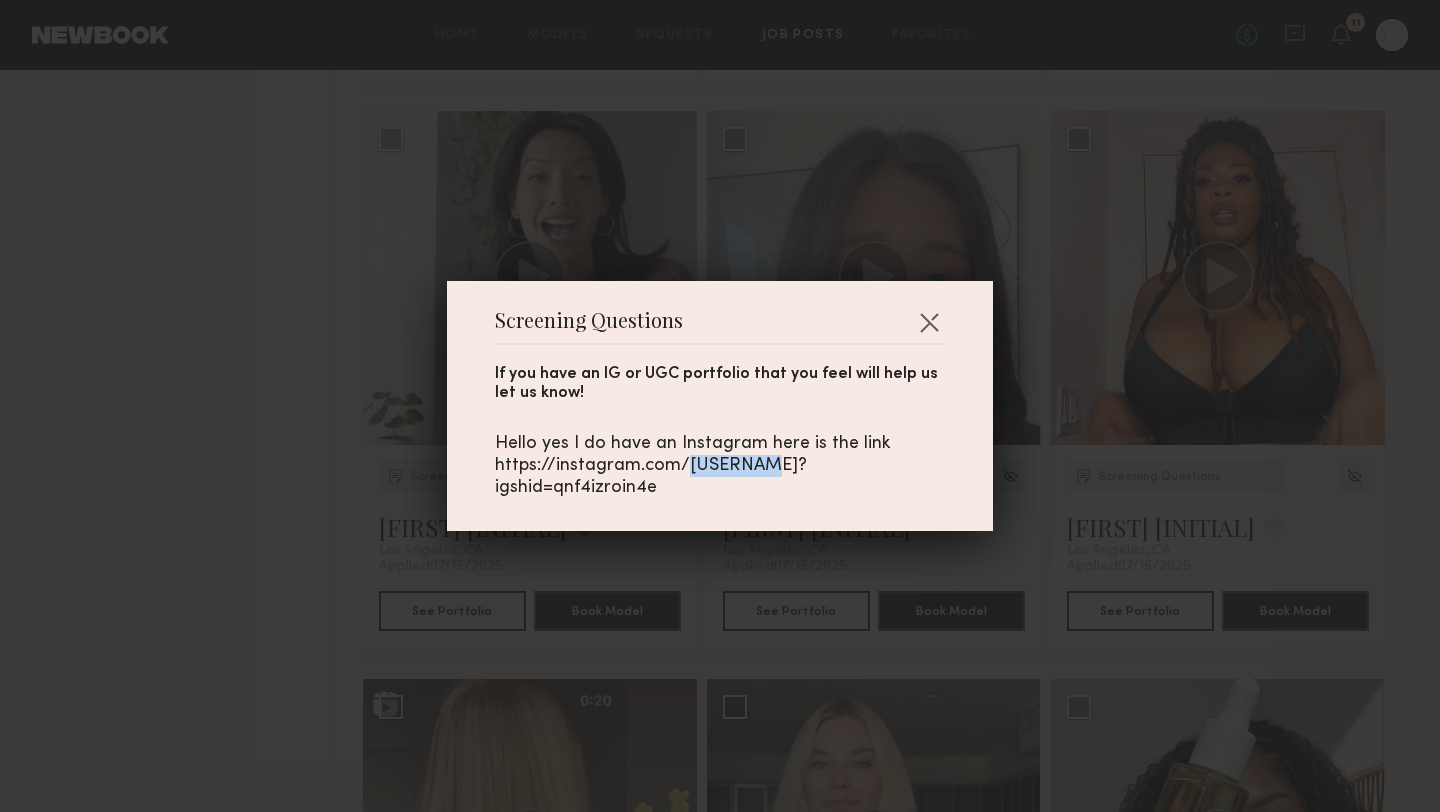 click on "Hello yes I do have an Instagram here is the link https://instagram.com/[USERNAME]?igshid=qnf4izroin4e" at bounding box center (720, 466) 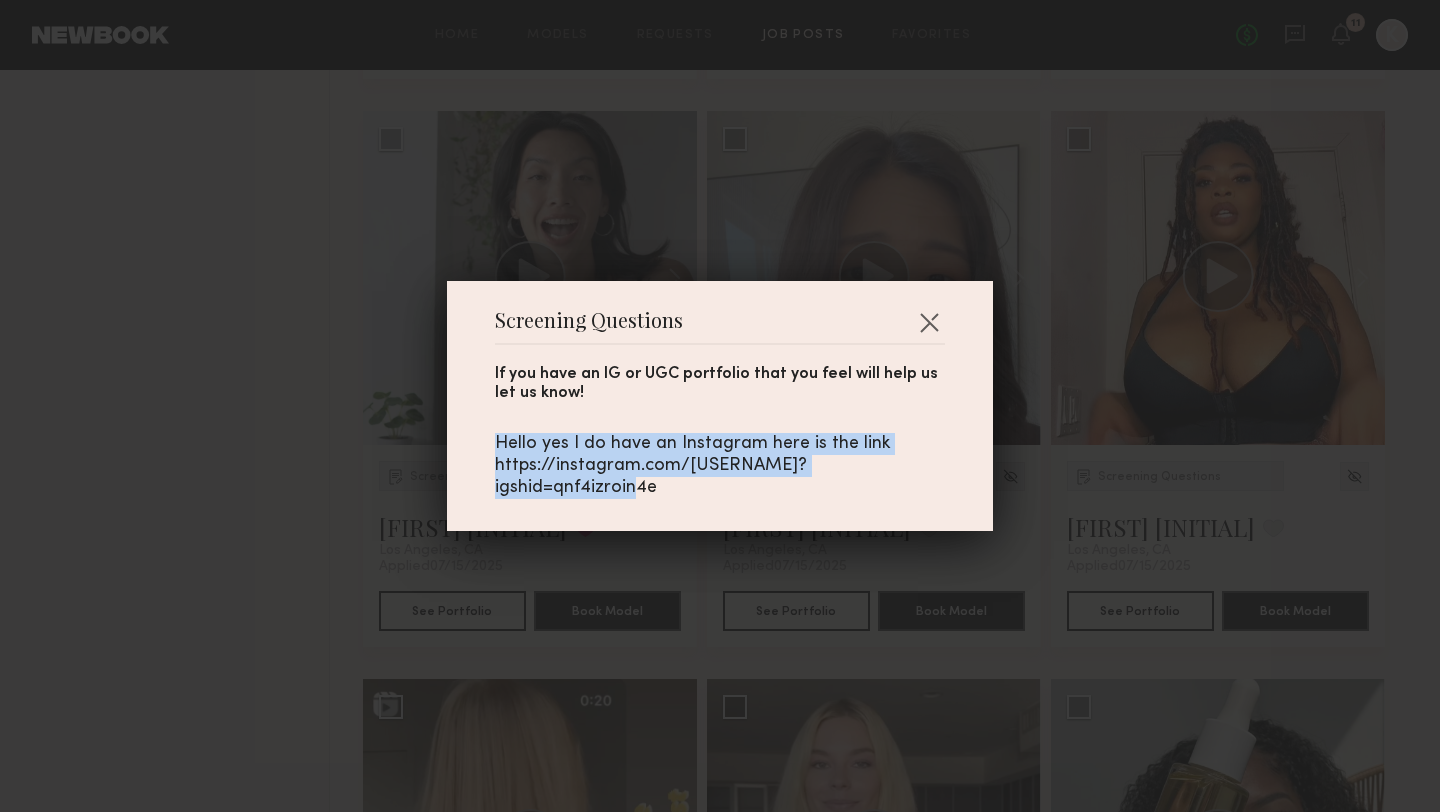 click on "Hello yes I do have an Instagram here is the link https://instagram.com/[USERNAME]?igshid=qnf4izroin4e" at bounding box center [720, 466] 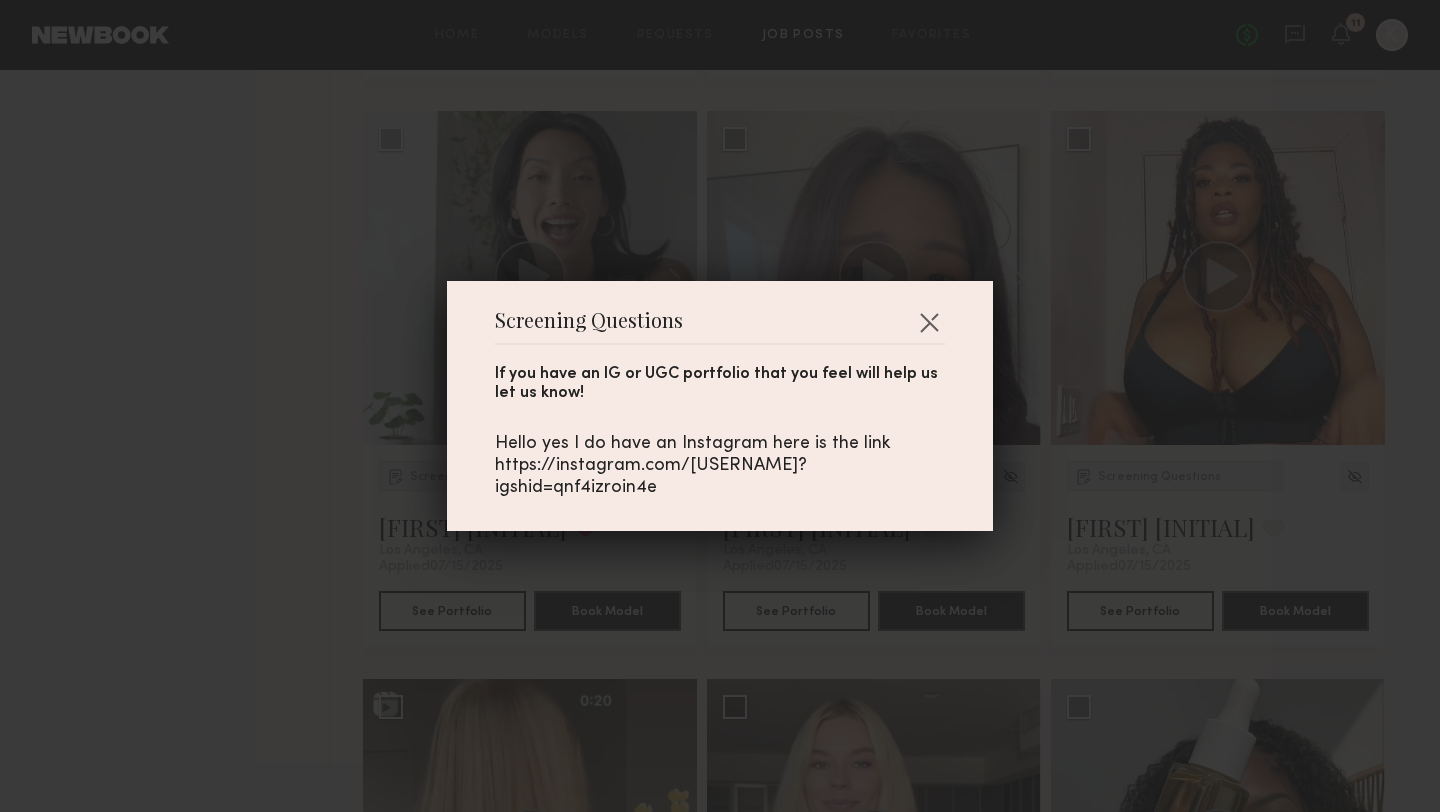 click on "Hello yes I do have an Instagram here is the link https://instagram.com/[USERNAME]?igshid=qnf4izroin4e" at bounding box center [720, 466] 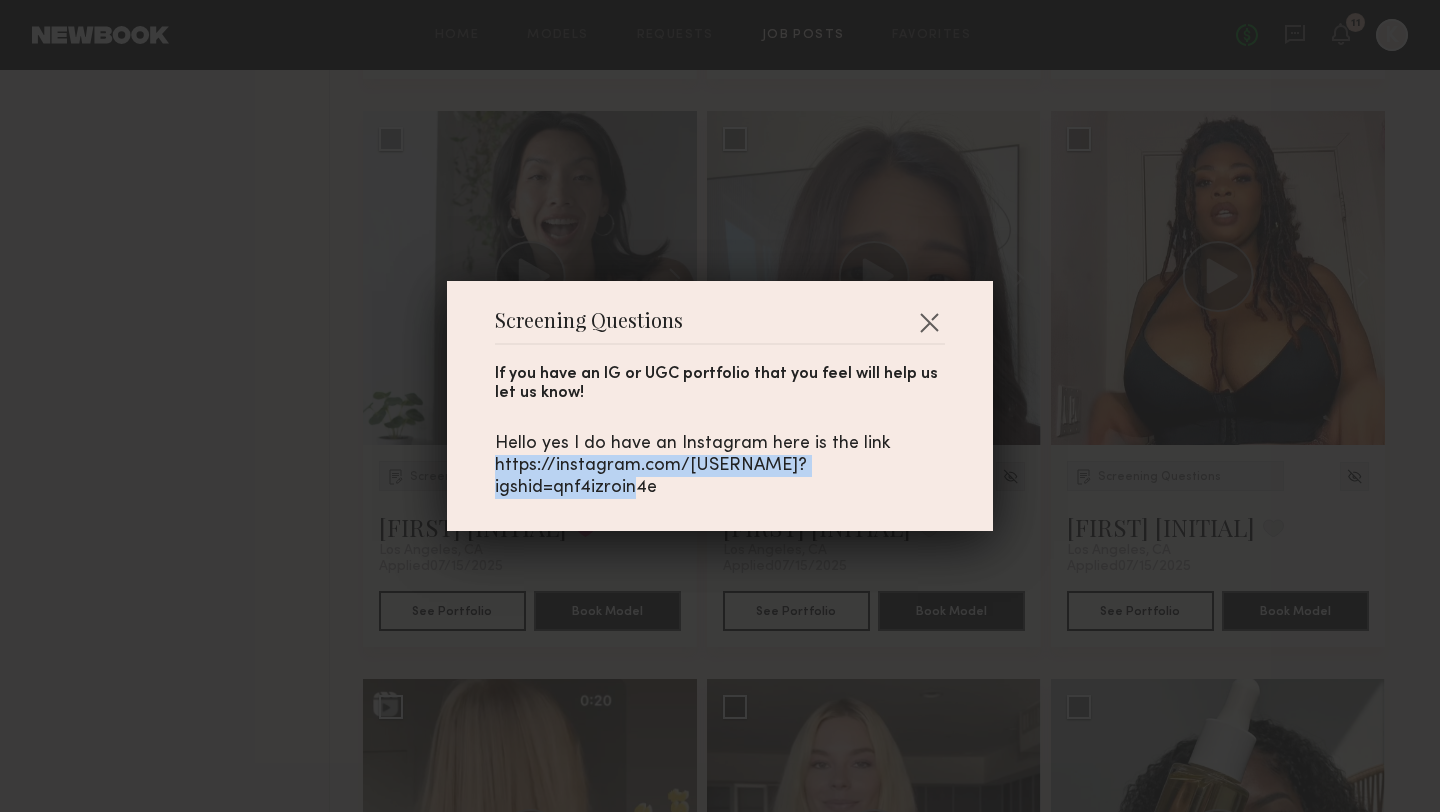 drag, startPoint x: 498, startPoint y: 478, endPoint x: 964, endPoint y: 474, distance: 466.01718 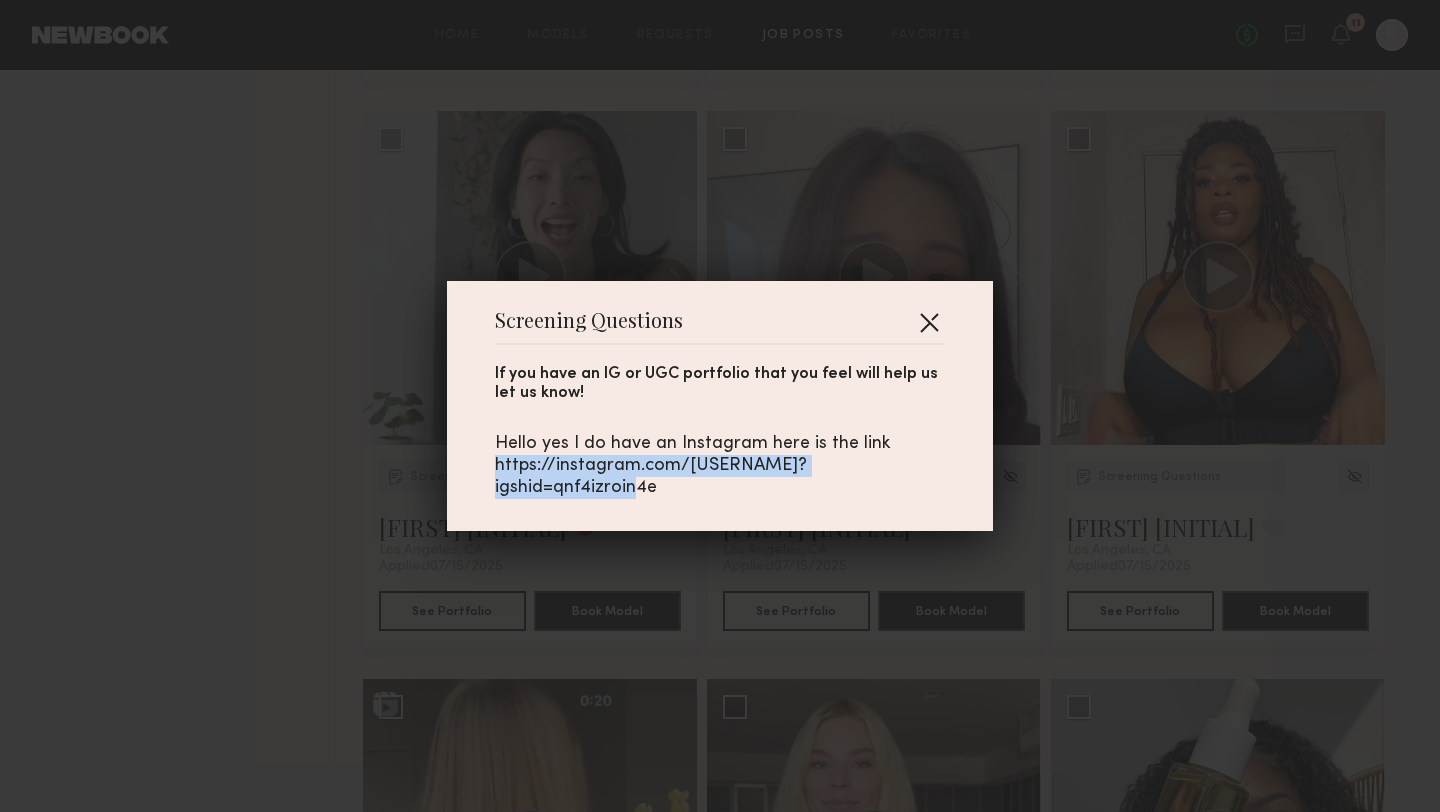 click at bounding box center [929, 322] 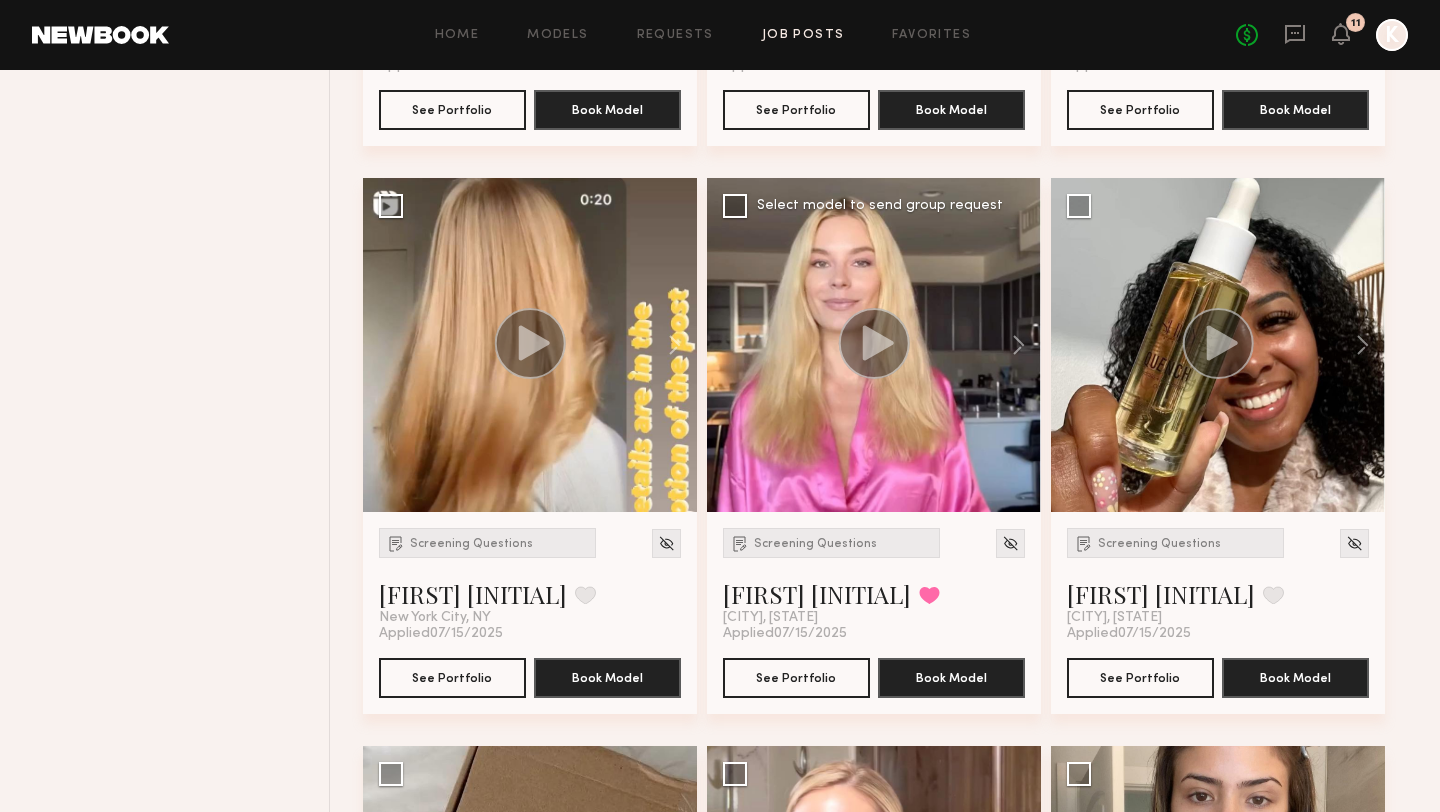scroll, scrollTop: 5878, scrollLeft: 0, axis: vertical 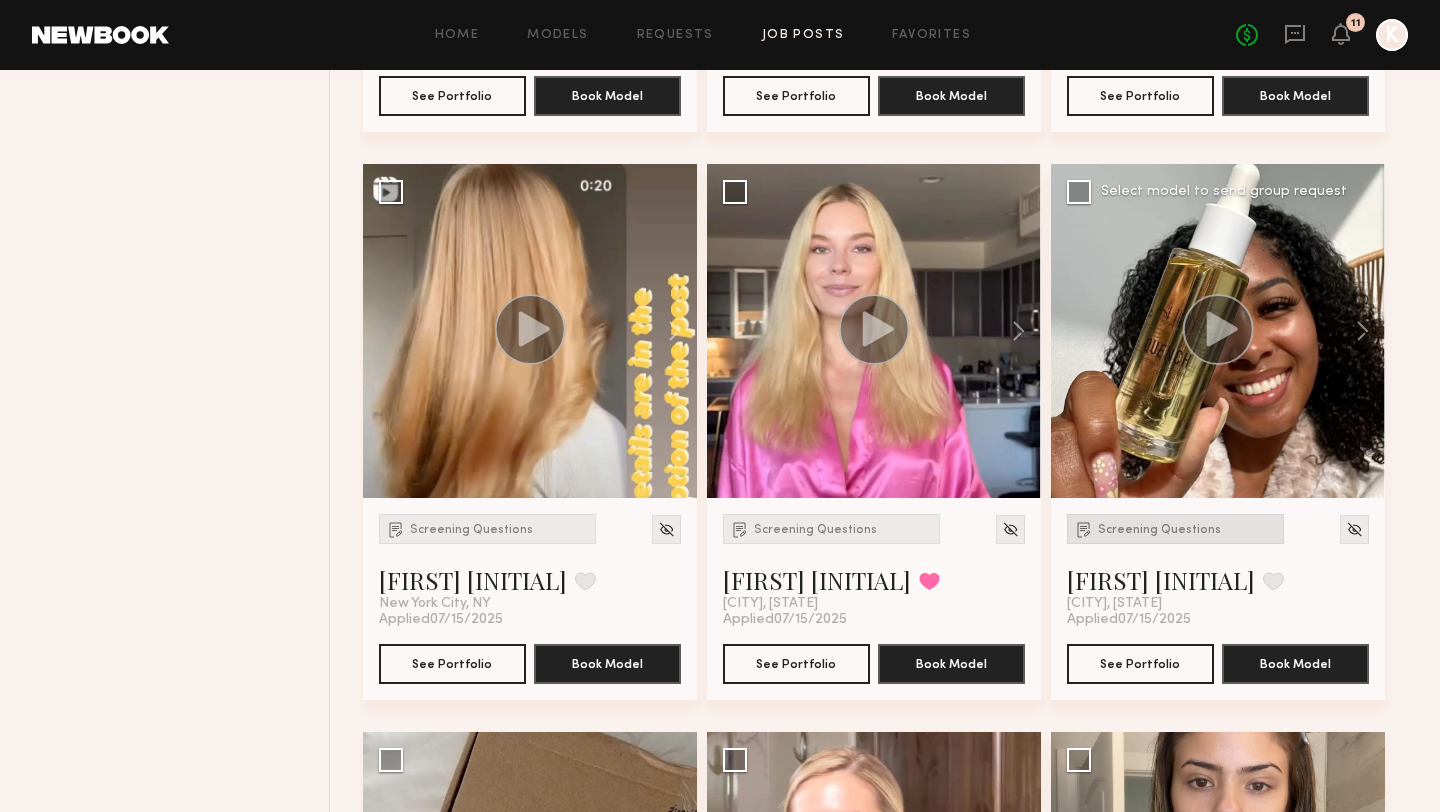 click on "Screening Questions" 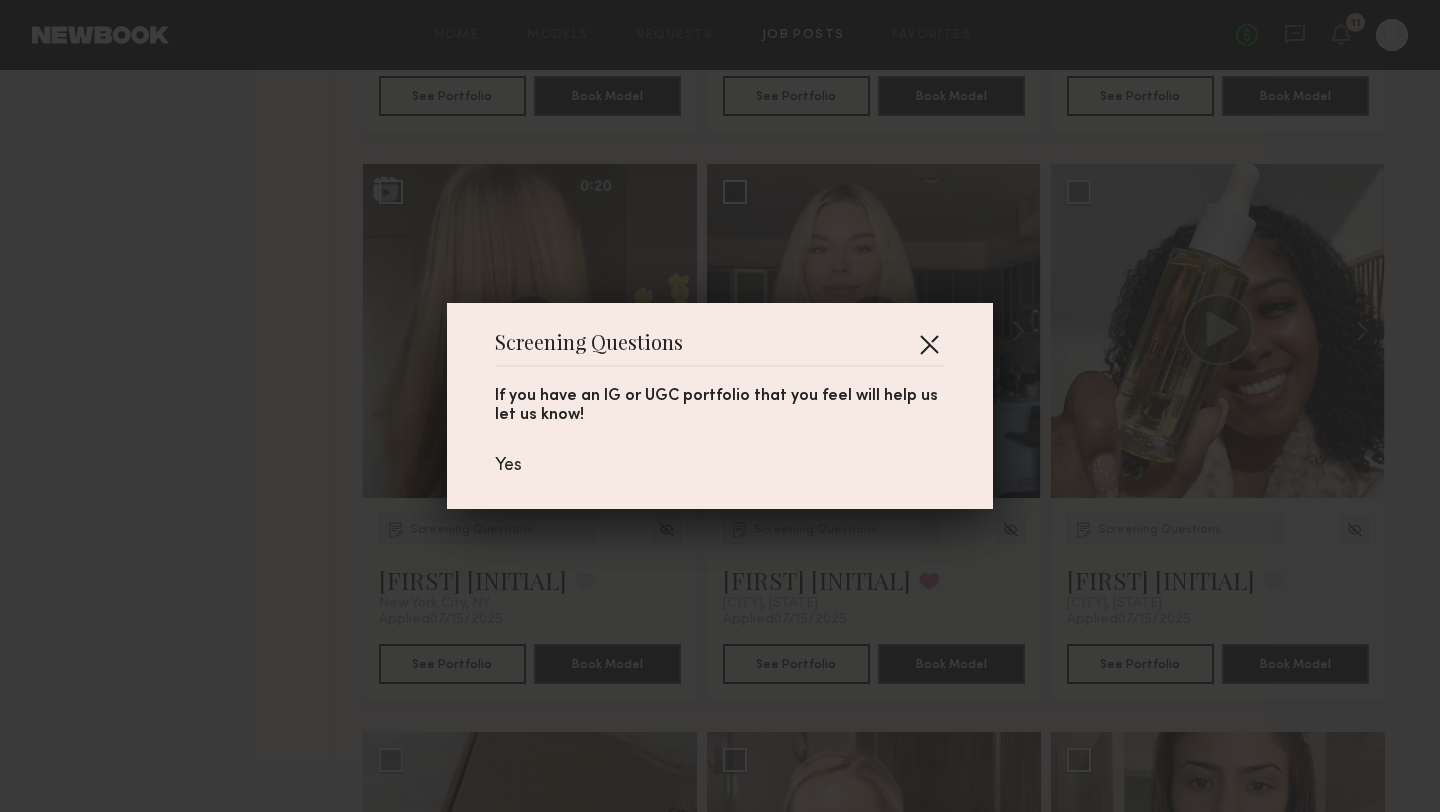 click at bounding box center [929, 344] 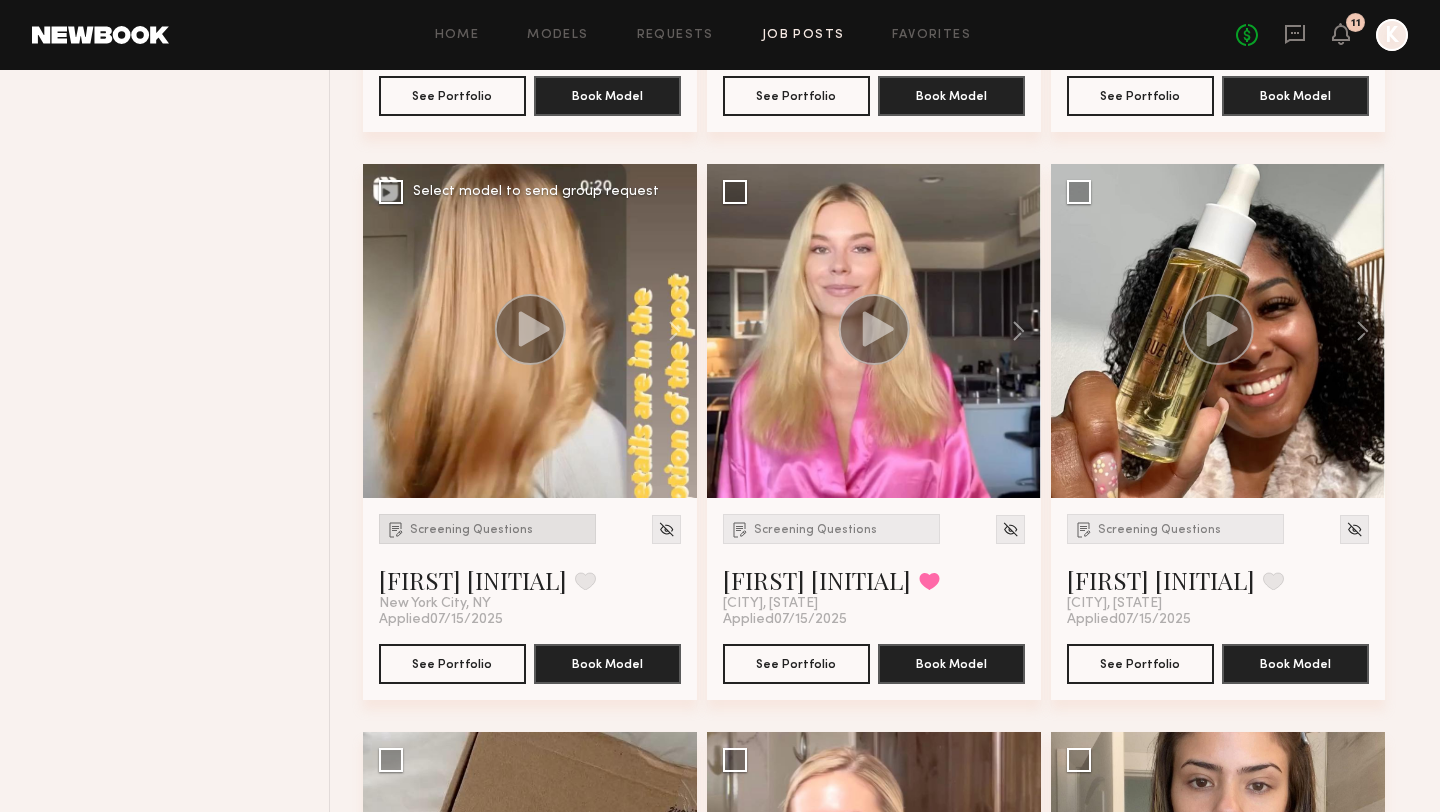 click on "Screening Questions" 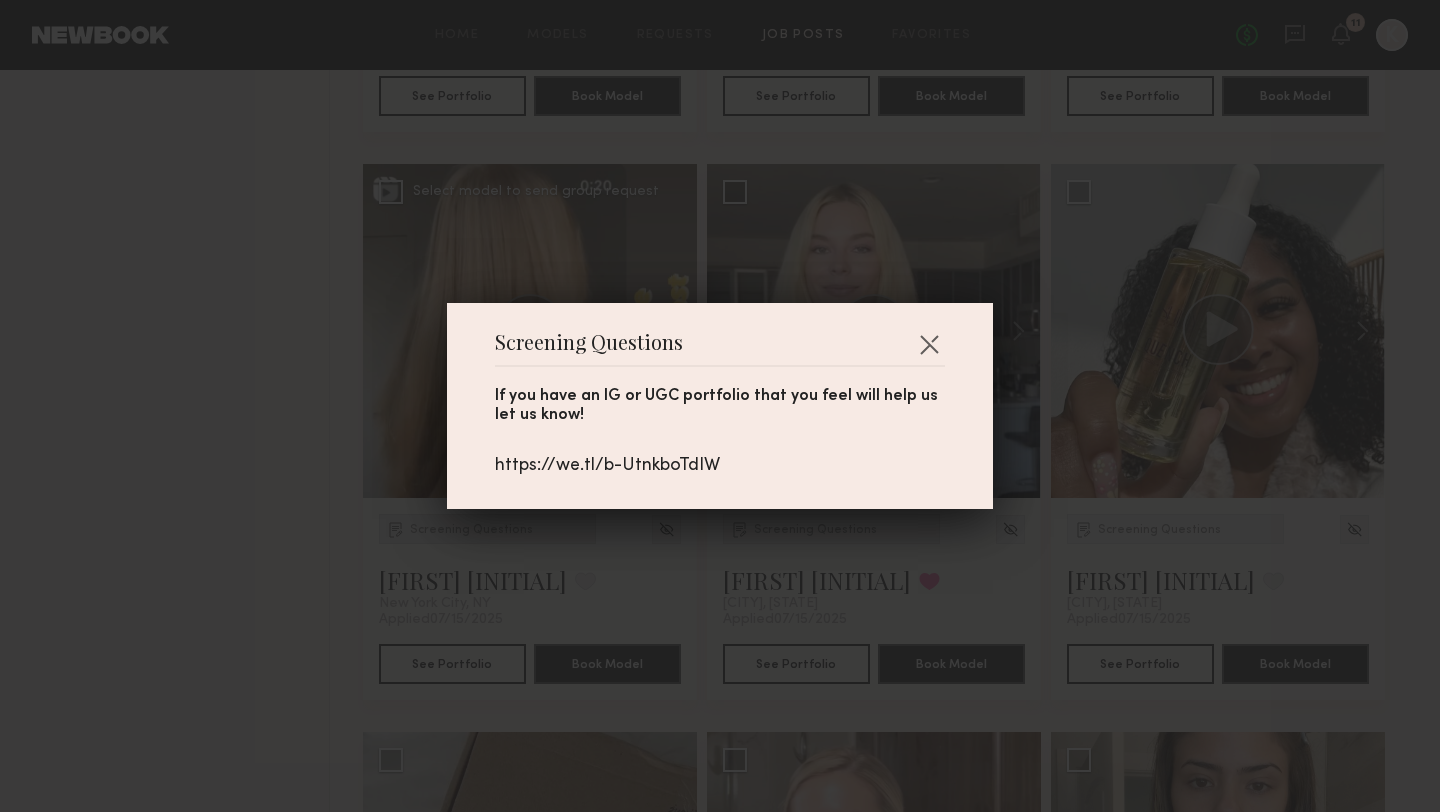 click on "Screening Questions If you have an IG or UGC portfolio that you feel will help us let us know! https://we.tl/b-UtnkboTdIW" at bounding box center [720, 406] 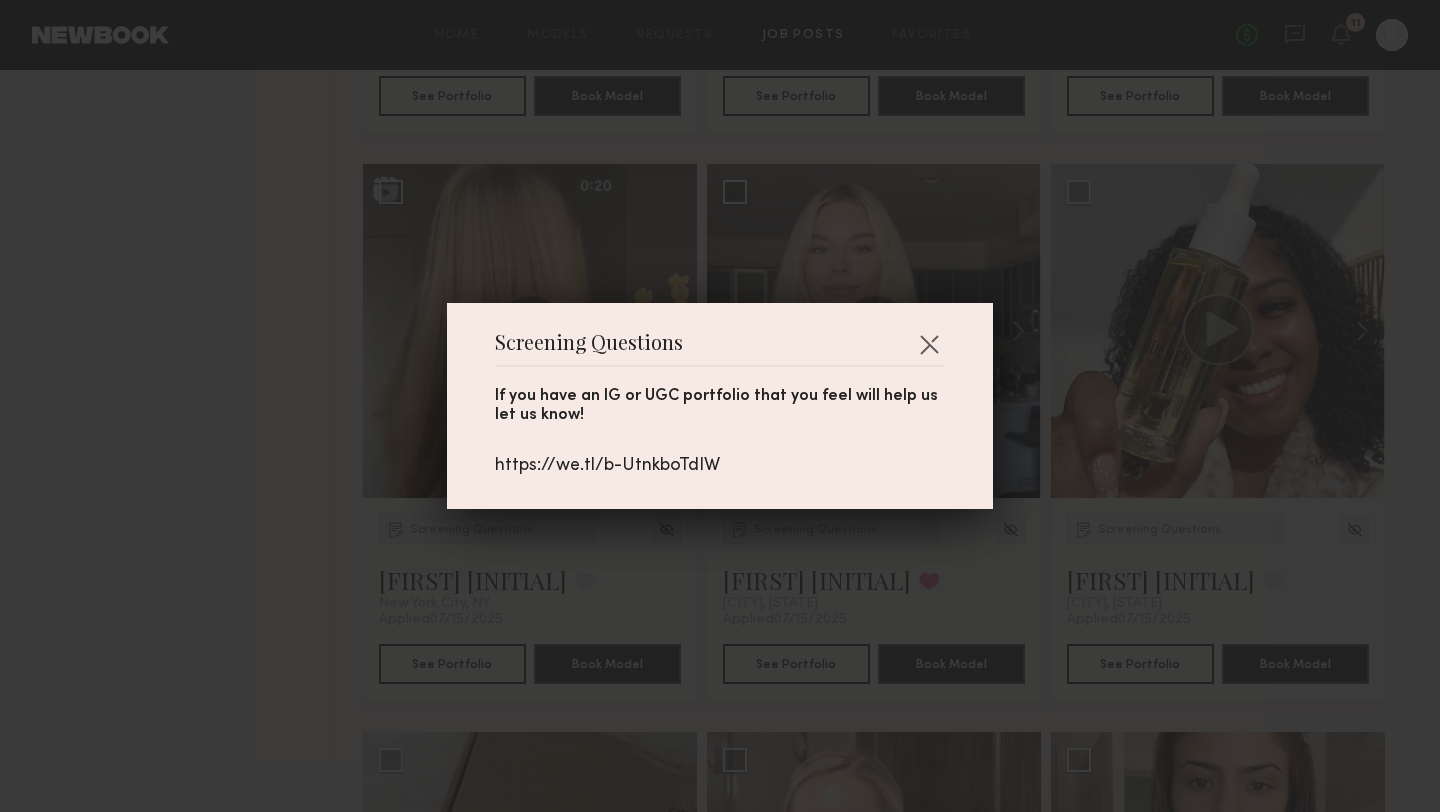 click on "If you have an IG or UGC portfolio that you feel will help us let us know! https://we.tl/b-UtnkboTdIW" at bounding box center (720, 422) 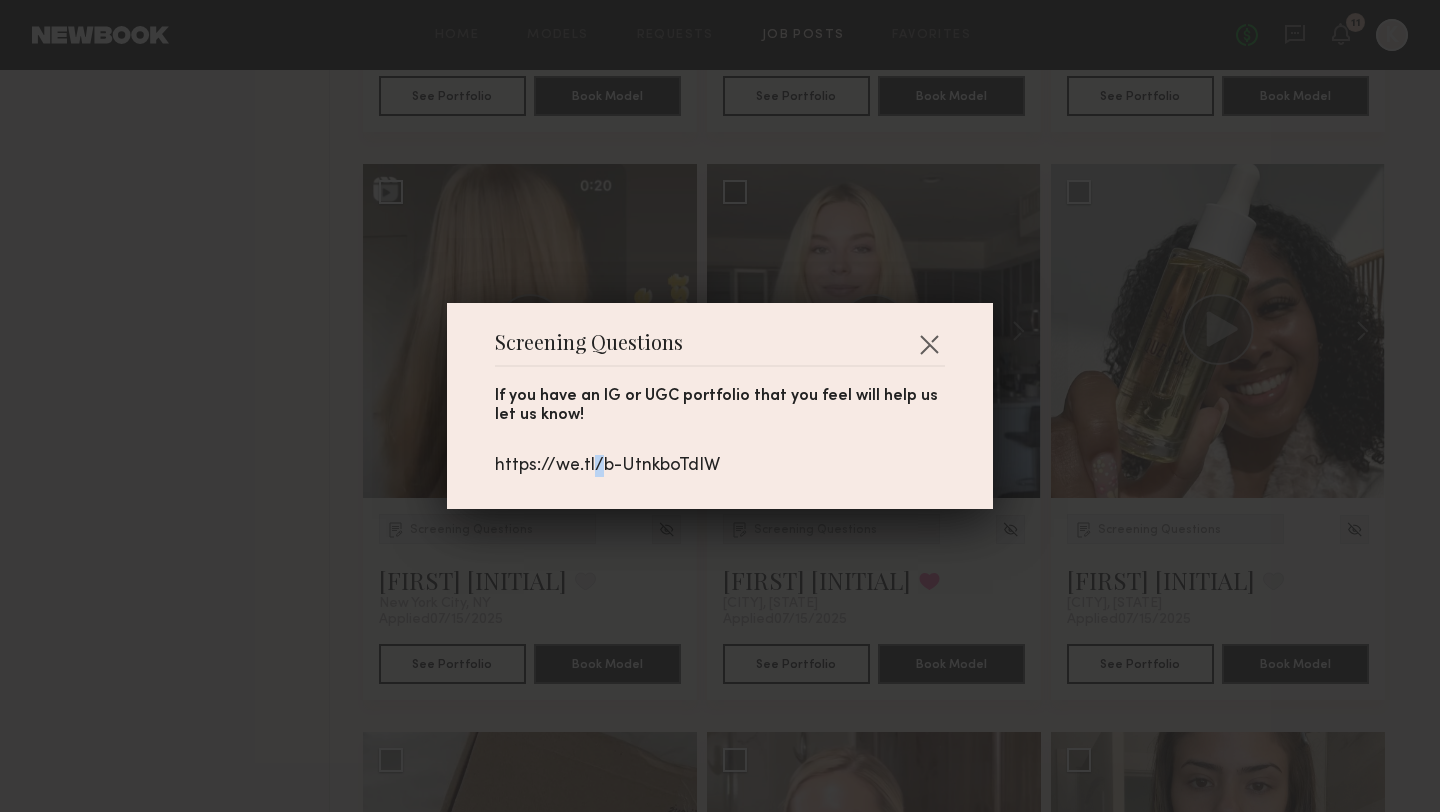 click on "https://we.tl/b-UtnkboTdIW" at bounding box center [720, 466] 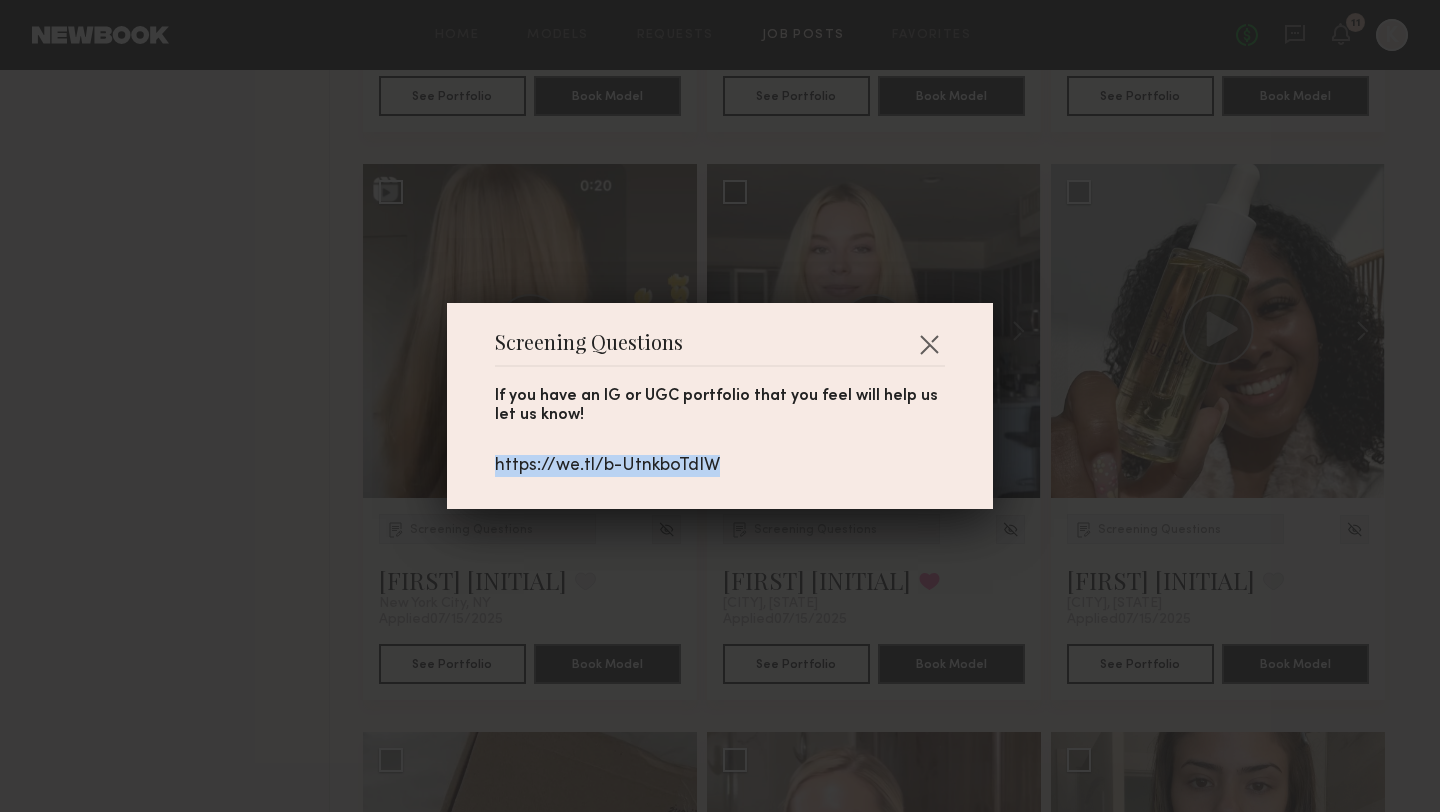 click on "https://we.tl/b-UtnkboTdIW" at bounding box center (720, 466) 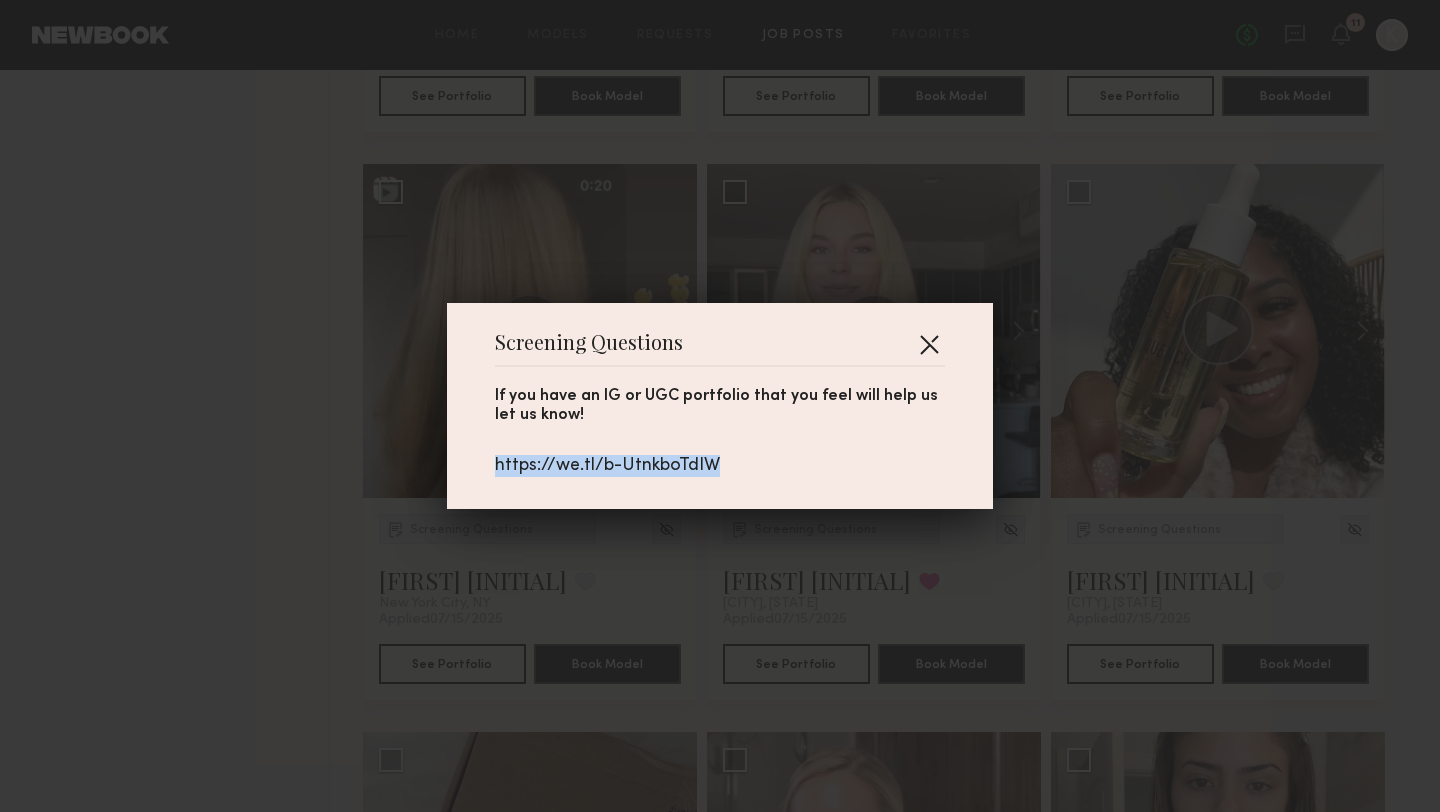 click at bounding box center (929, 344) 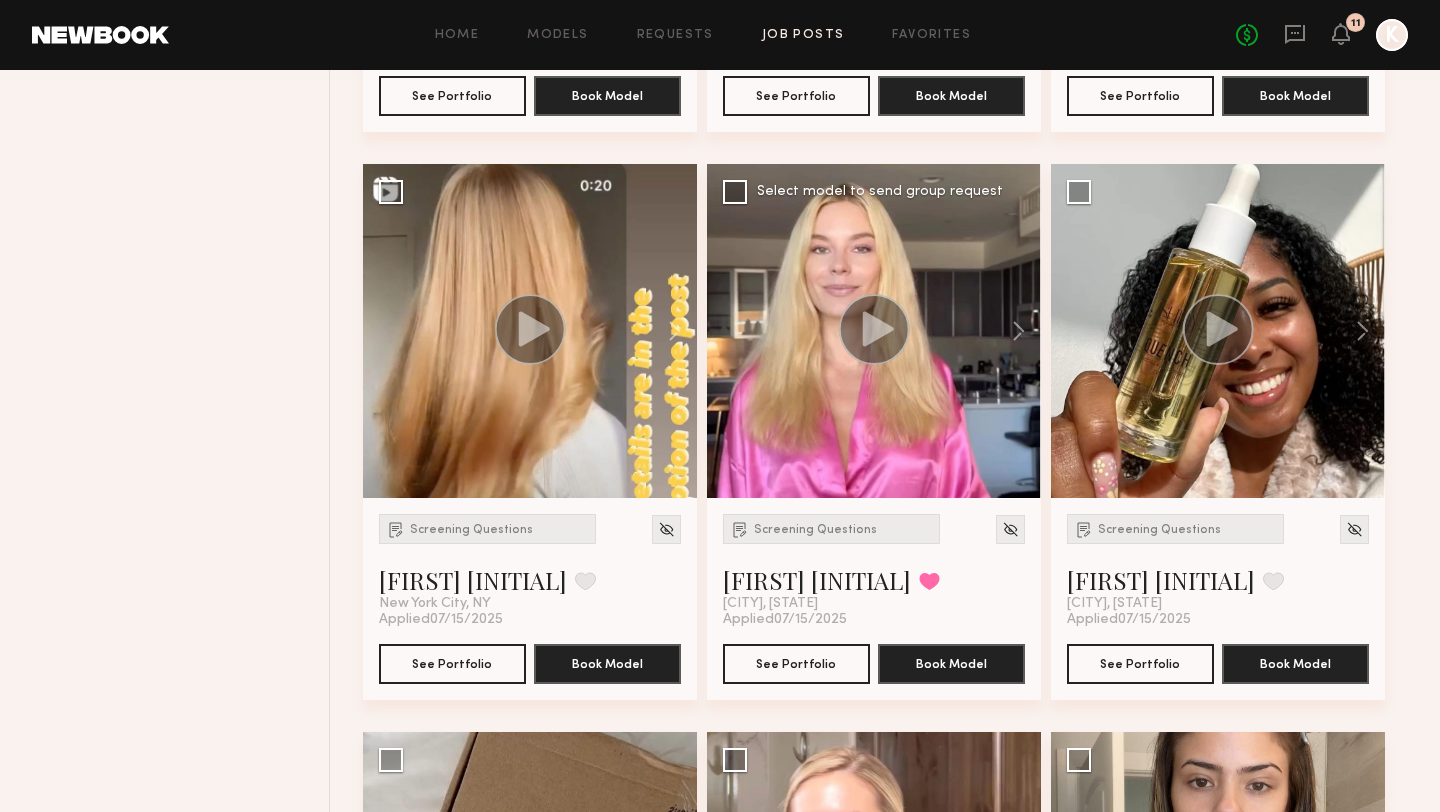 click on "Screening Questions [FIRST] [INITIAL]. Favorited [CITY], [STATE]" 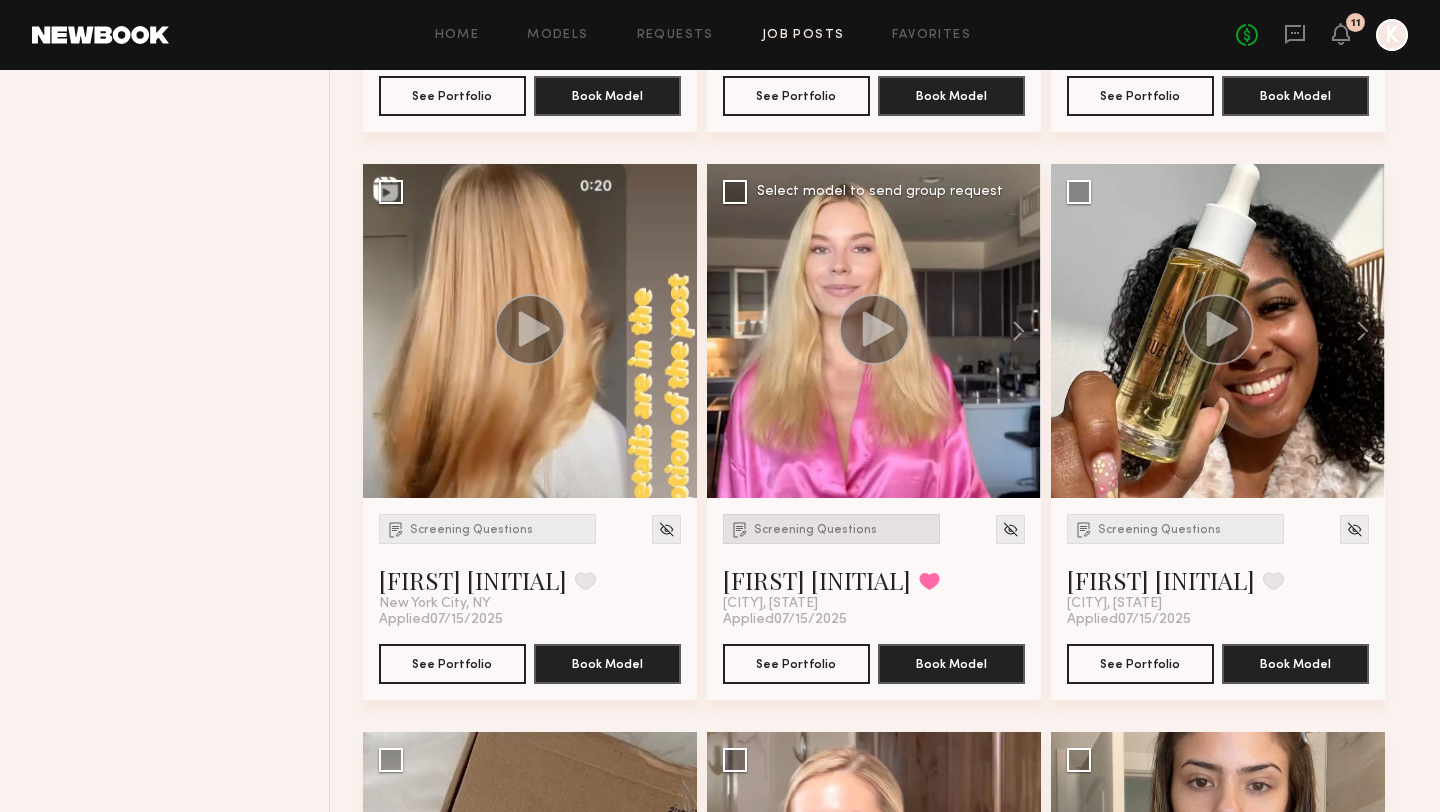 click on "Screening Questions" 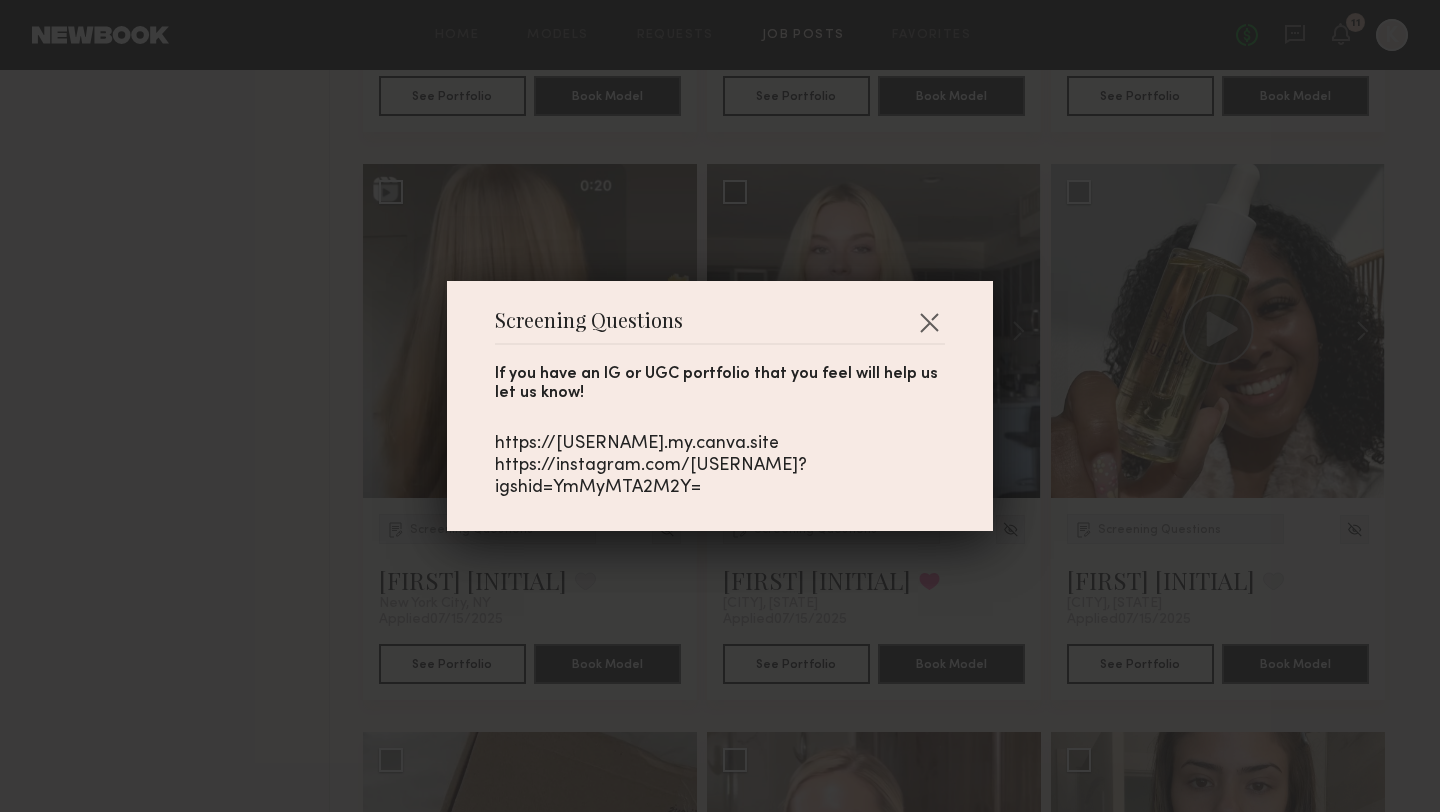 drag, startPoint x: 493, startPoint y: 463, endPoint x: 720, endPoint y: 490, distance: 228.60008 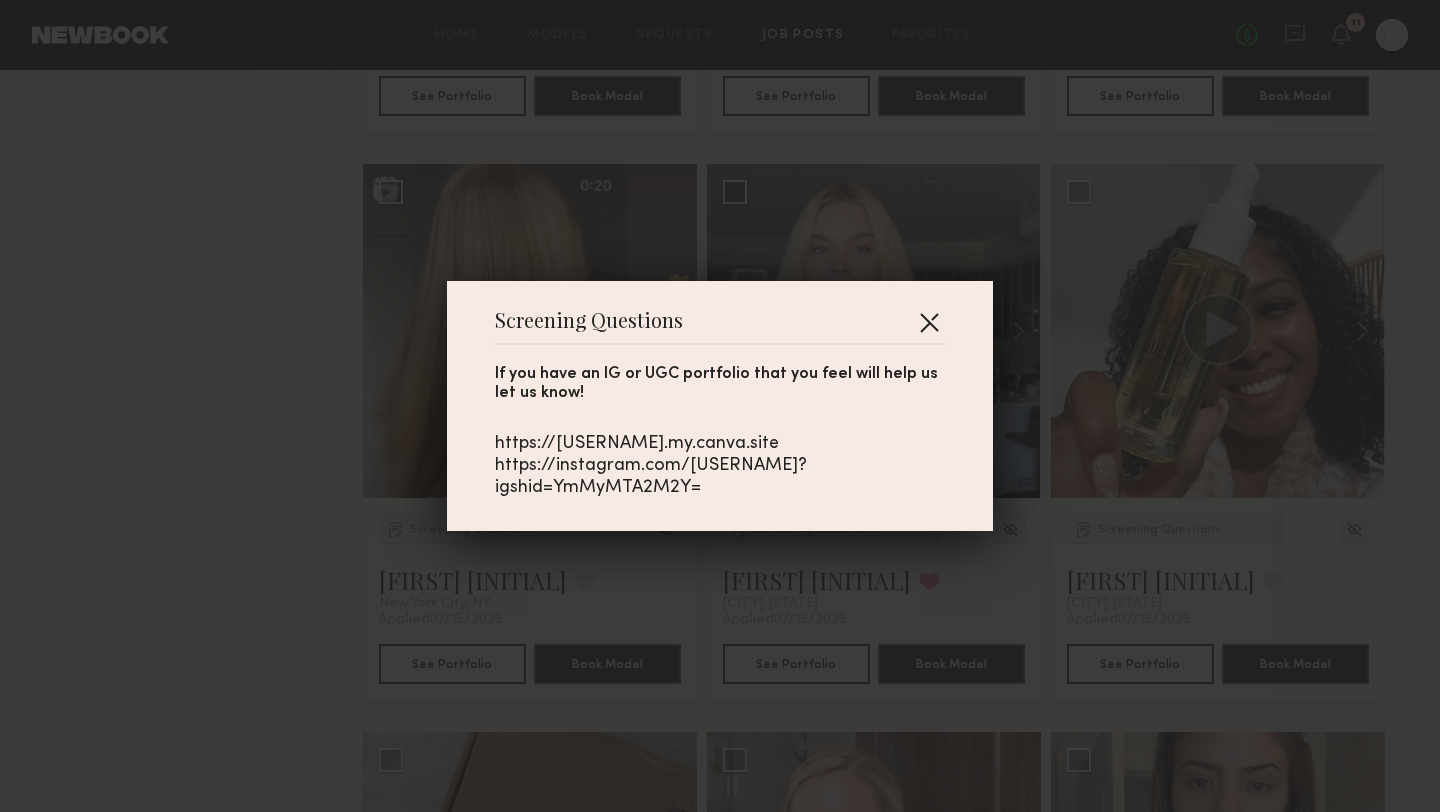 click at bounding box center [929, 322] 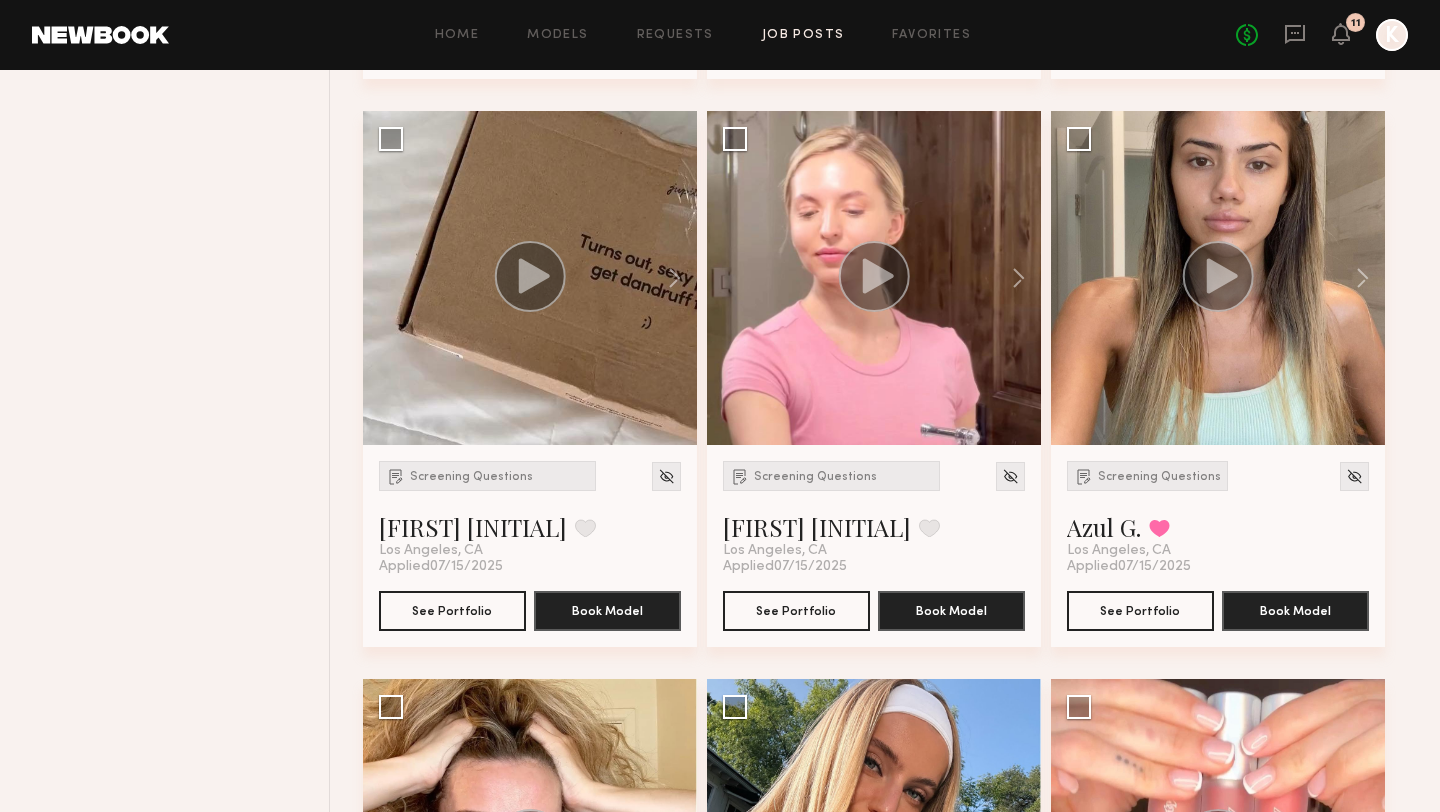 scroll, scrollTop: 6502, scrollLeft: 0, axis: vertical 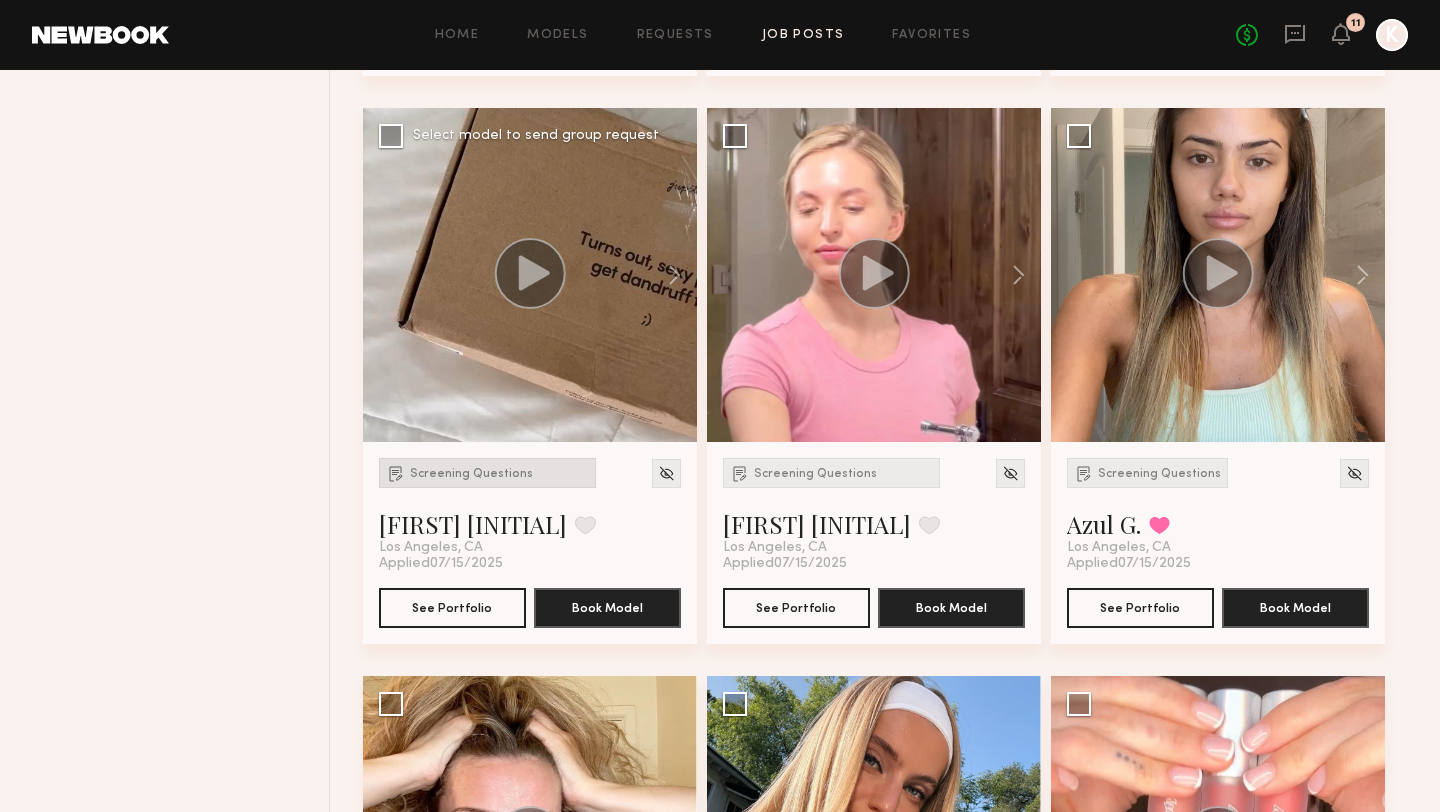click on "Screening Questions" 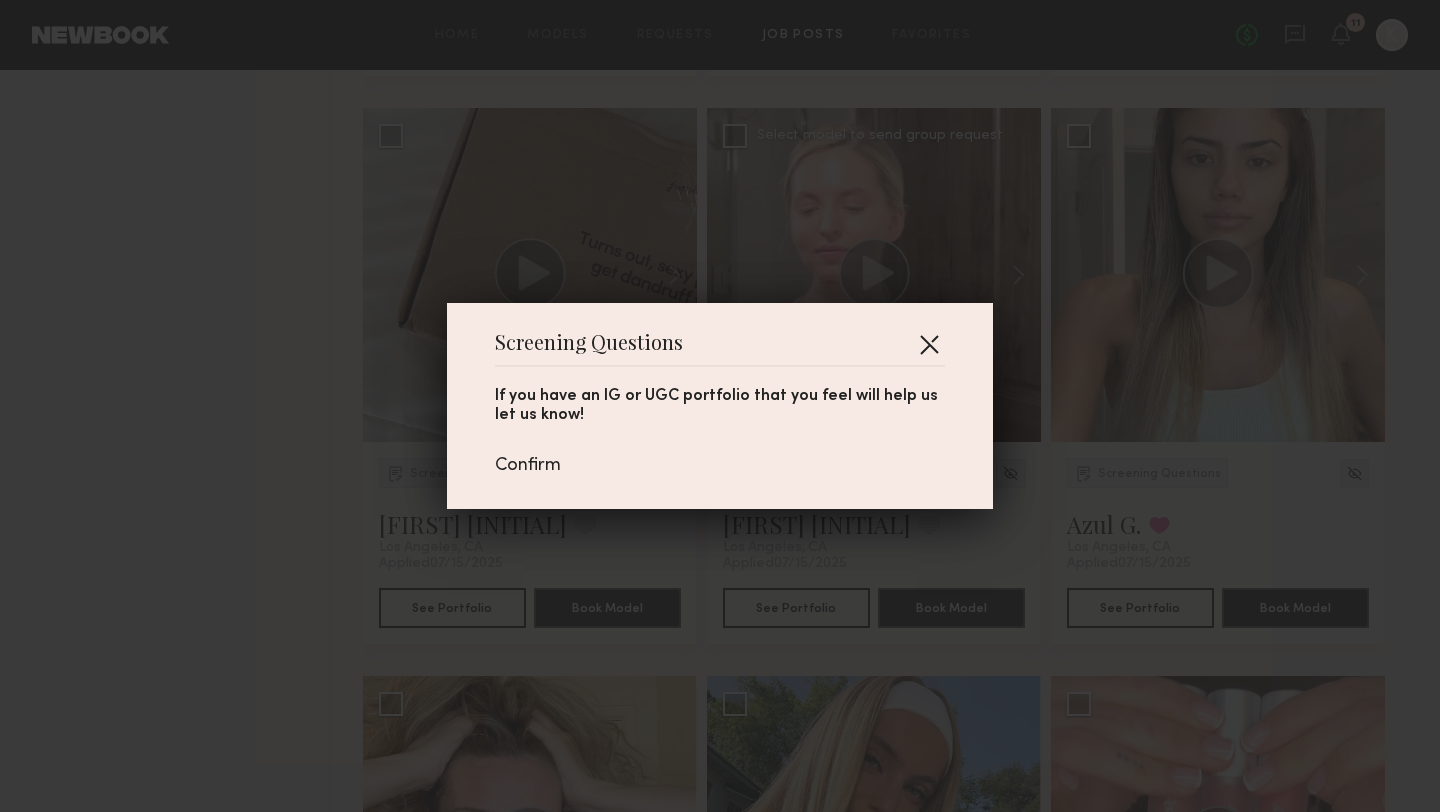 click at bounding box center [929, 344] 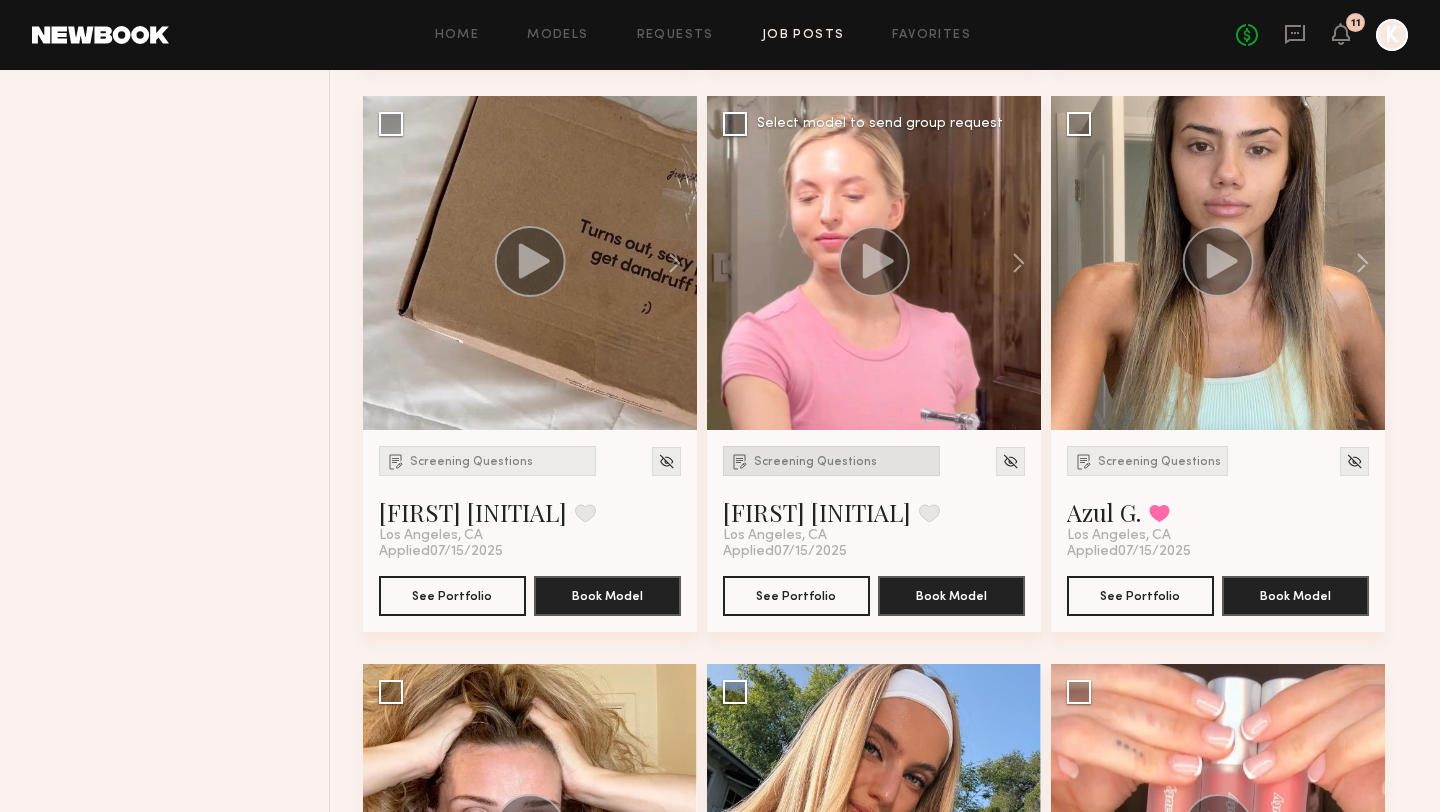 scroll, scrollTop: 6515, scrollLeft: 0, axis: vertical 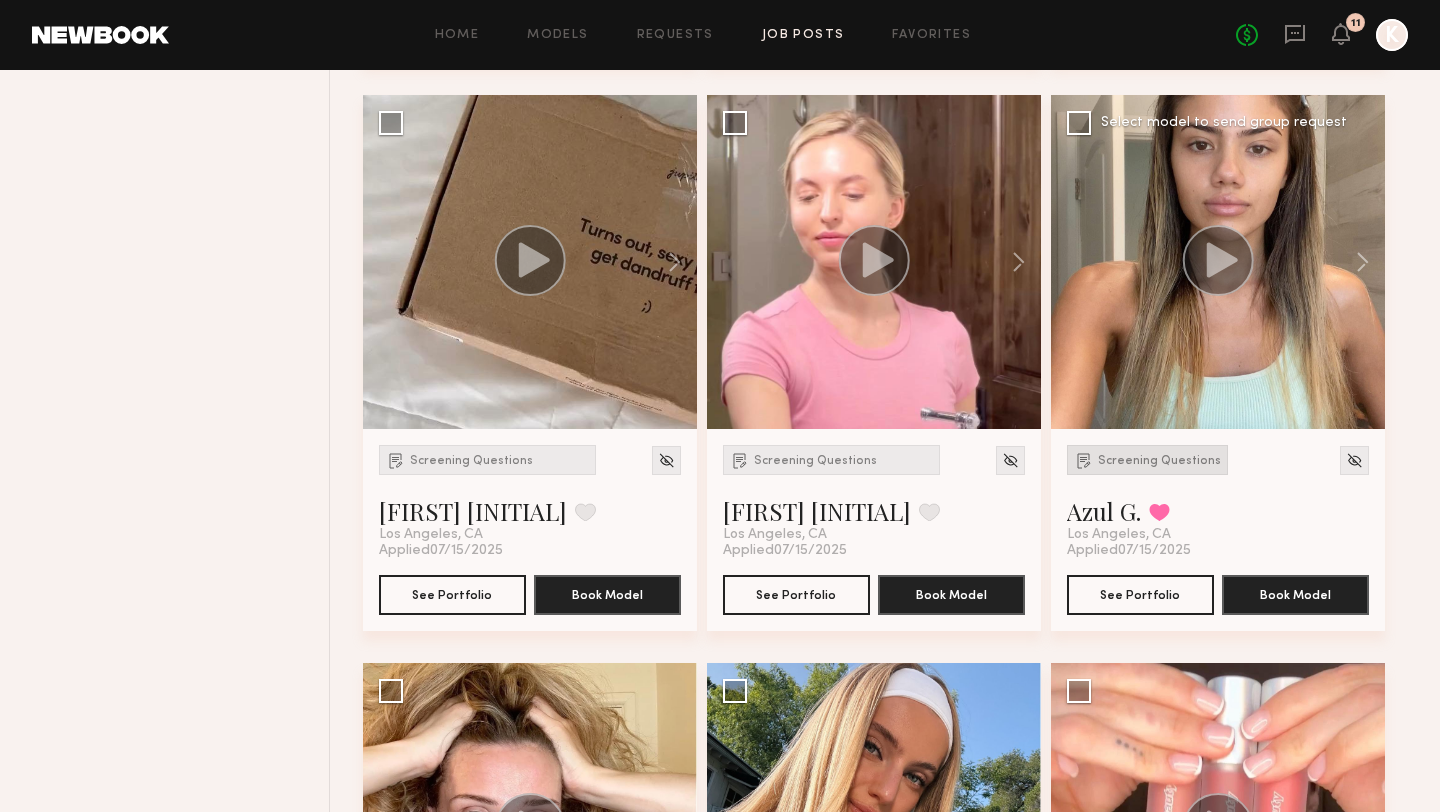 click on "Screening Questions" 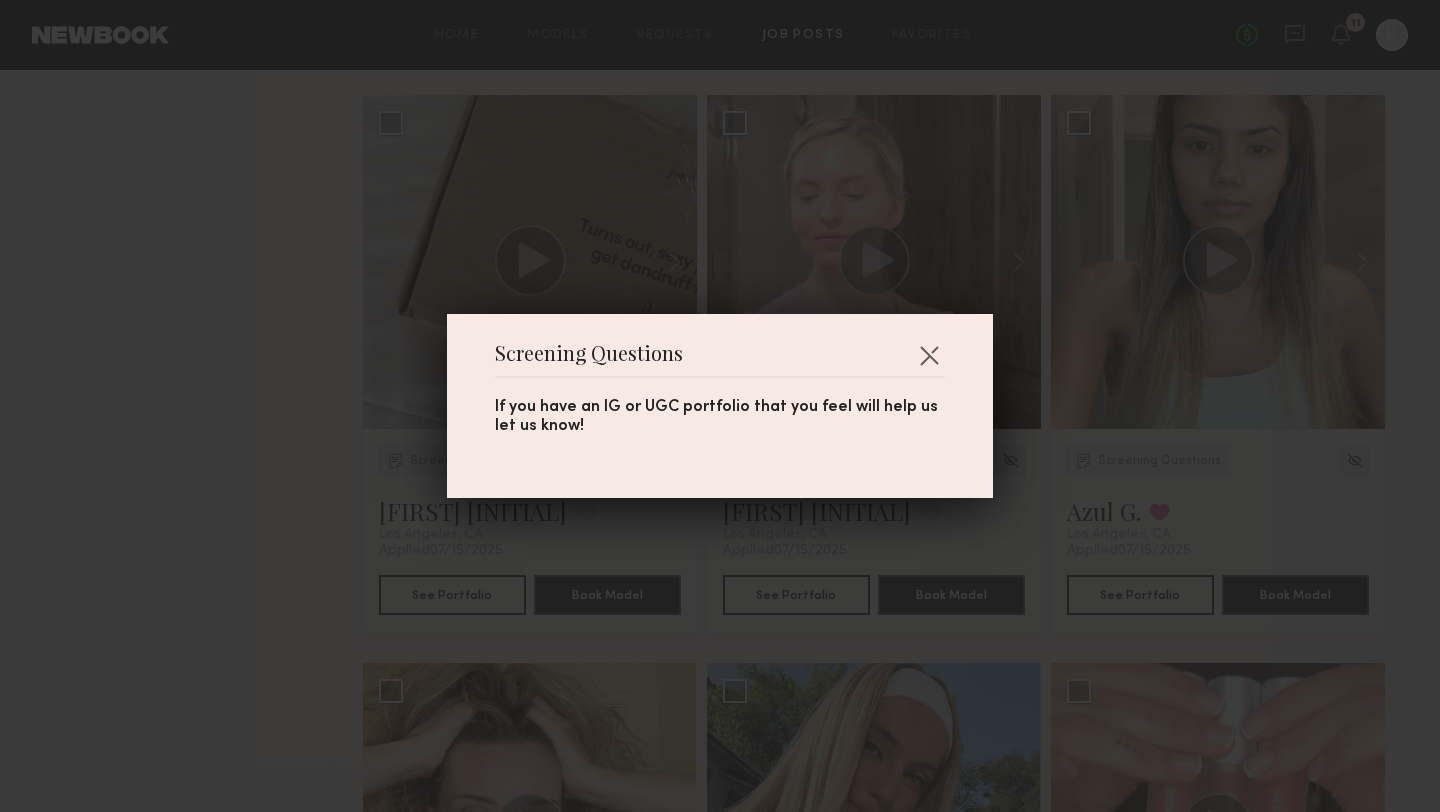 click on "Screening Questions If you have an IG or UGC portfolio that you feel will help us let us know!" at bounding box center [720, 406] 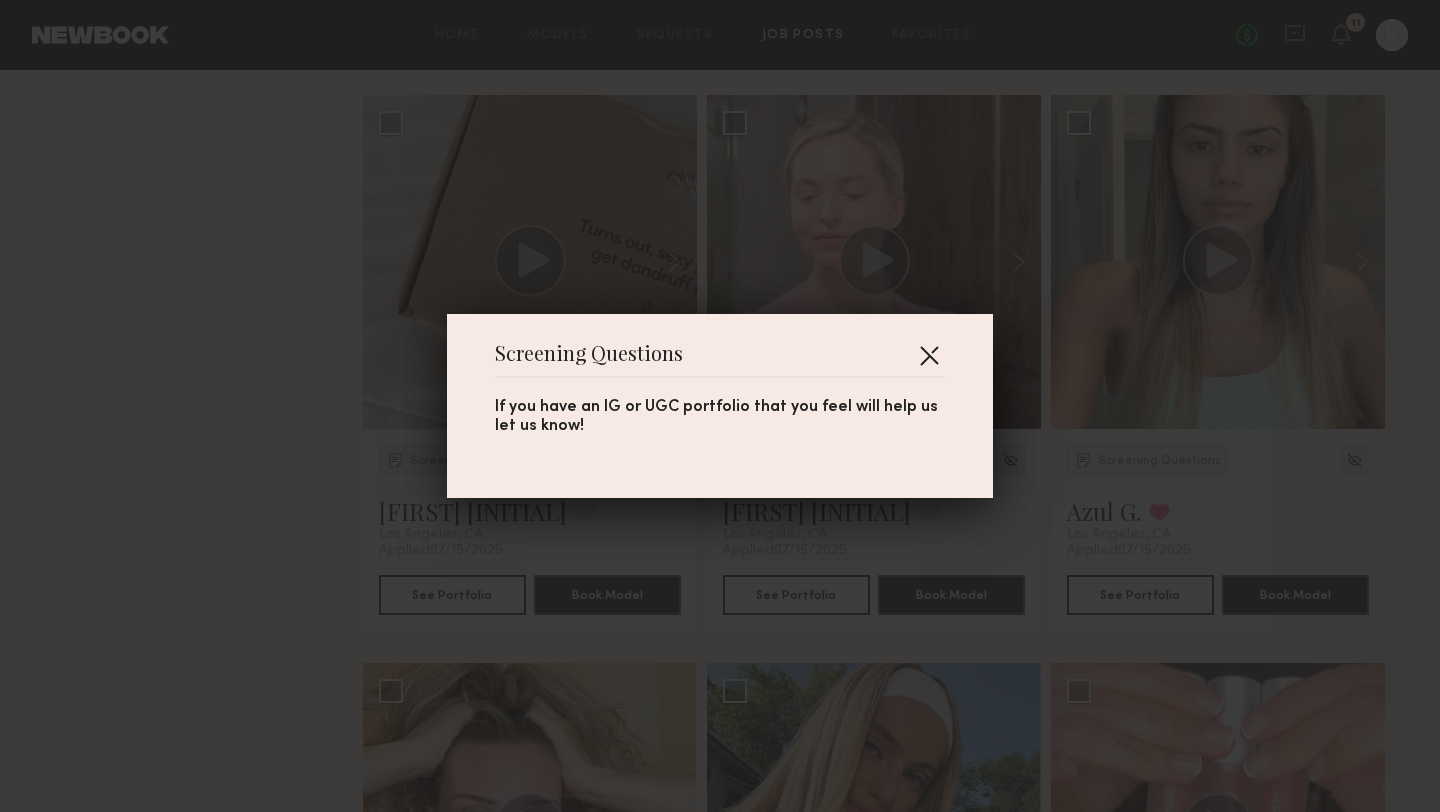click at bounding box center (929, 355) 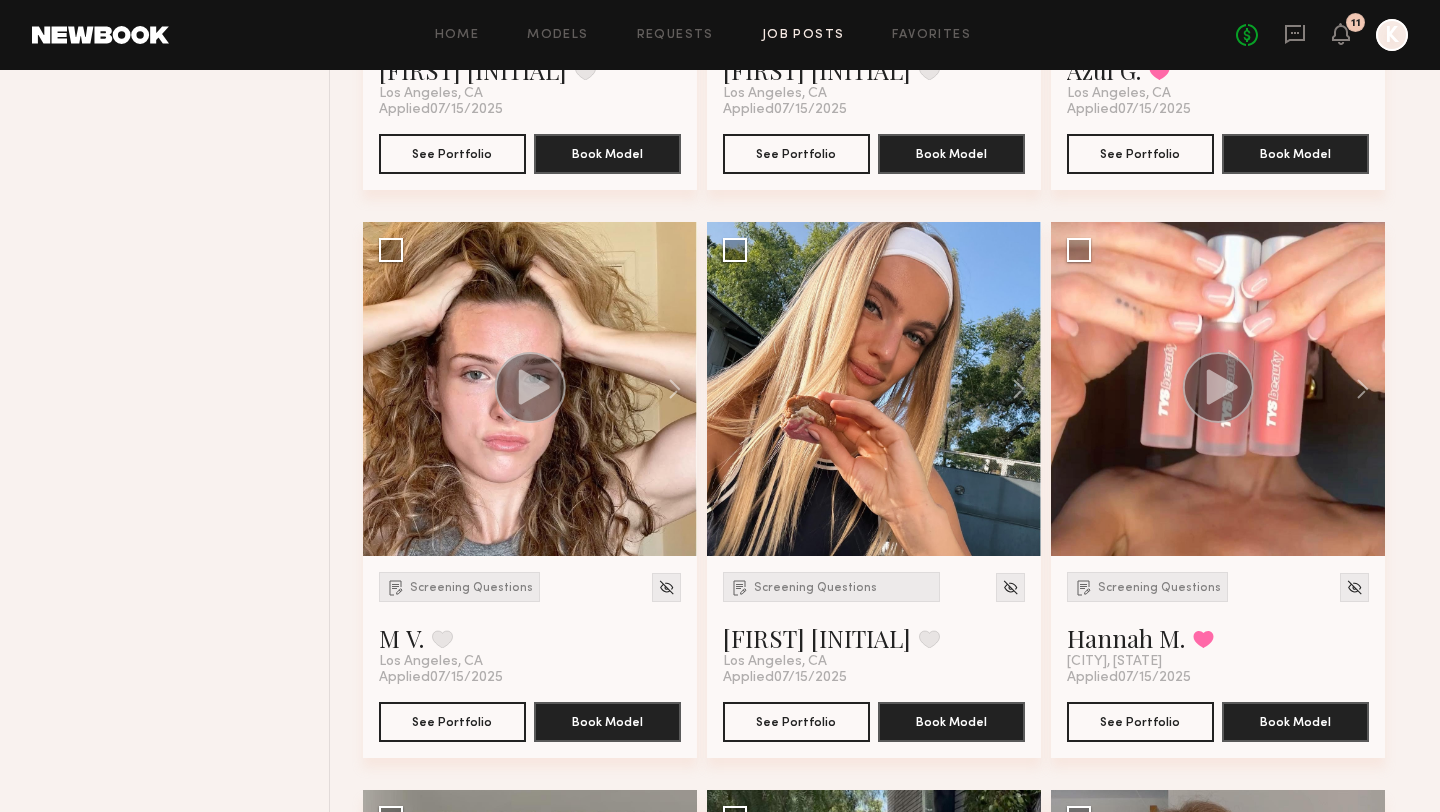 scroll, scrollTop: 7003, scrollLeft: 0, axis: vertical 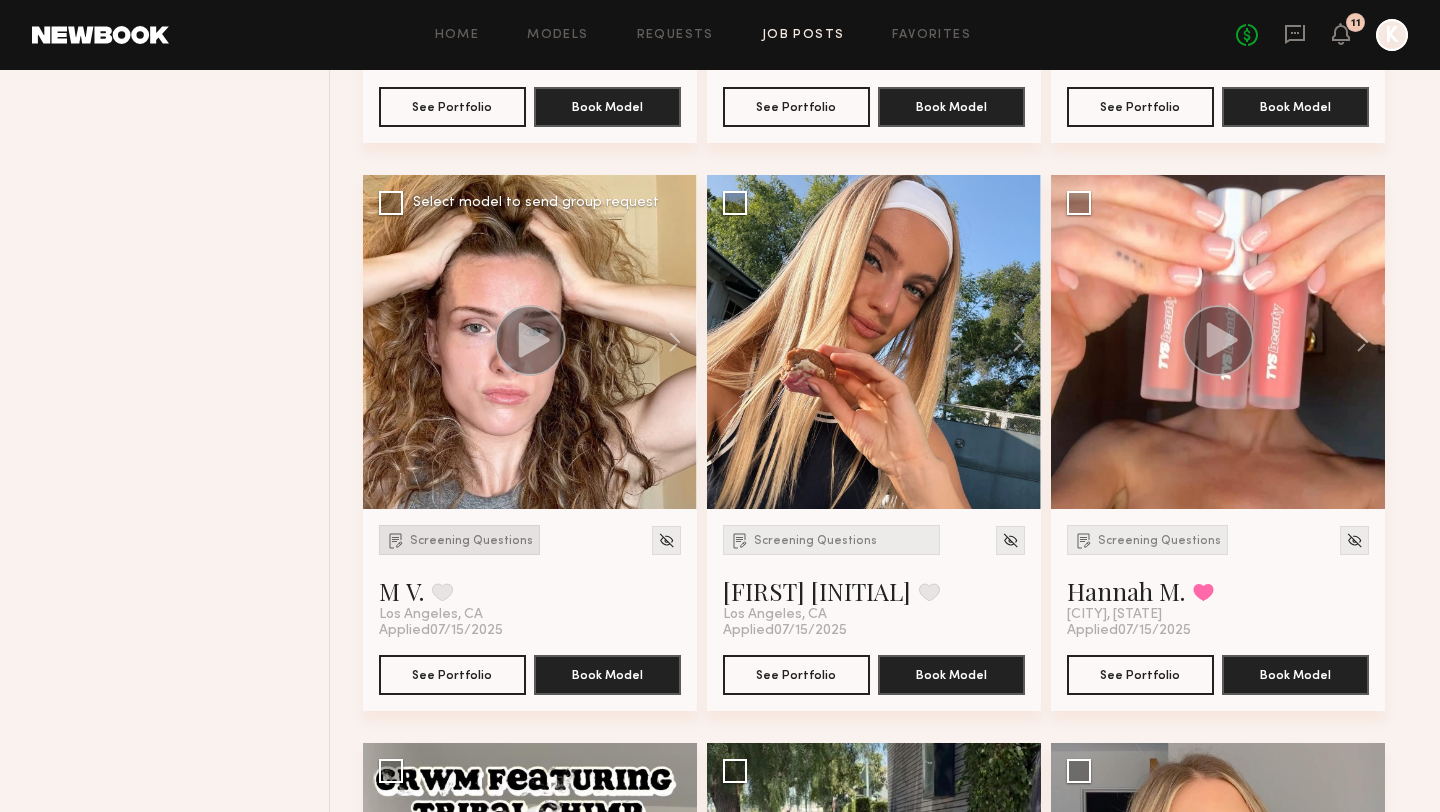 click on "Screening Questions" 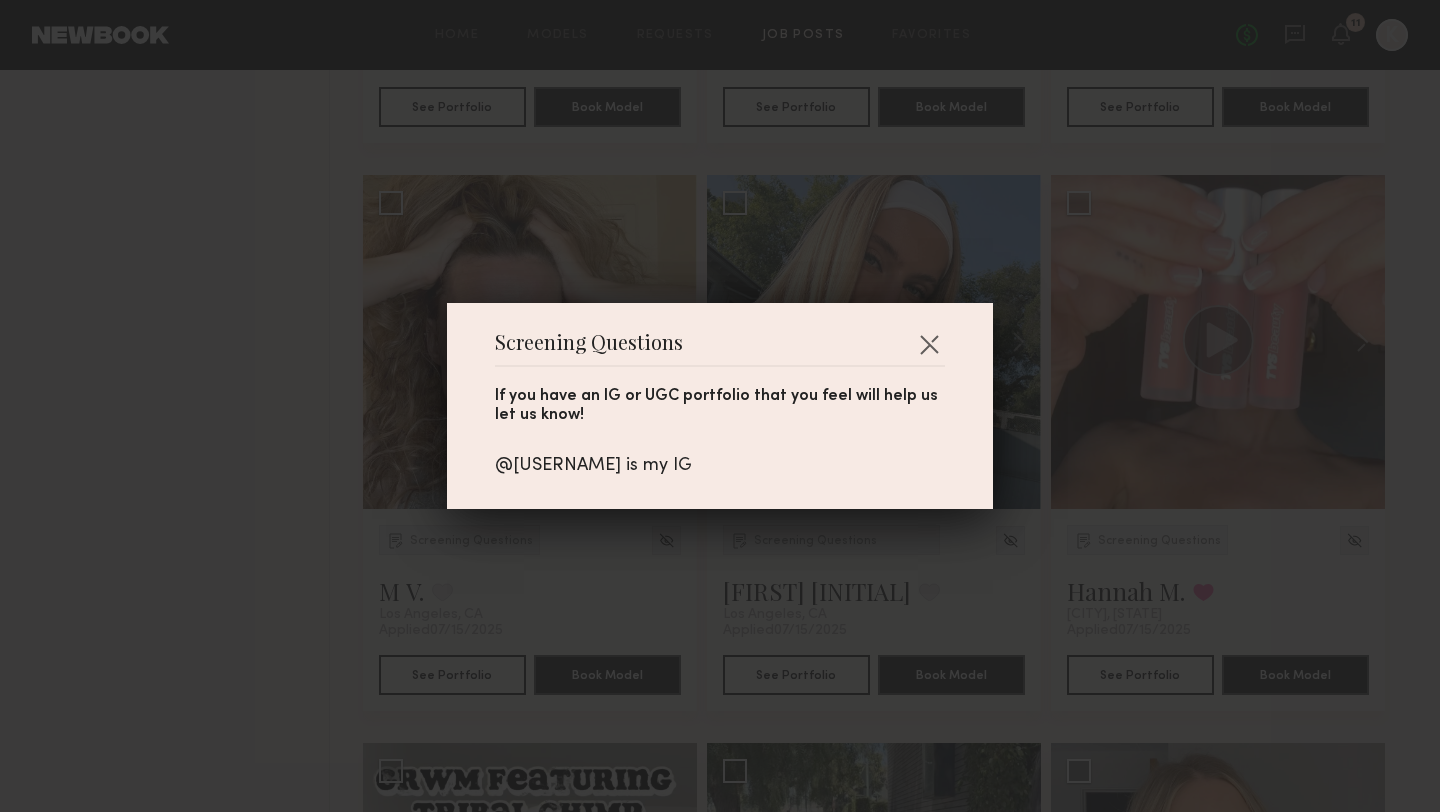 click on "@[USERNAME] is my IG" at bounding box center (720, 466) 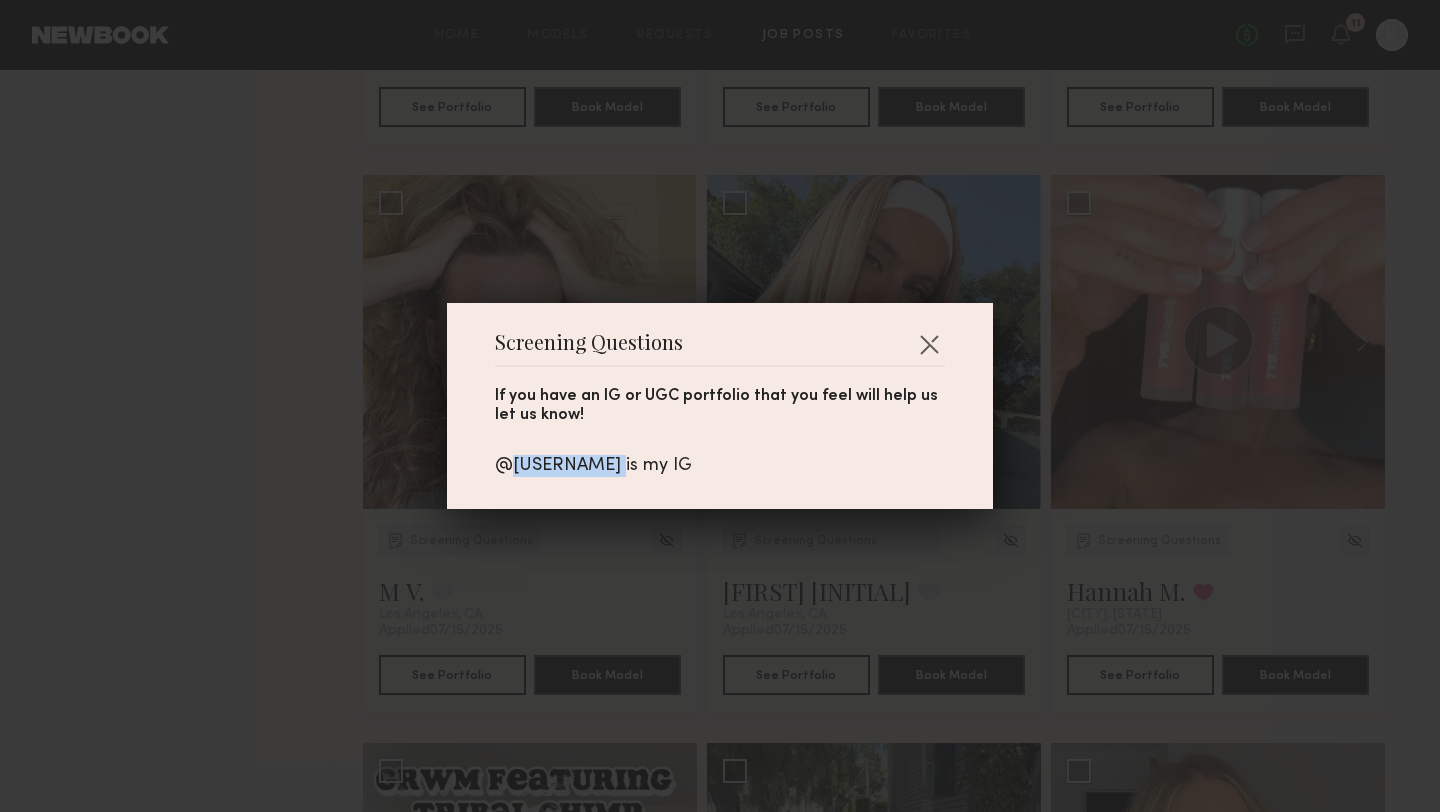 click on "@[USERNAME] is my IG" at bounding box center [720, 466] 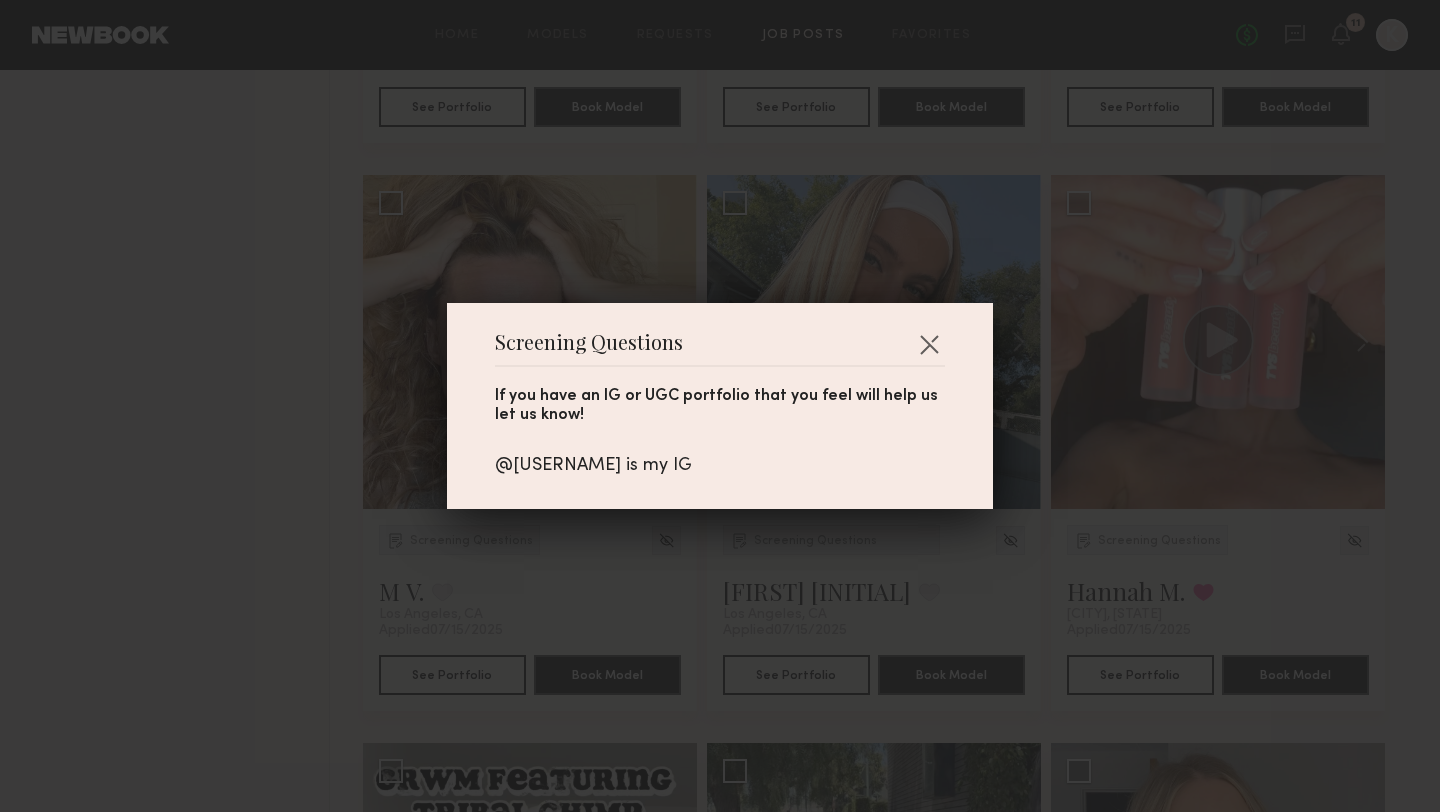 click on "Screening Questions If you have an IG or UGC portfolio that you feel will help us let us know! @[USERNAME] is my IG" at bounding box center (720, 406) 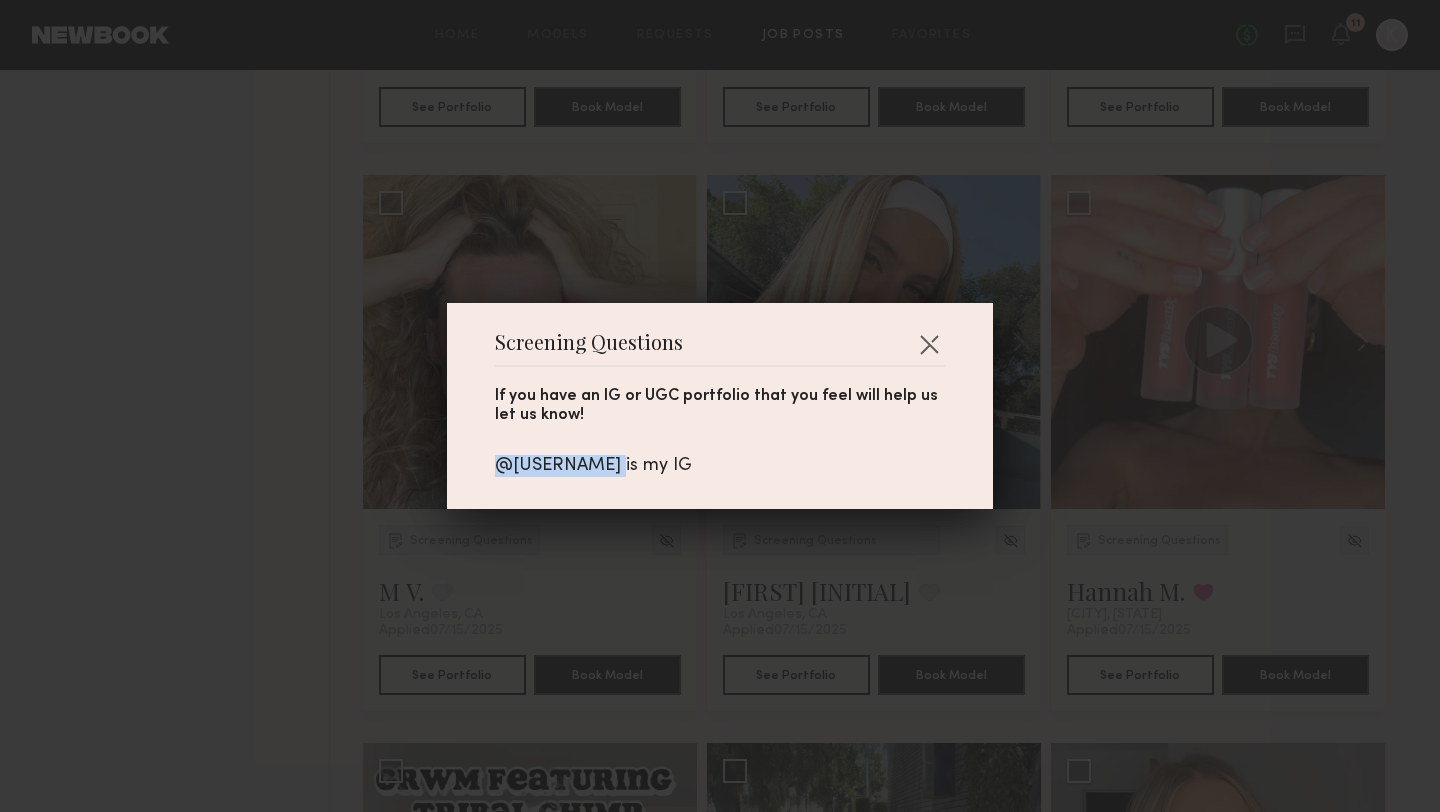 drag, startPoint x: 608, startPoint y: 466, endPoint x: 477, endPoint y: 465, distance: 131.00381 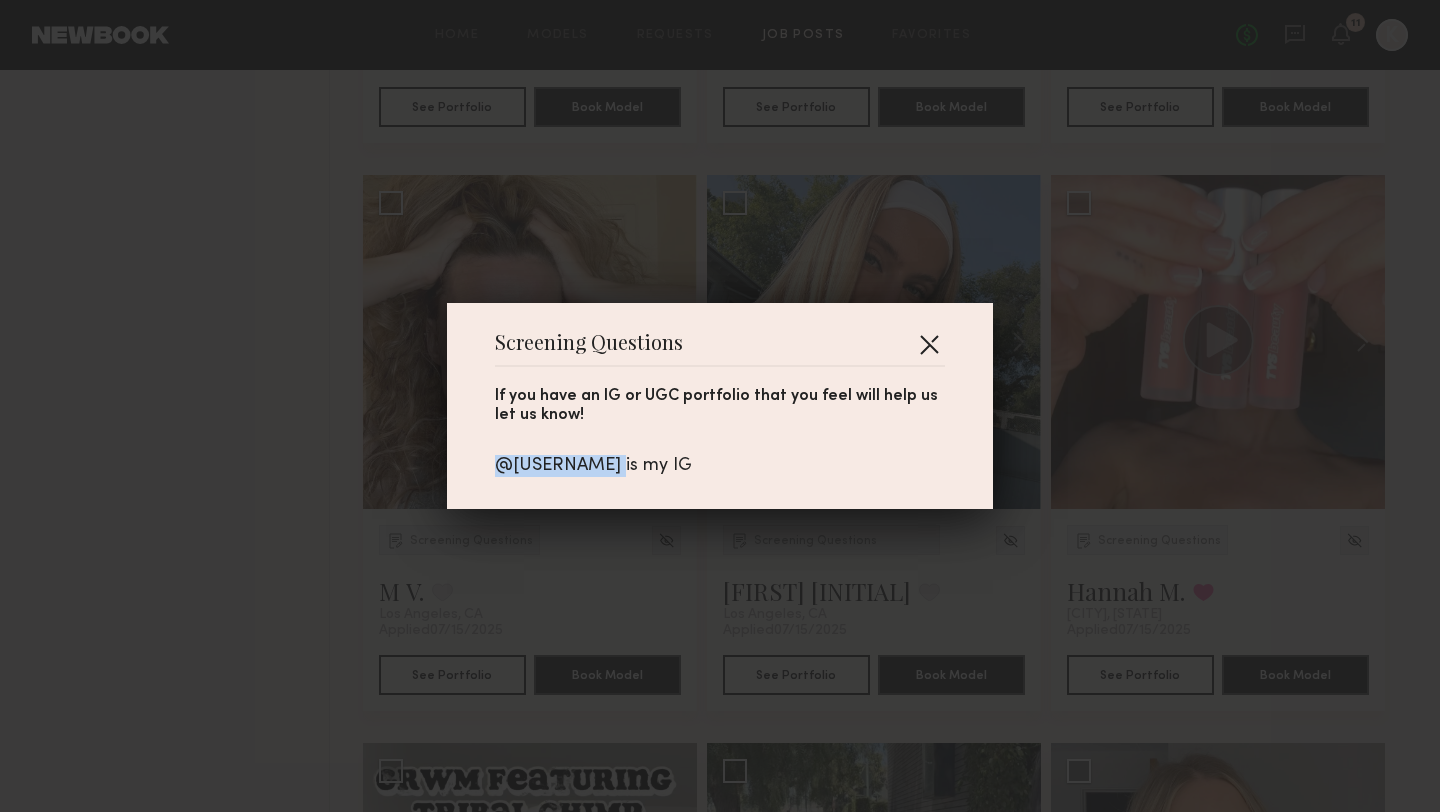 click at bounding box center (929, 344) 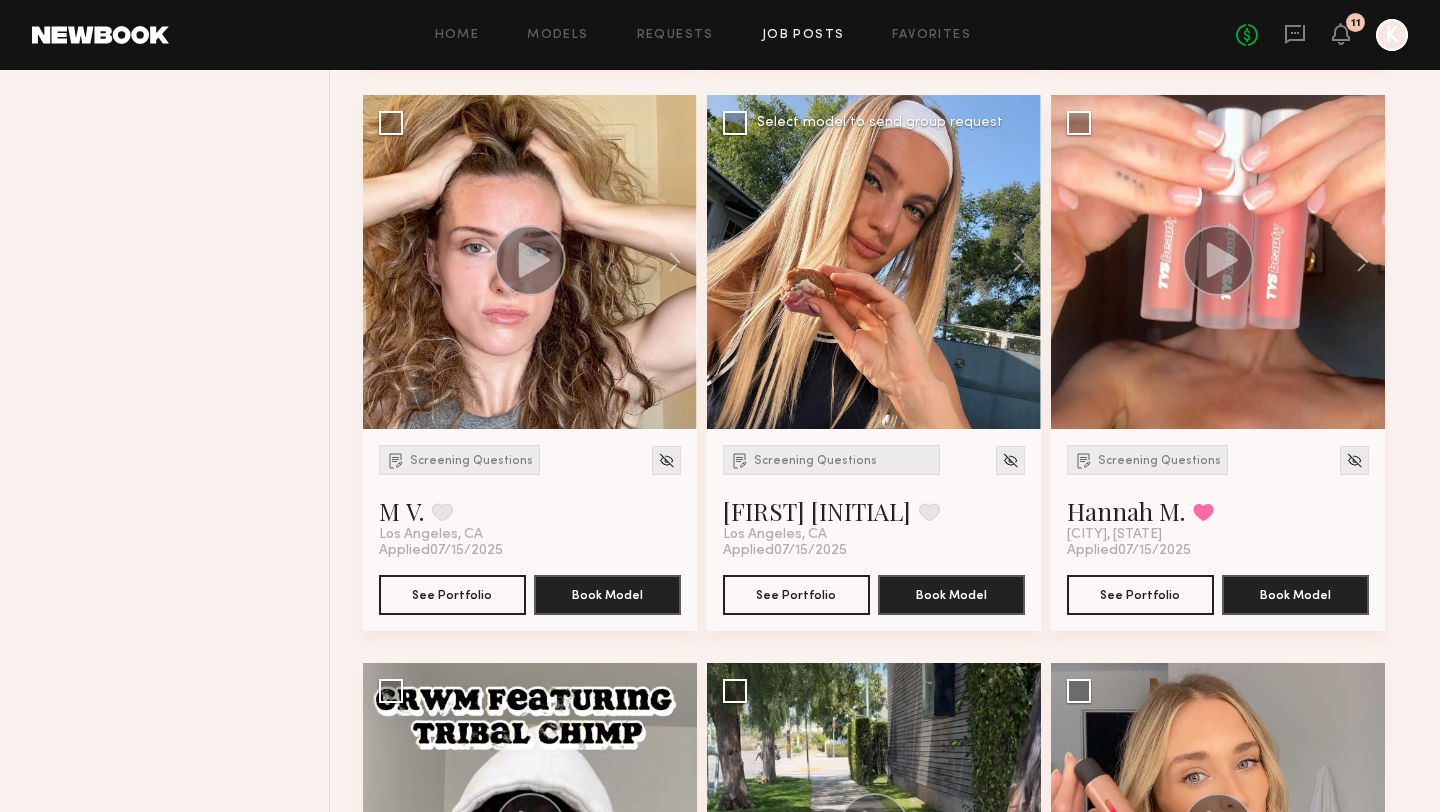 scroll, scrollTop: 7087, scrollLeft: 0, axis: vertical 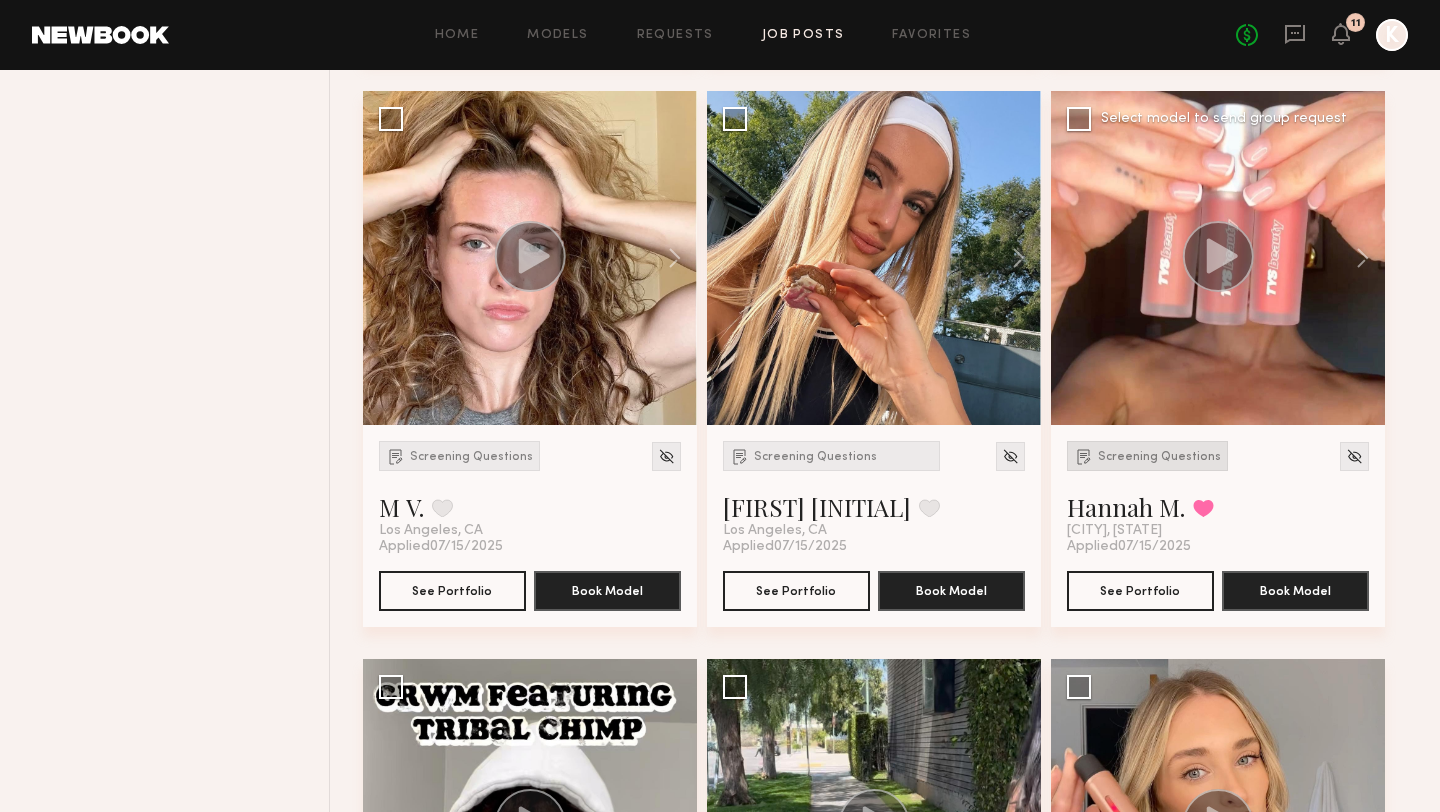 click on "Screening Questions" 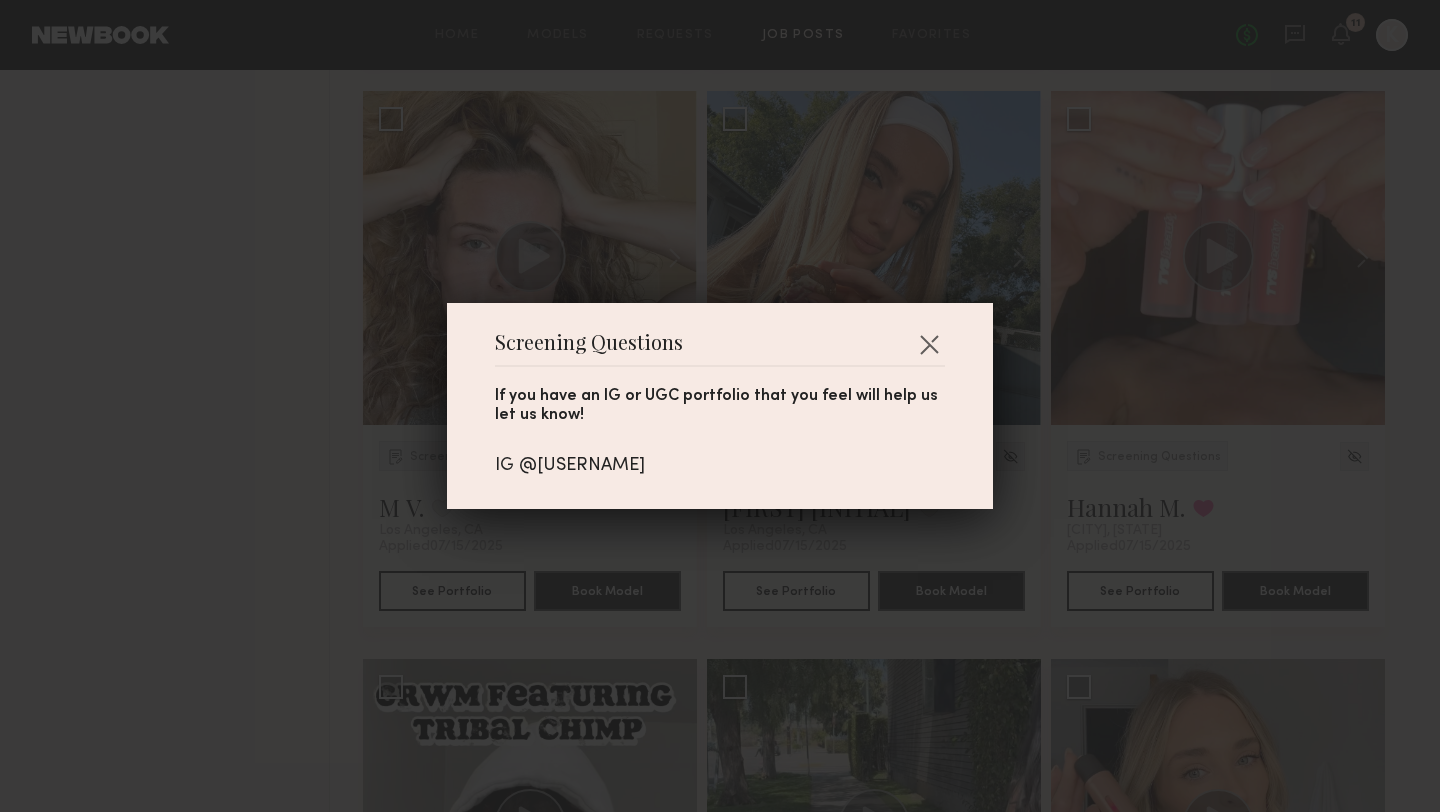 click on "IG @[USERNAME]" at bounding box center (720, 466) 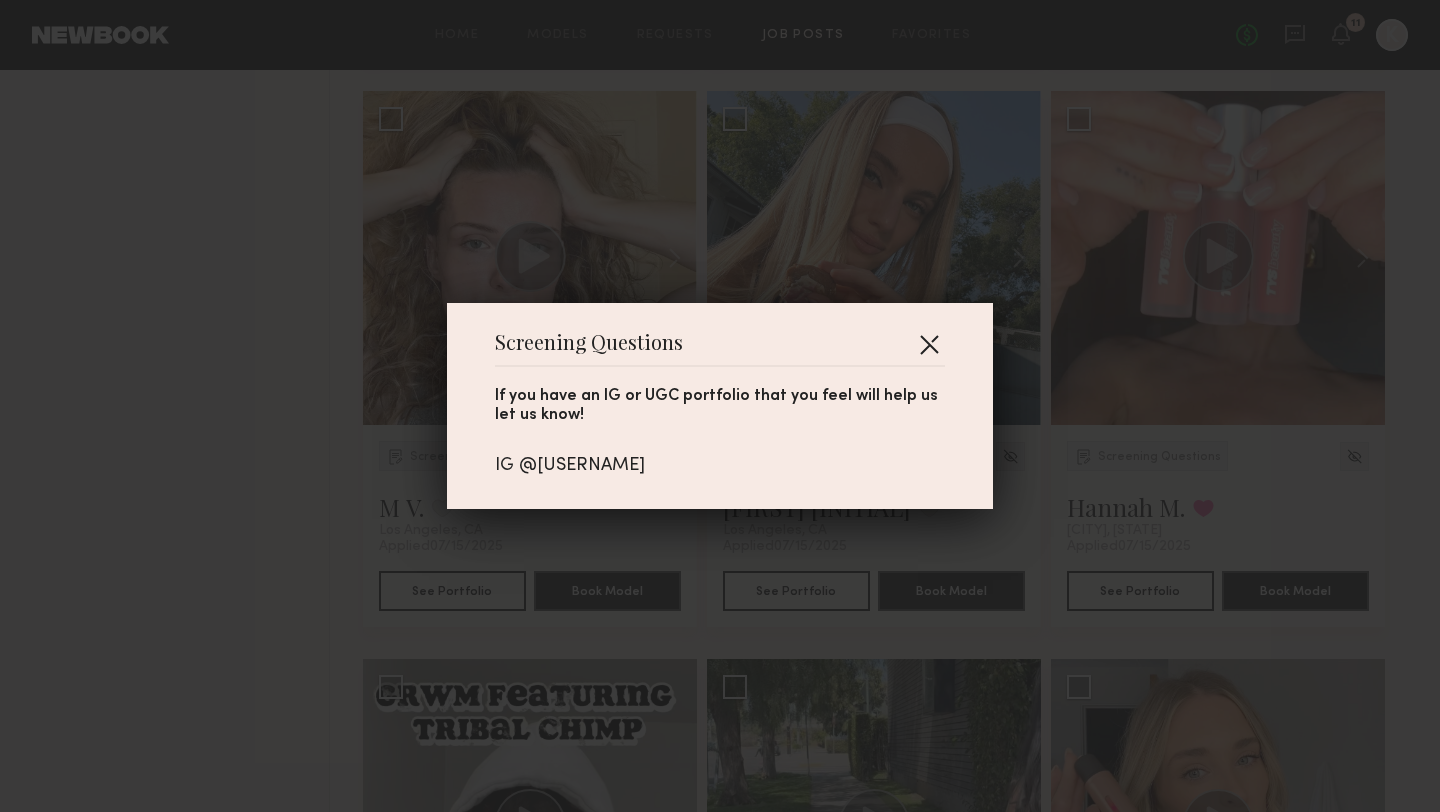 click at bounding box center [929, 344] 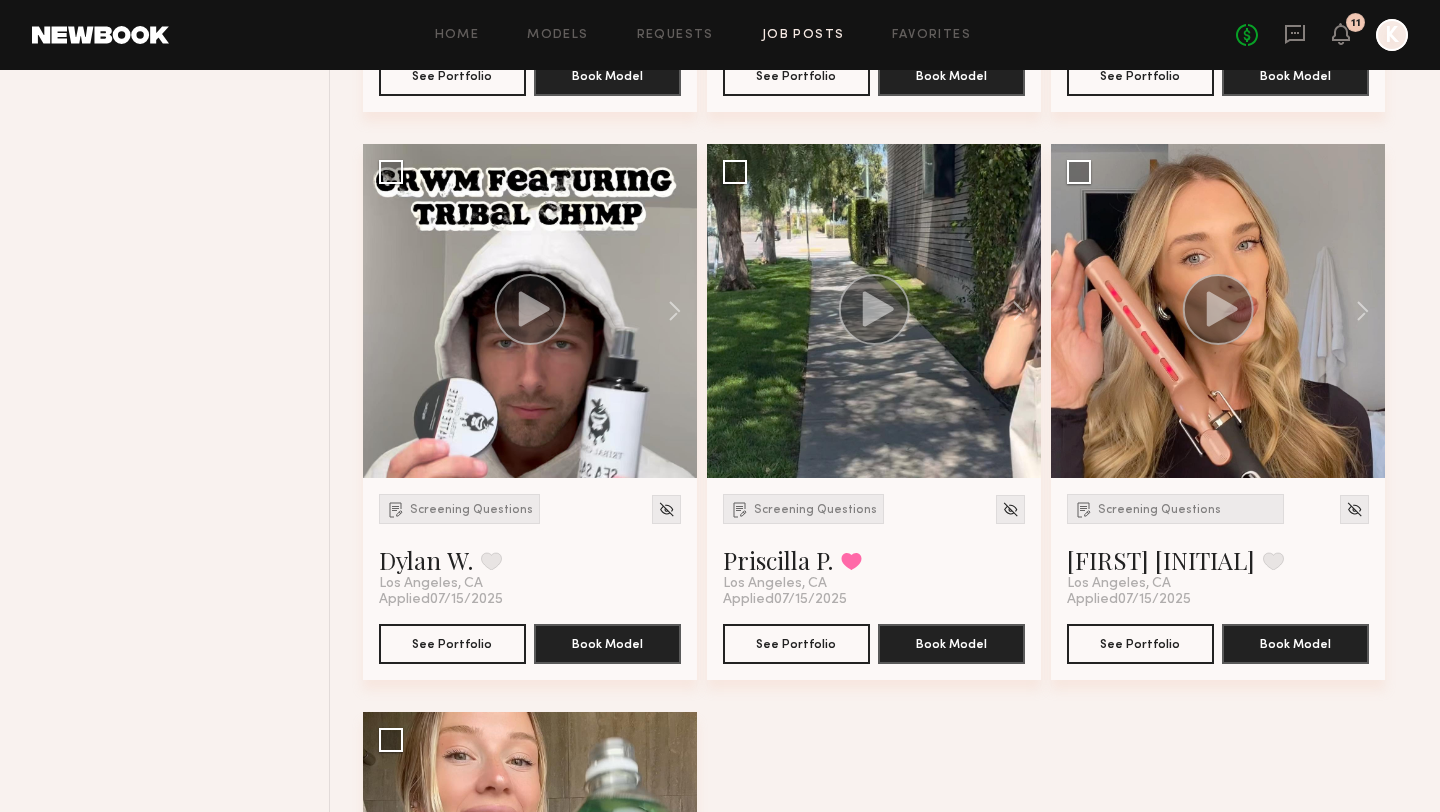 scroll, scrollTop: 7608, scrollLeft: 0, axis: vertical 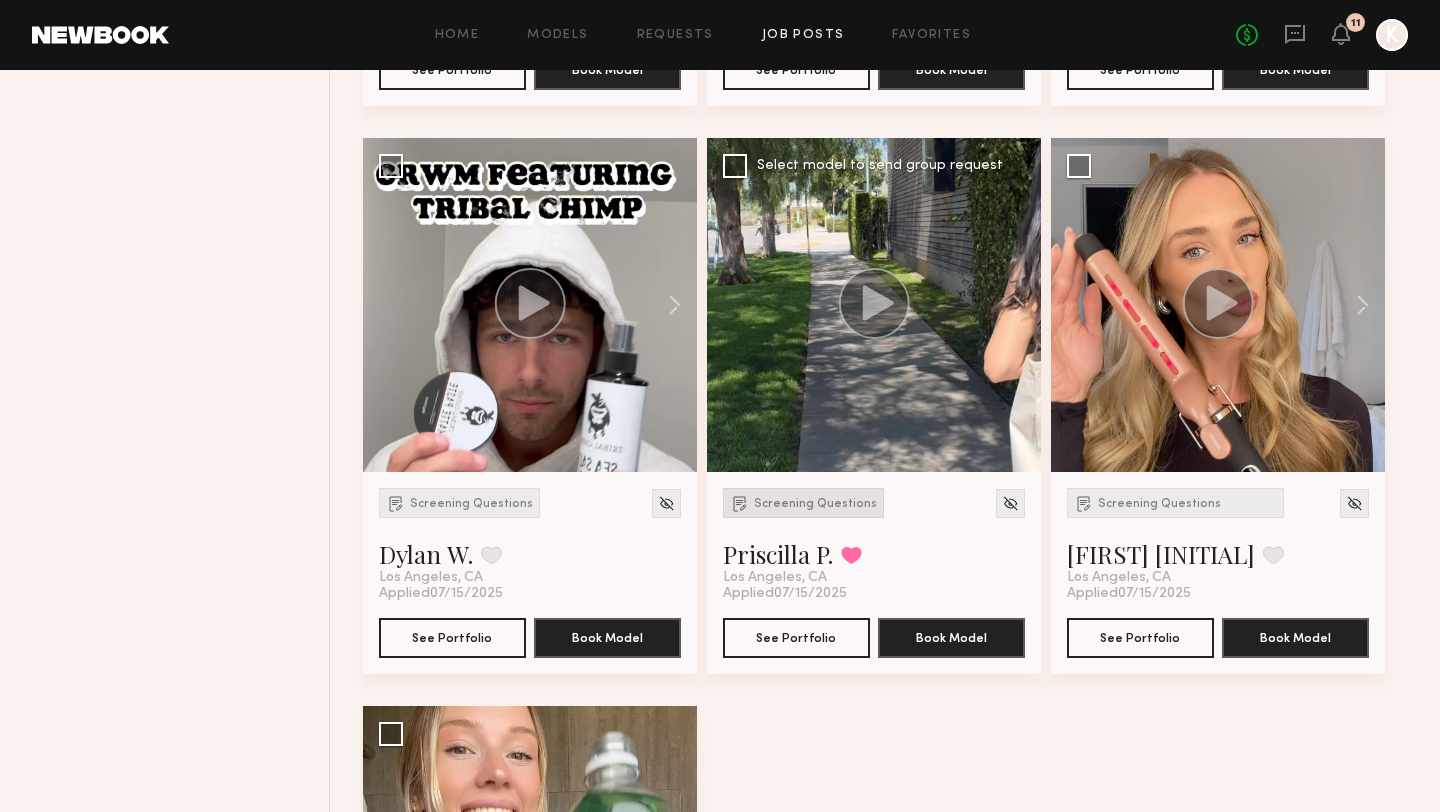 click on "Screening Questions" 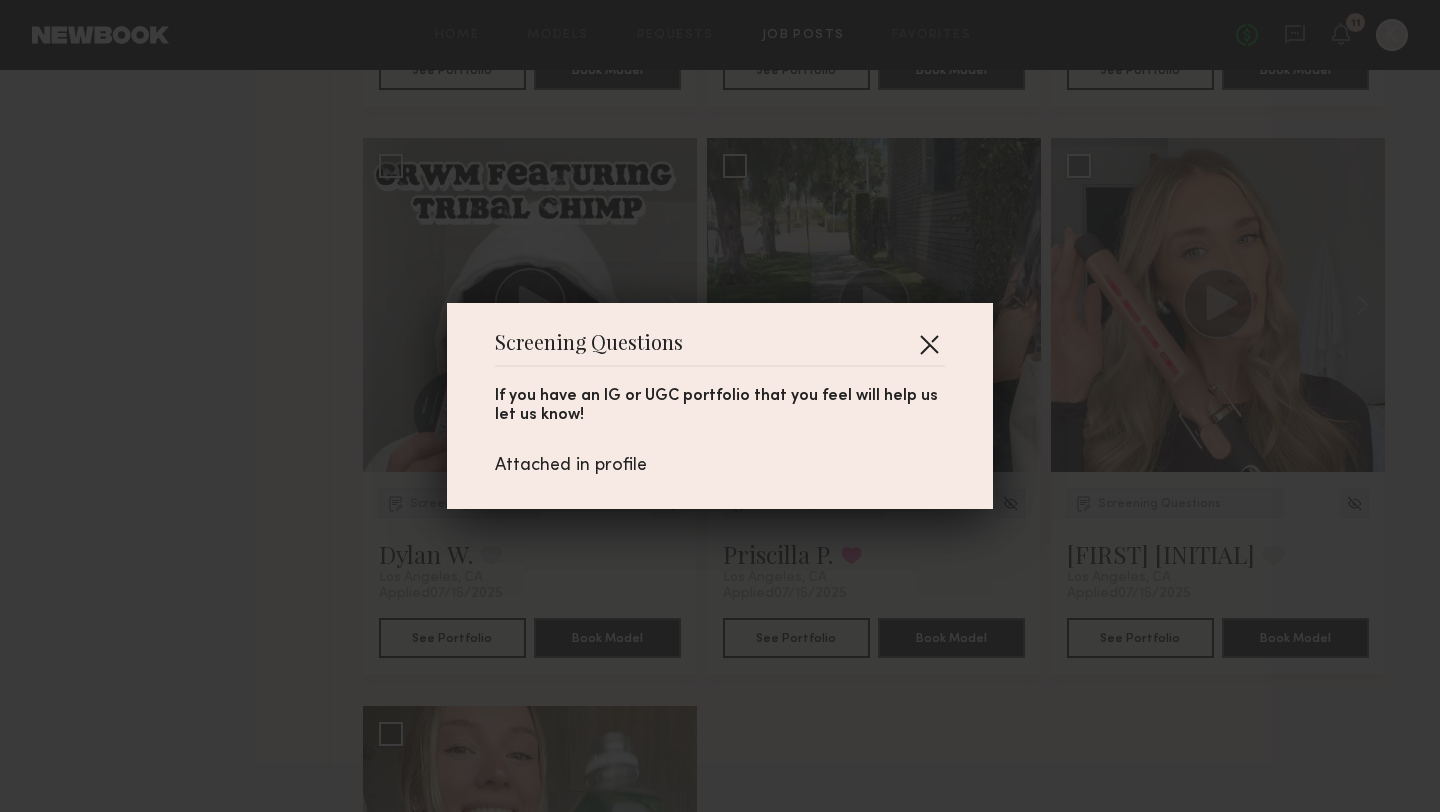 click at bounding box center [929, 344] 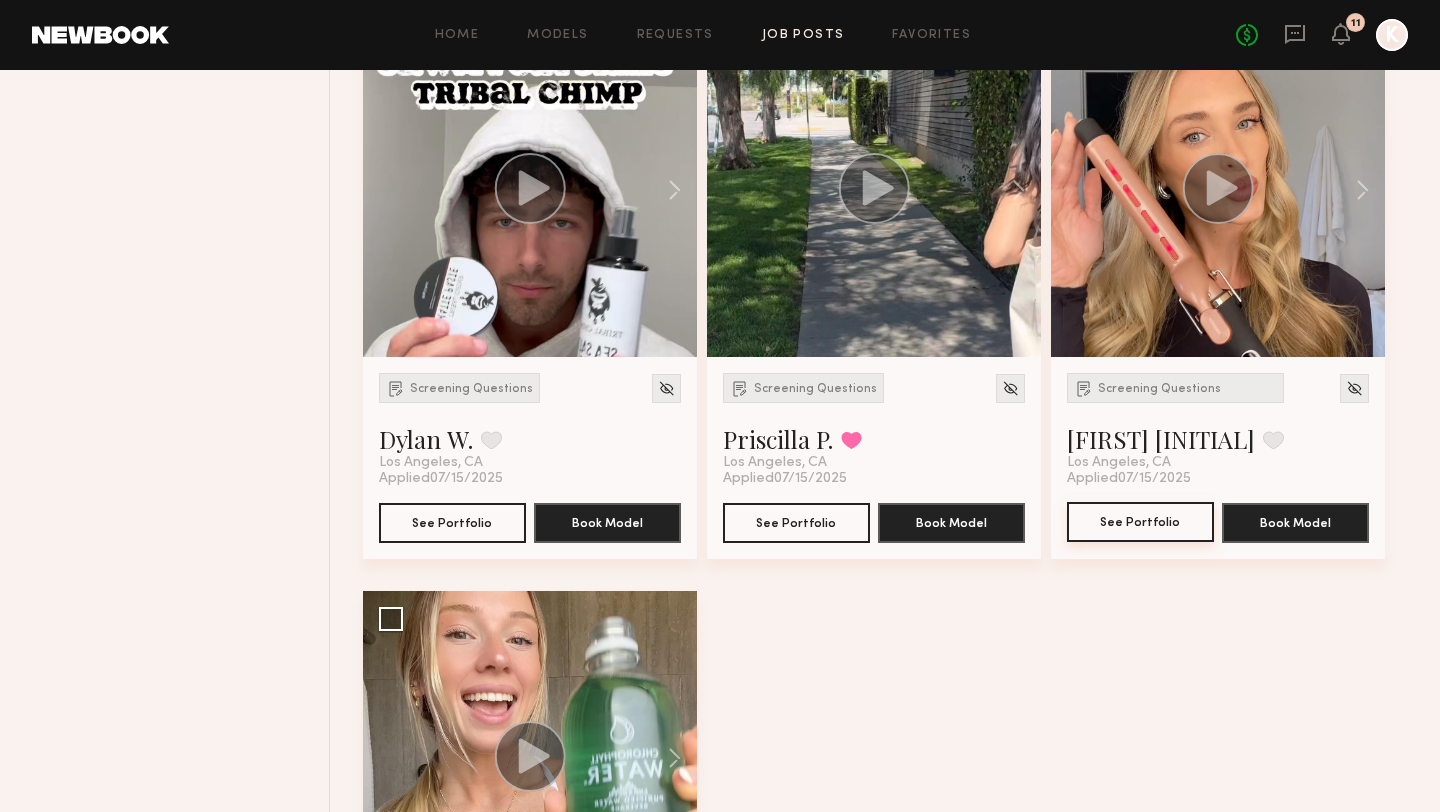 scroll, scrollTop: 7718, scrollLeft: 0, axis: vertical 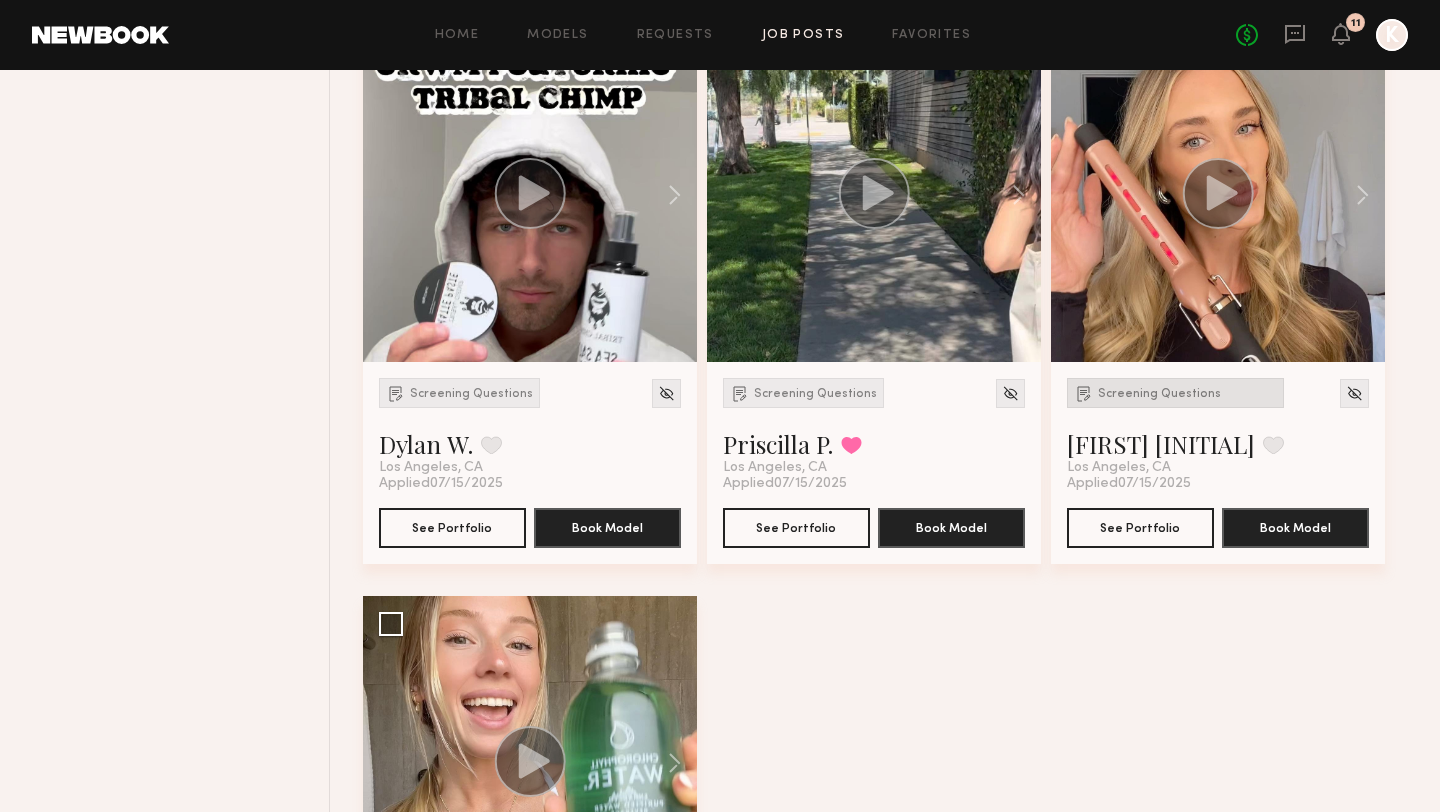 click on "Screening Questions" 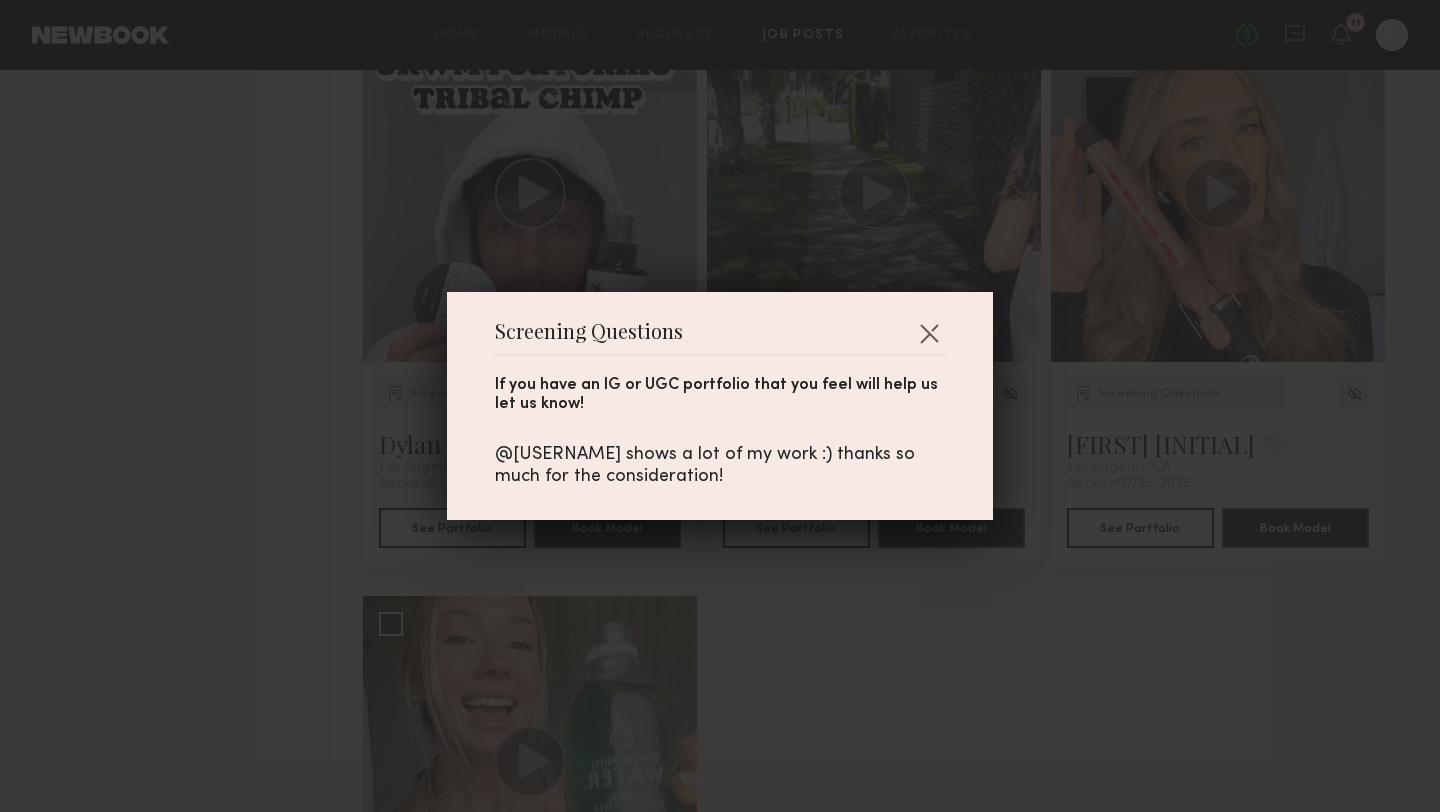 click on "@[USERNAME] shows a lot of my work :) thanks so much for the consideration!" at bounding box center (720, 466) 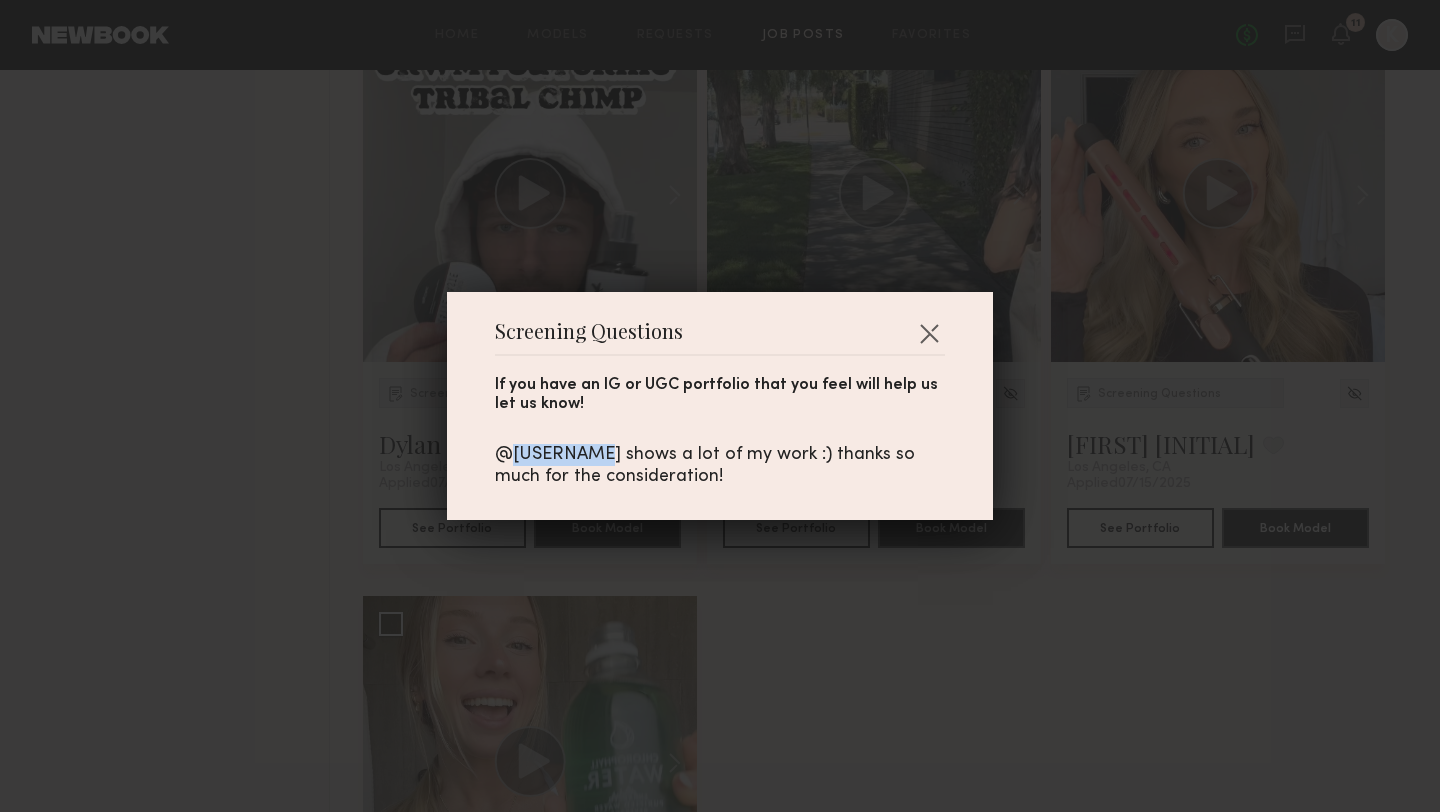 click on "@[USERNAME] shows a lot of my work :) thanks so much for the consideration!" at bounding box center (720, 466) 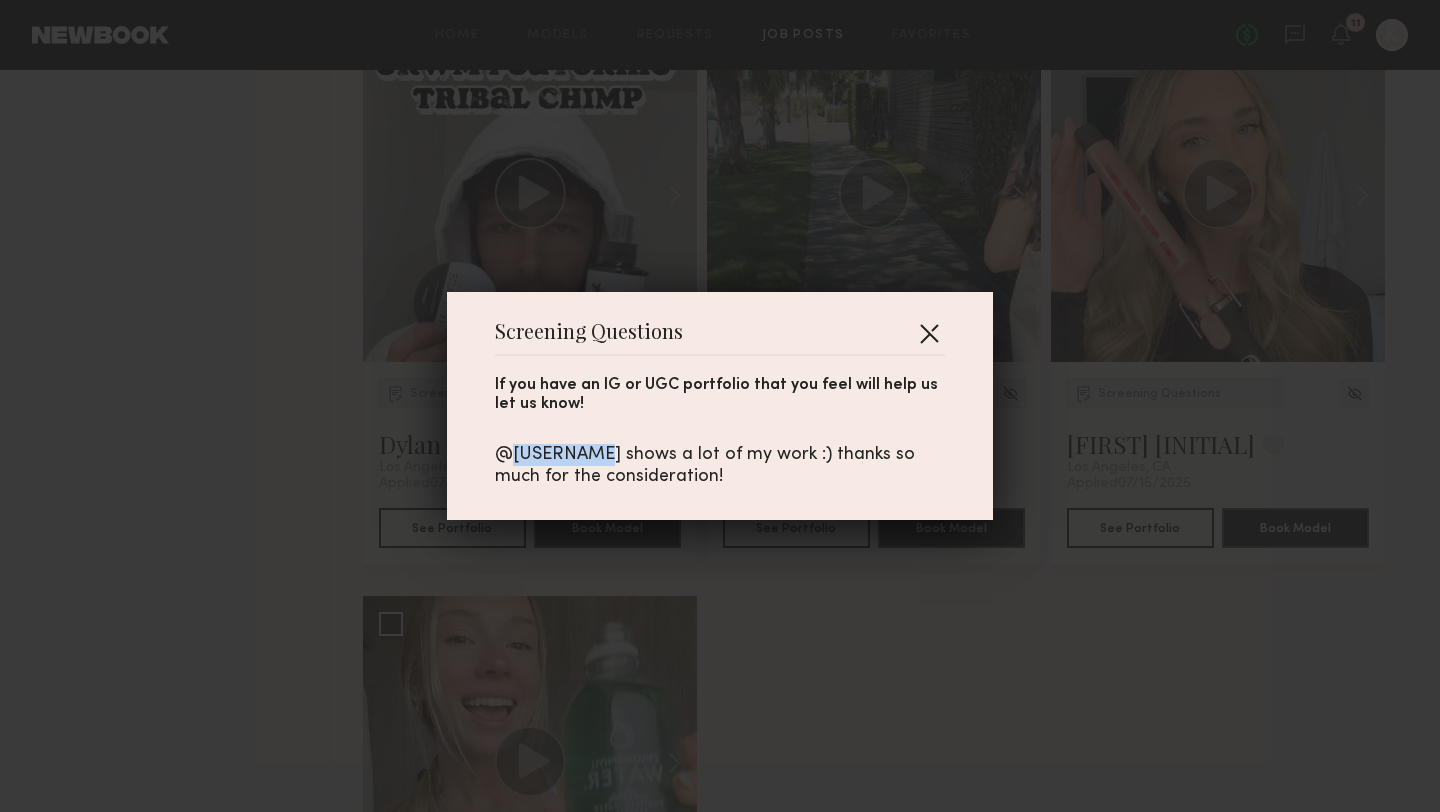 click at bounding box center [929, 333] 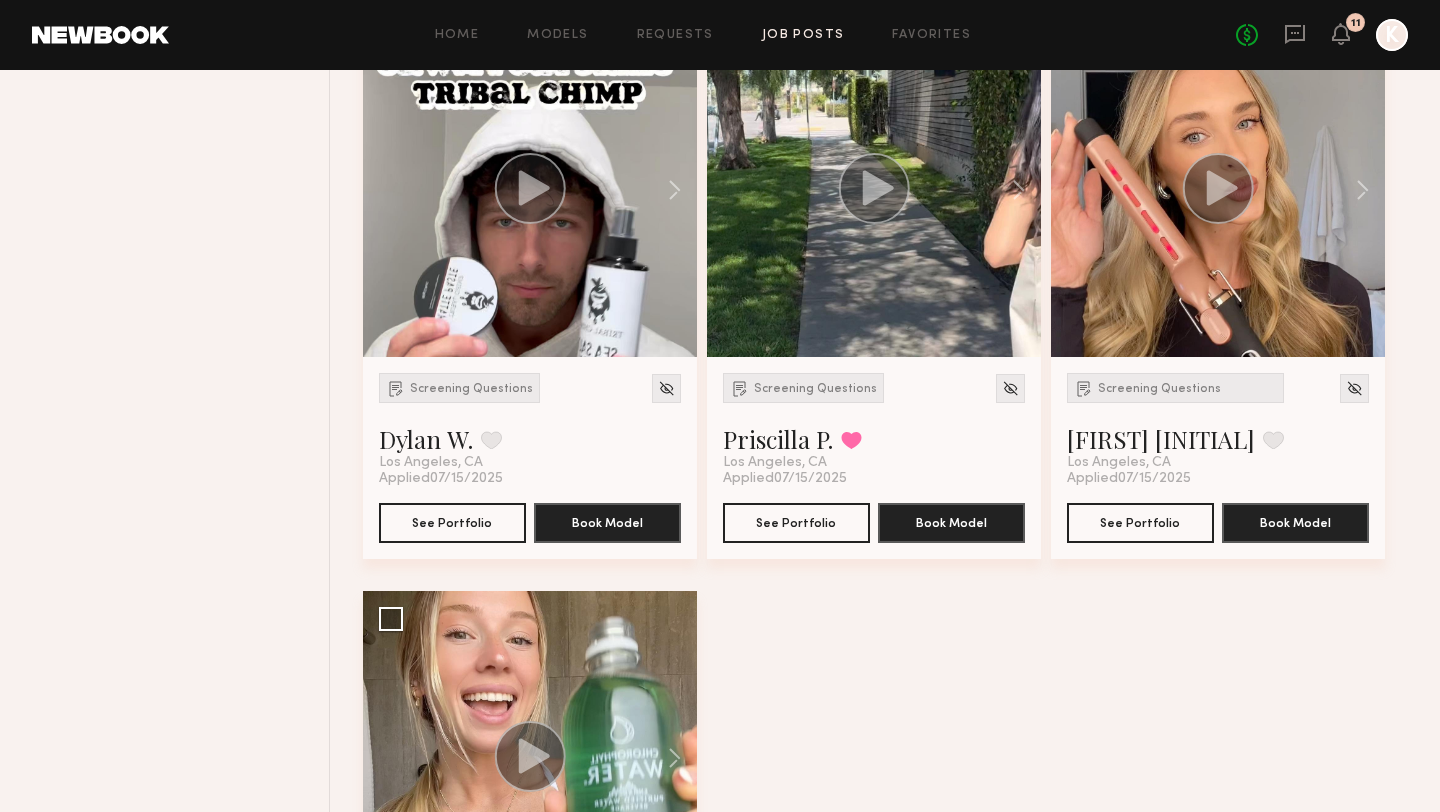 scroll, scrollTop: 7722, scrollLeft: 0, axis: vertical 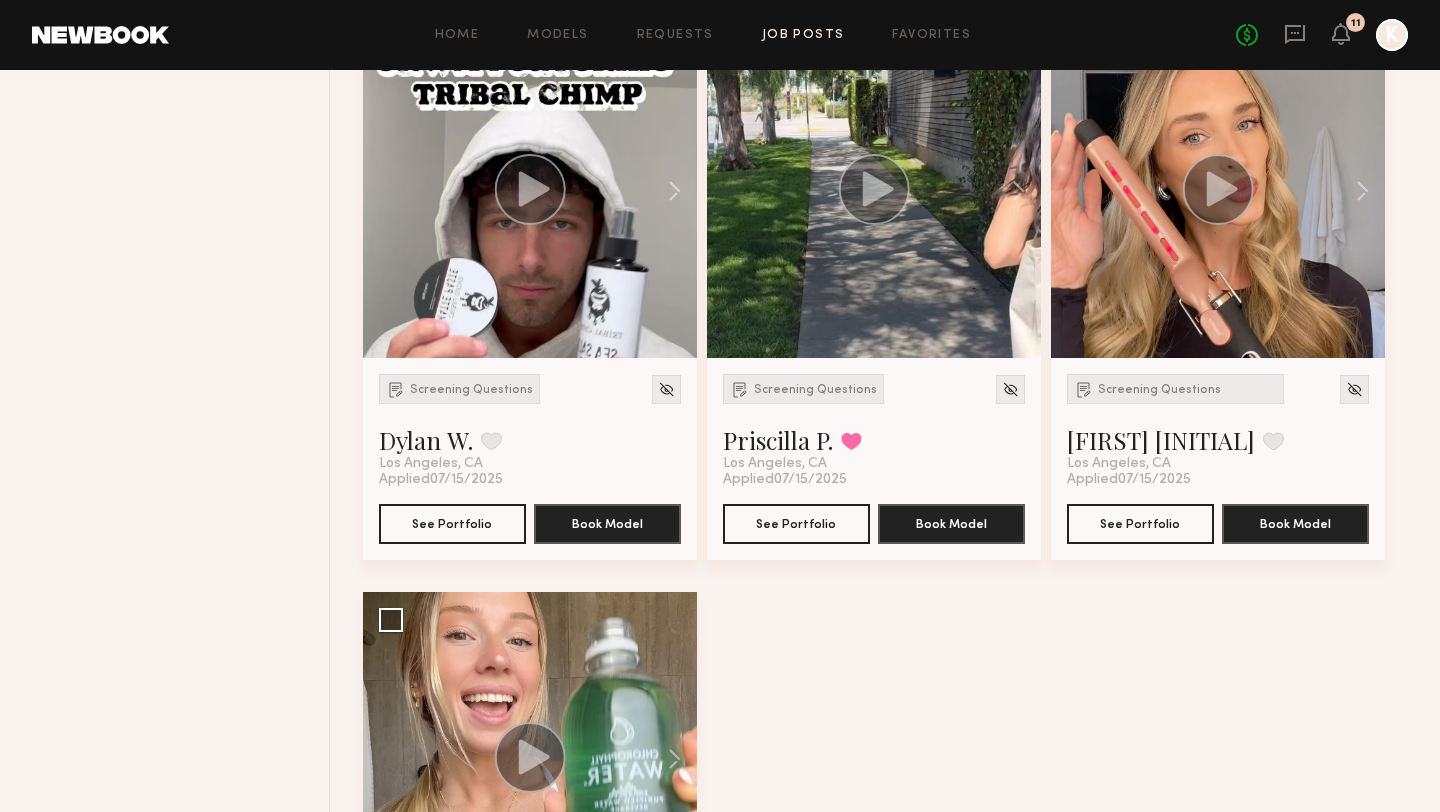 click on "Screening Questions [FIRST] [INITIAL]. Favorite [CITY], [STATE]" 